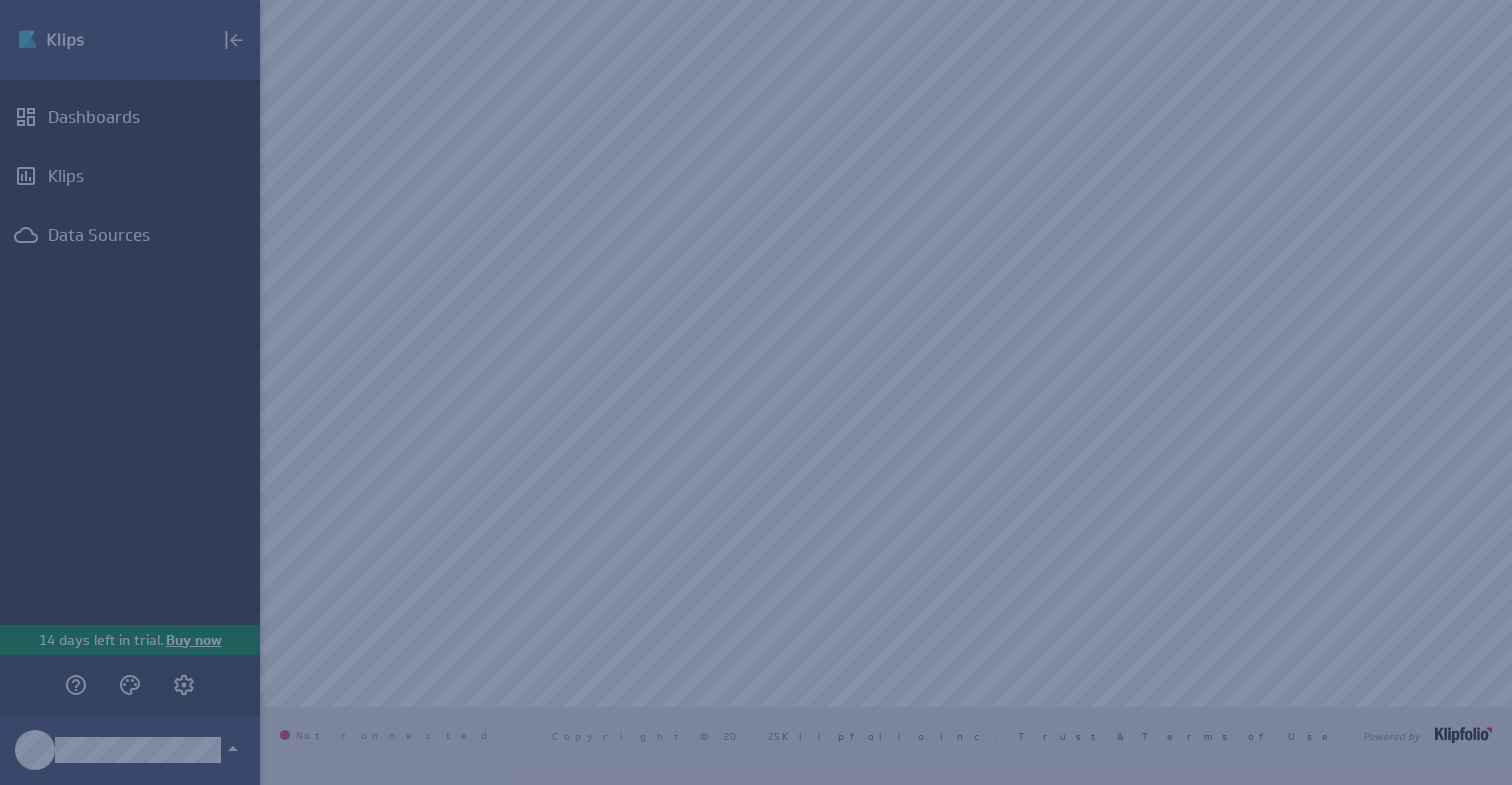 scroll, scrollTop: 0, scrollLeft: 0, axis: both 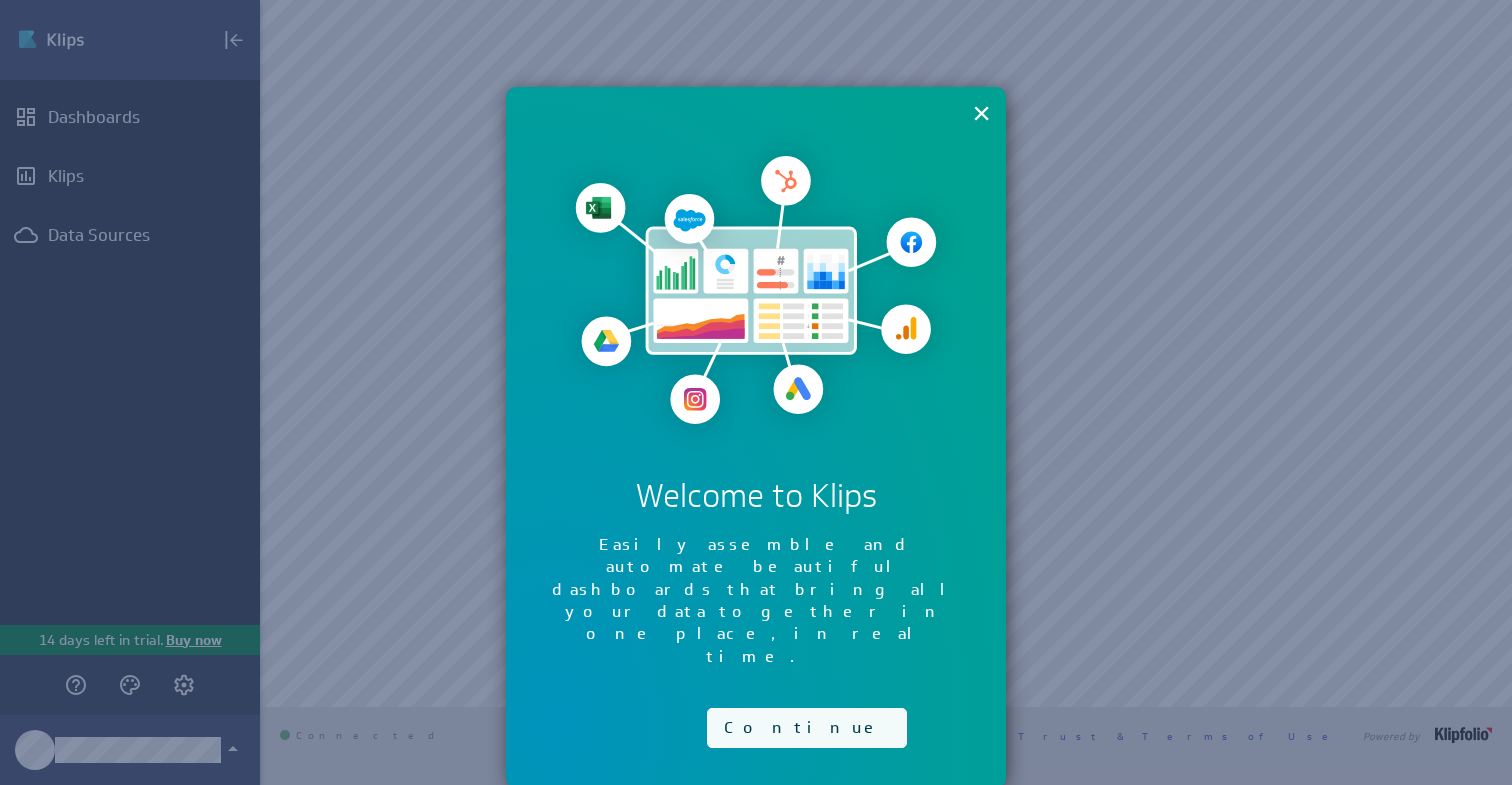 click on "Continue" at bounding box center [807, 728] 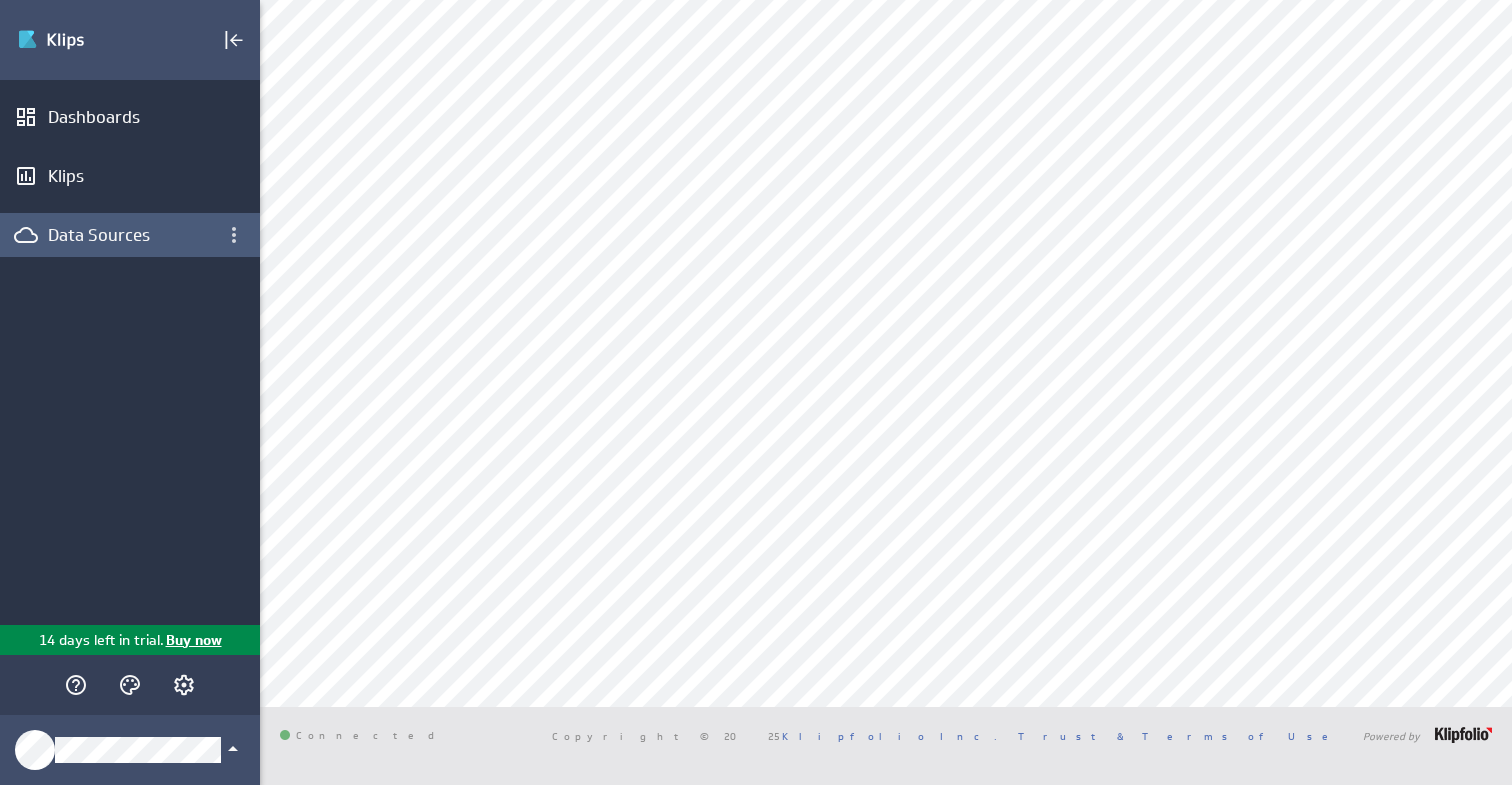 click on "Data Sources" at bounding box center (130, 235) 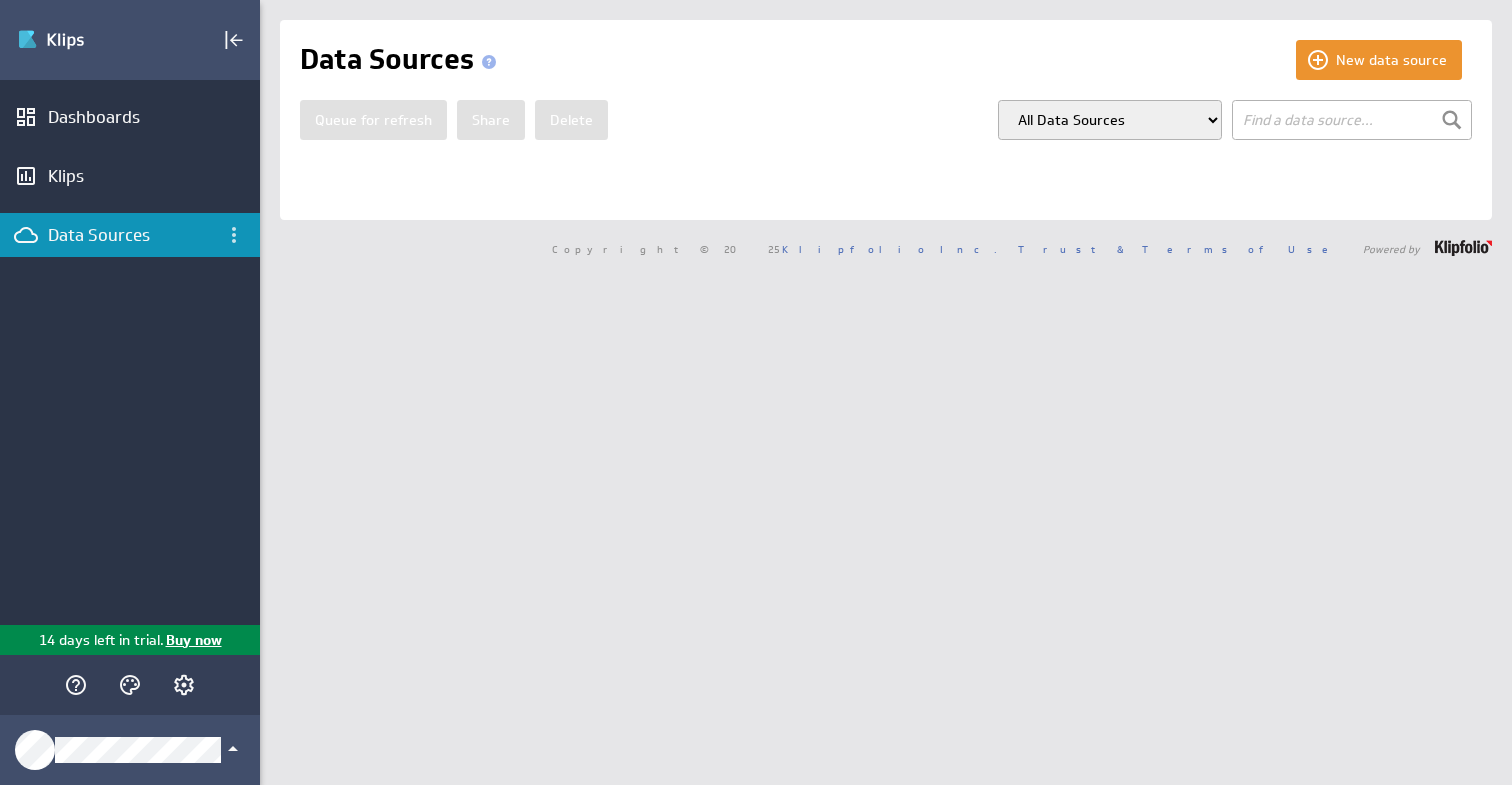 scroll, scrollTop: 0, scrollLeft: 0, axis: both 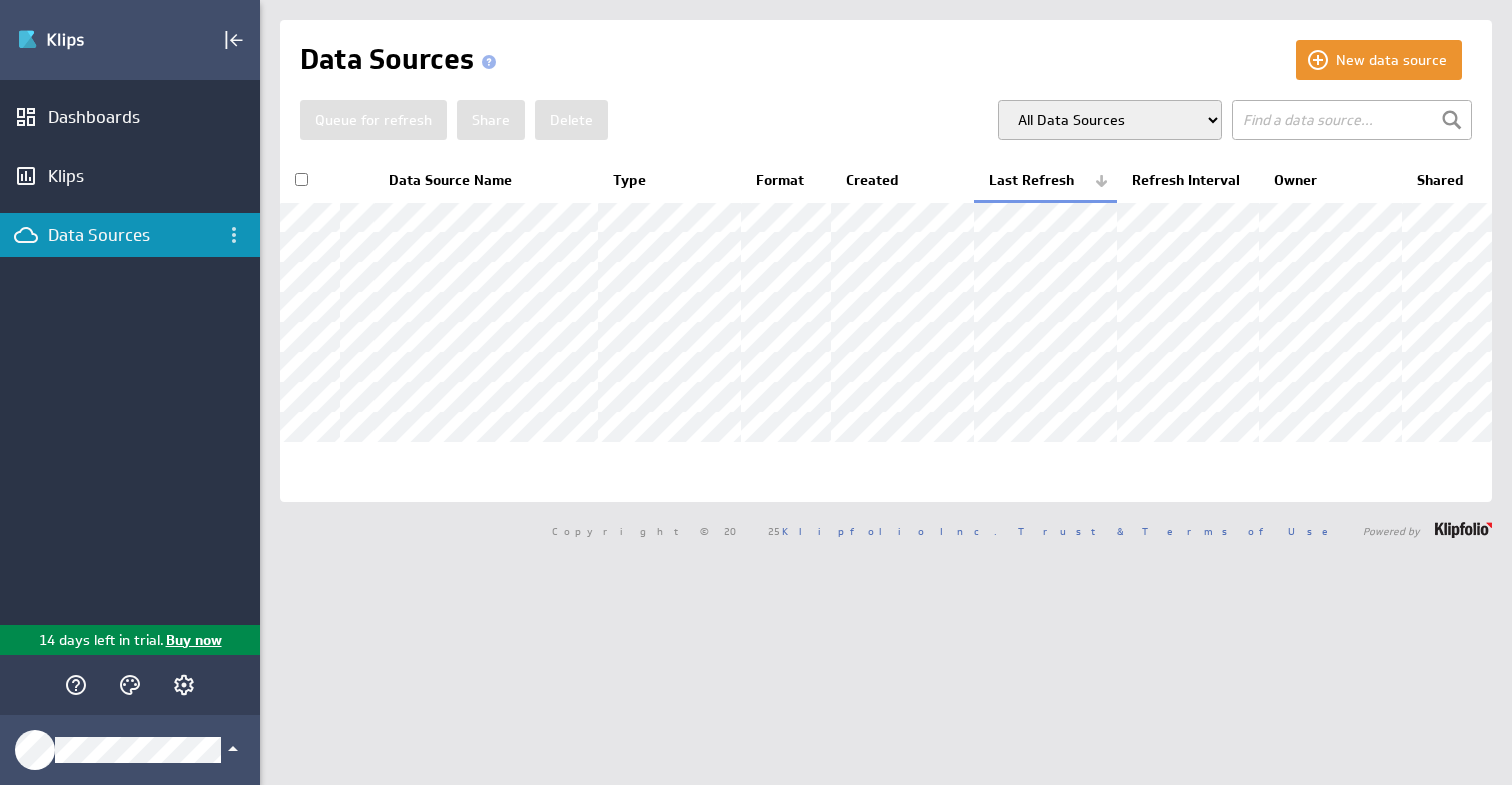 click on "Queue for refresh
Share
Delete
All Data Sources
My Data Sources
All Modelled Data Sources
My Modelled Data Sources
Group: Default" at bounding box center [886, 120] 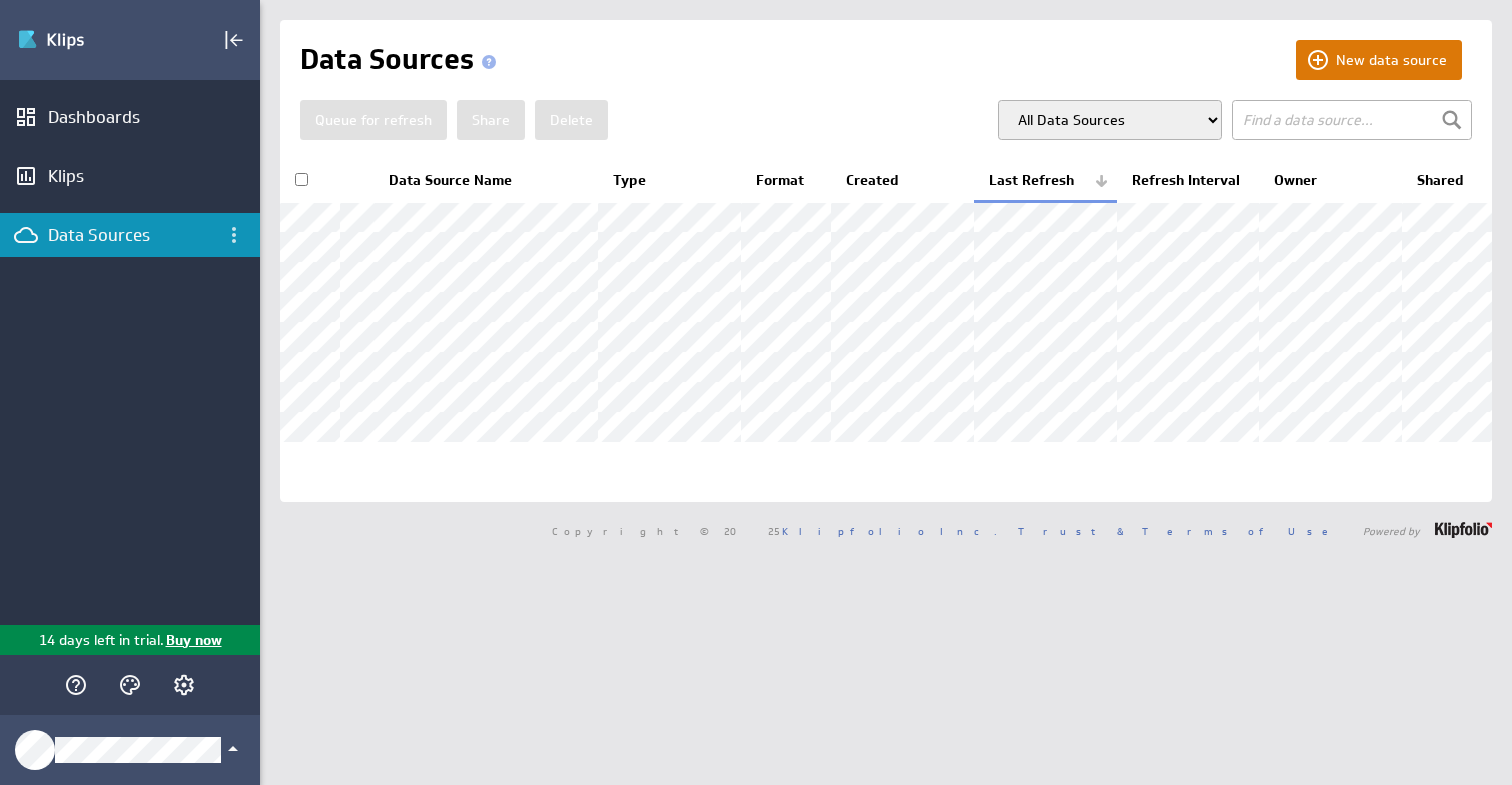 click on "New data source" at bounding box center [1379, 60] 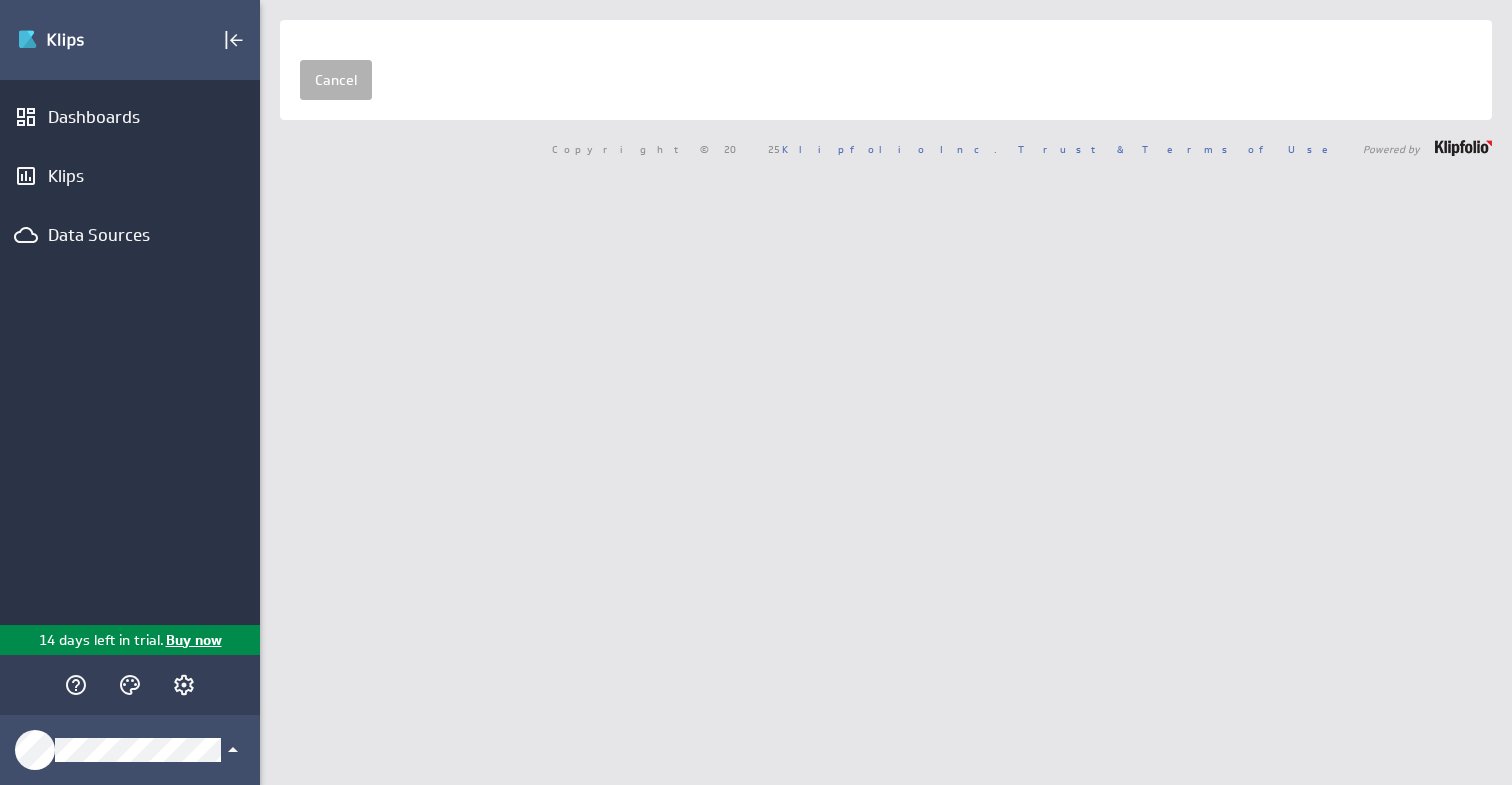 scroll, scrollTop: 0, scrollLeft: 0, axis: both 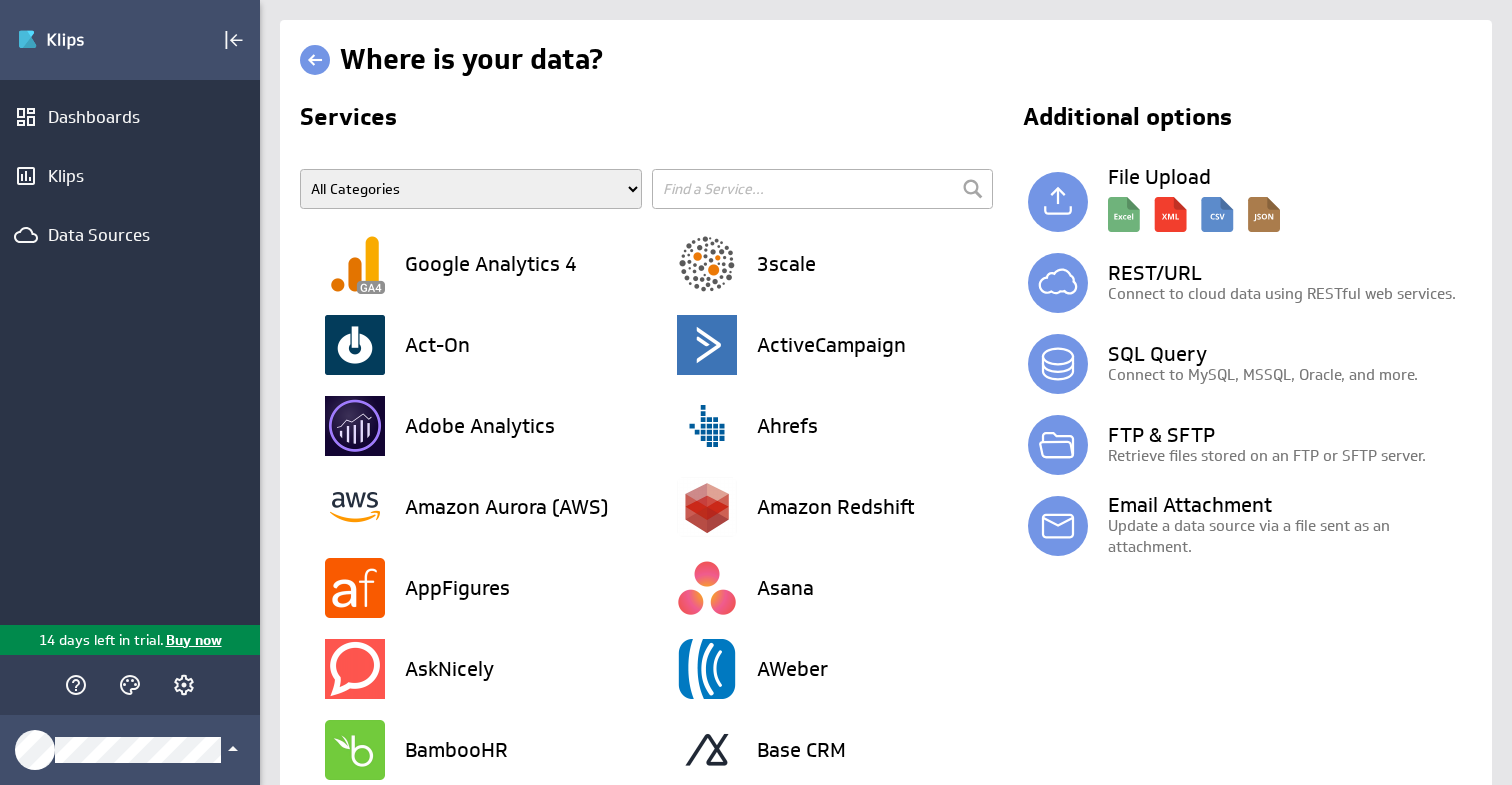 click at bounding box center [823, 189] 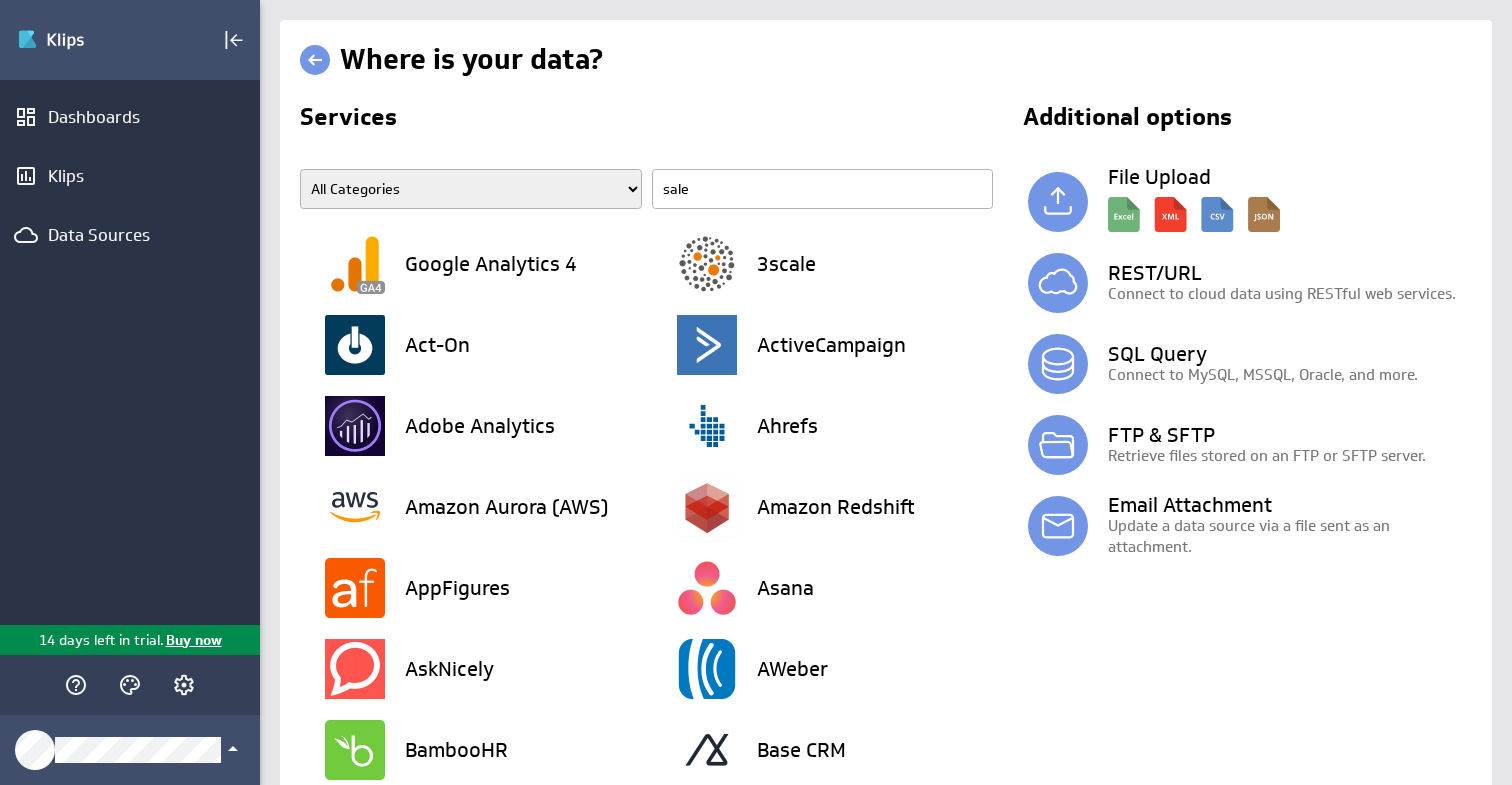 type on "sales" 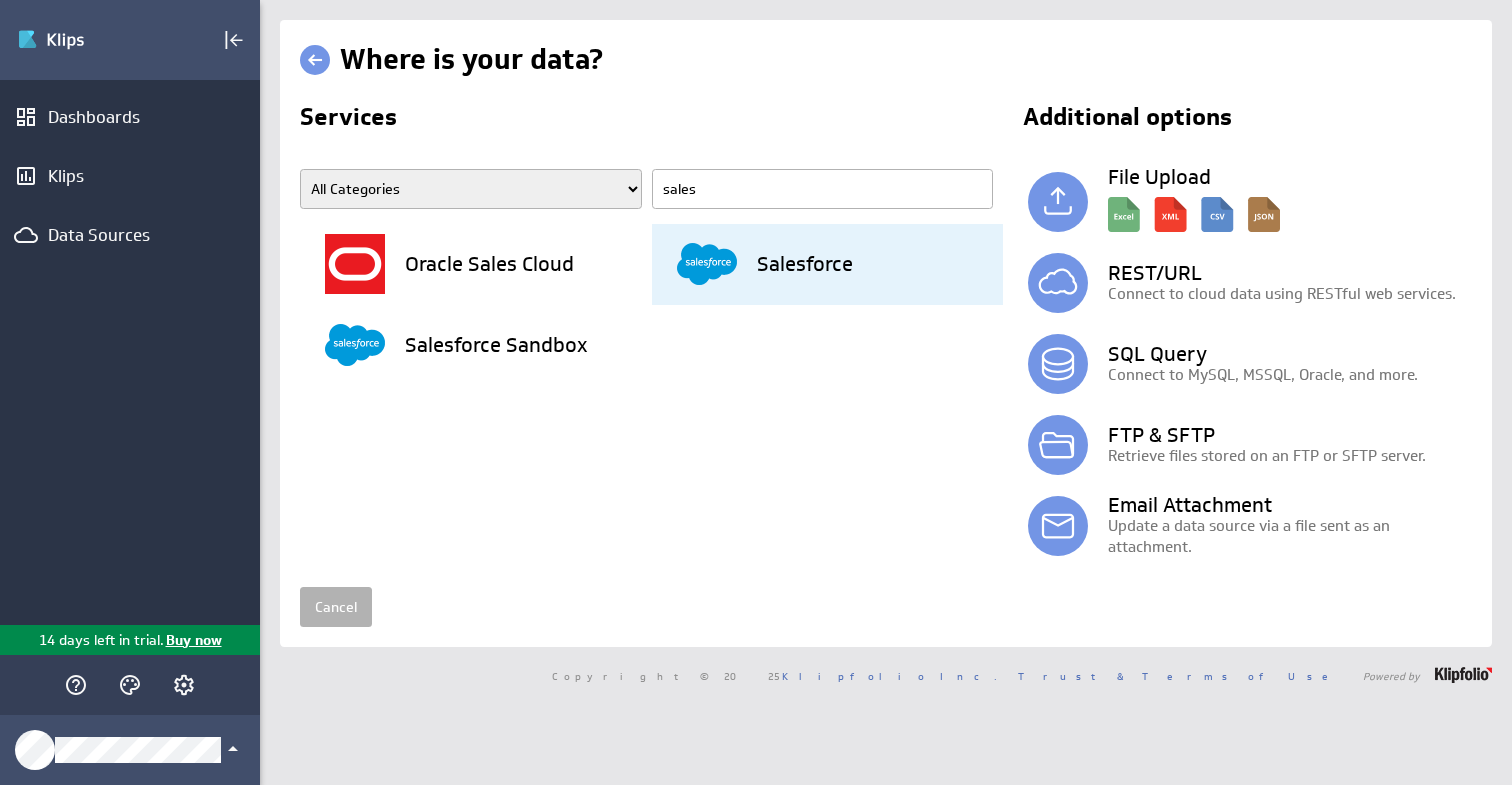 click on "Salesforce" at bounding box center (805, 264) 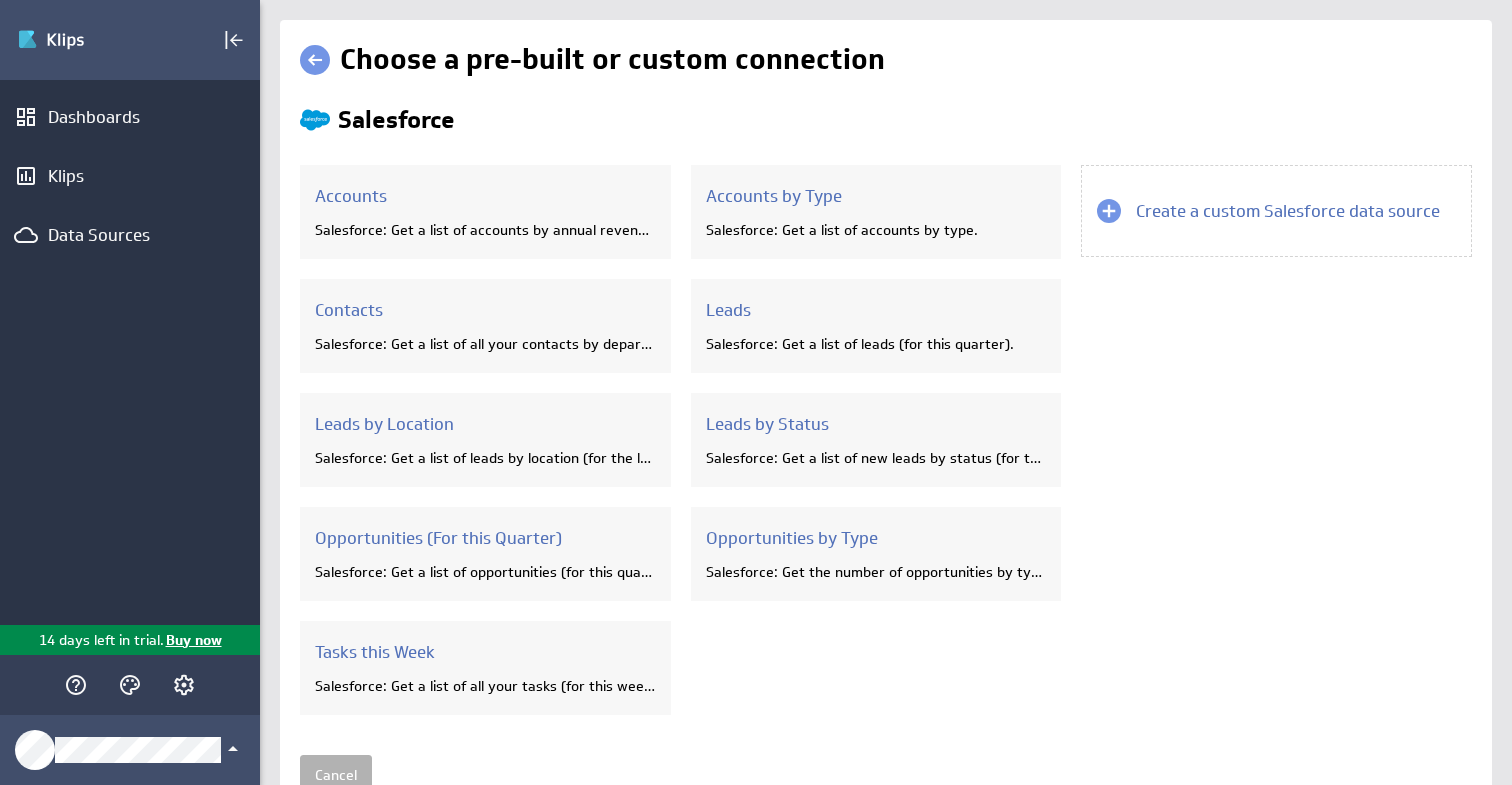 scroll, scrollTop: 1, scrollLeft: 0, axis: vertical 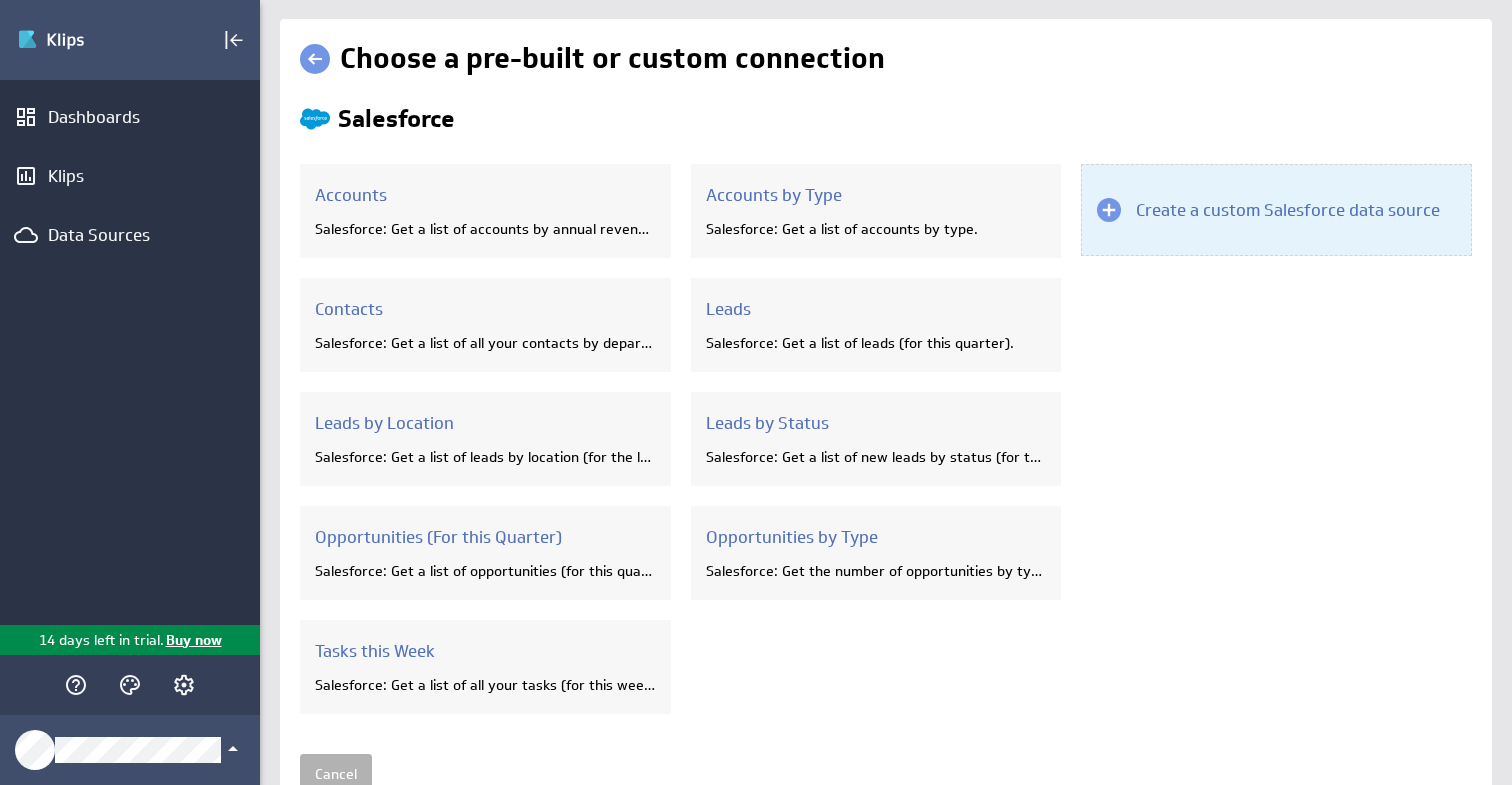 click on "Create a custom Salesforce data source" at bounding box center [1276, 210] 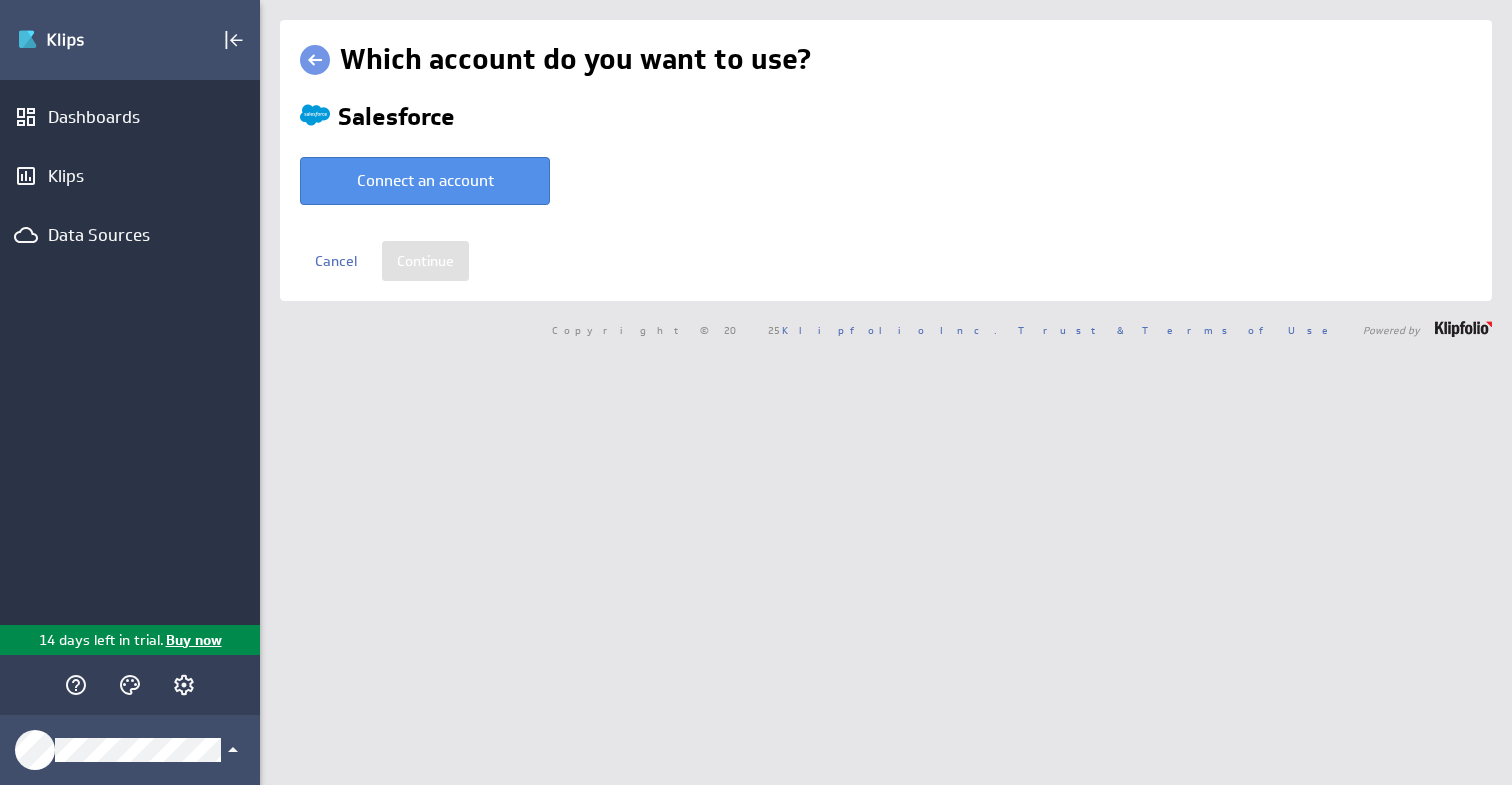 scroll, scrollTop: 0, scrollLeft: 0, axis: both 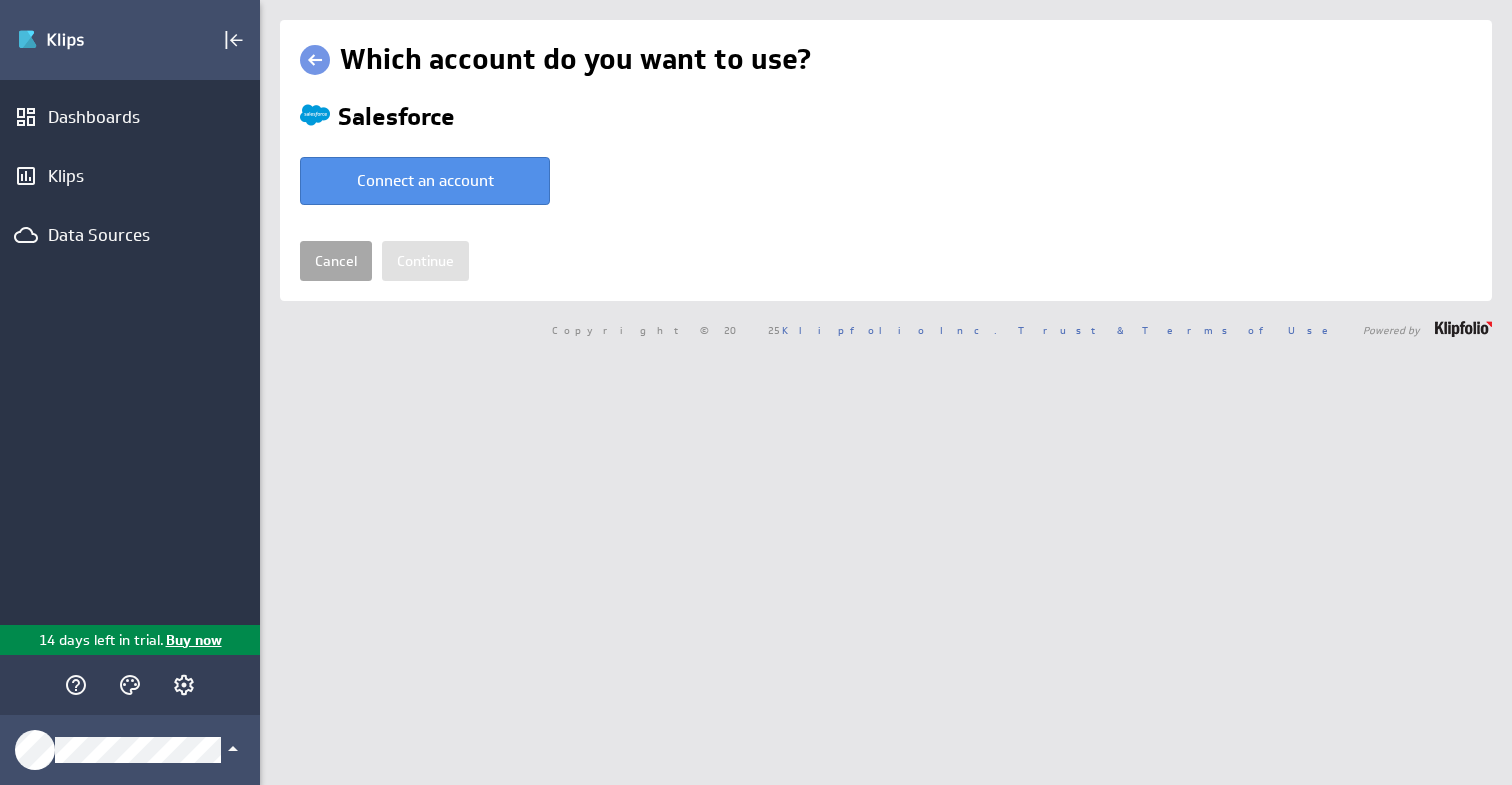 click on "Cancel" at bounding box center [336, 261] 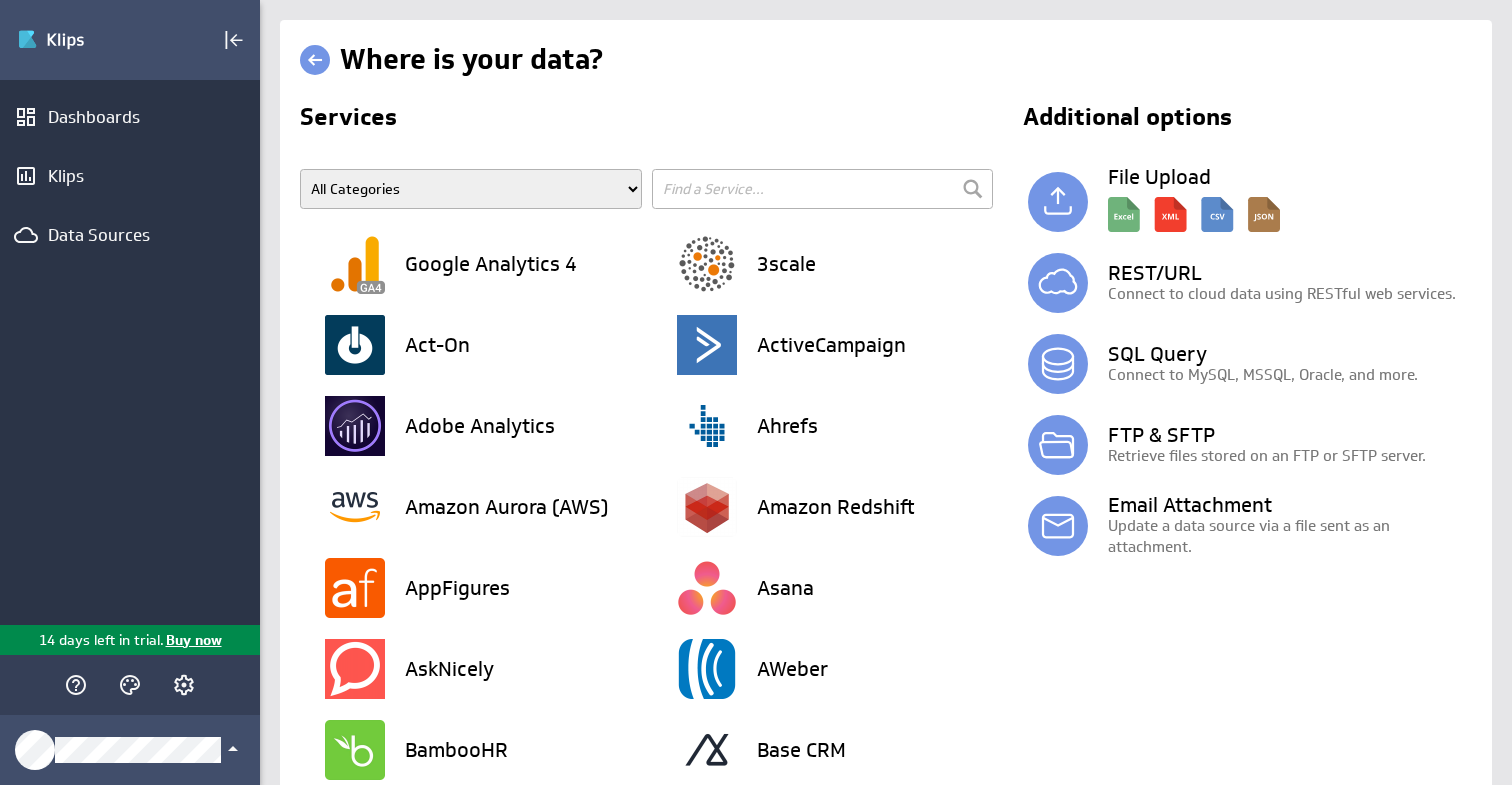 scroll, scrollTop: 0, scrollLeft: 0, axis: both 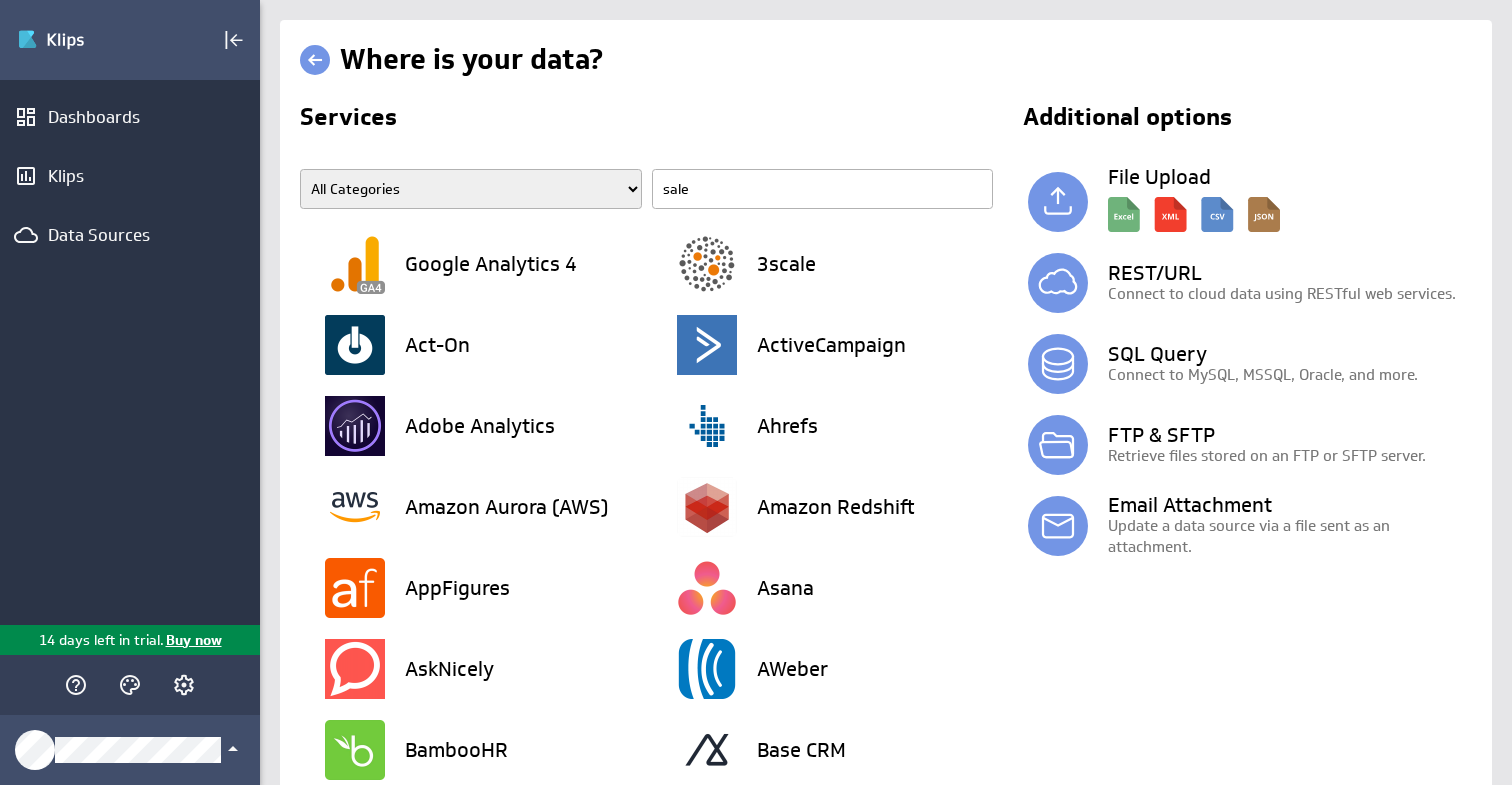 type on "sales" 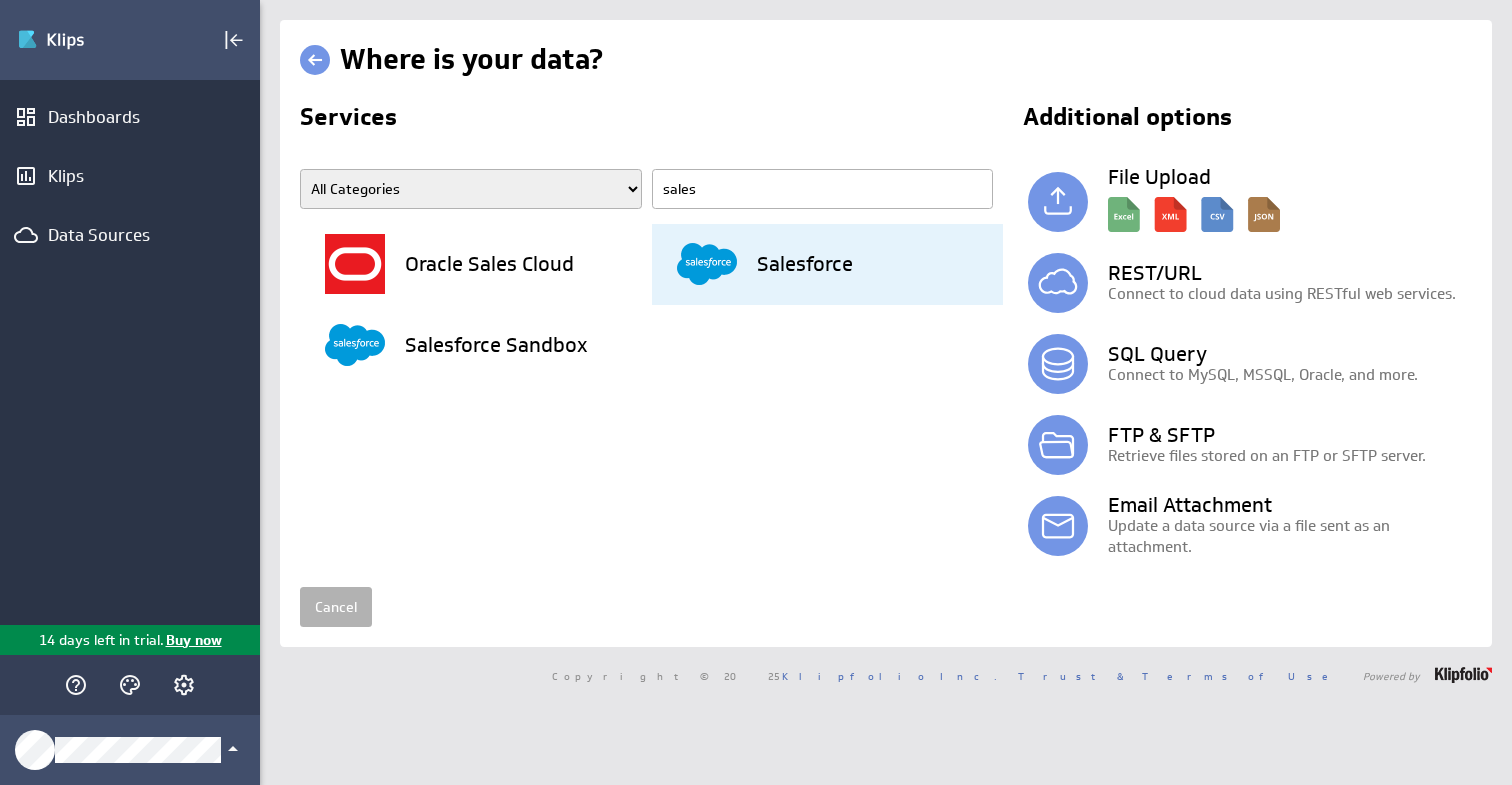 click on "Salesforce" at bounding box center (805, 264) 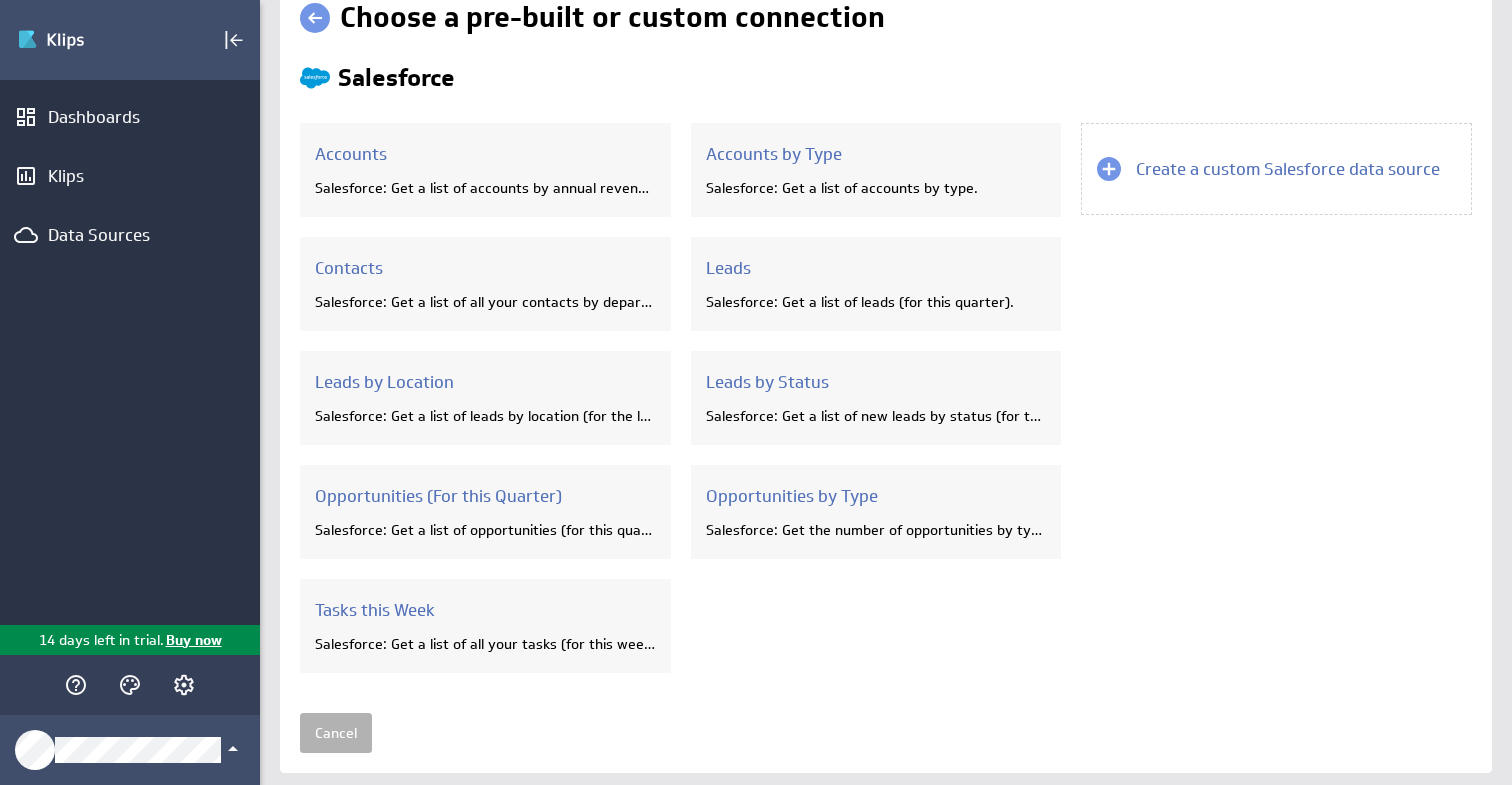 scroll, scrollTop: 39, scrollLeft: 0, axis: vertical 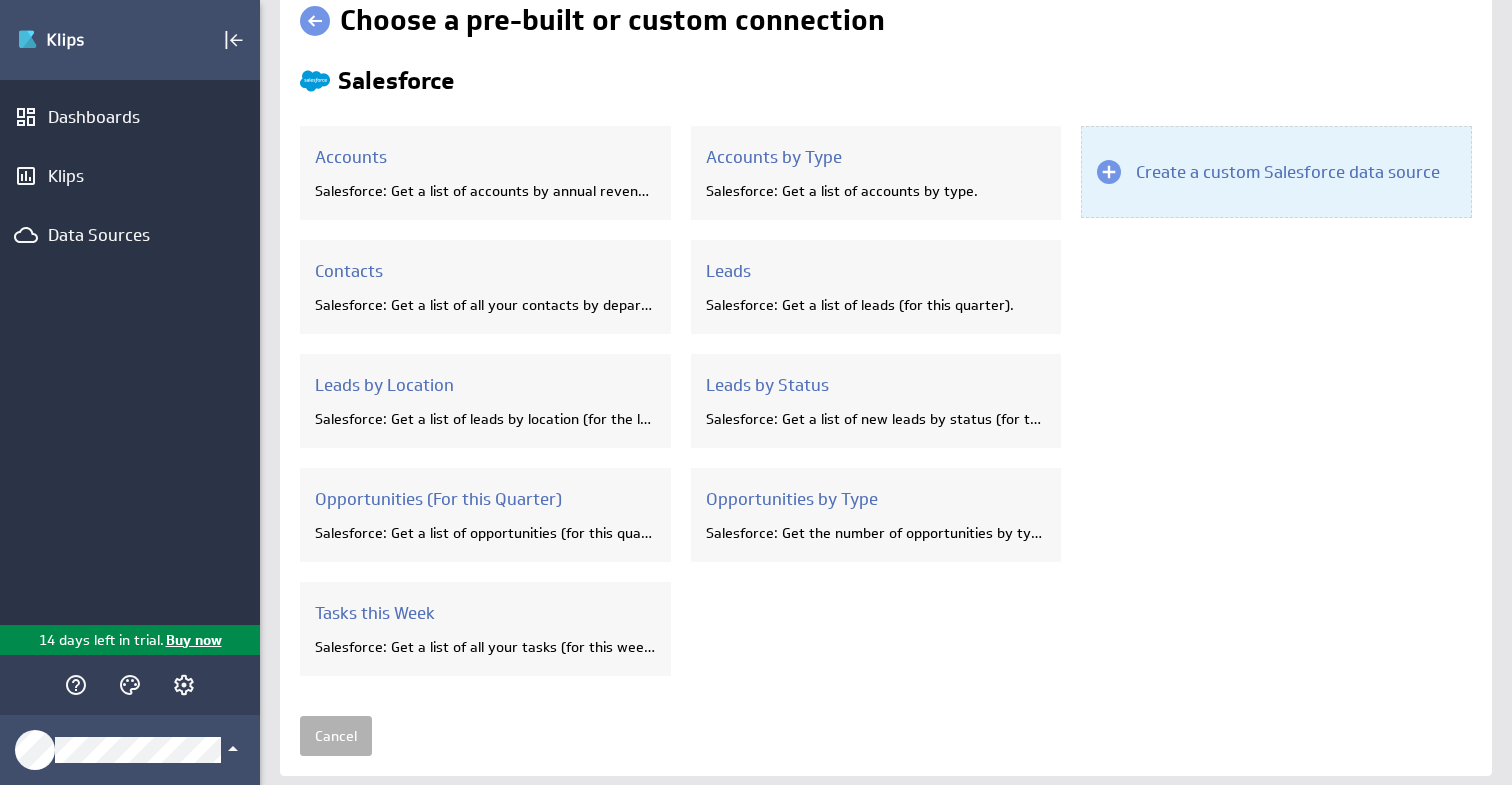 click on "Create a custom Salesforce data source" at bounding box center (1288, 172) 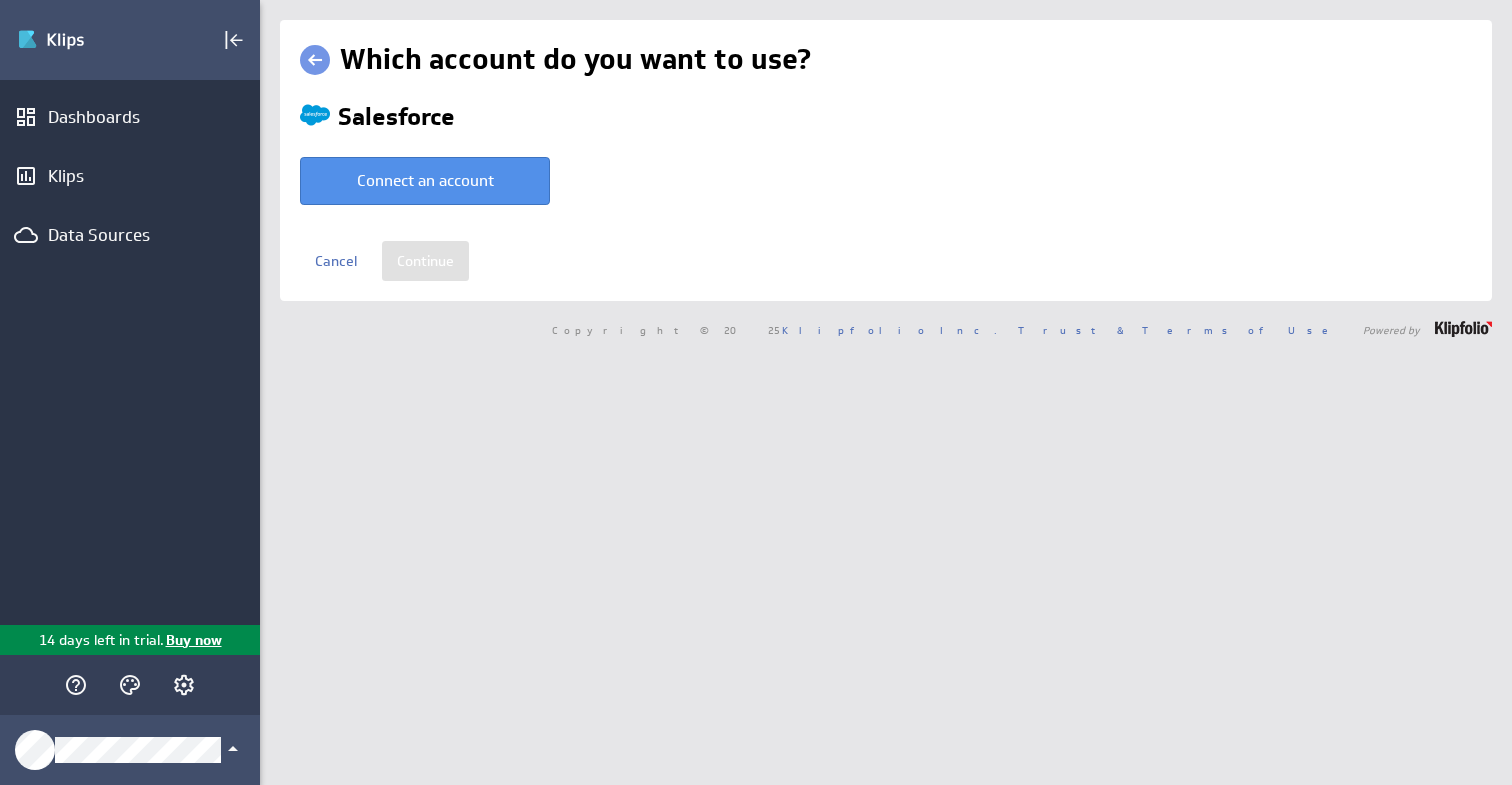 scroll, scrollTop: 0, scrollLeft: 0, axis: both 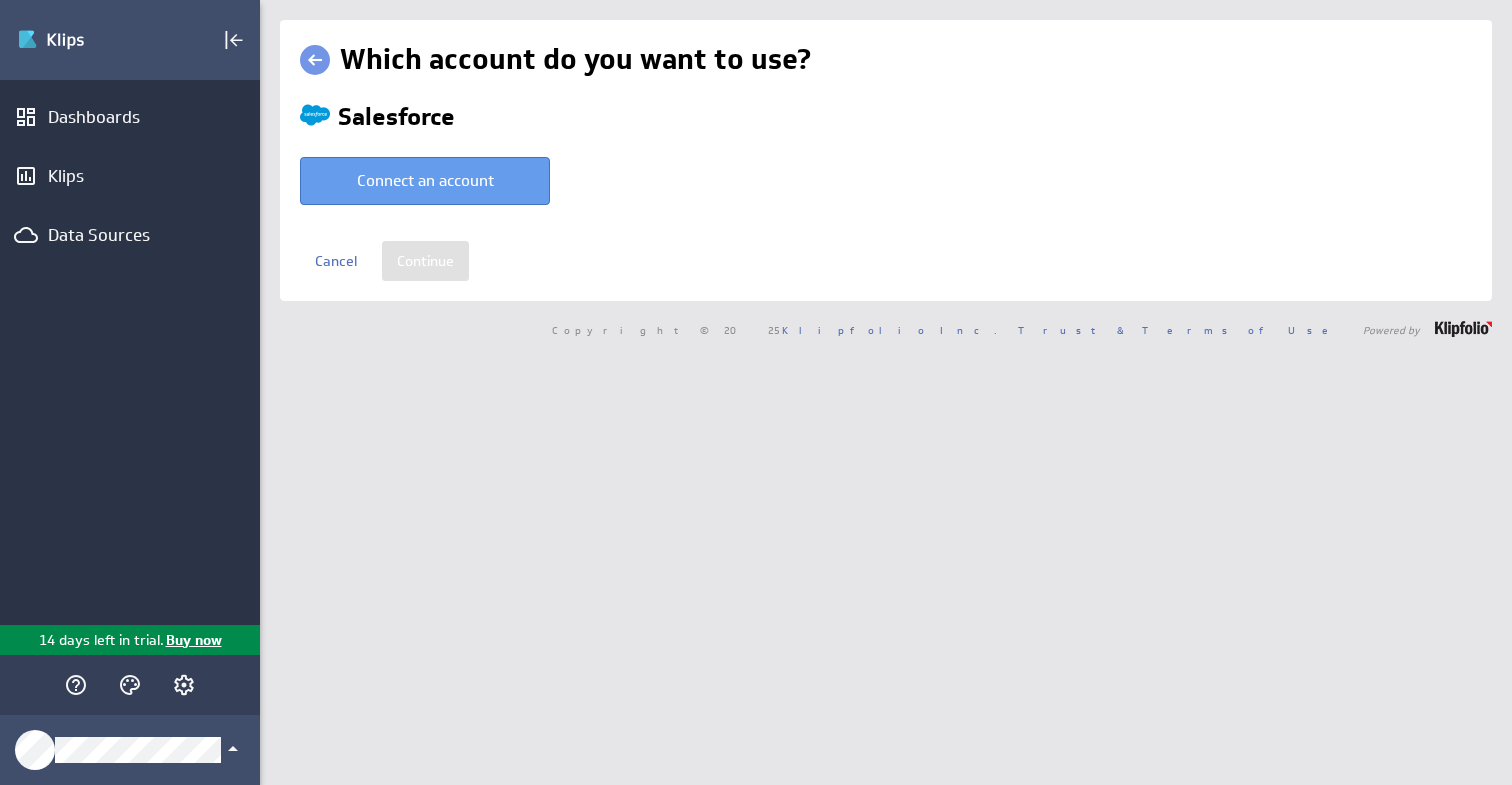 click on "Connect an account" at bounding box center [425, 181] 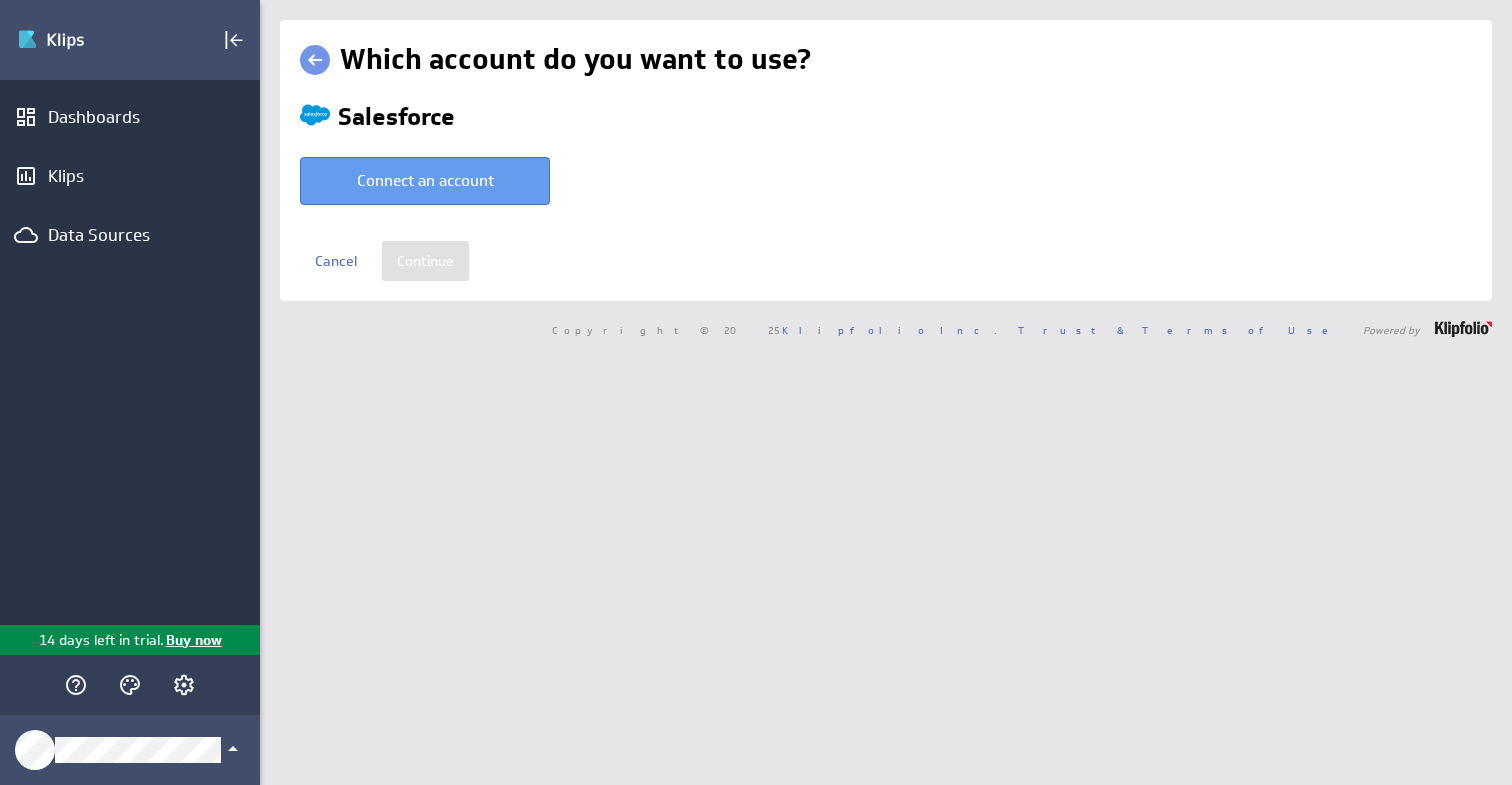 type on "Austin @ Salesforce created [DATE] 10:59 AM EDT" 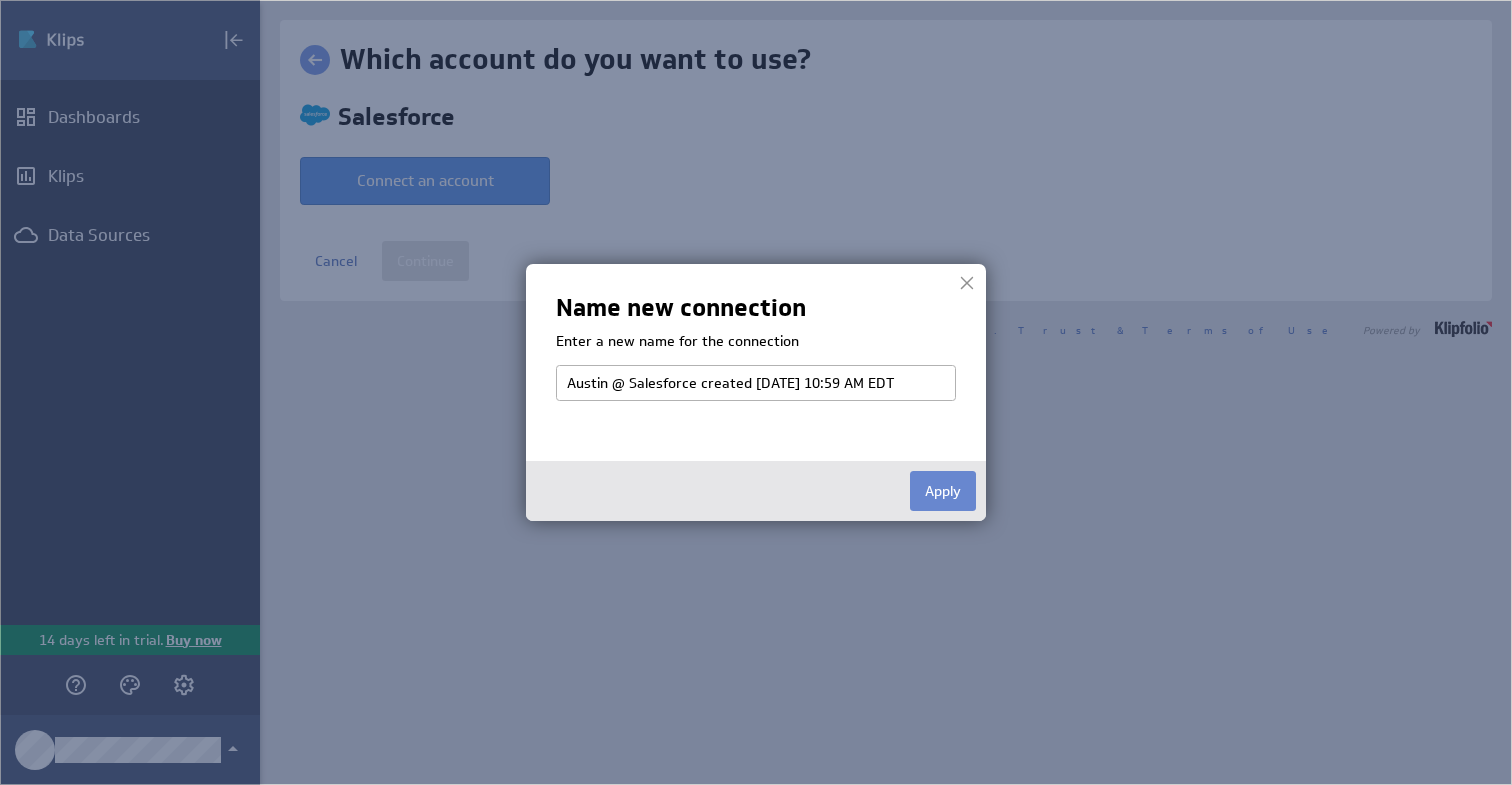 click on "Apply" at bounding box center [943, 491] 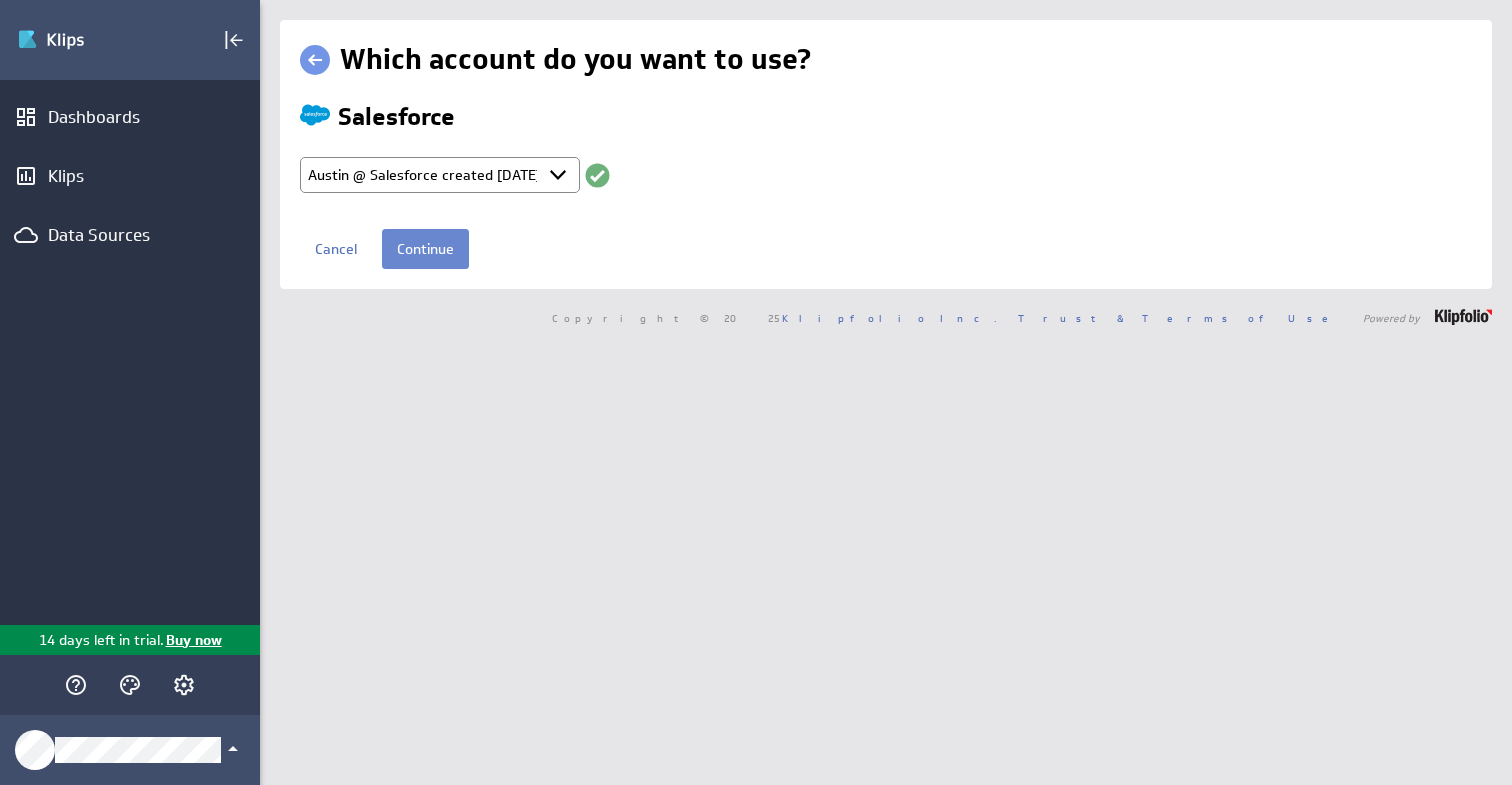 click on "Continue" at bounding box center [425, 249] 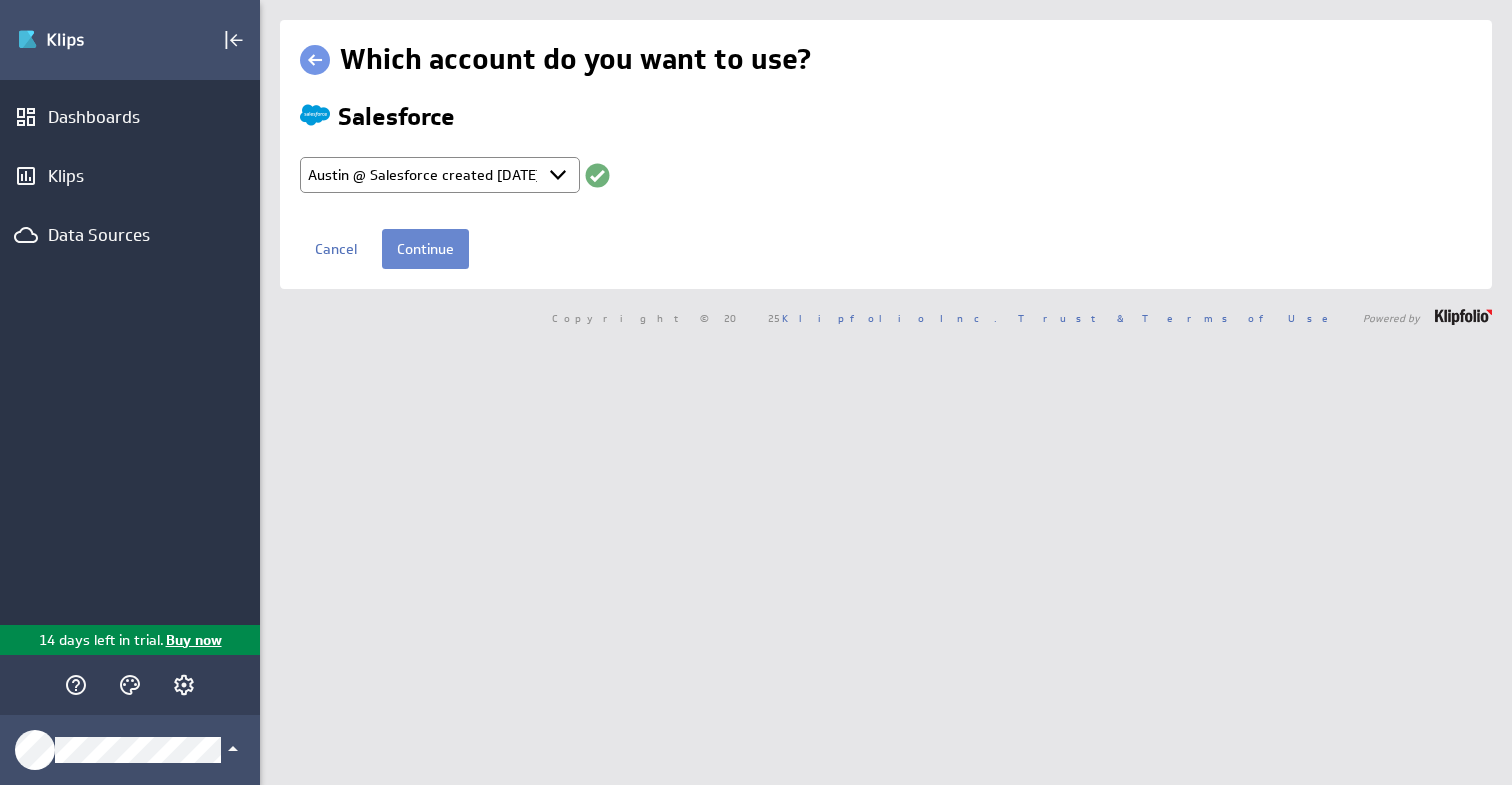 click on "Continue" at bounding box center [425, 249] 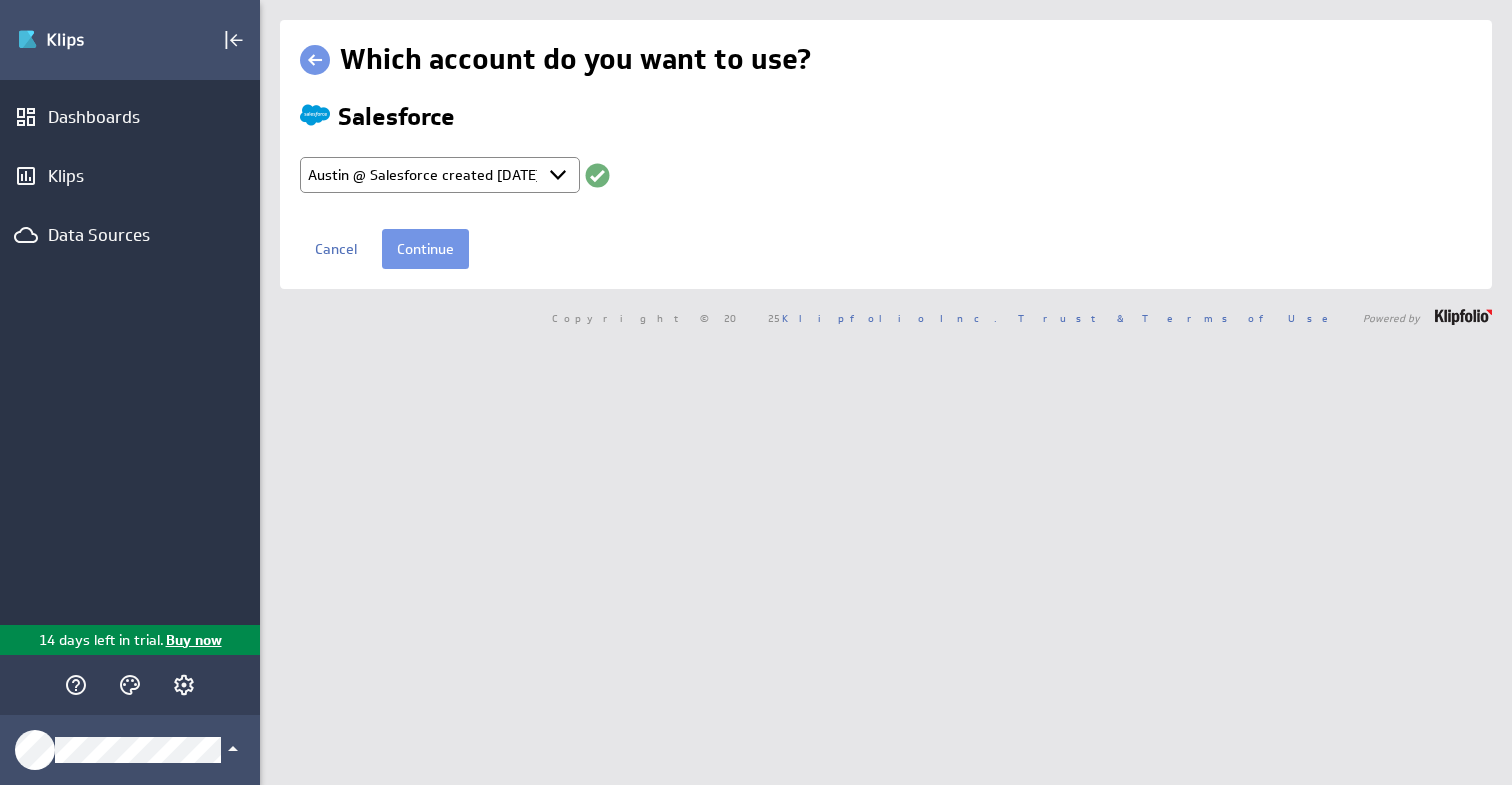 click on "Salesforce" at bounding box center [905, 117] 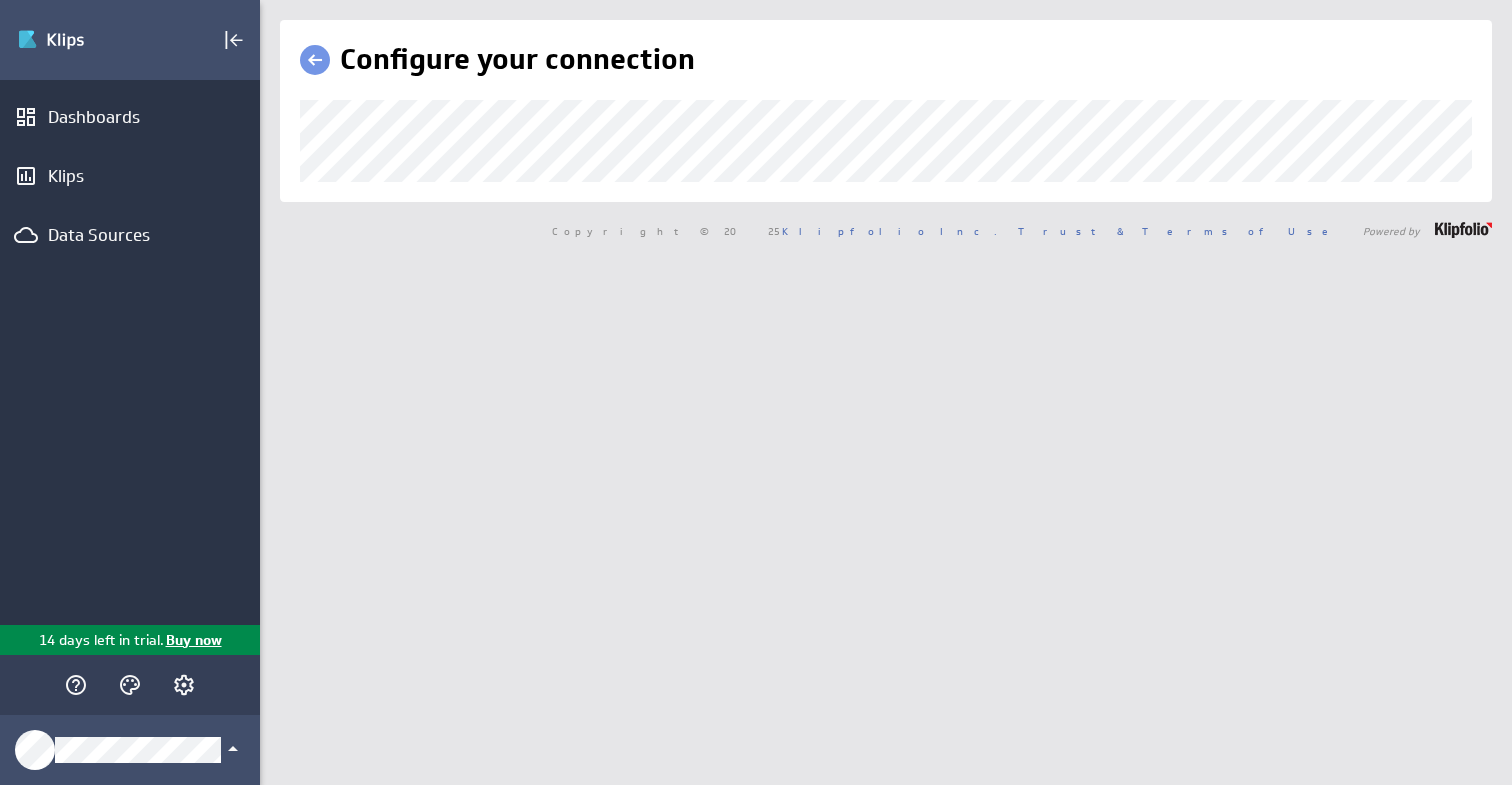 scroll, scrollTop: 0, scrollLeft: 0, axis: both 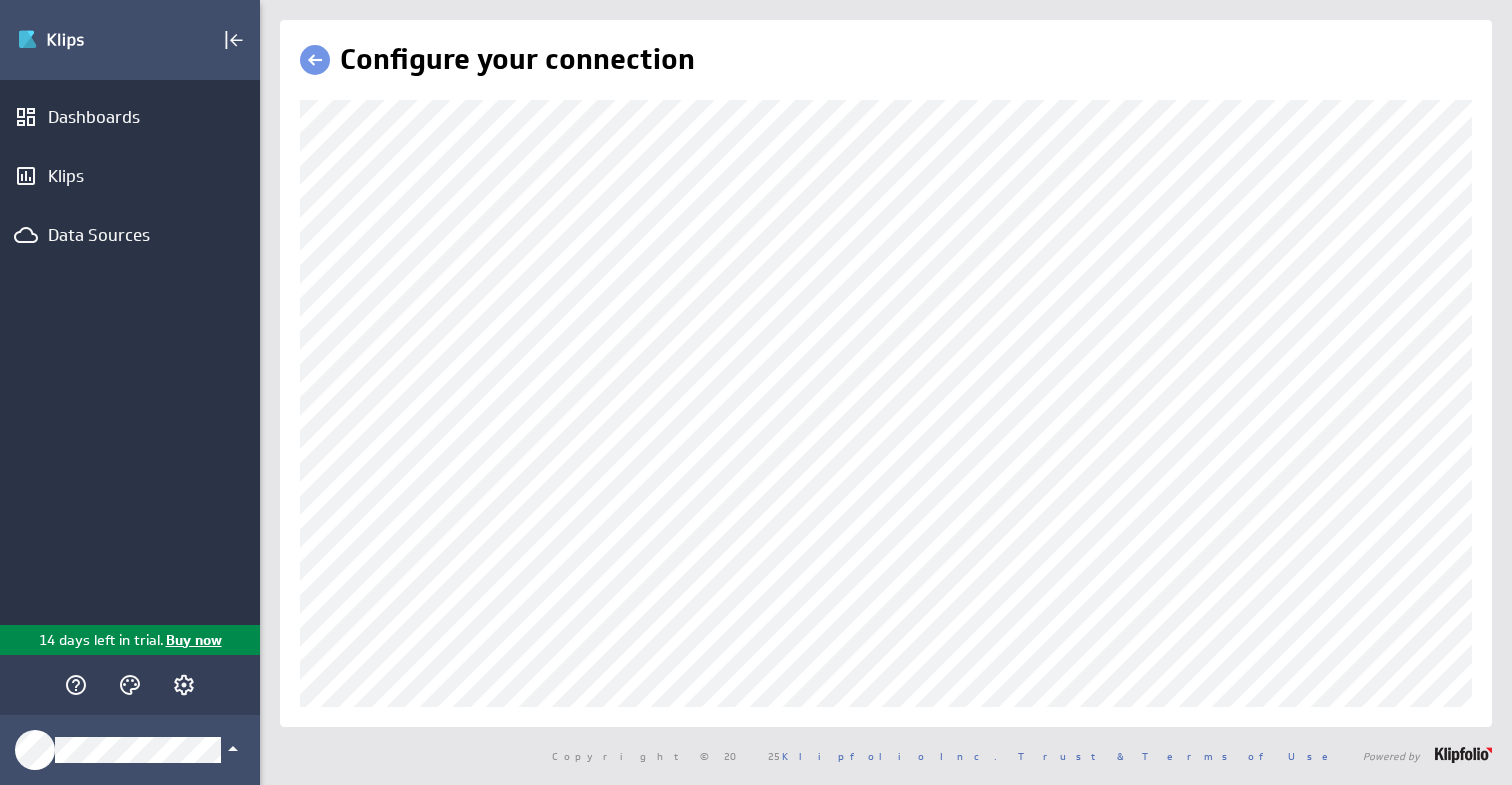 click at bounding box center (315, 60) 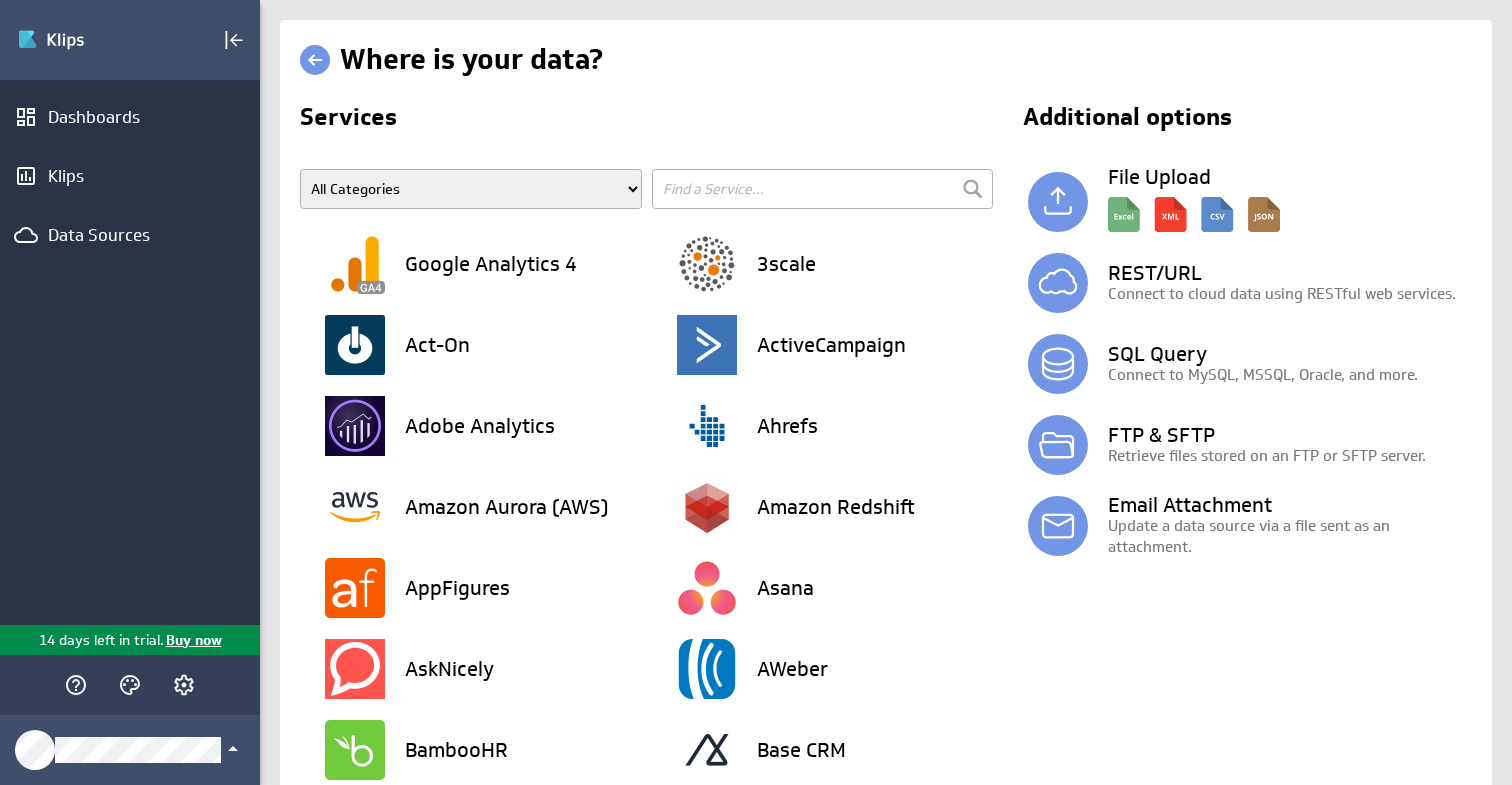 scroll, scrollTop: 0, scrollLeft: 0, axis: both 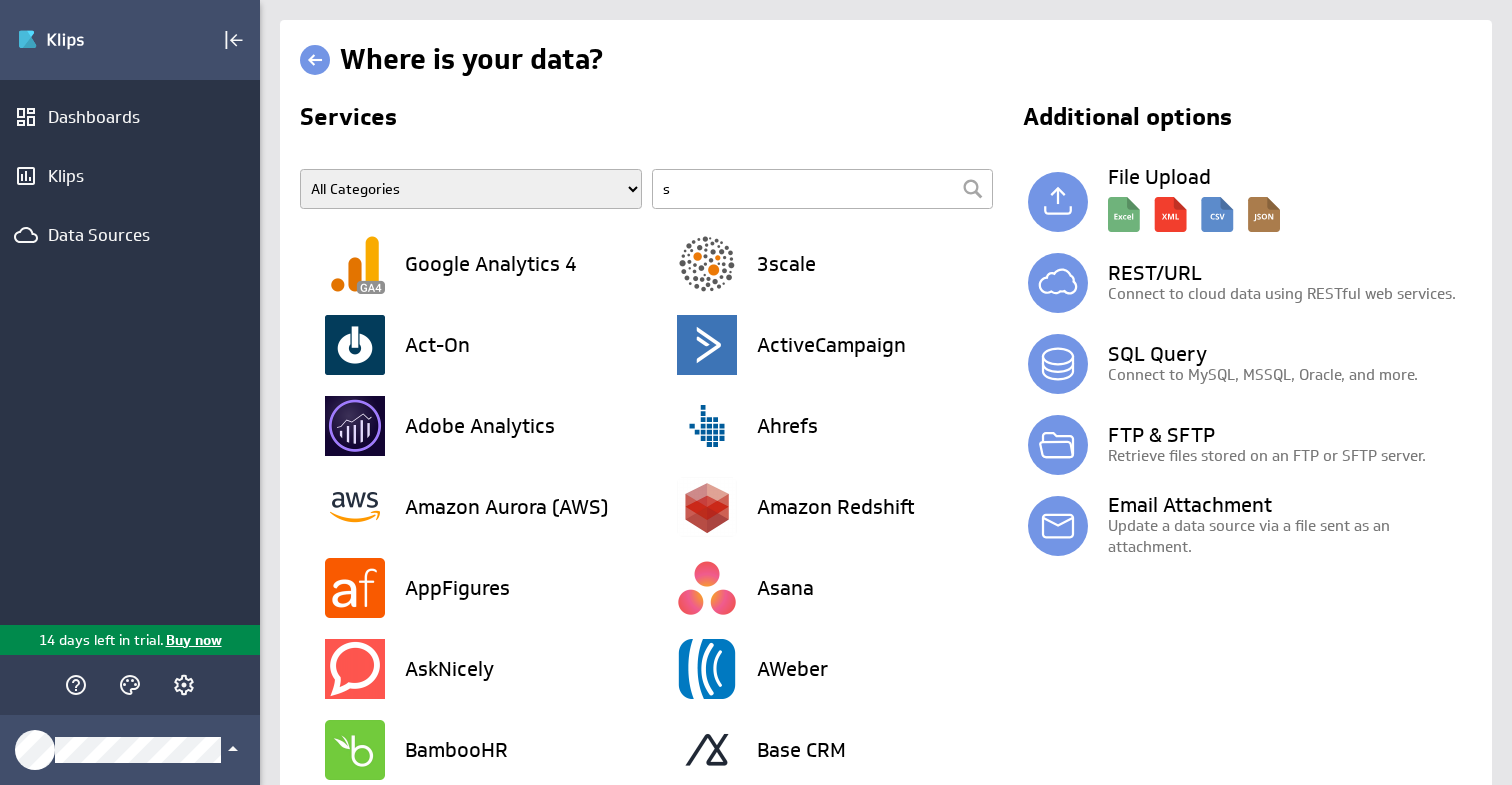 type on "sa" 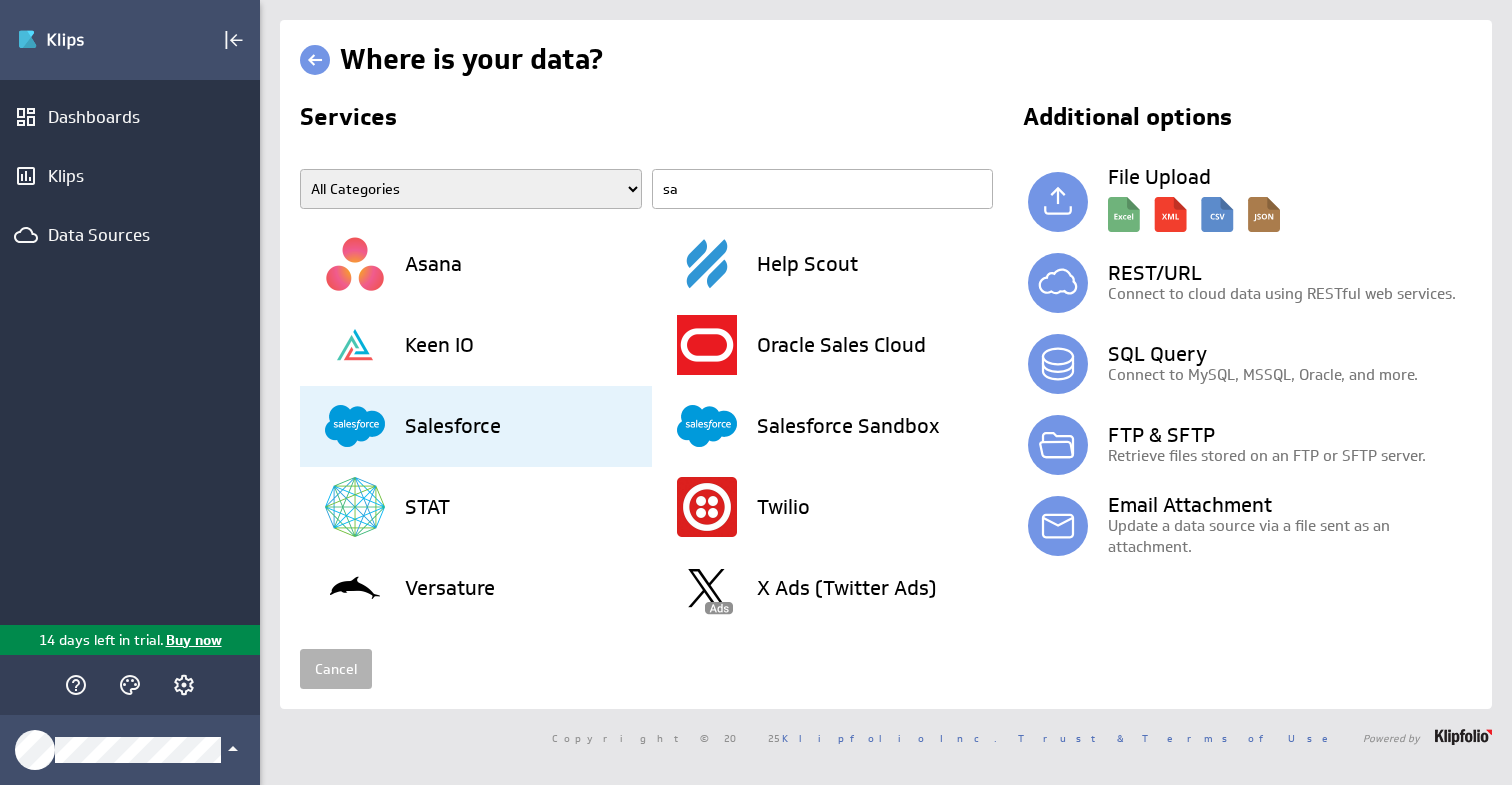 click on "Salesforce" at bounding box center [488, 426] 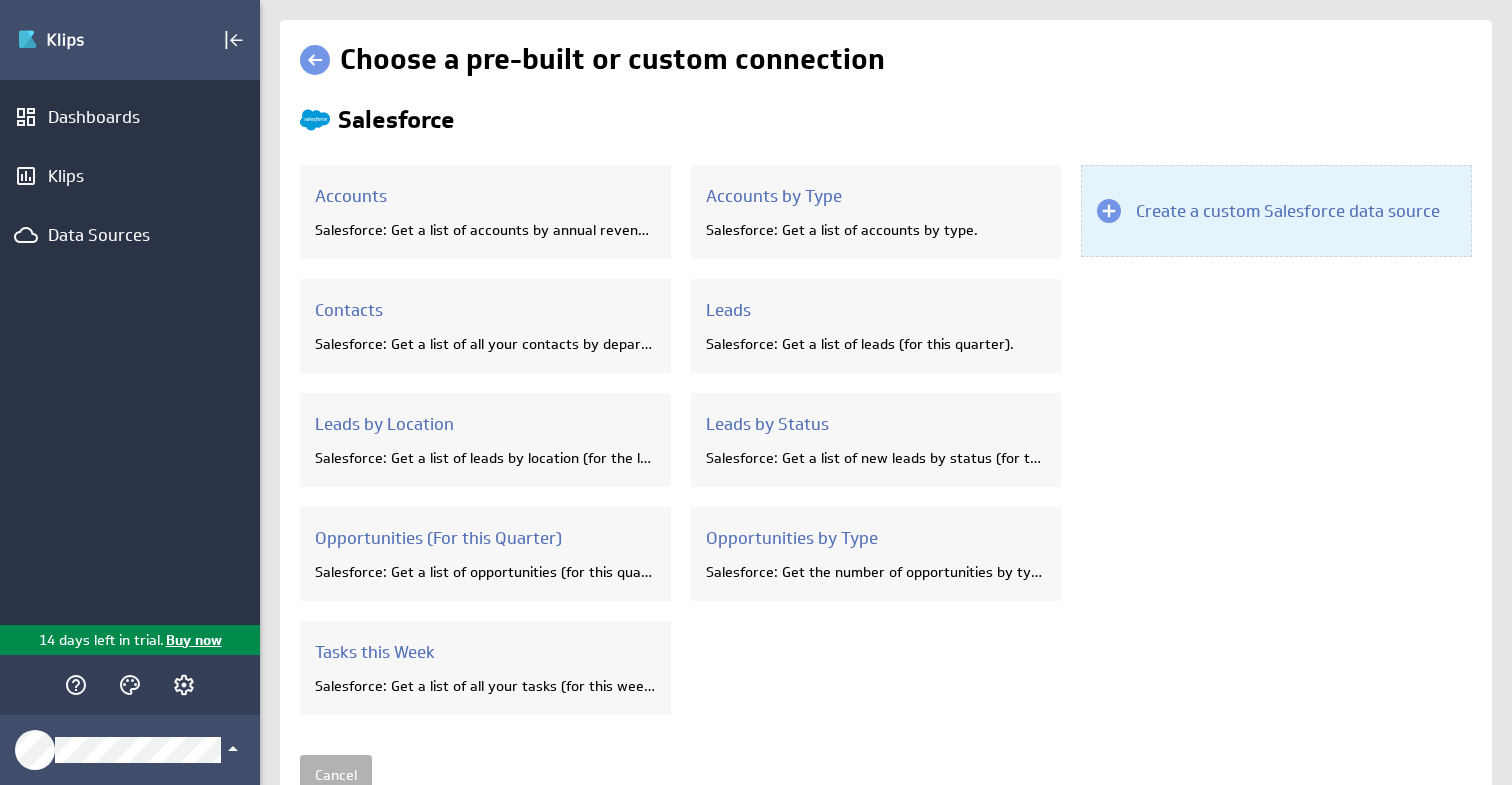 click on "Create a custom Salesforce data source" at bounding box center [1276, 211] 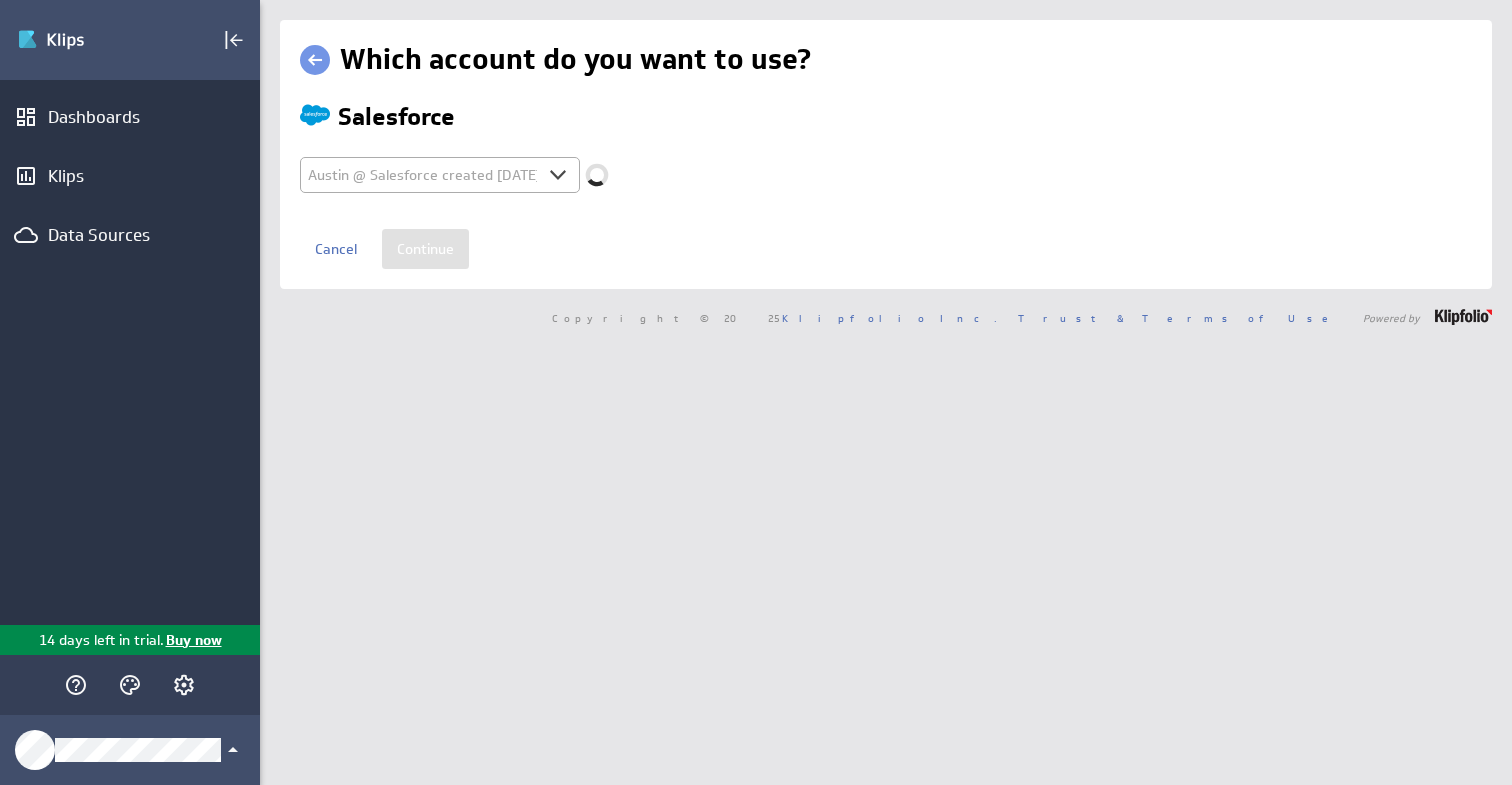 select on "3d6d030789945ba32af89fd29c6e0930" 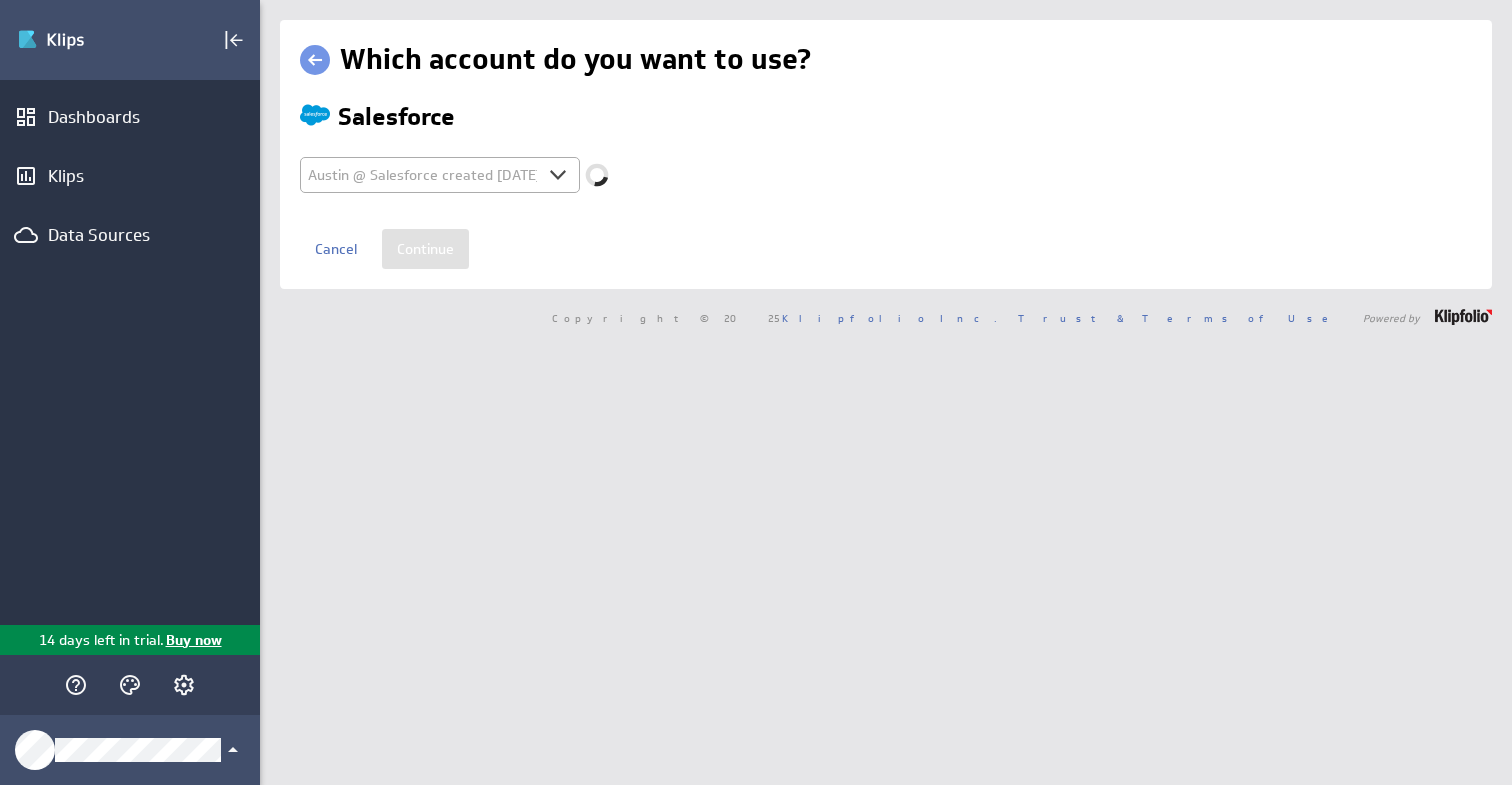 scroll, scrollTop: 0, scrollLeft: 0, axis: both 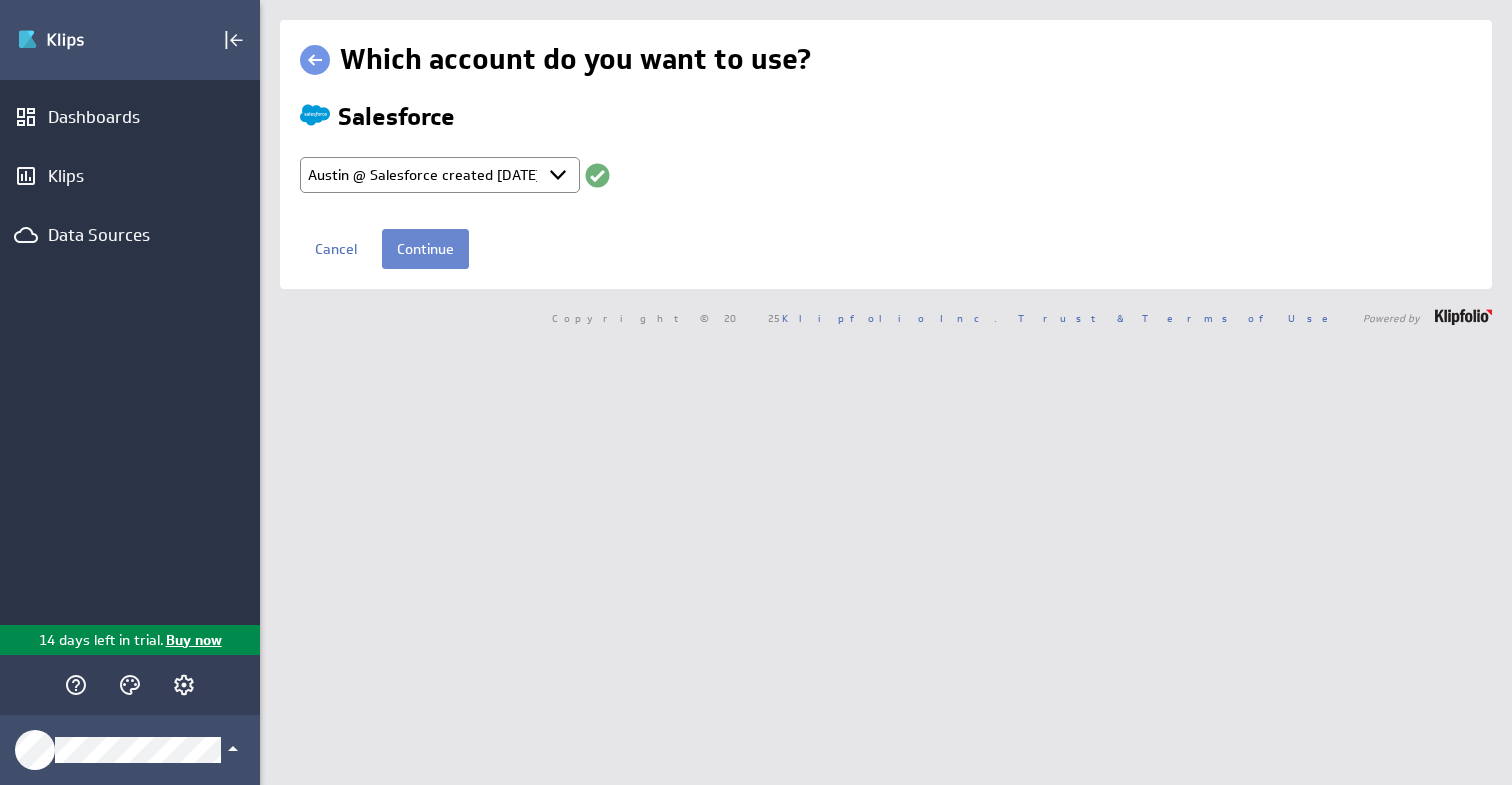 click on "Continue" at bounding box center (425, 249) 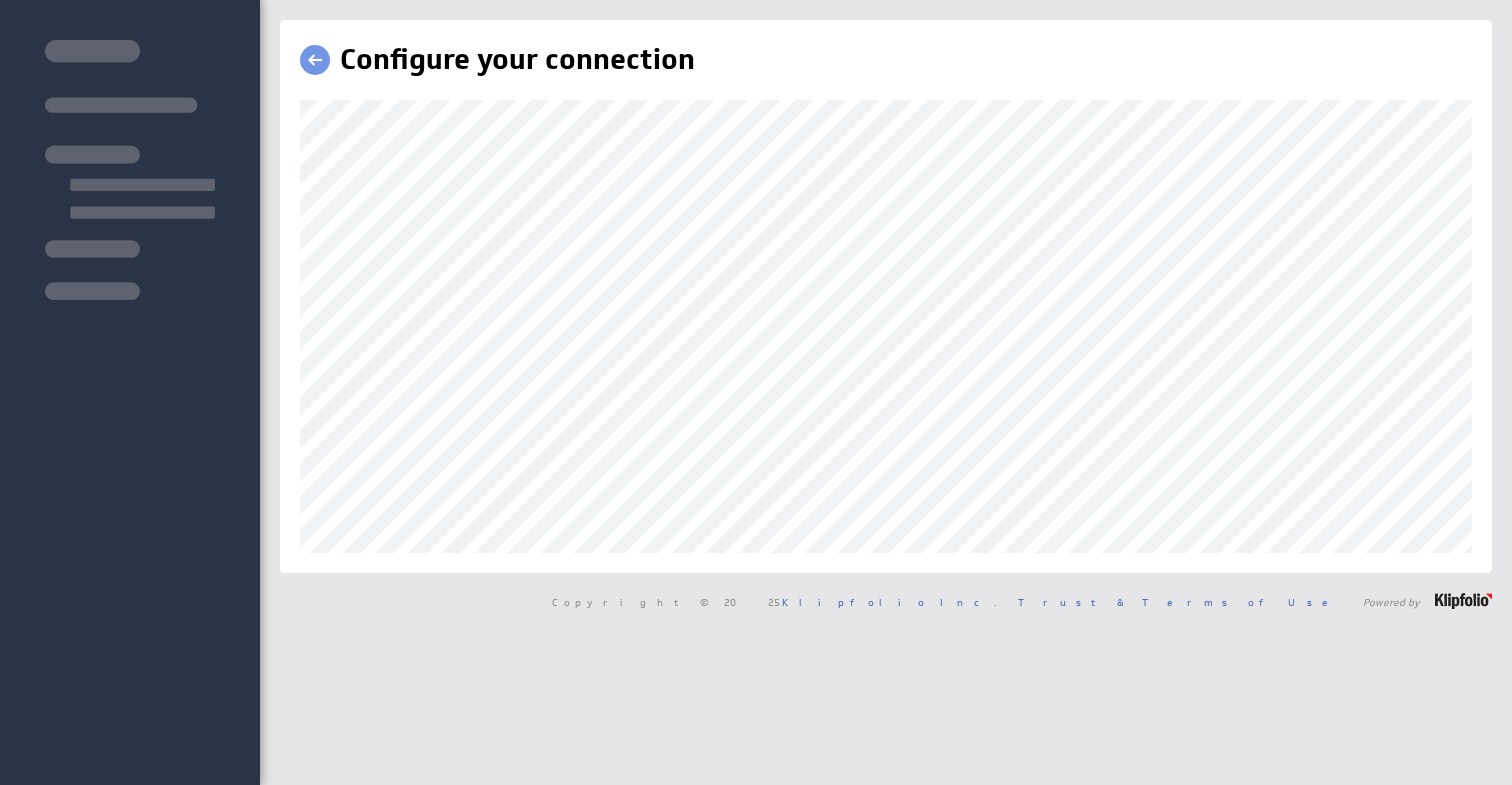scroll, scrollTop: 0, scrollLeft: 0, axis: both 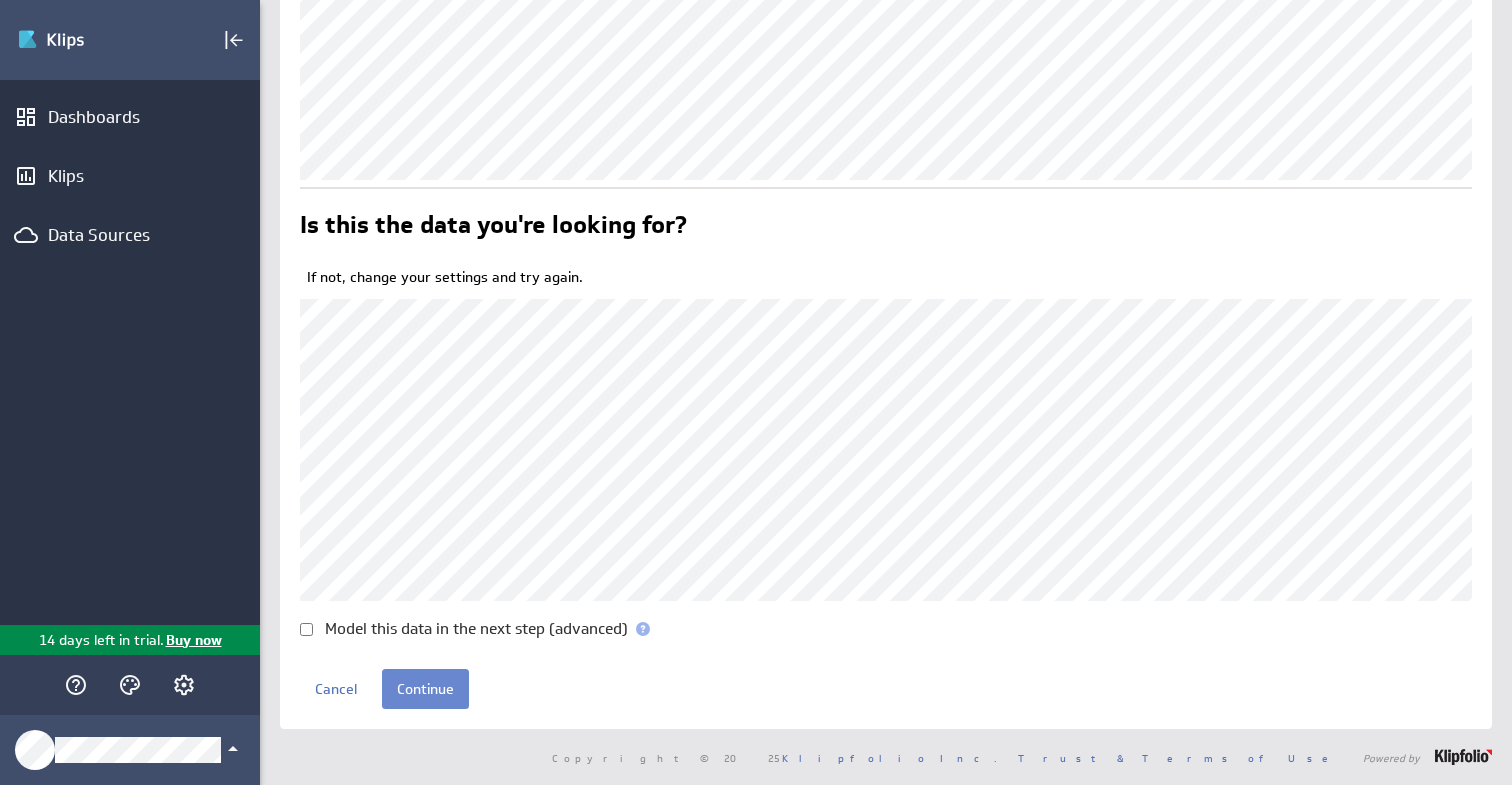 click on "Continue" at bounding box center (425, 689) 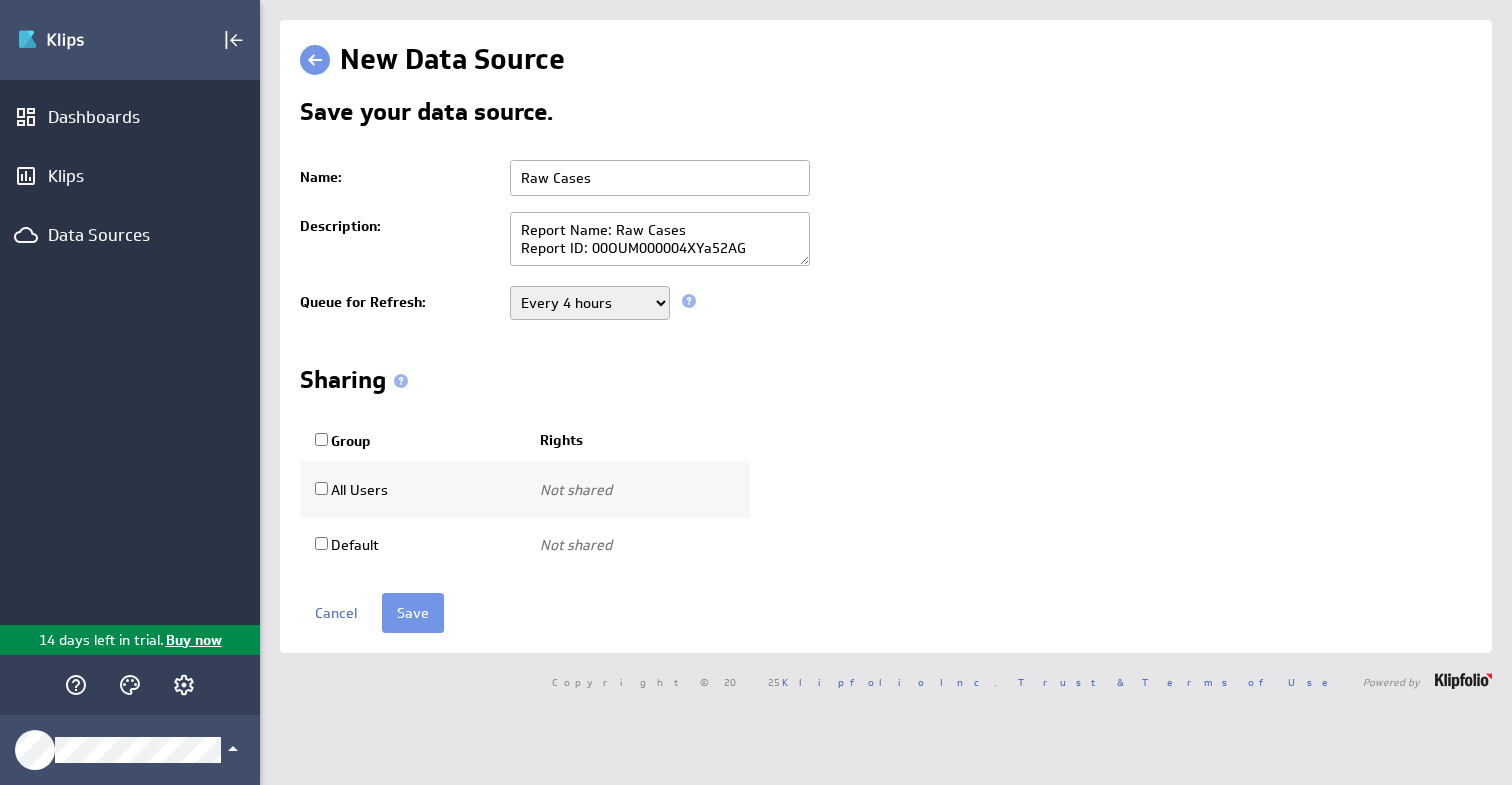 scroll, scrollTop: 0, scrollLeft: 0, axis: both 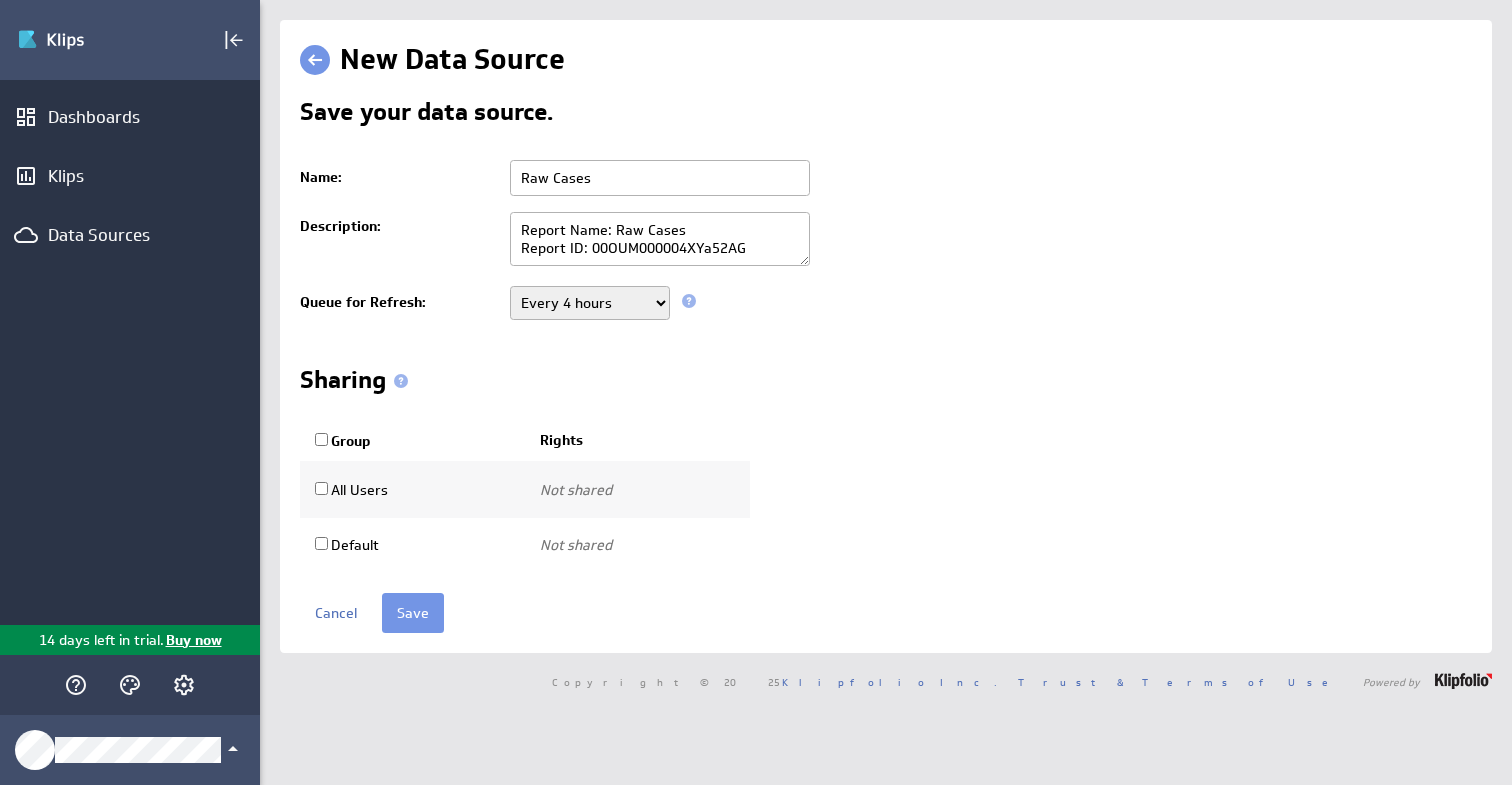 click on "Never
Every minute
Every 5 minutes
Every 15 minutes
Every 30 minutes
Every hour
Every 2 hours
Every 3 hours
Every 4 hours
Every 12 hours
Every 24 hours" at bounding box center [590, 303] 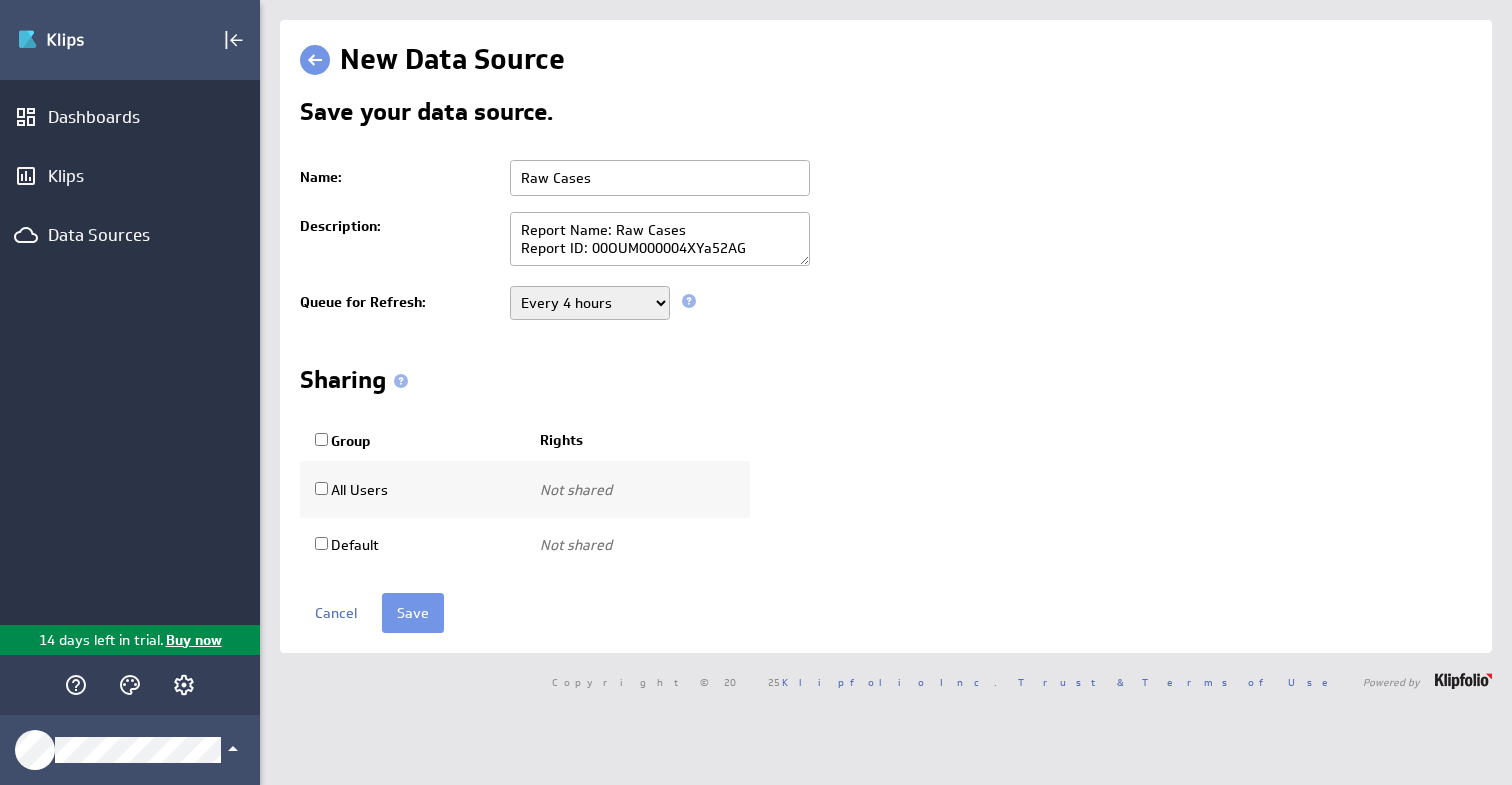select on "1800" 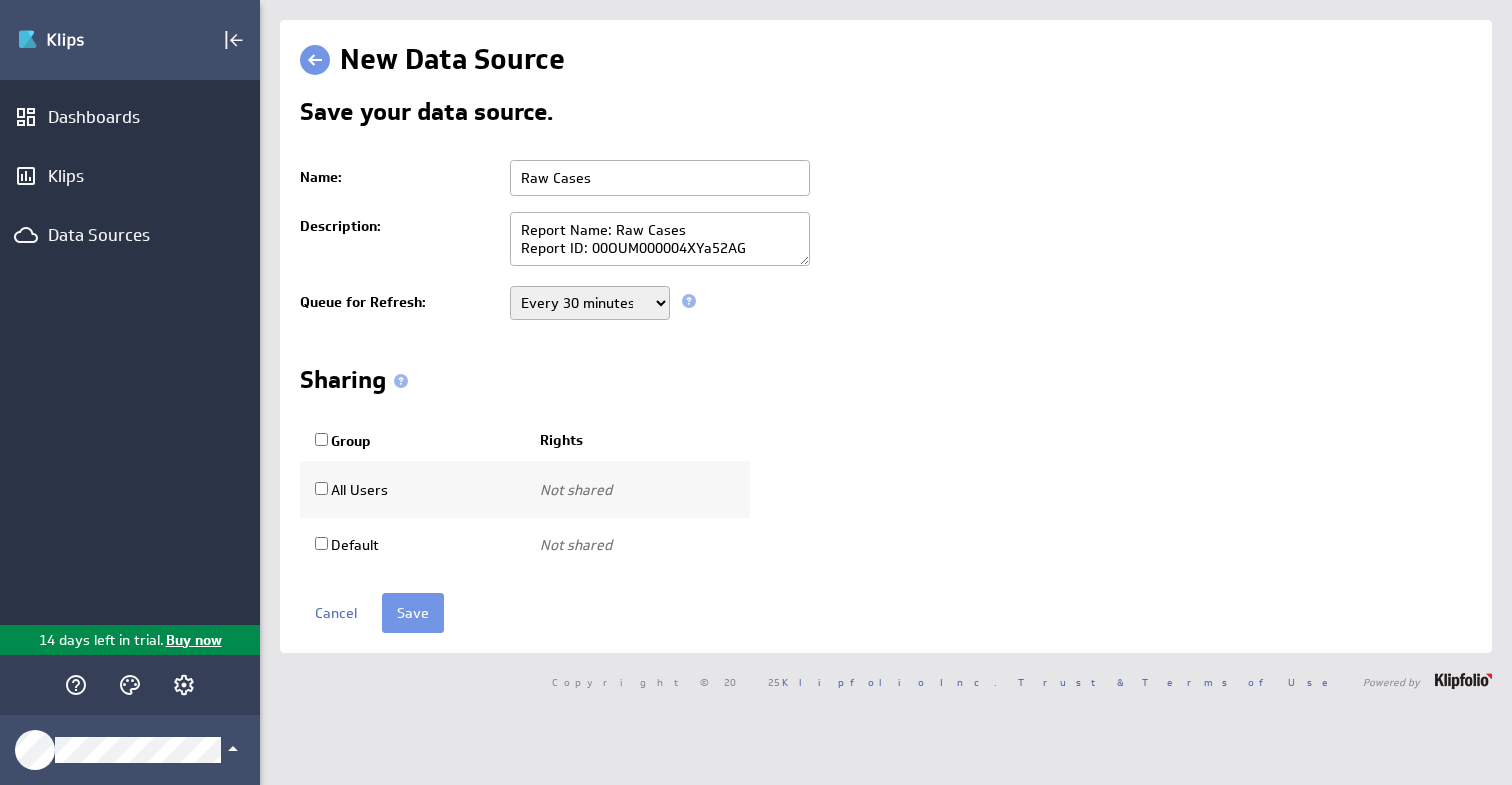 click on "Save your data source.
Name:
Raw Cases
Description:
Report Name: Raw Cases
Report ID: 00OUM000004XYa52AG
Queue for Refresh:
Never
Every minute
Every 5 minutes
Every 15 minutes
Every 30 minutes
Every hour" at bounding box center (886, 336) 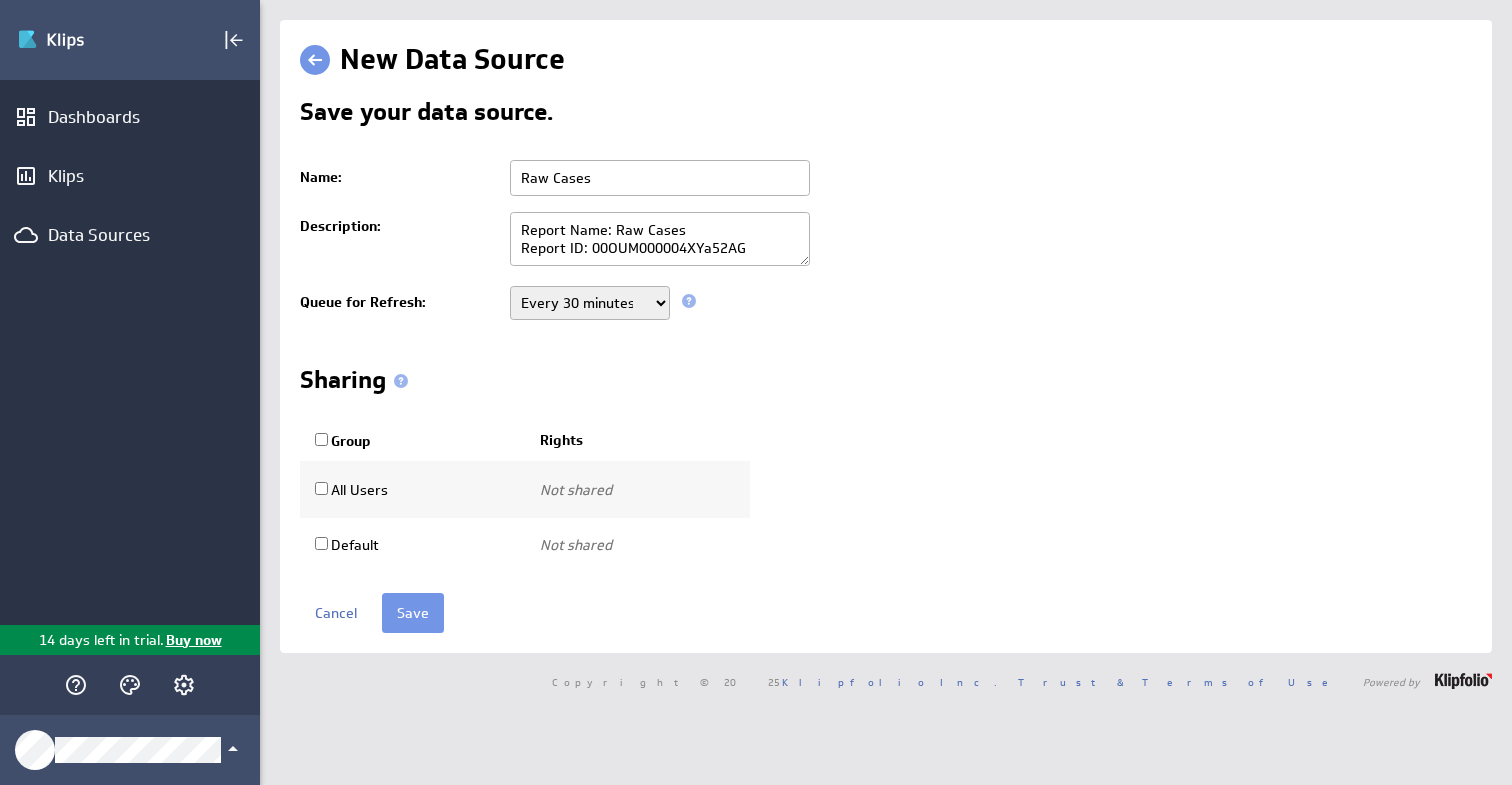 click on "All Users" at bounding box center (321, 488) 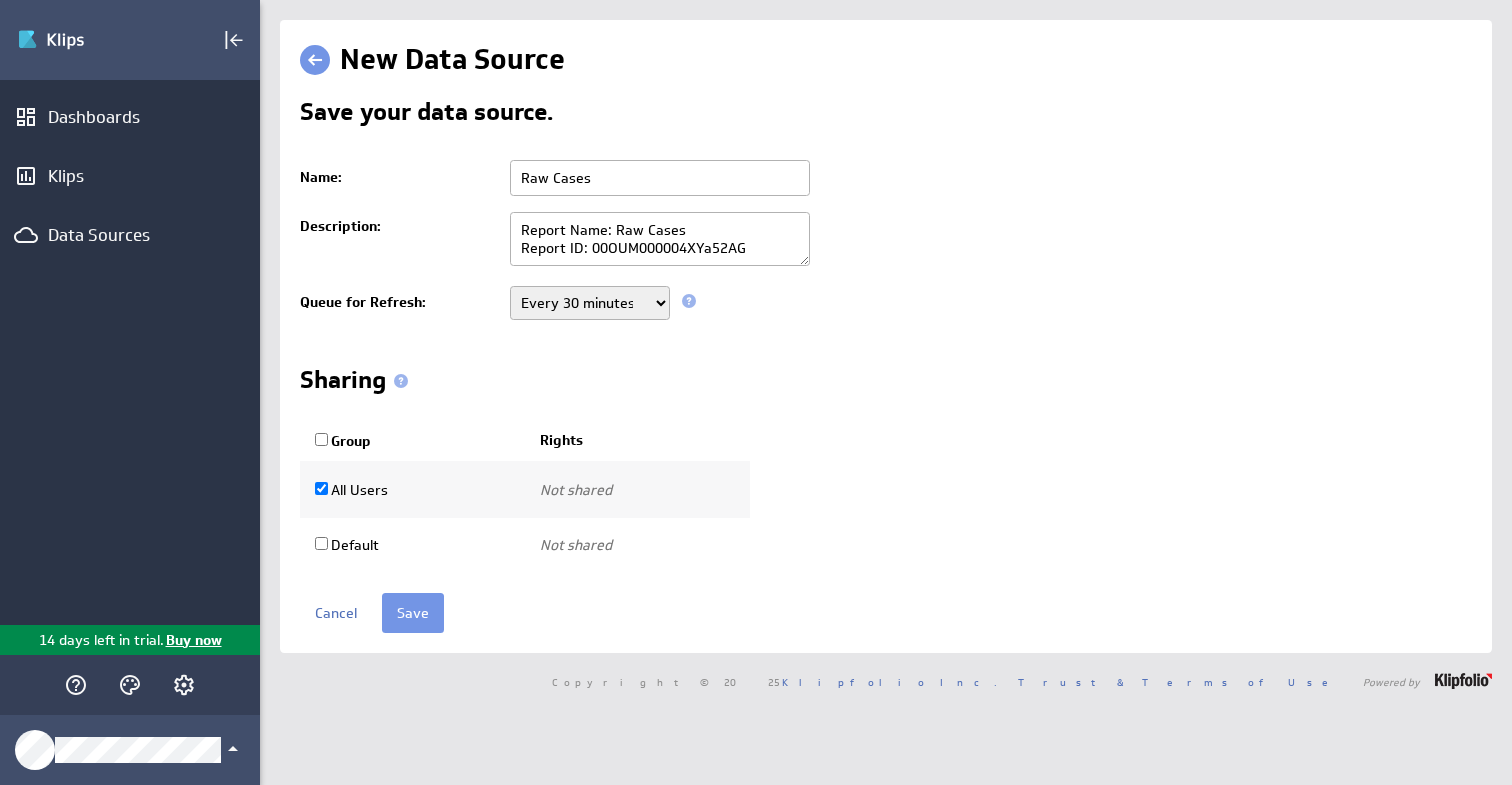 select on "c4357e7707a5ba0f3e5d066eaca738a5:use" 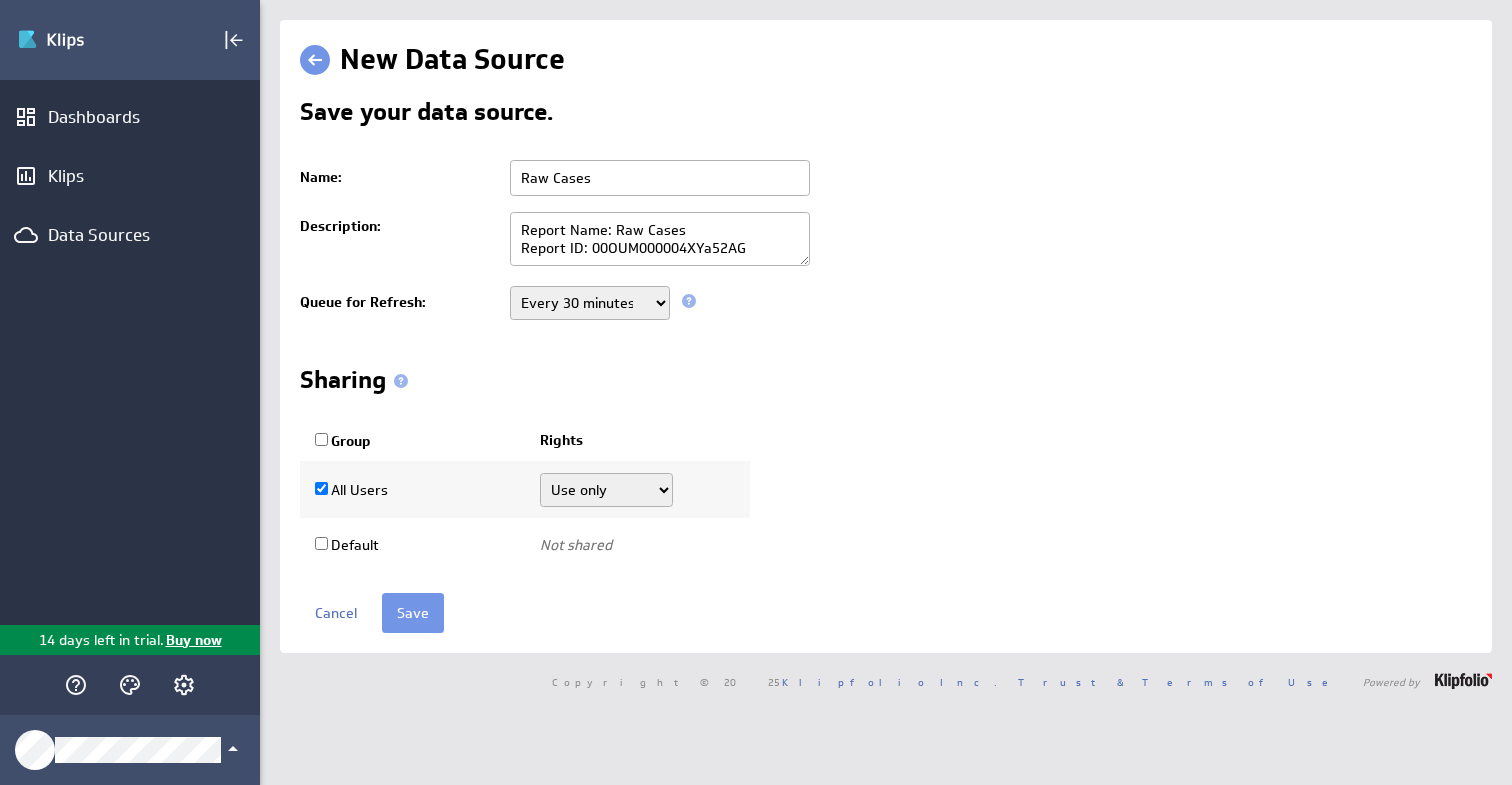 click on "Use only
Use and edit
Do not share" at bounding box center [606, 490] 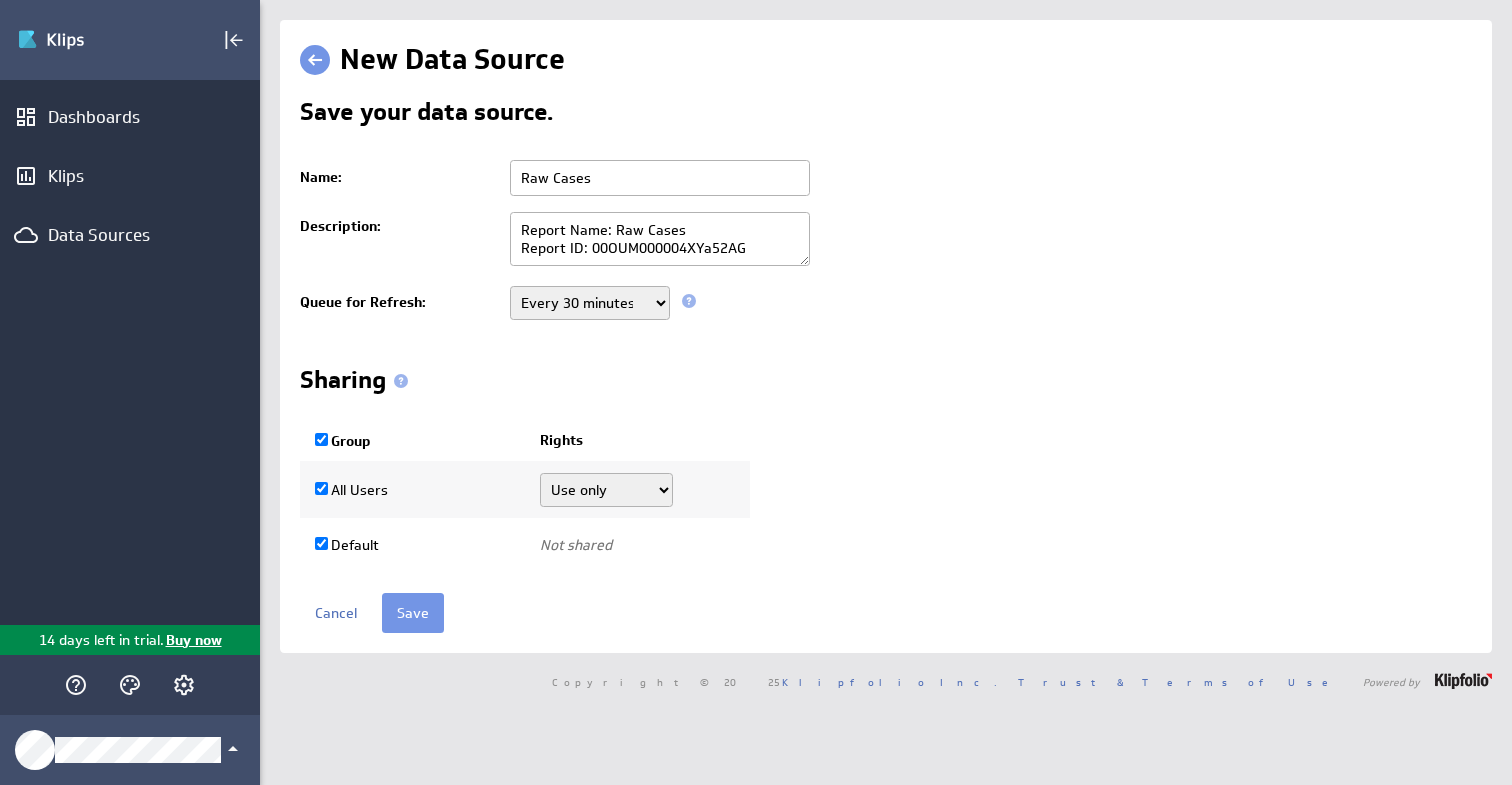 checkbox on "true" 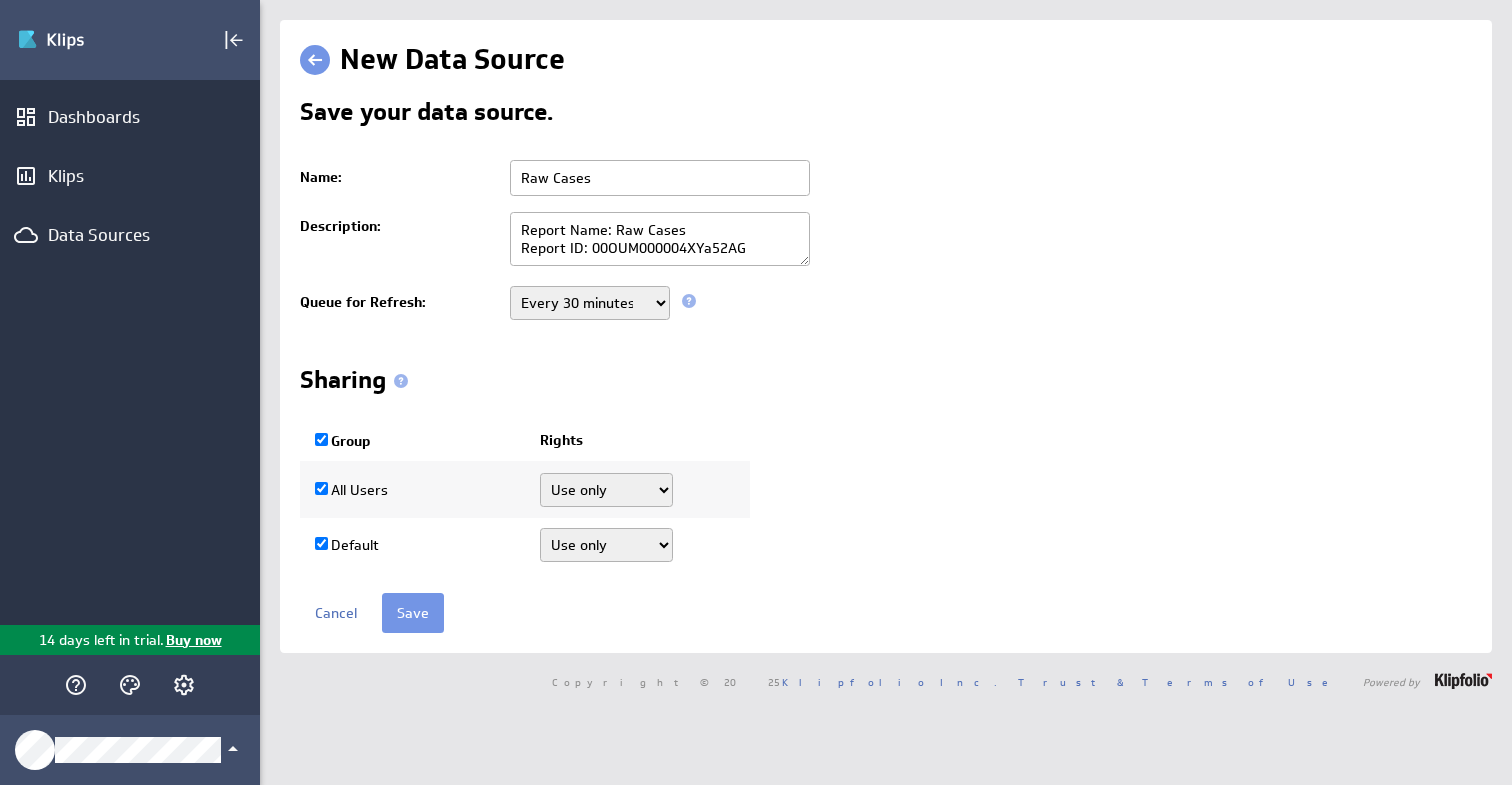 click on "Group" at bounding box center [321, 439] 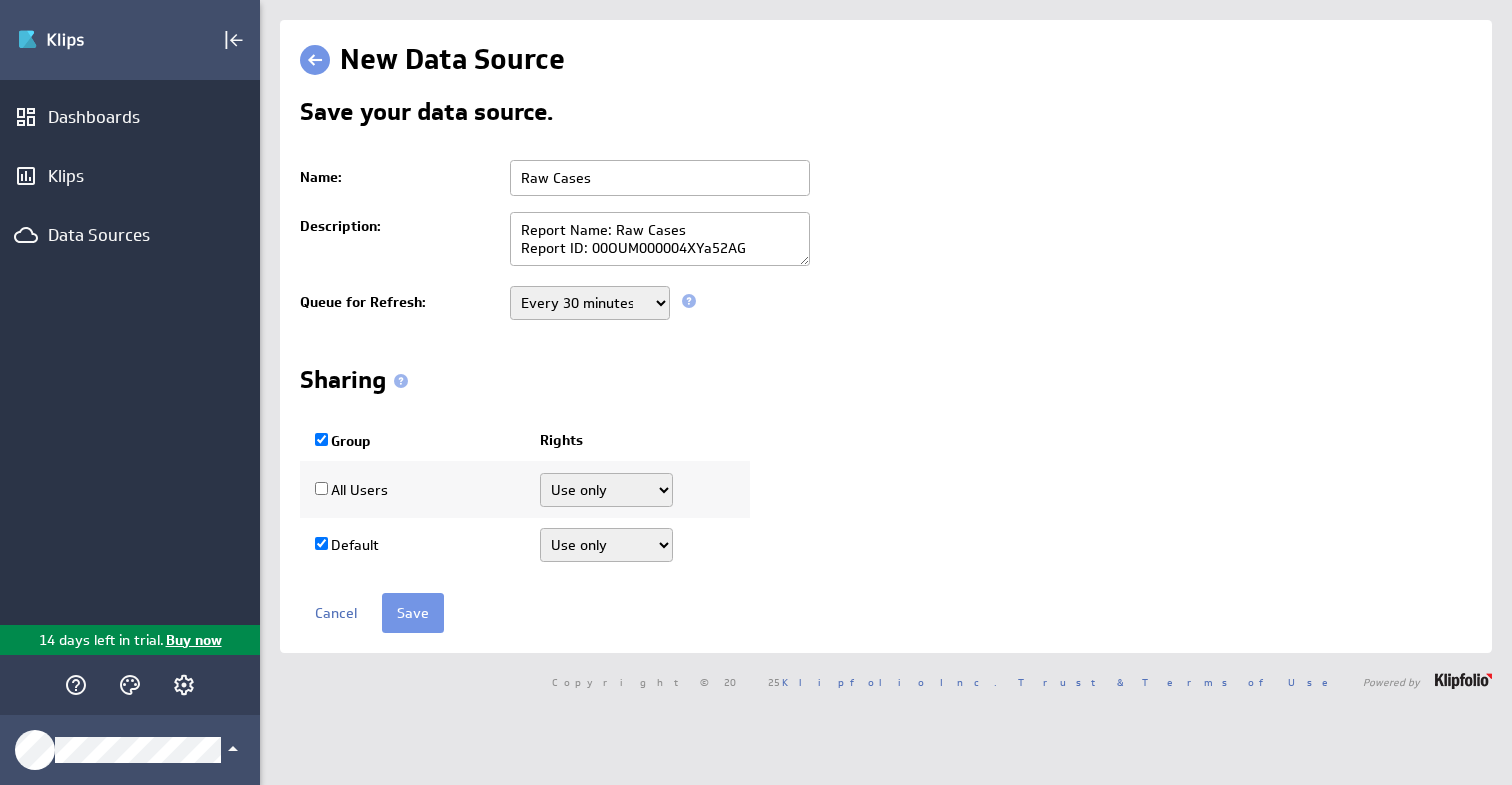 checkbox on "false" 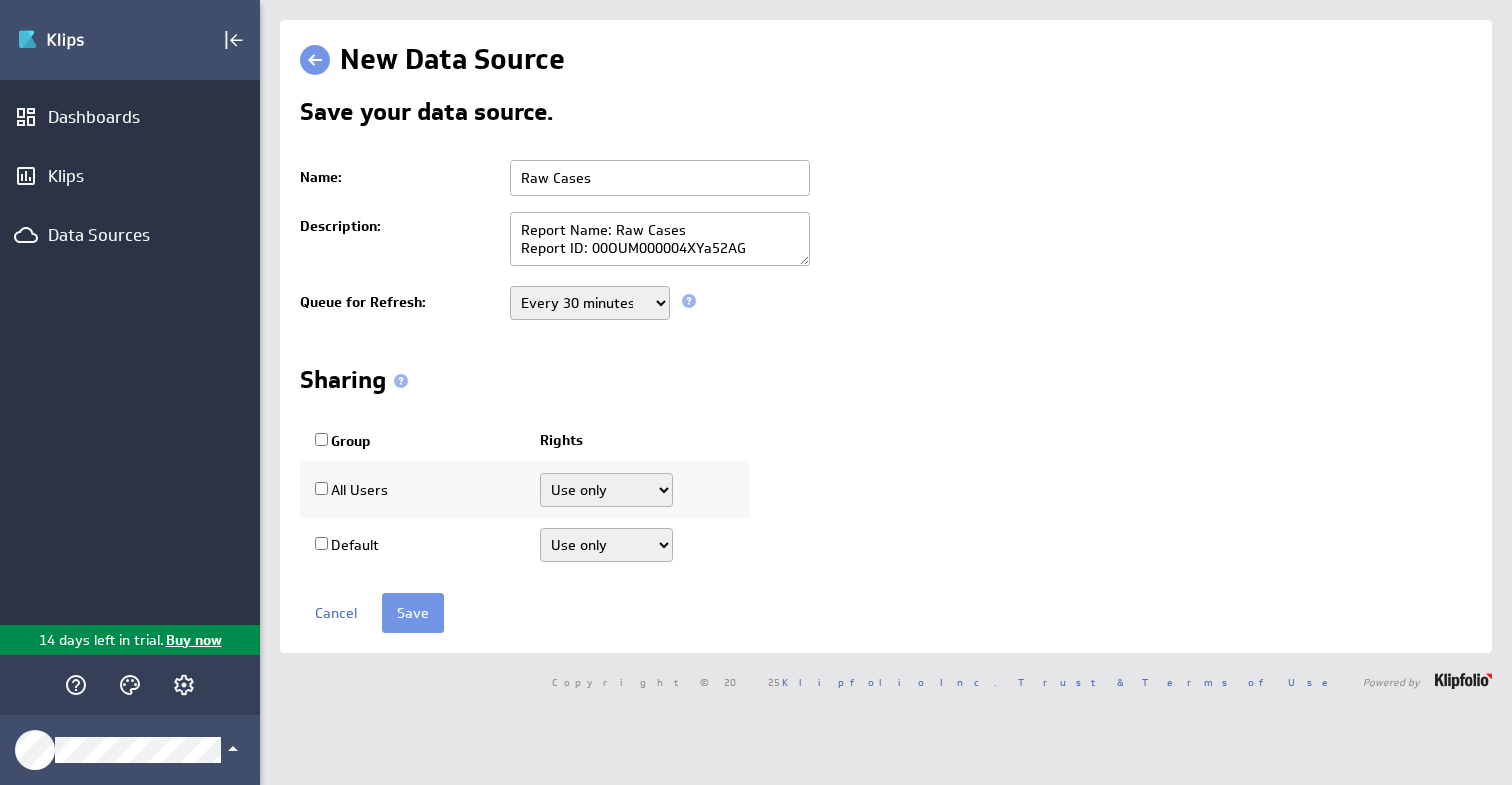 checkbox on "false" 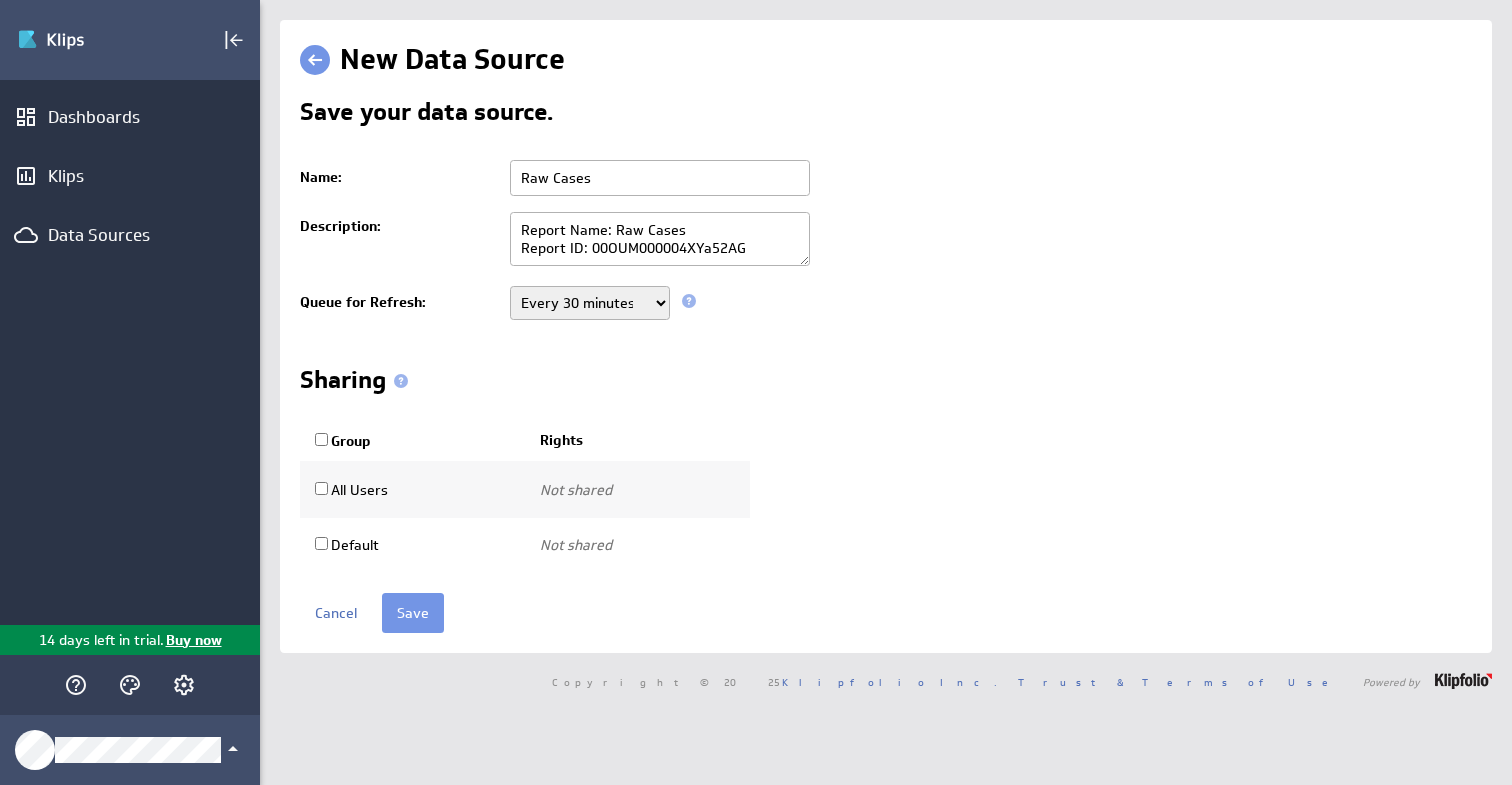 click on "Group" at bounding box center [321, 439] 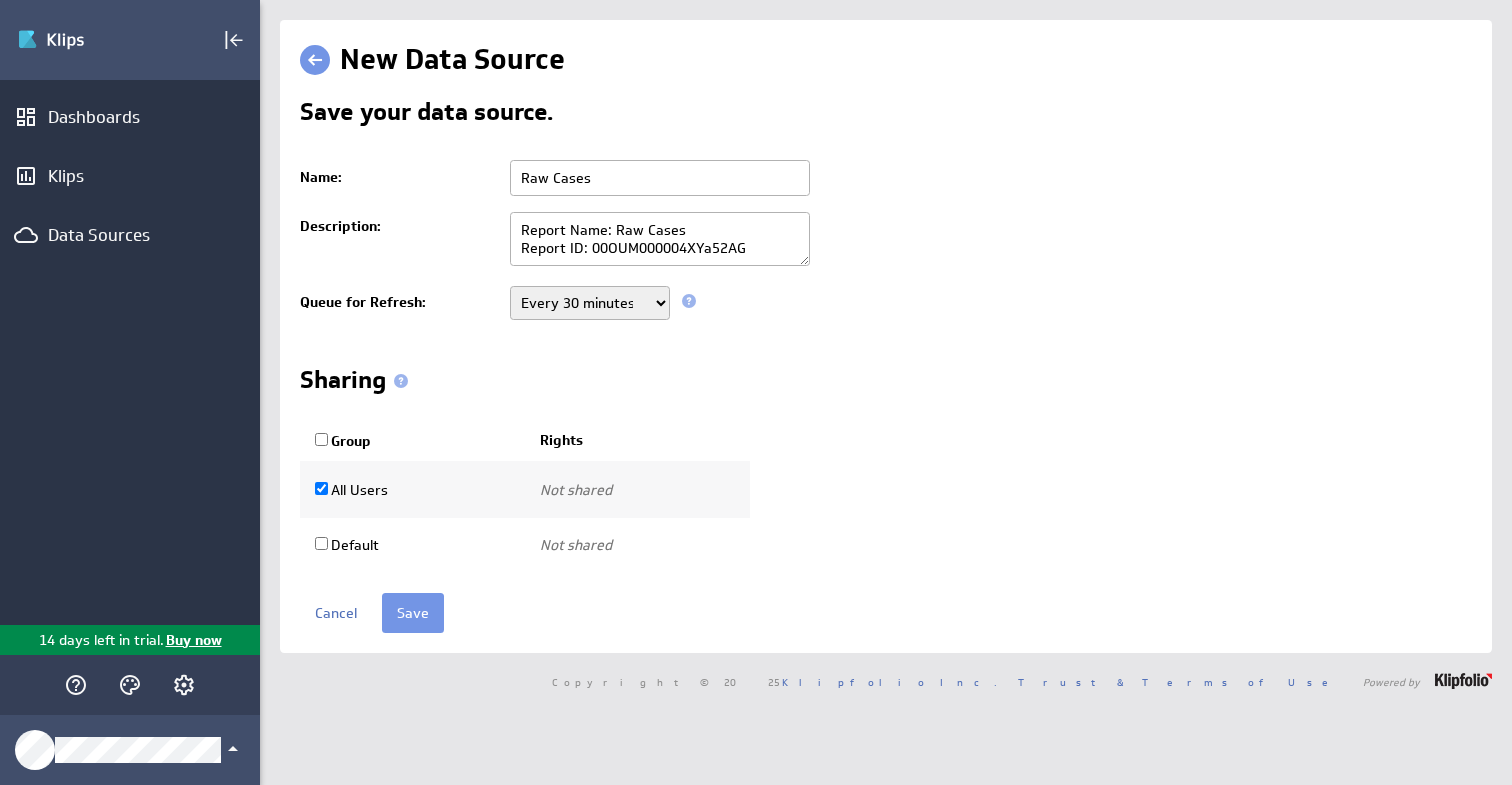 checkbox on "true" 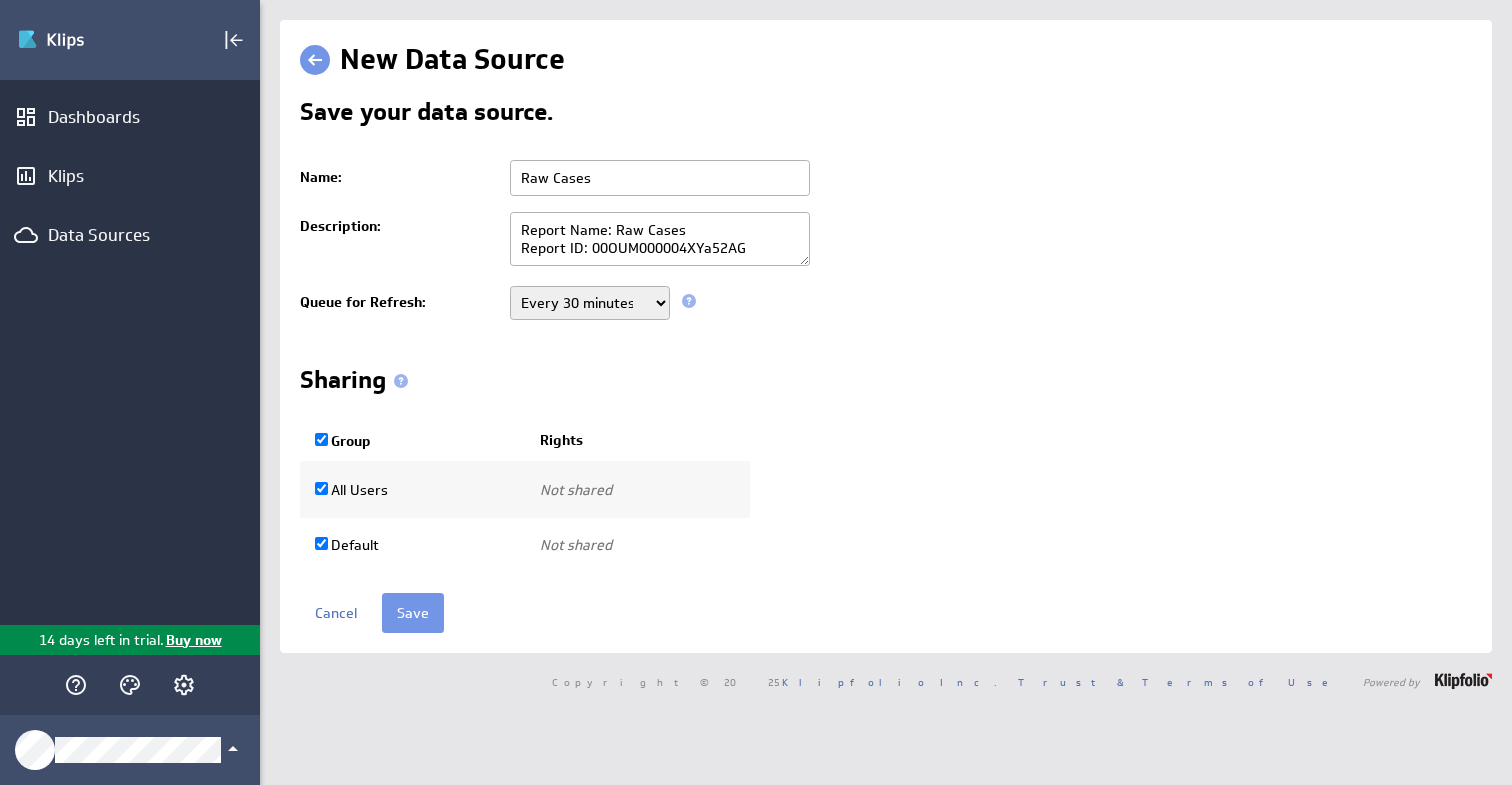 checkbox on "true" 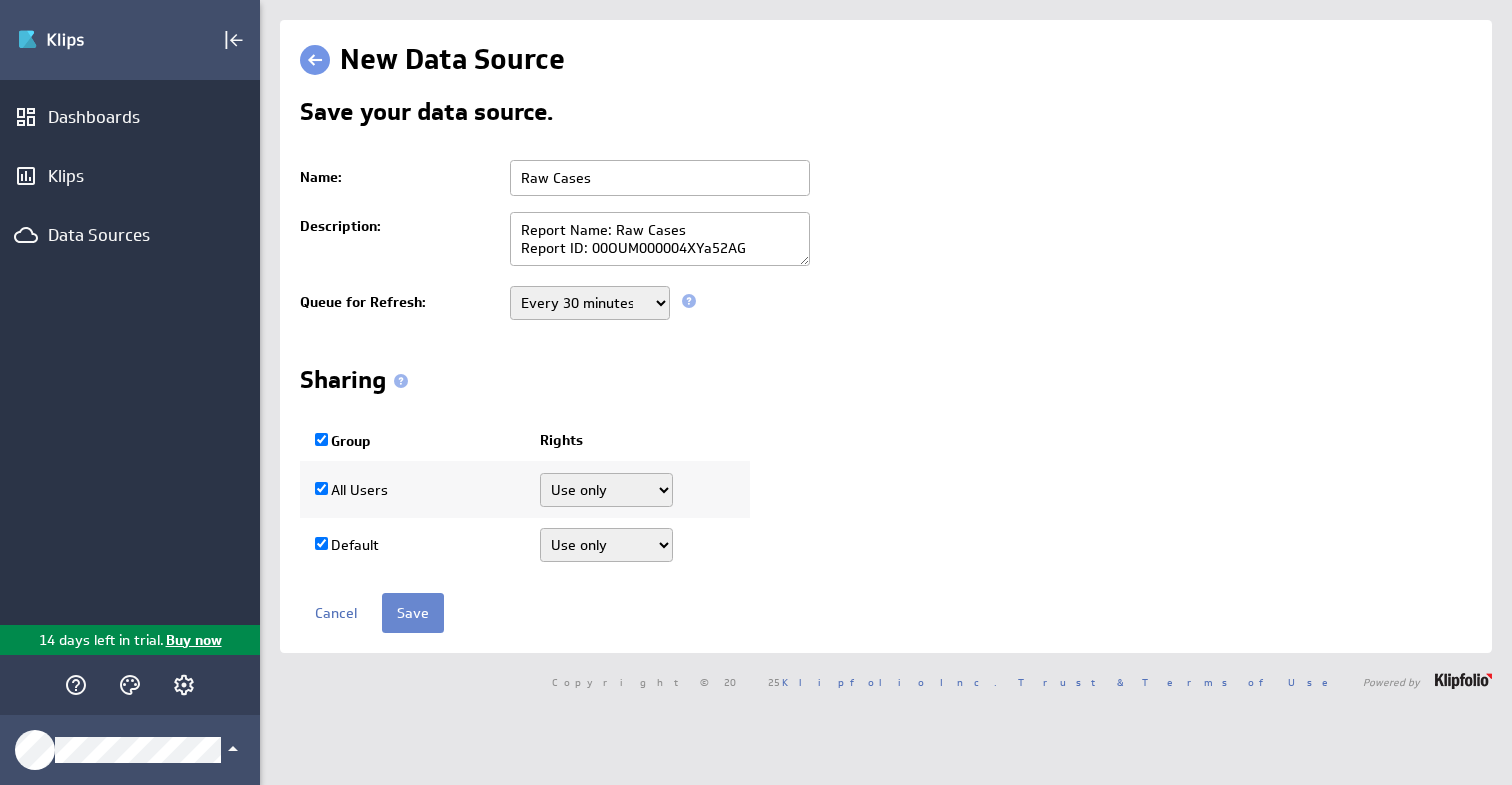 click on "Save" at bounding box center (413, 613) 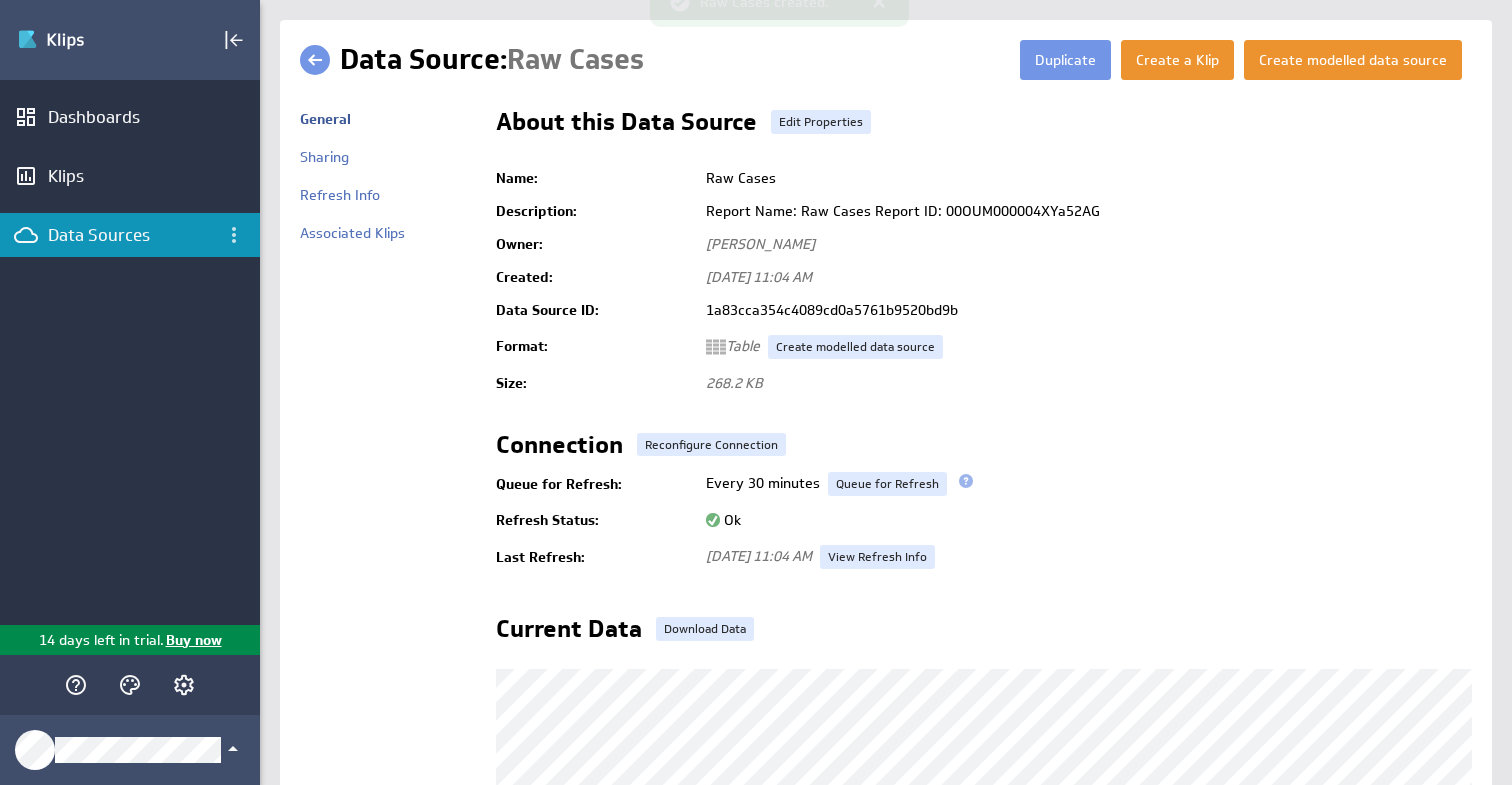 scroll, scrollTop: 0, scrollLeft: 0, axis: both 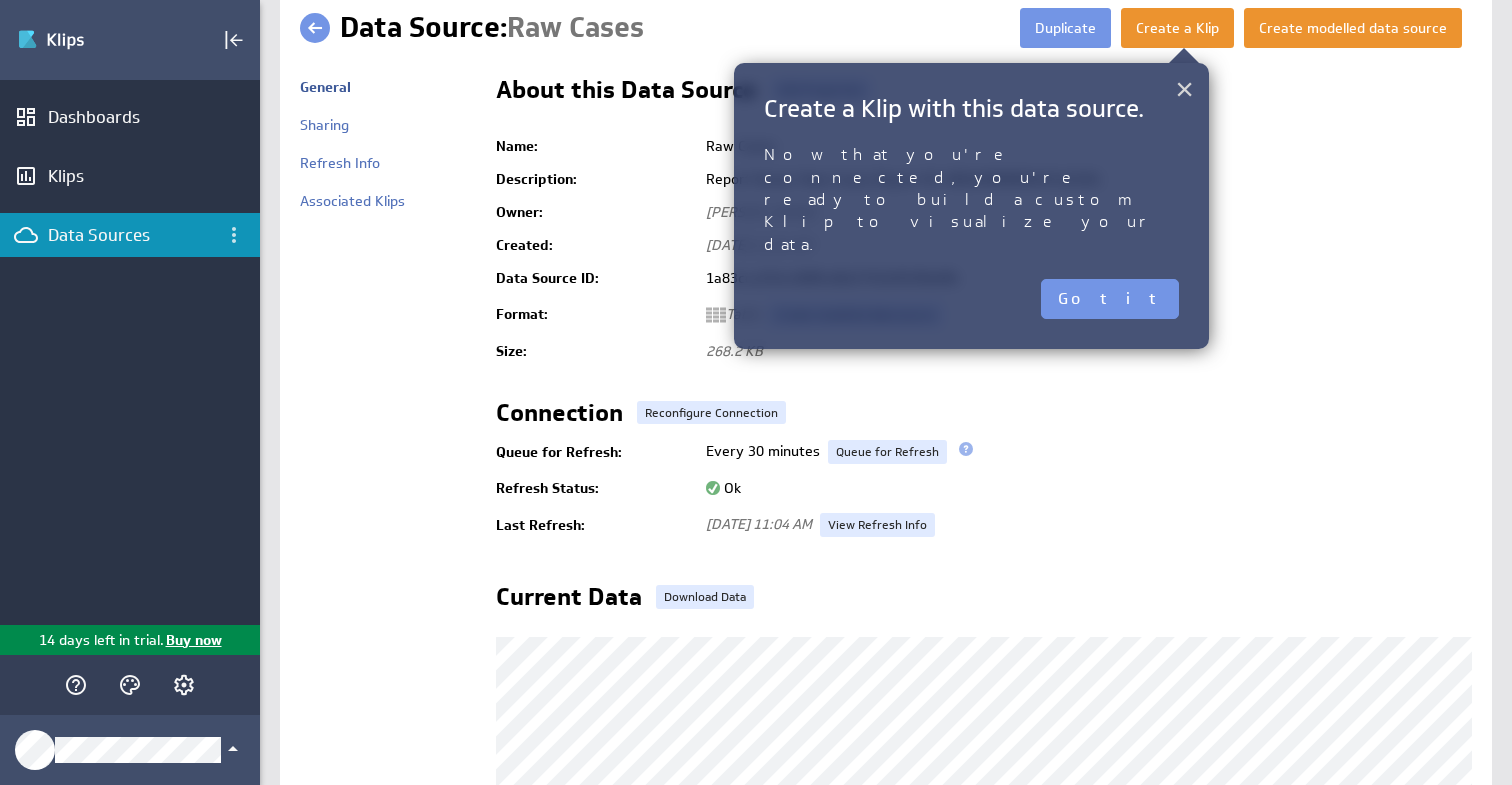click on "×" at bounding box center (1184, 89) 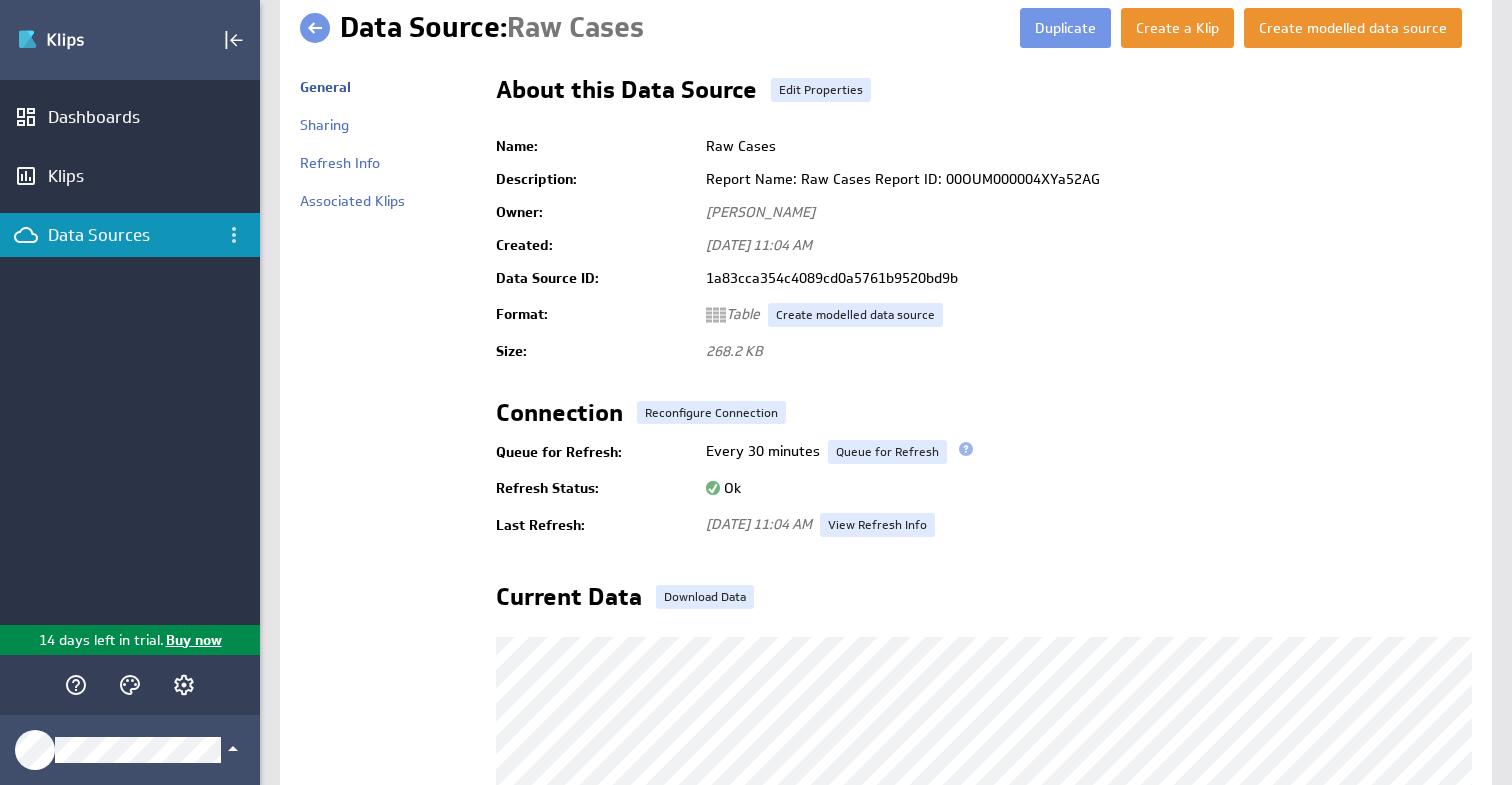 click at bounding box center (984, 384) 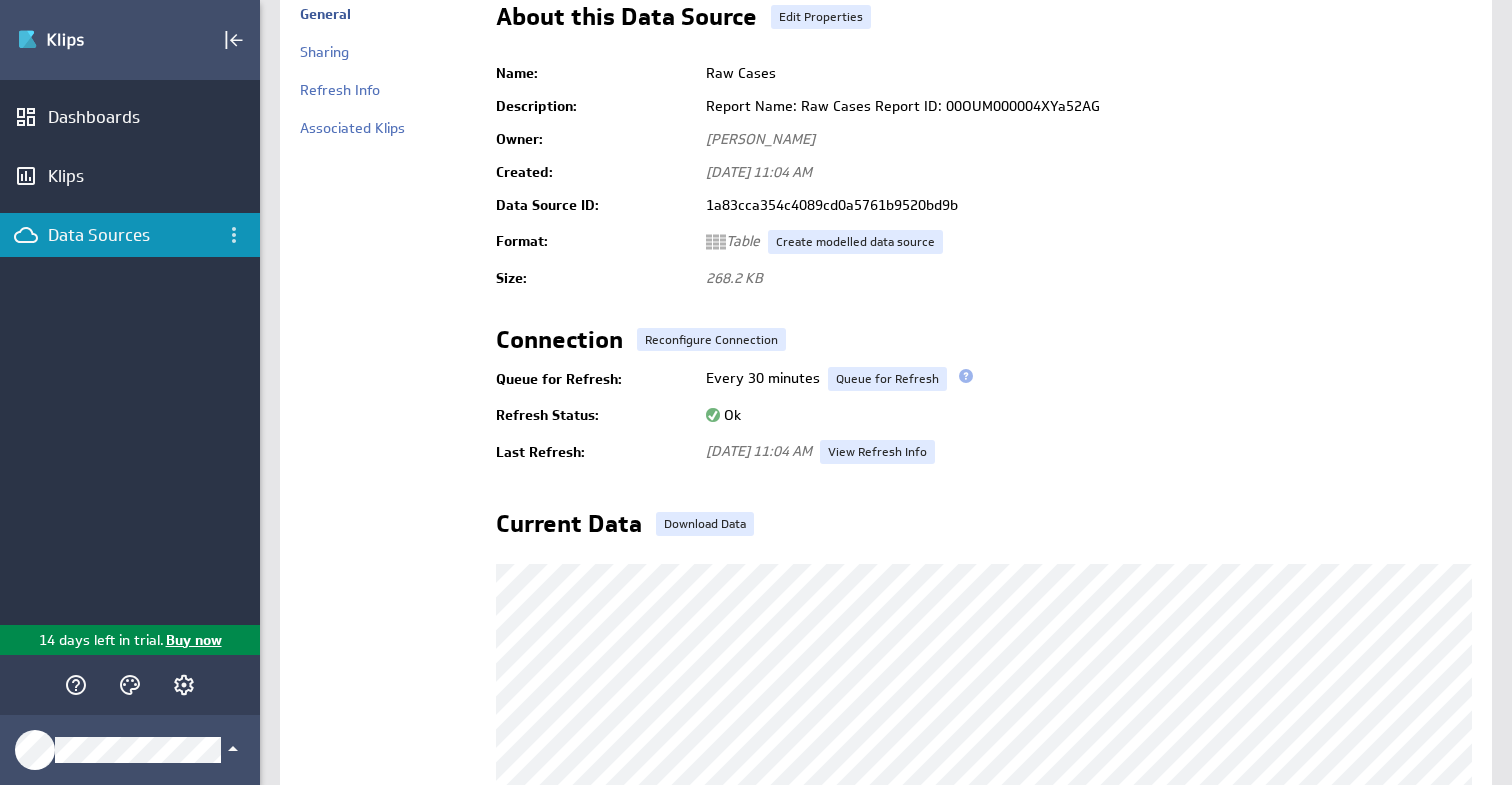 scroll, scrollTop: 0, scrollLeft: 0, axis: both 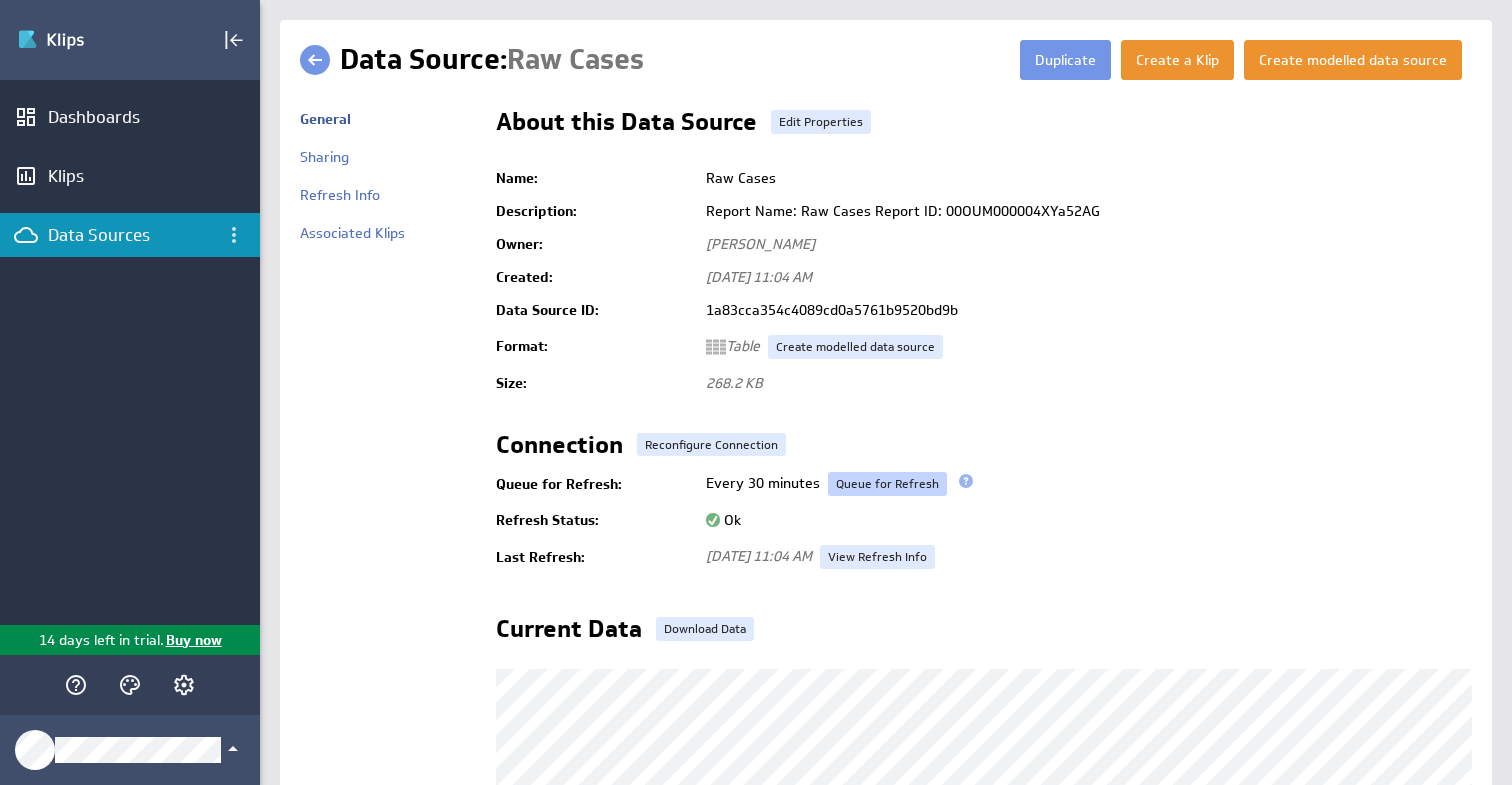 click on "Queue for Refresh" at bounding box center (887, 484) 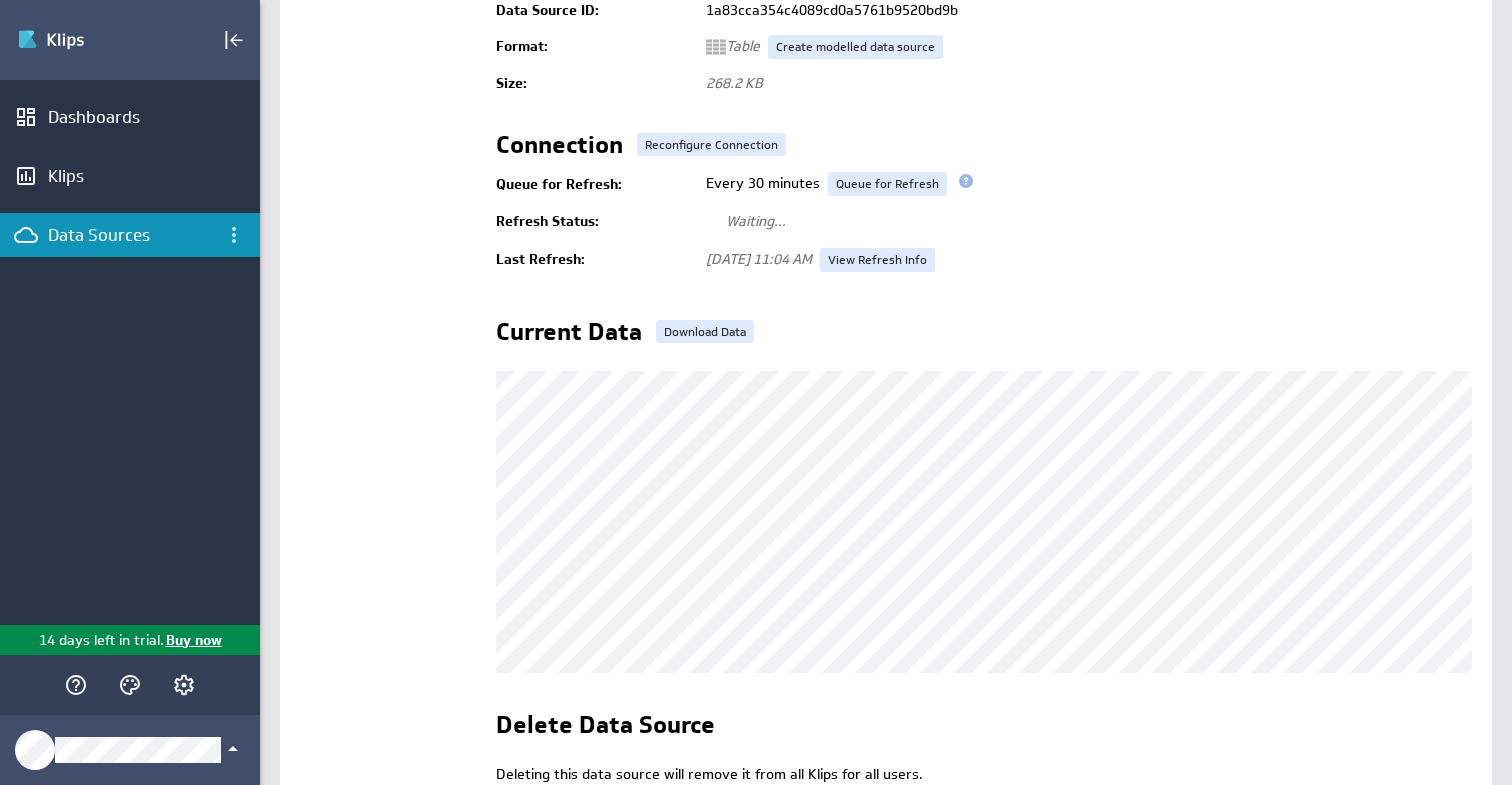 scroll, scrollTop: 426, scrollLeft: 0, axis: vertical 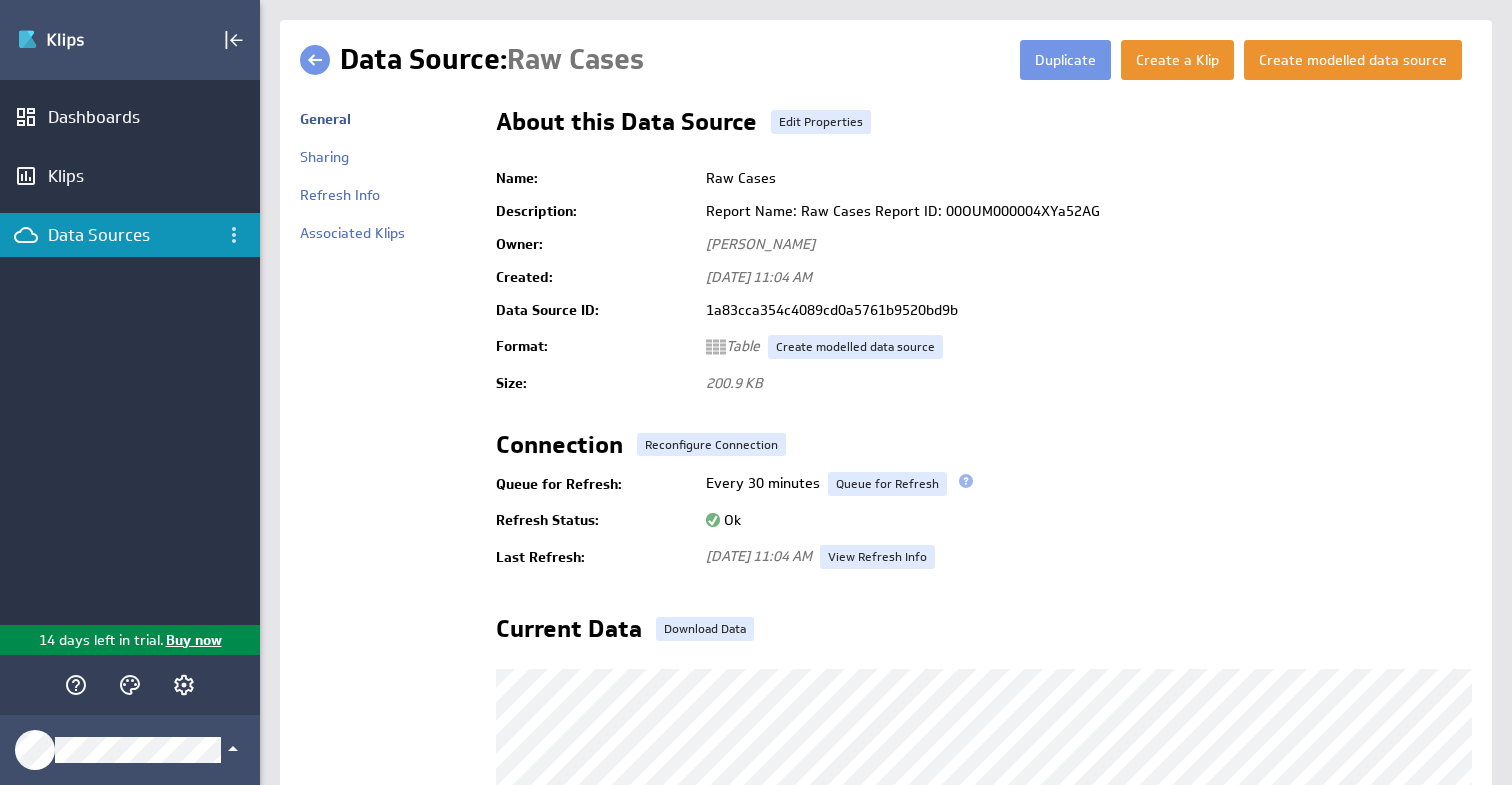 click on "General
Sharing
Refresh Info
Associated Klips" at bounding box center (388, 626) 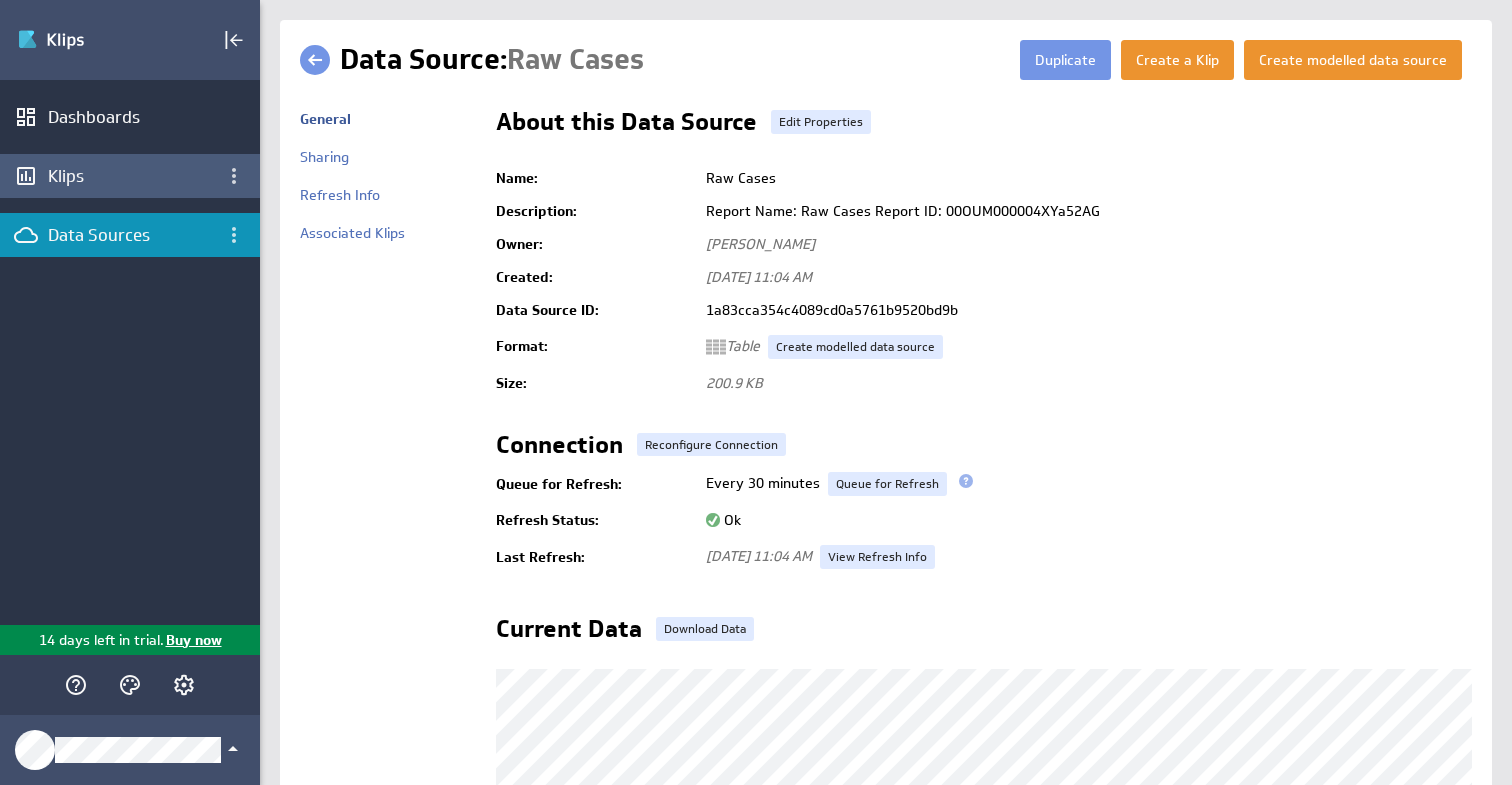 click on "Klips" at bounding box center [130, 176] 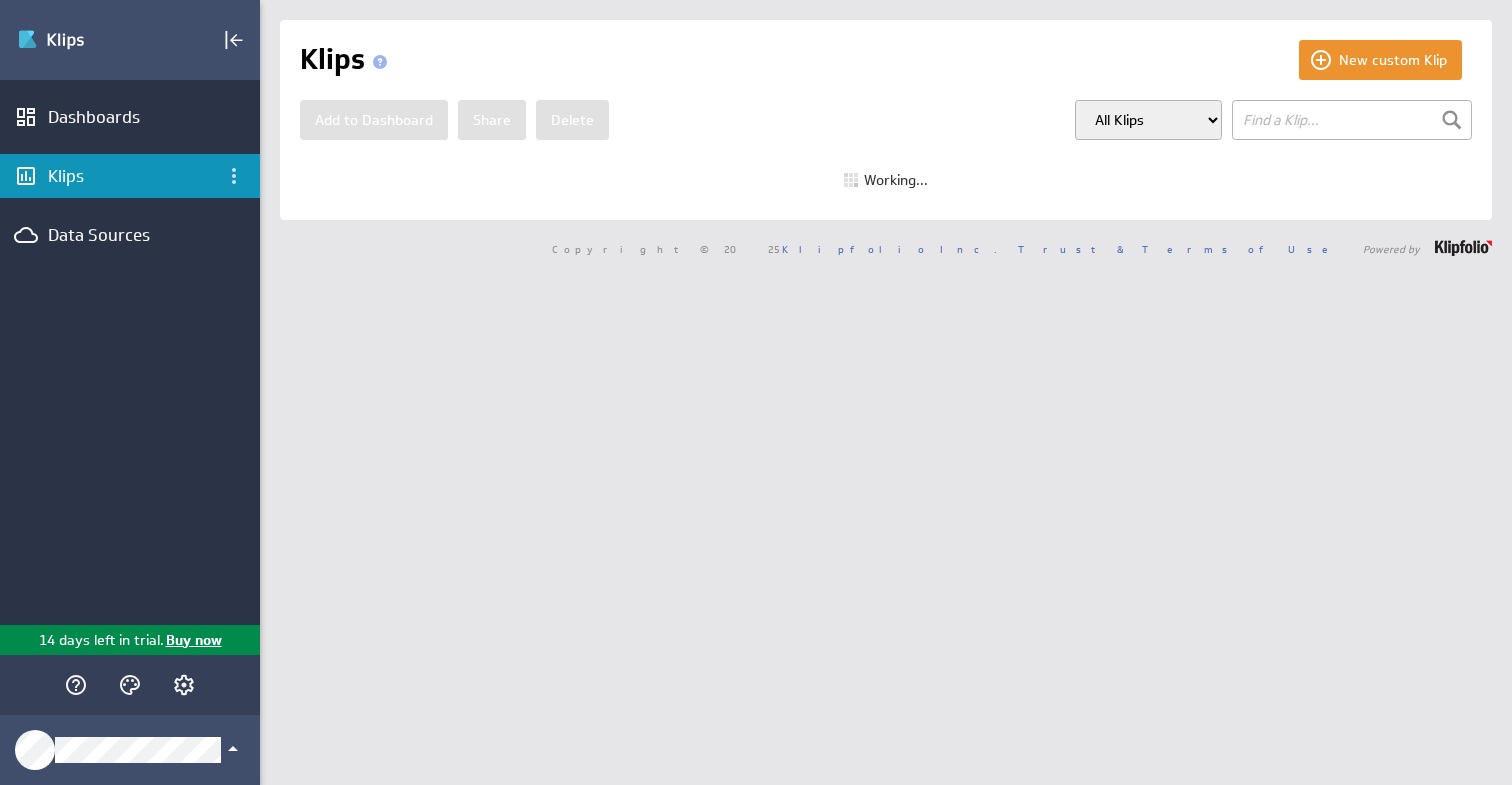 scroll, scrollTop: 0, scrollLeft: 0, axis: both 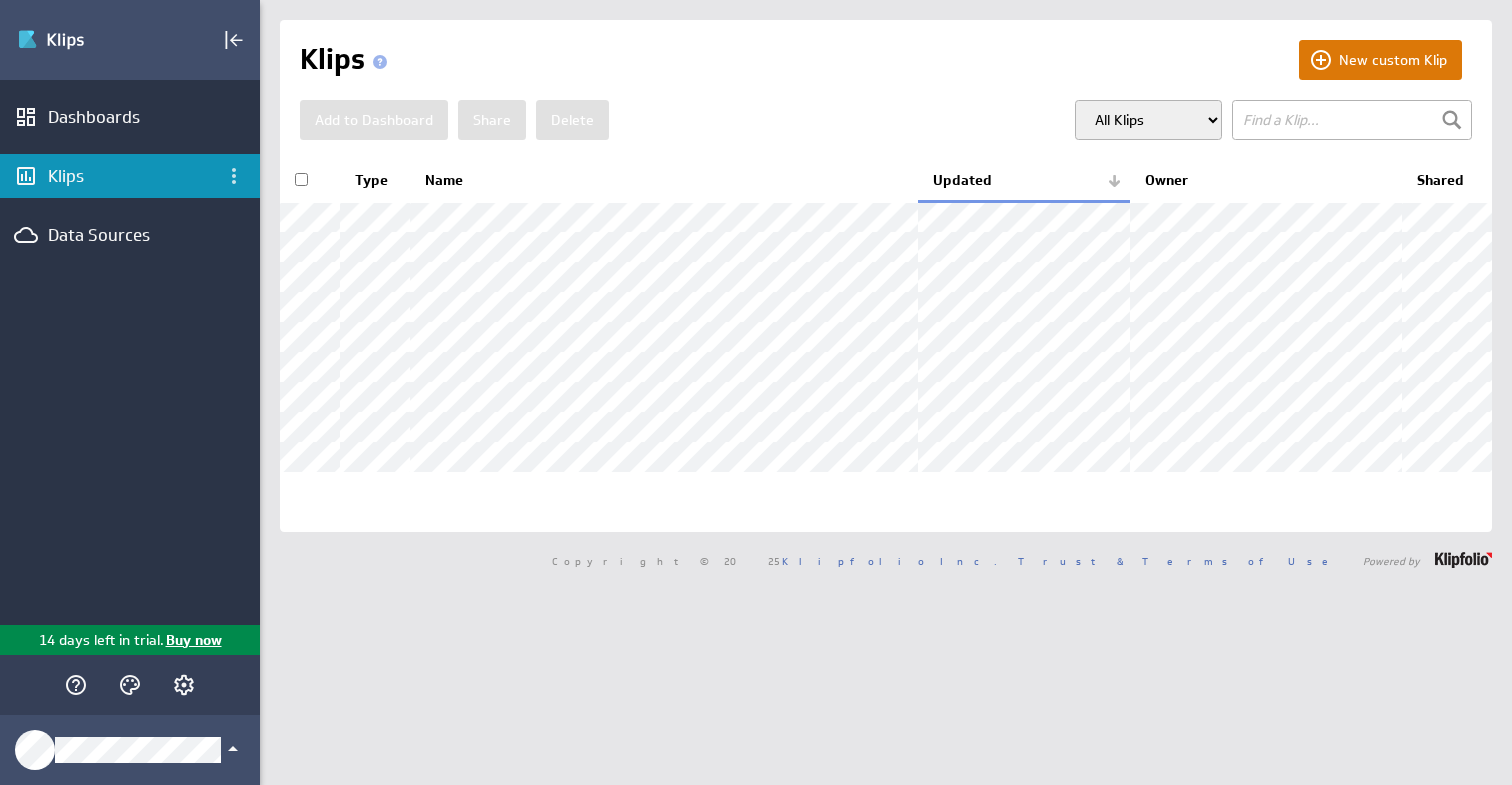 click on "New custom Klip" at bounding box center (1380, 60) 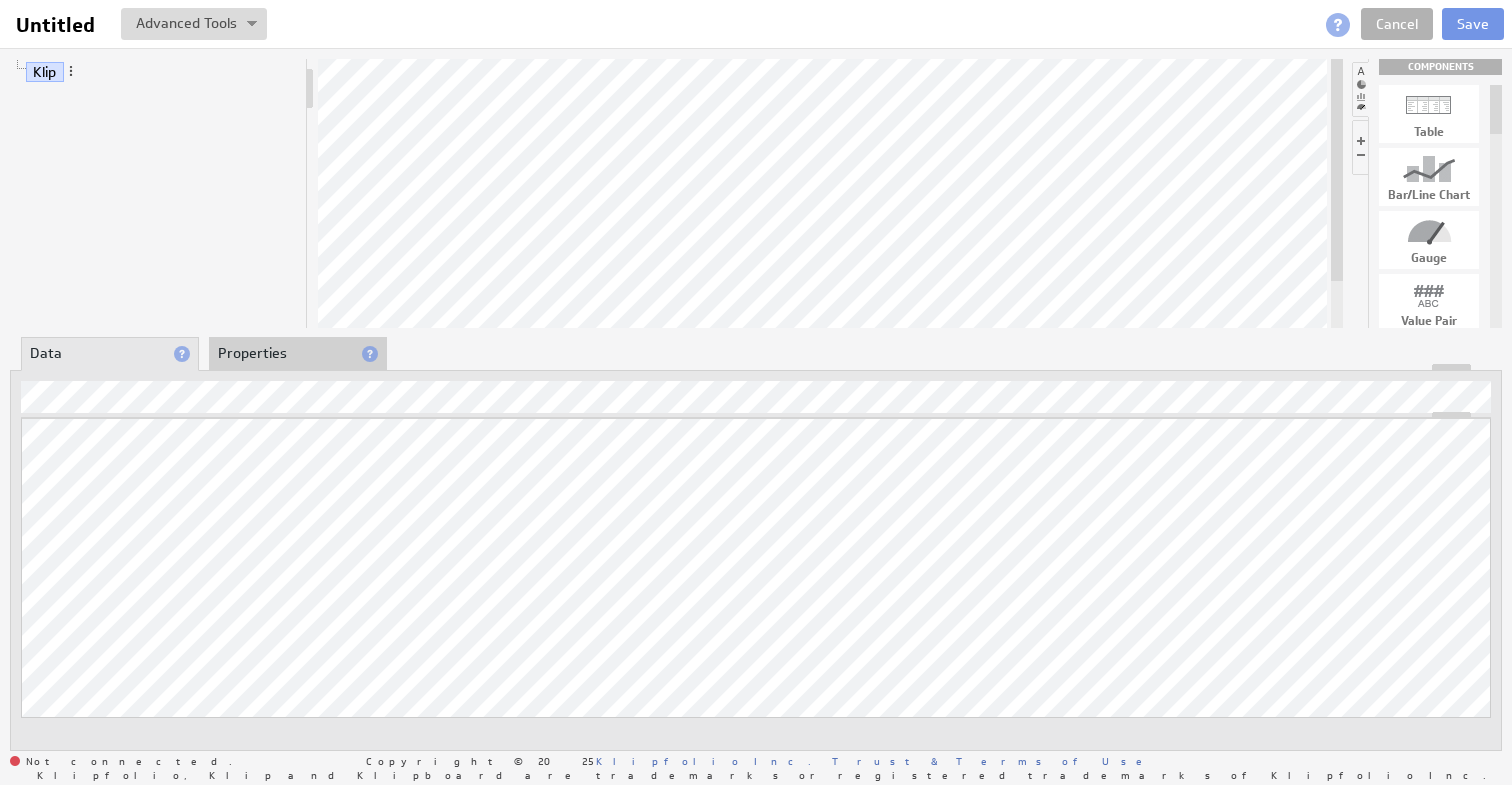 scroll, scrollTop: 0, scrollLeft: 0, axis: both 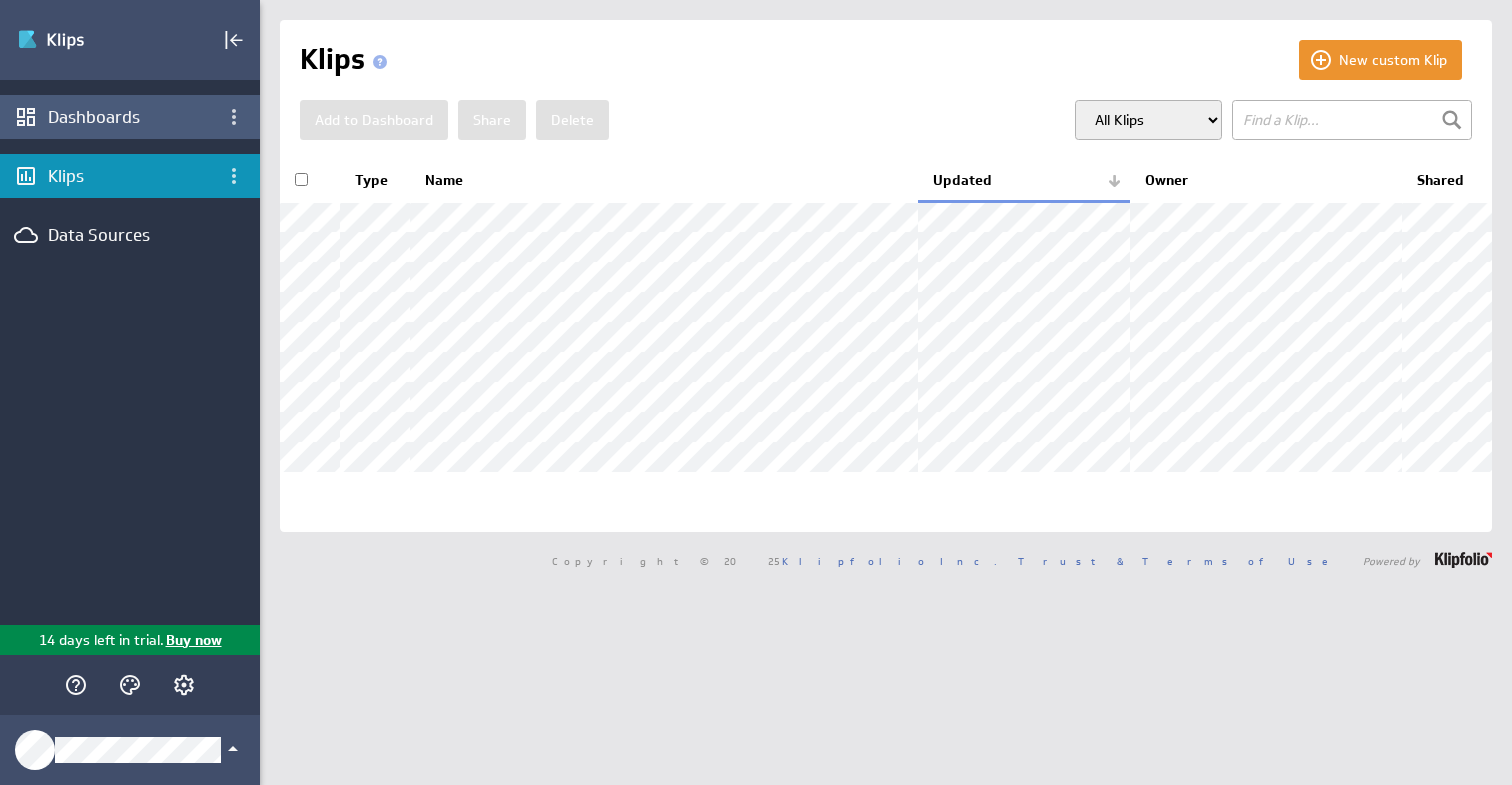click on "Dashboards" at bounding box center (130, 117) 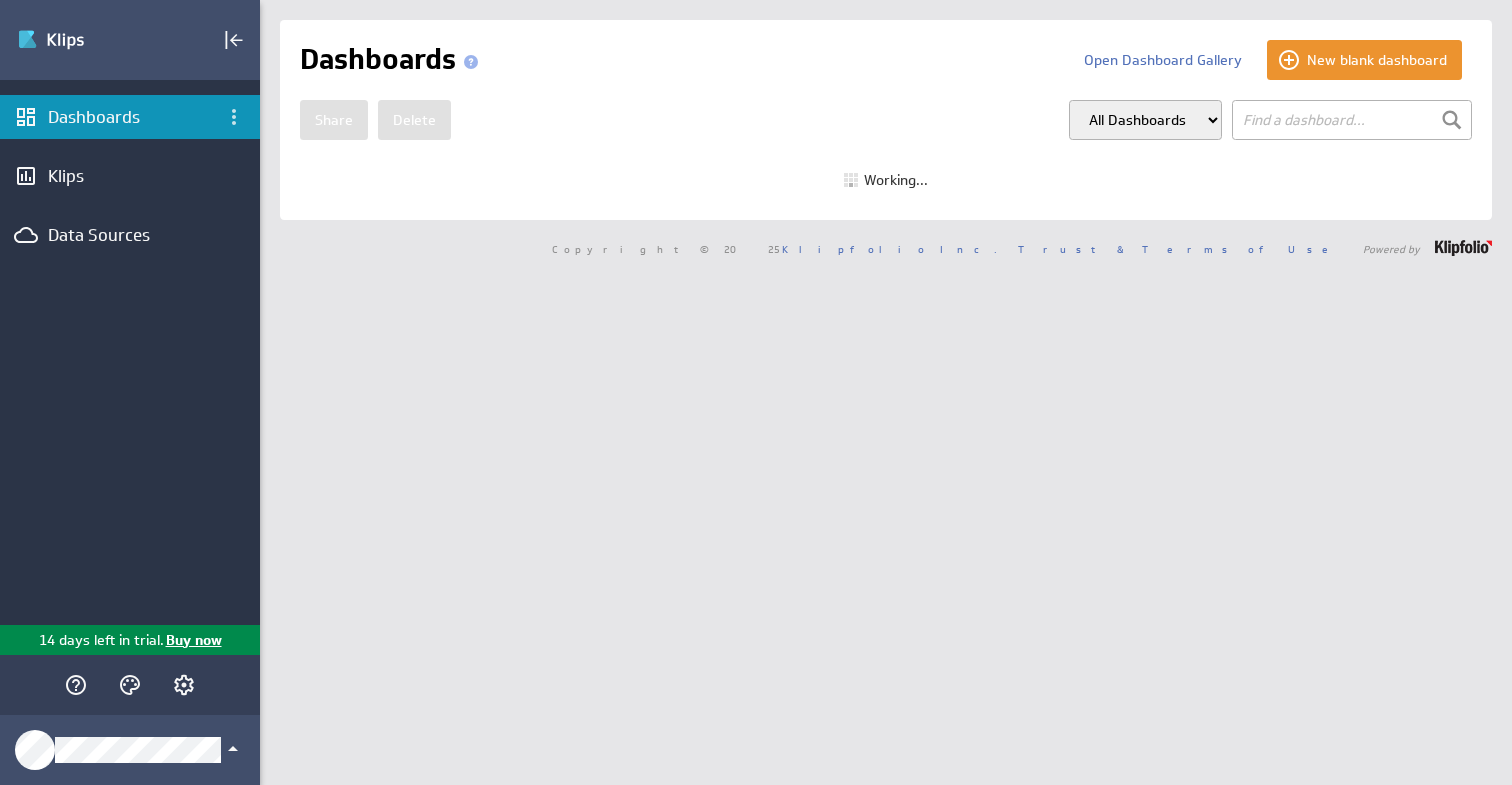 scroll, scrollTop: 0, scrollLeft: 0, axis: both 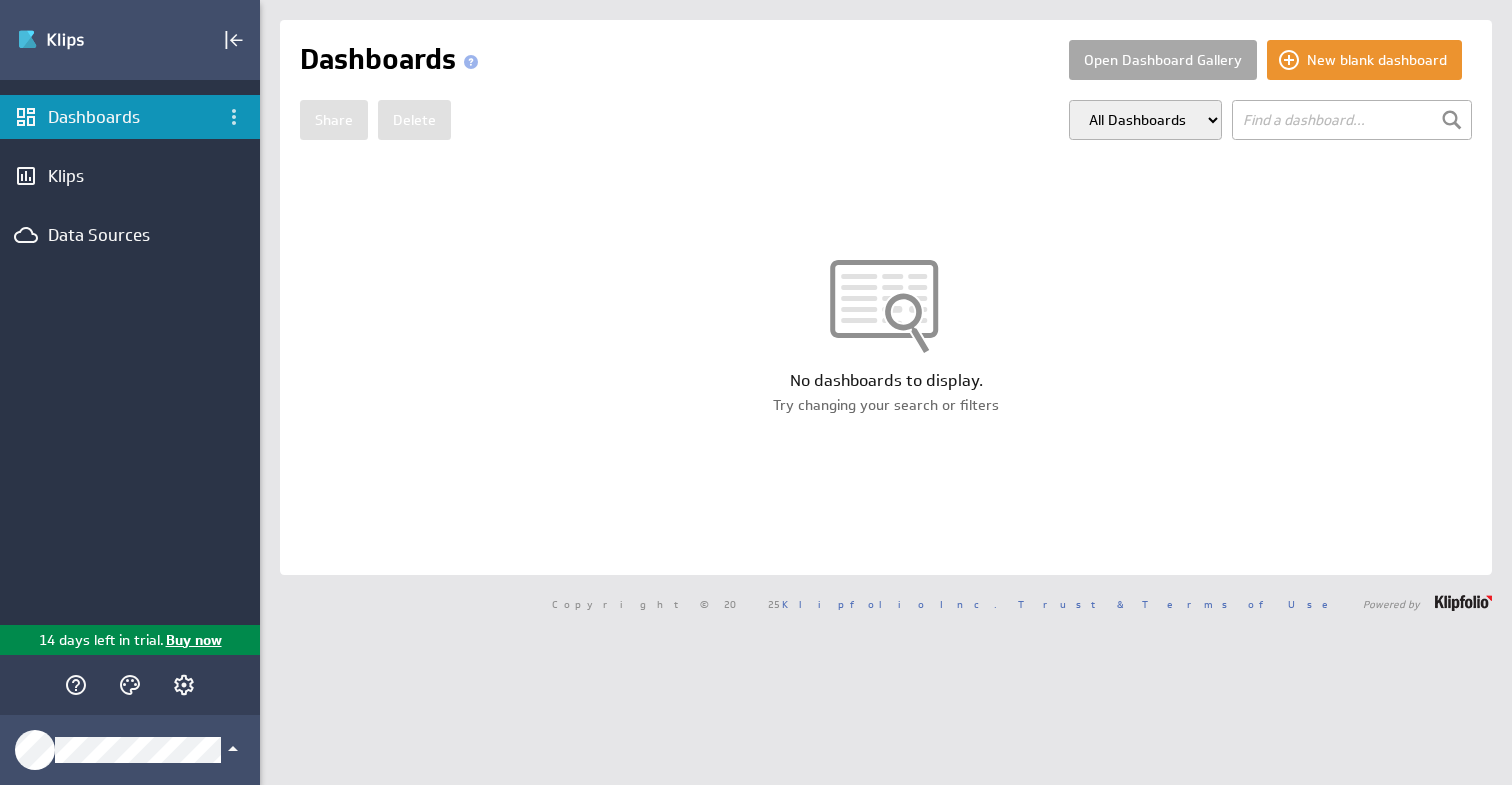 click on "Open Dashboard Gallery" at bounding box center [1163, 60] 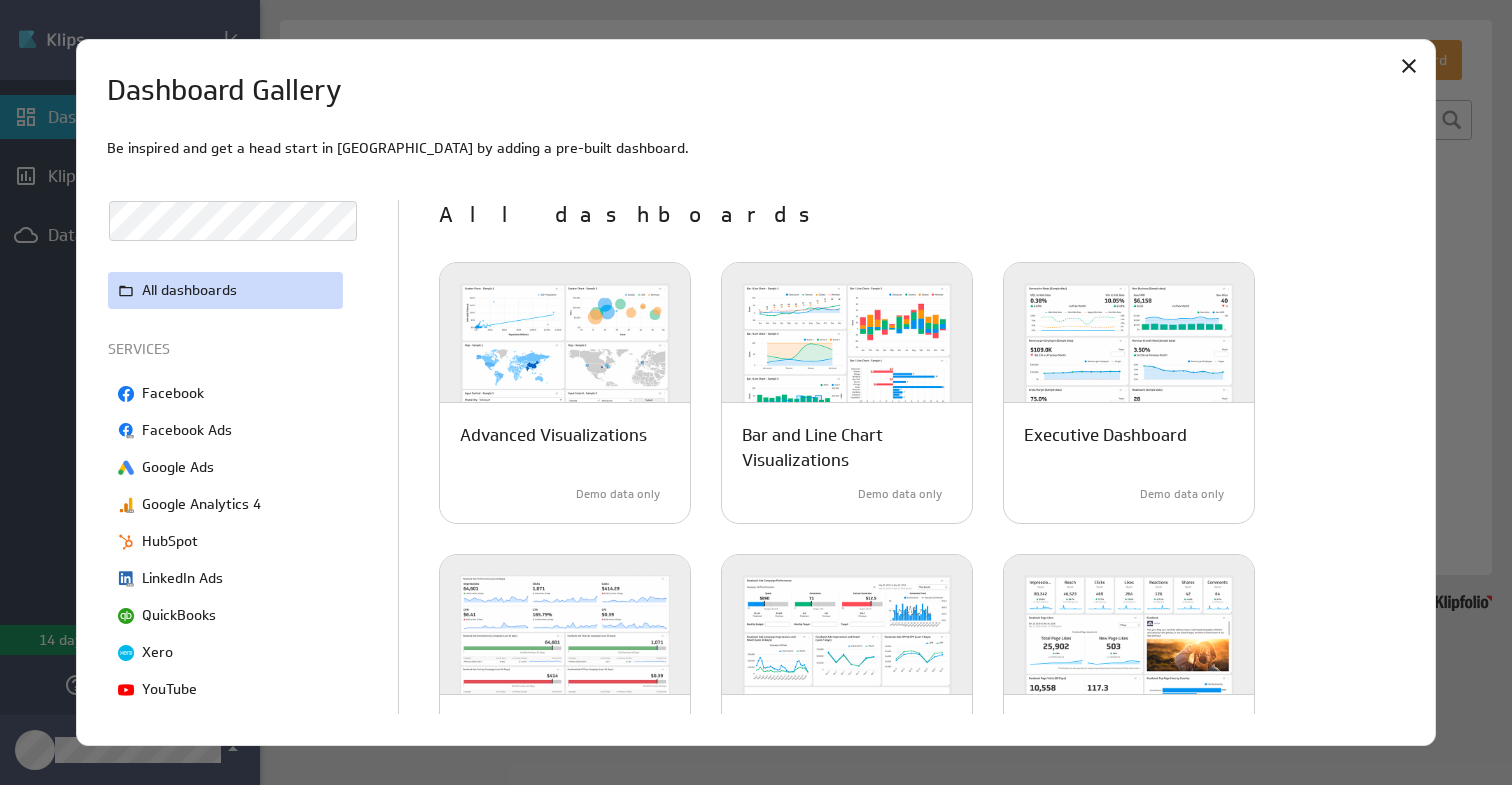 scroll, scrollTop: 27, scrollLeft: 0, axis: vertical 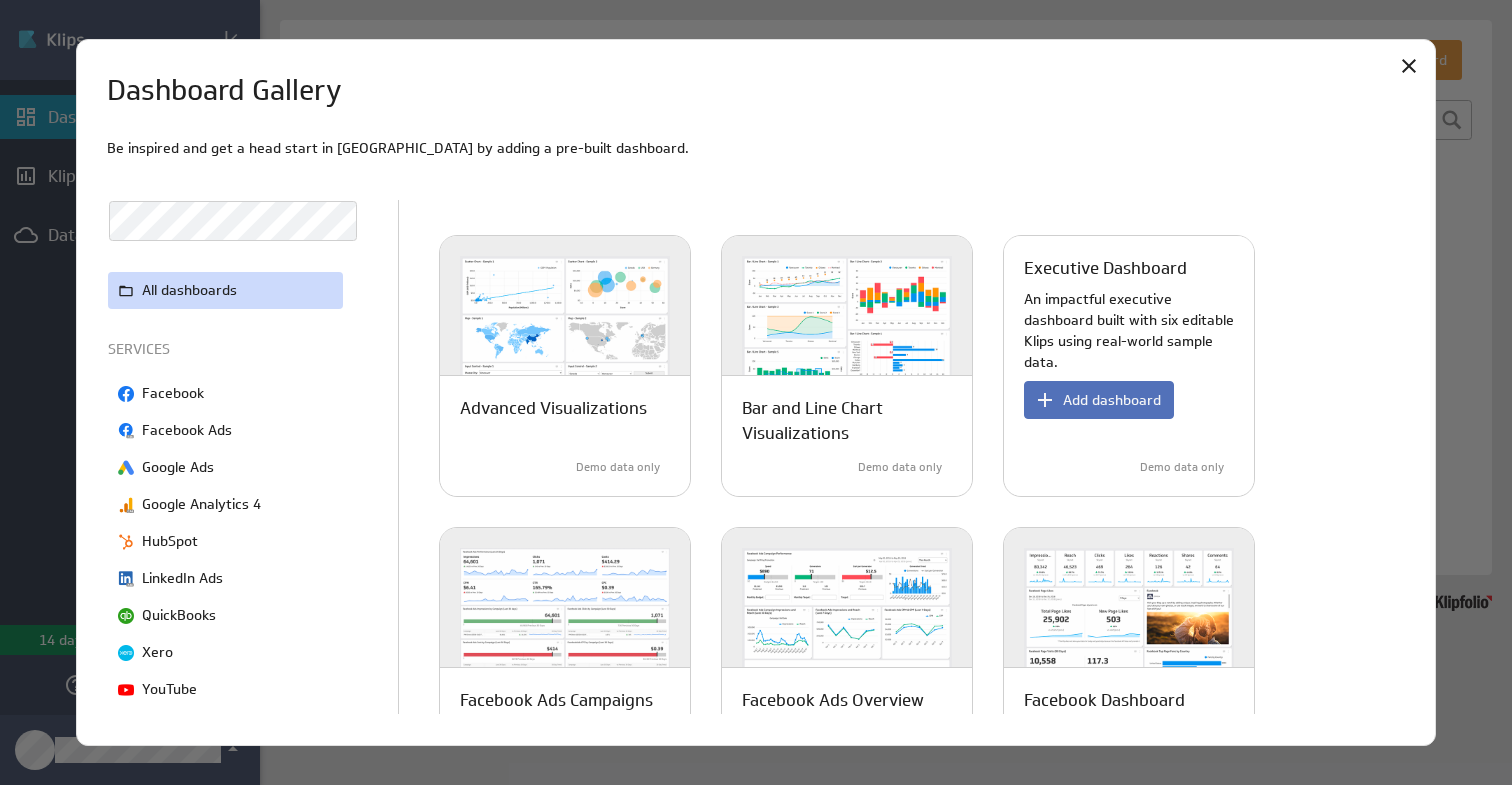 click on "An impactful executive dashboard built with six editable Klips using real-world sample data. Add dashboard" at bounding box center [1129, 382] 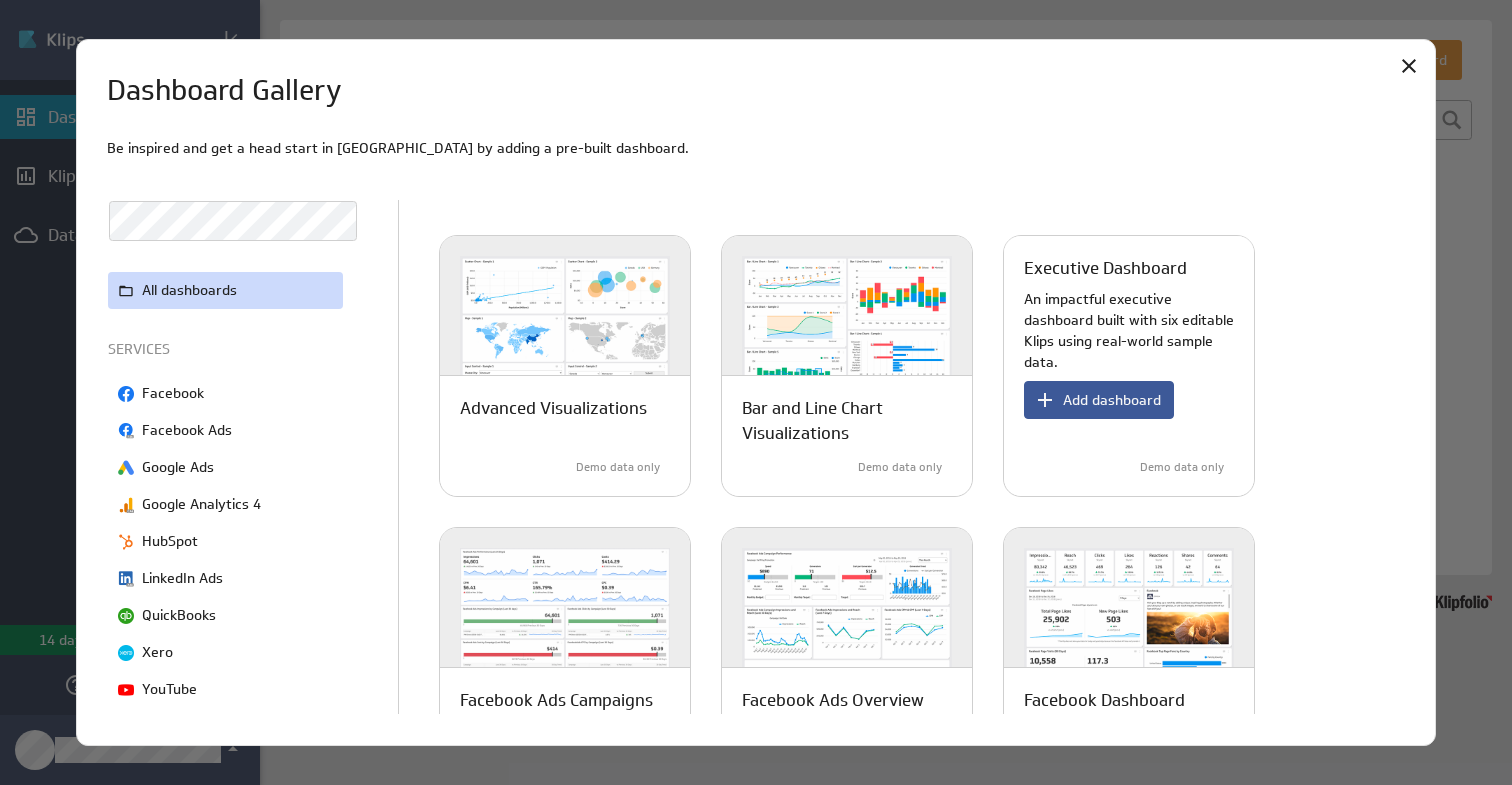 click on "Add dashboard" at bounding box center (1099, 400) 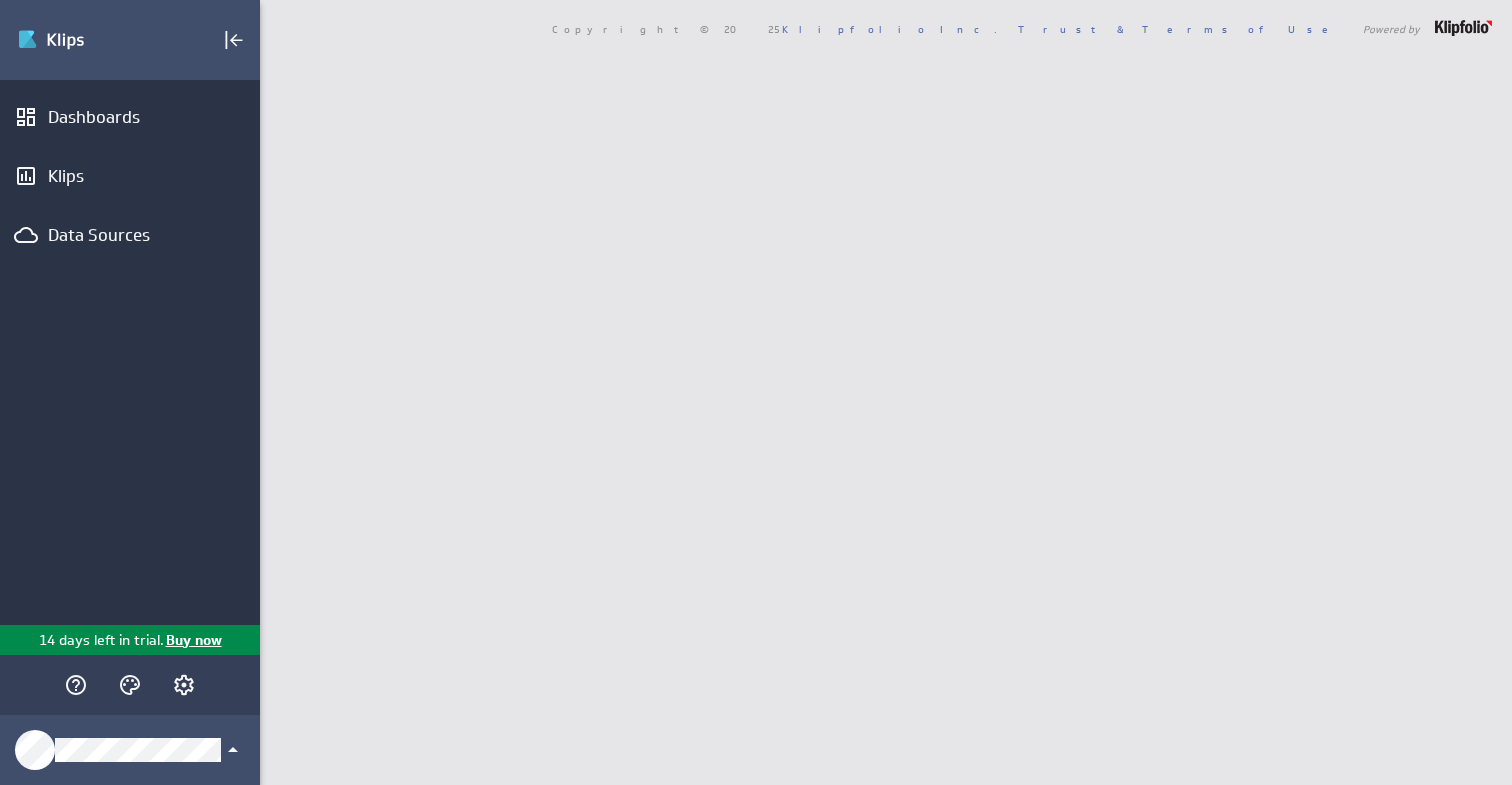 scroll, scrollTop: 0, scrollLeft: 0, axis: both 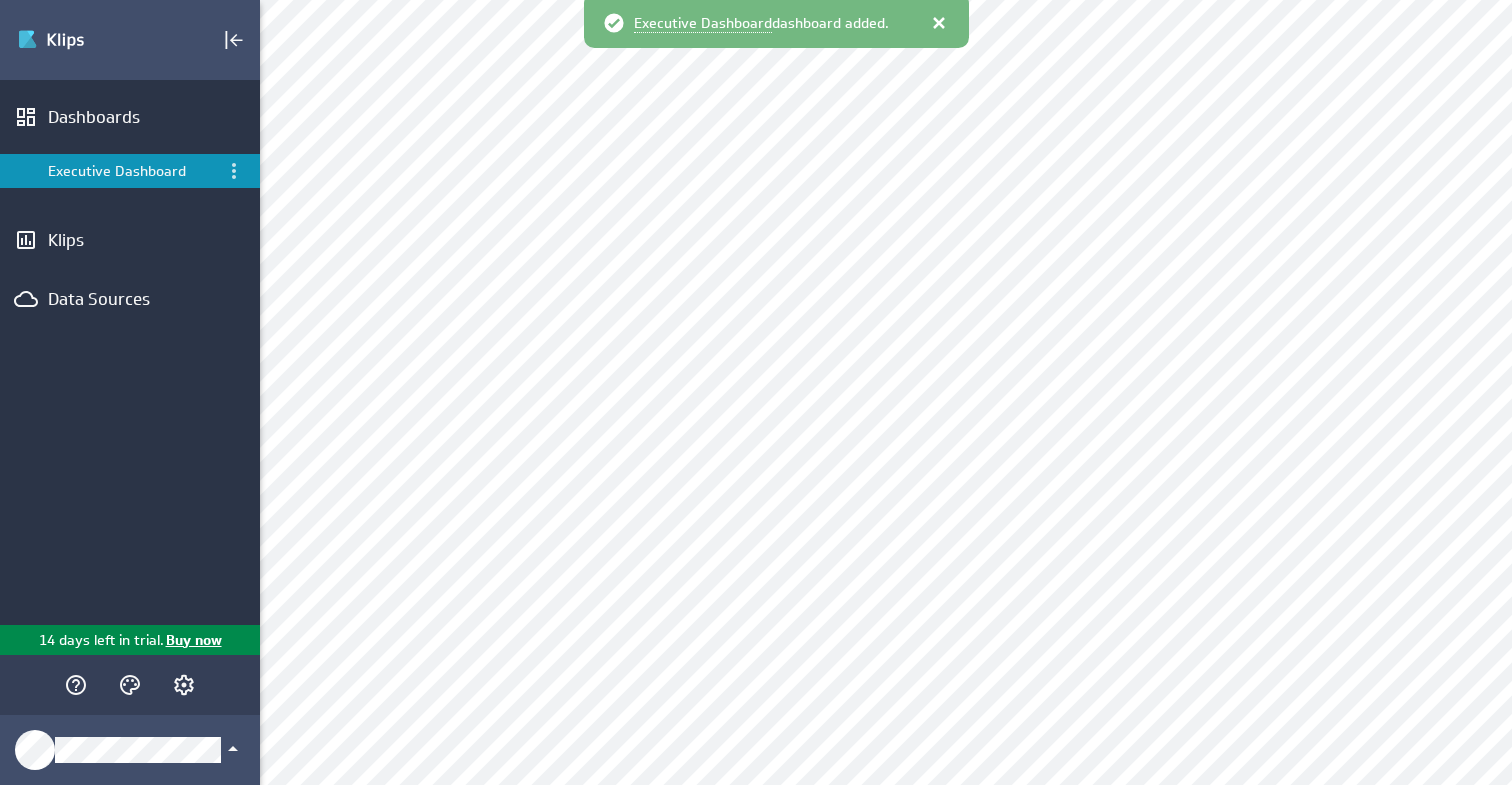 click at bounding box center (939, 23) 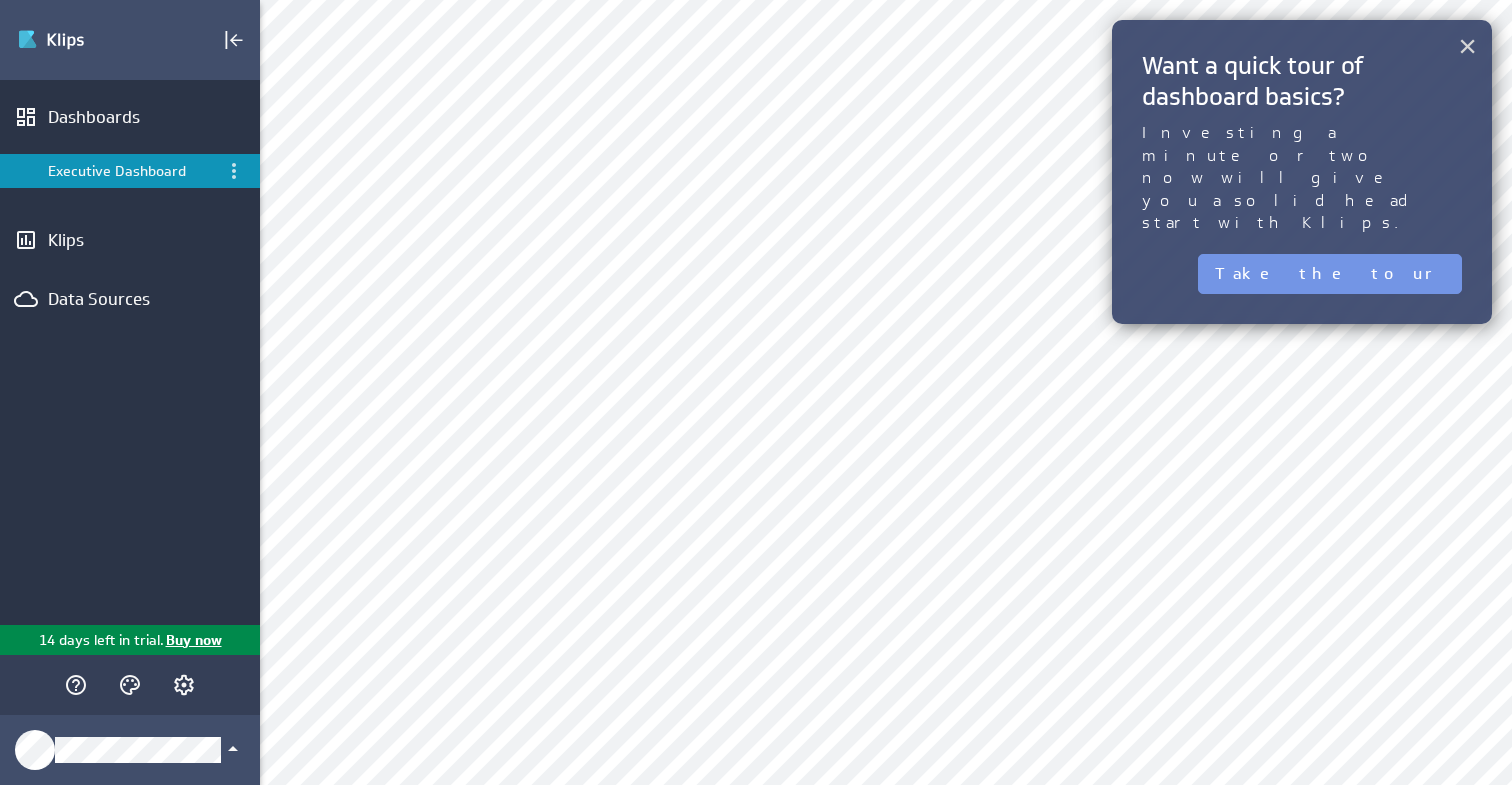 click on "×" at bounding box center (1467, 46) 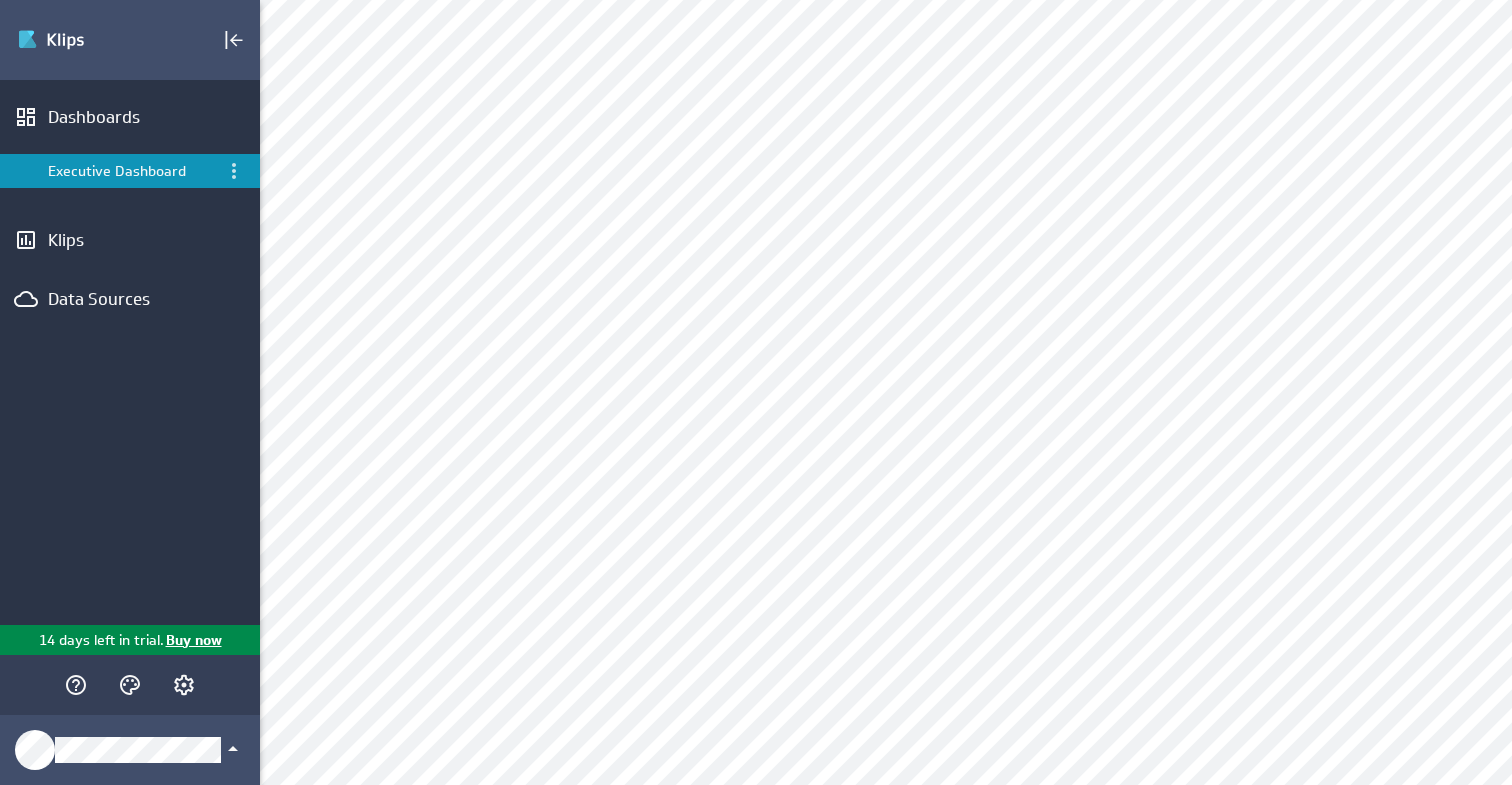 scroll, scrollTop: 0, scrollLeft: 0, axis: both 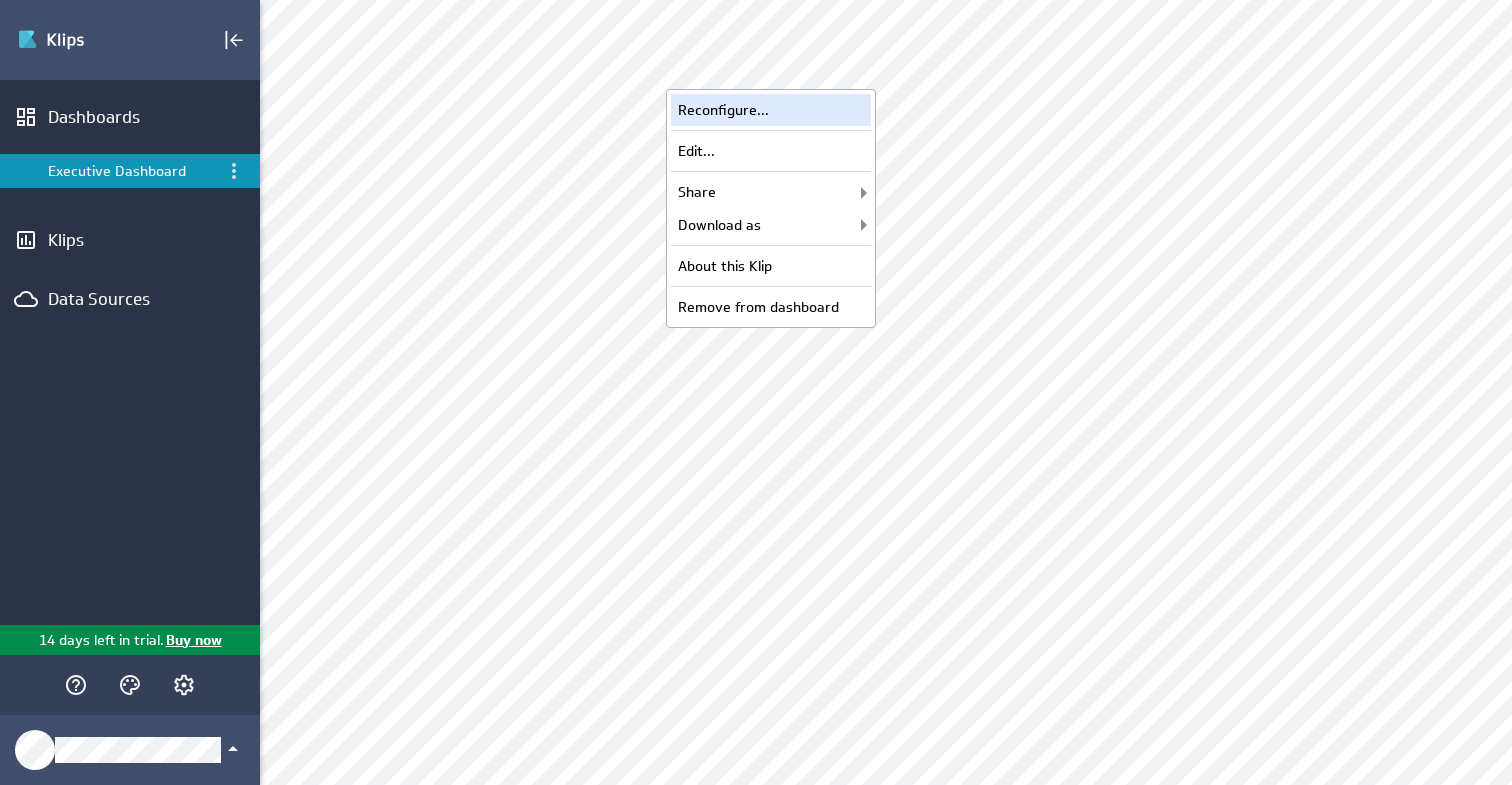 click on "Reconfigure..." at bounding box center [771, 110] 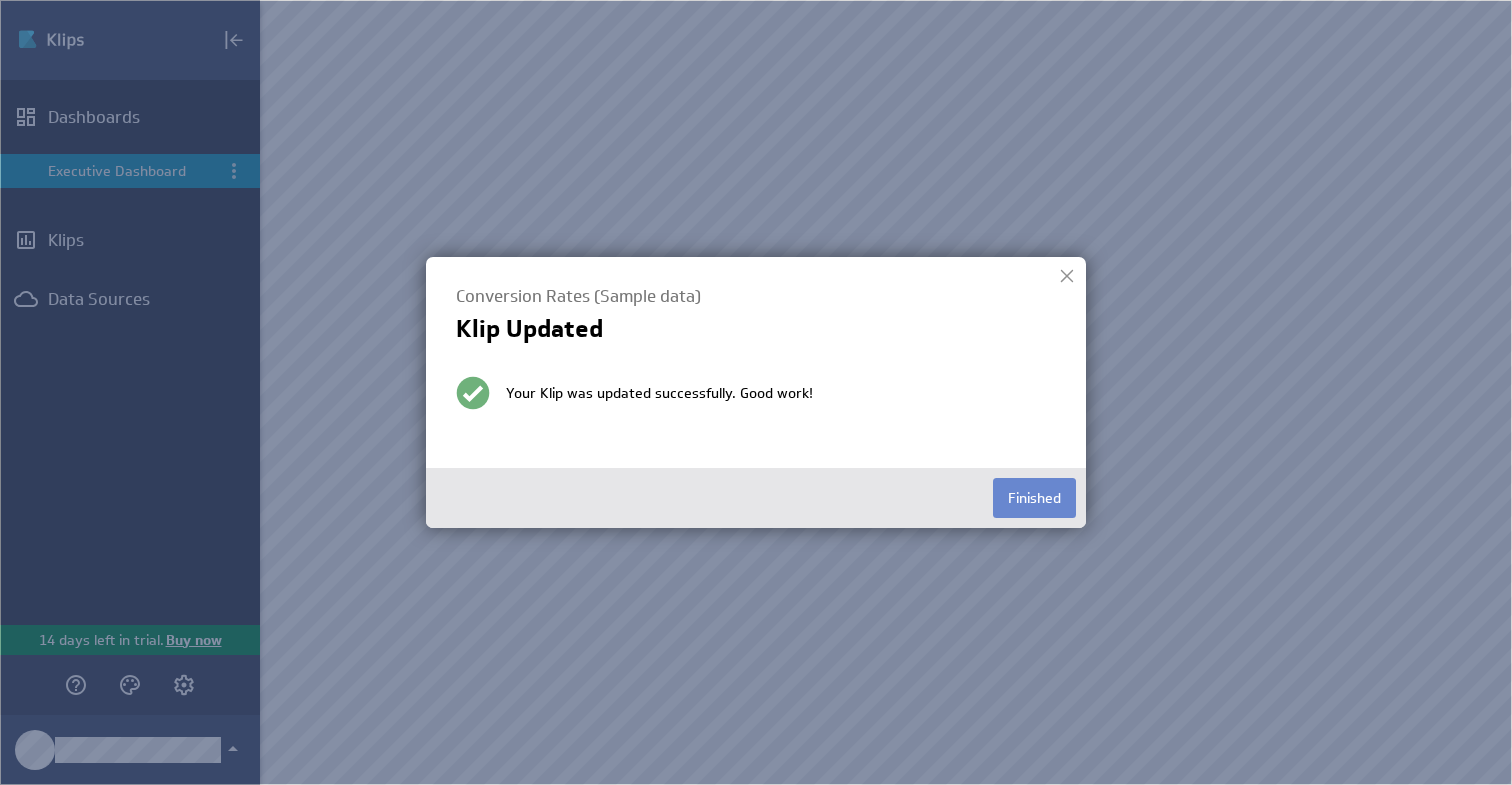 click on "Finished" at bounding box center (1034, 498) 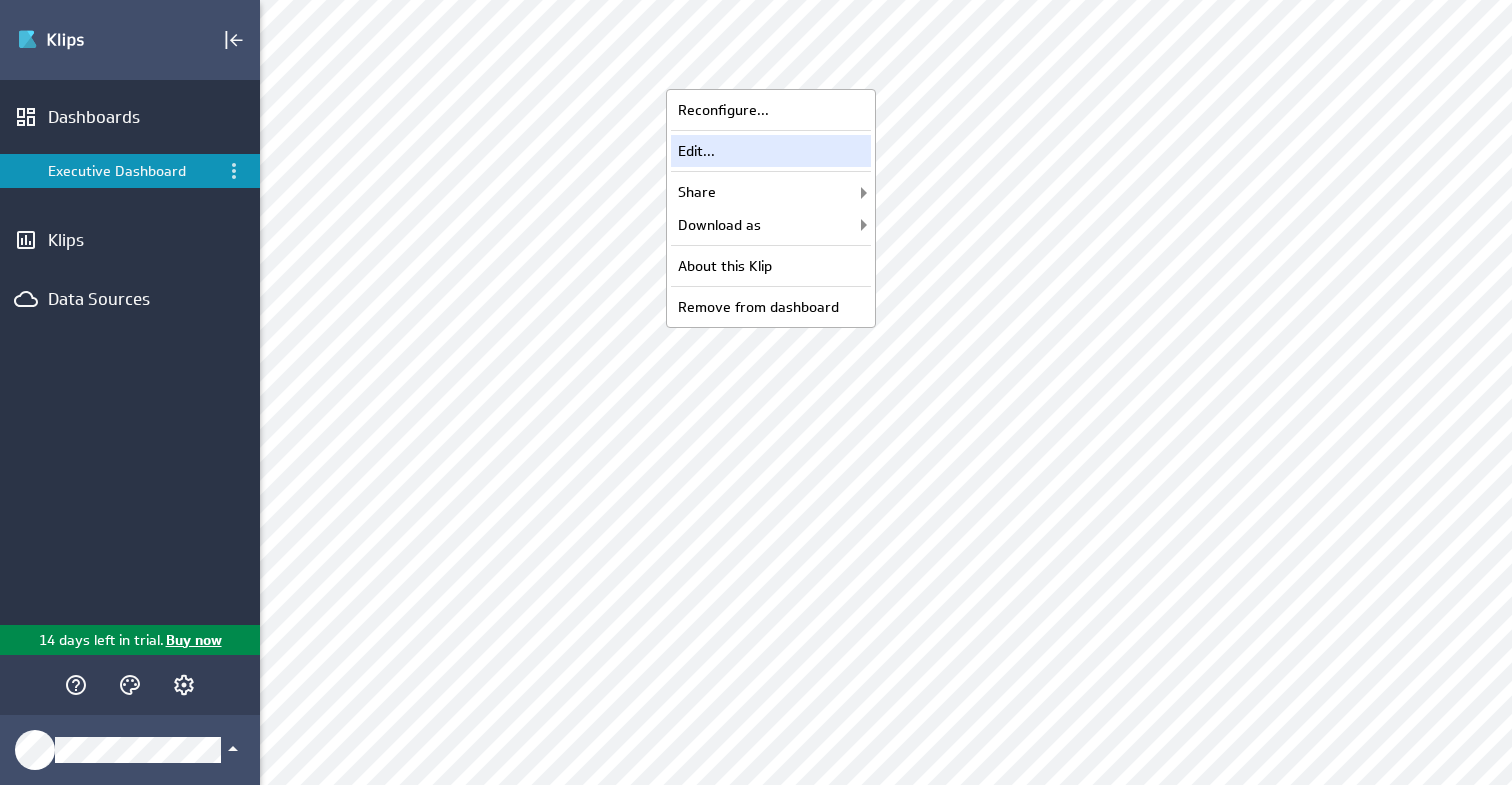 click on "Edit..." at bounding box center [771, 151] 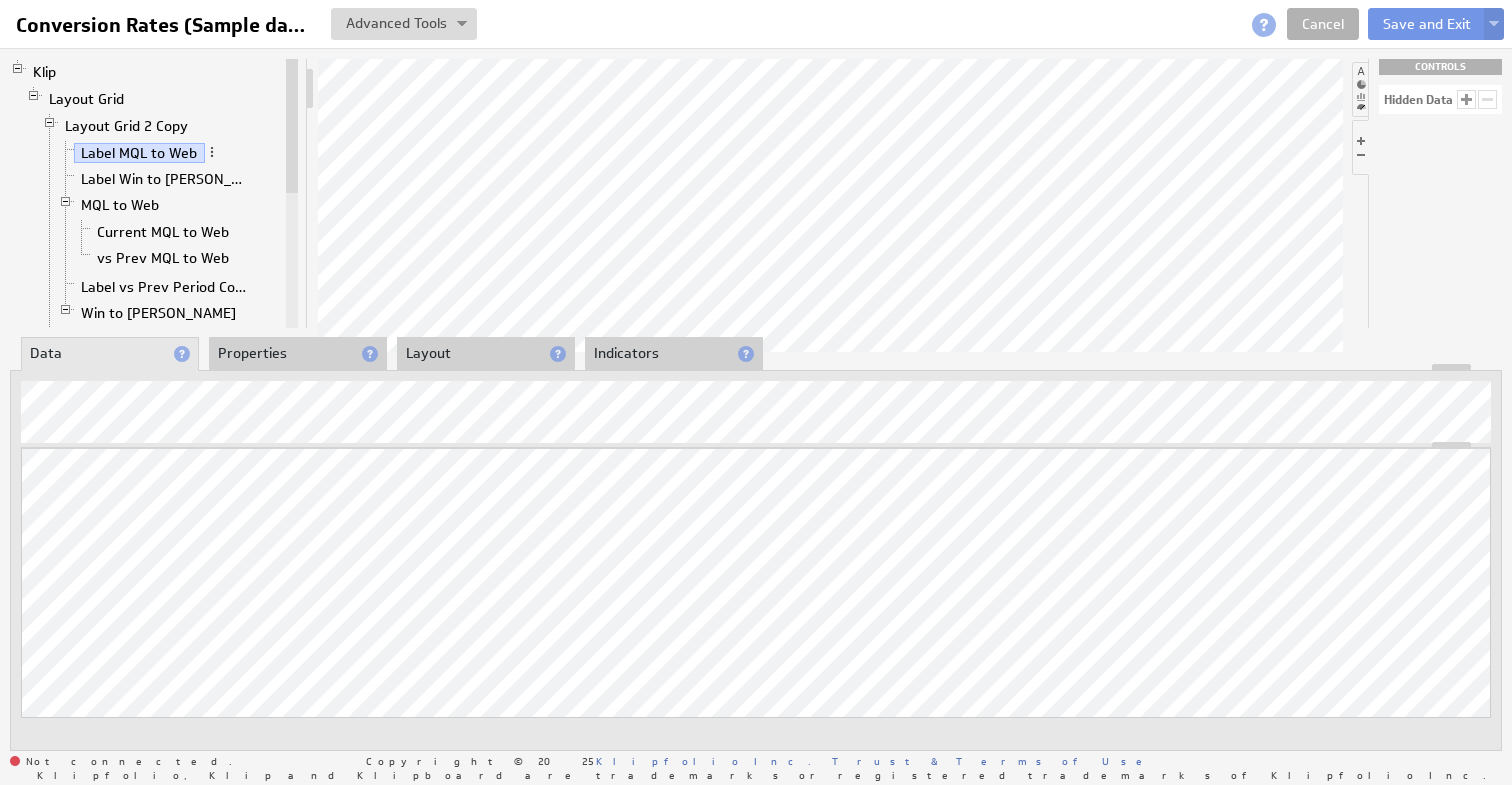 scroll, scrollTop: 0, scrollLeft: 0, axis: both 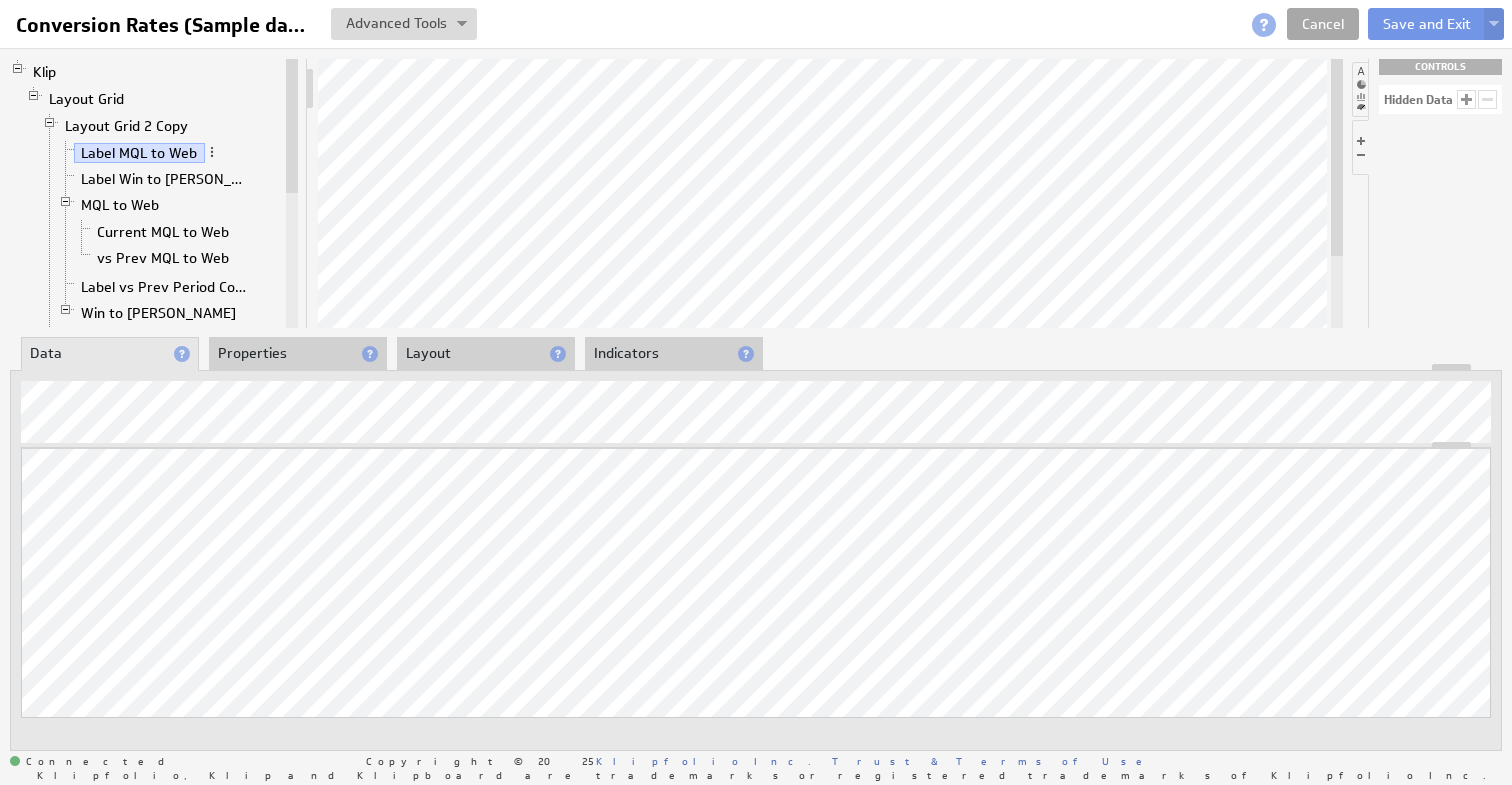 click on "Cancel" at bounding box center [1323, 24] 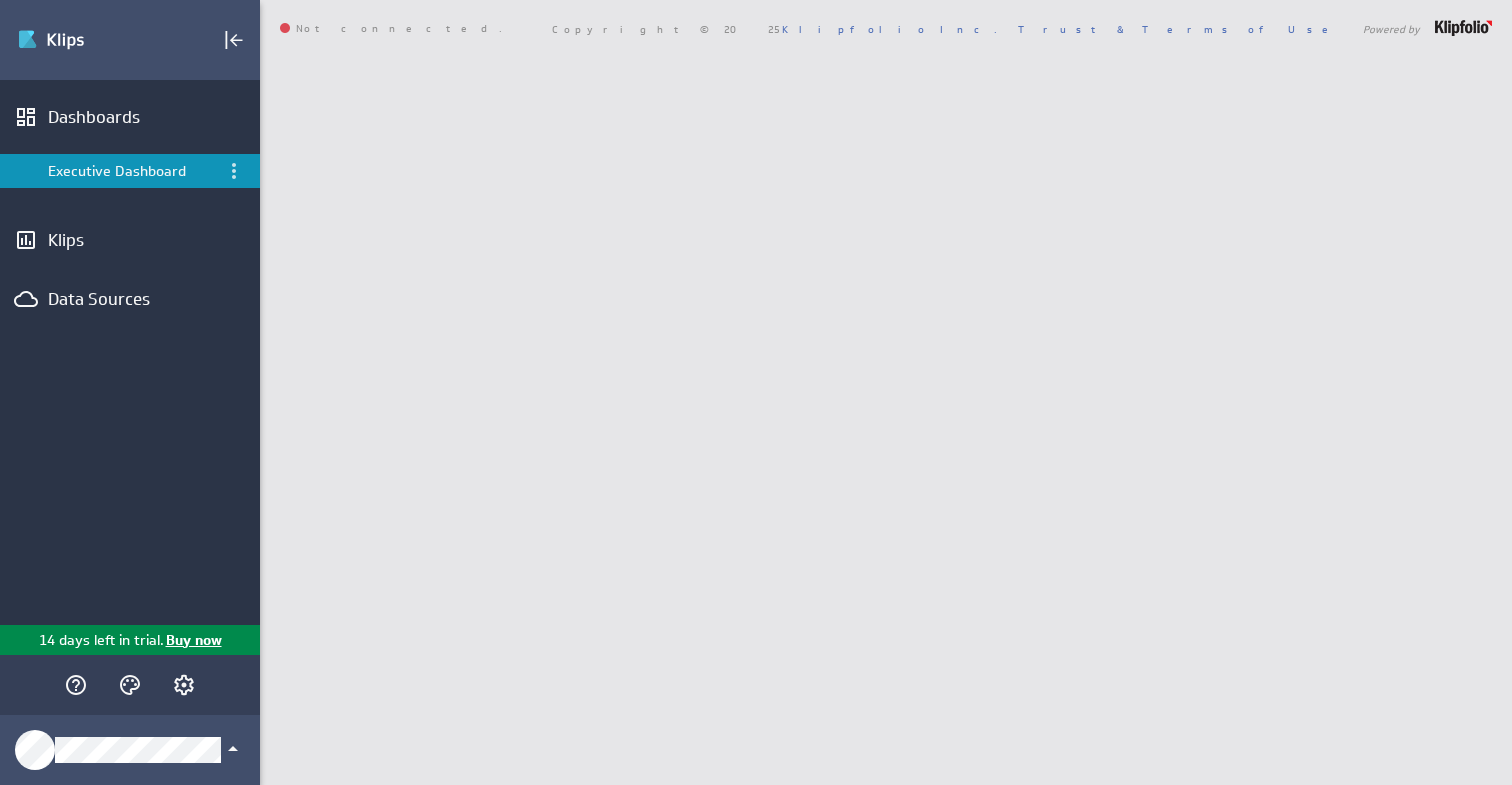 scroll, scrollTop: 0, scrollLeft: 0, axis: both 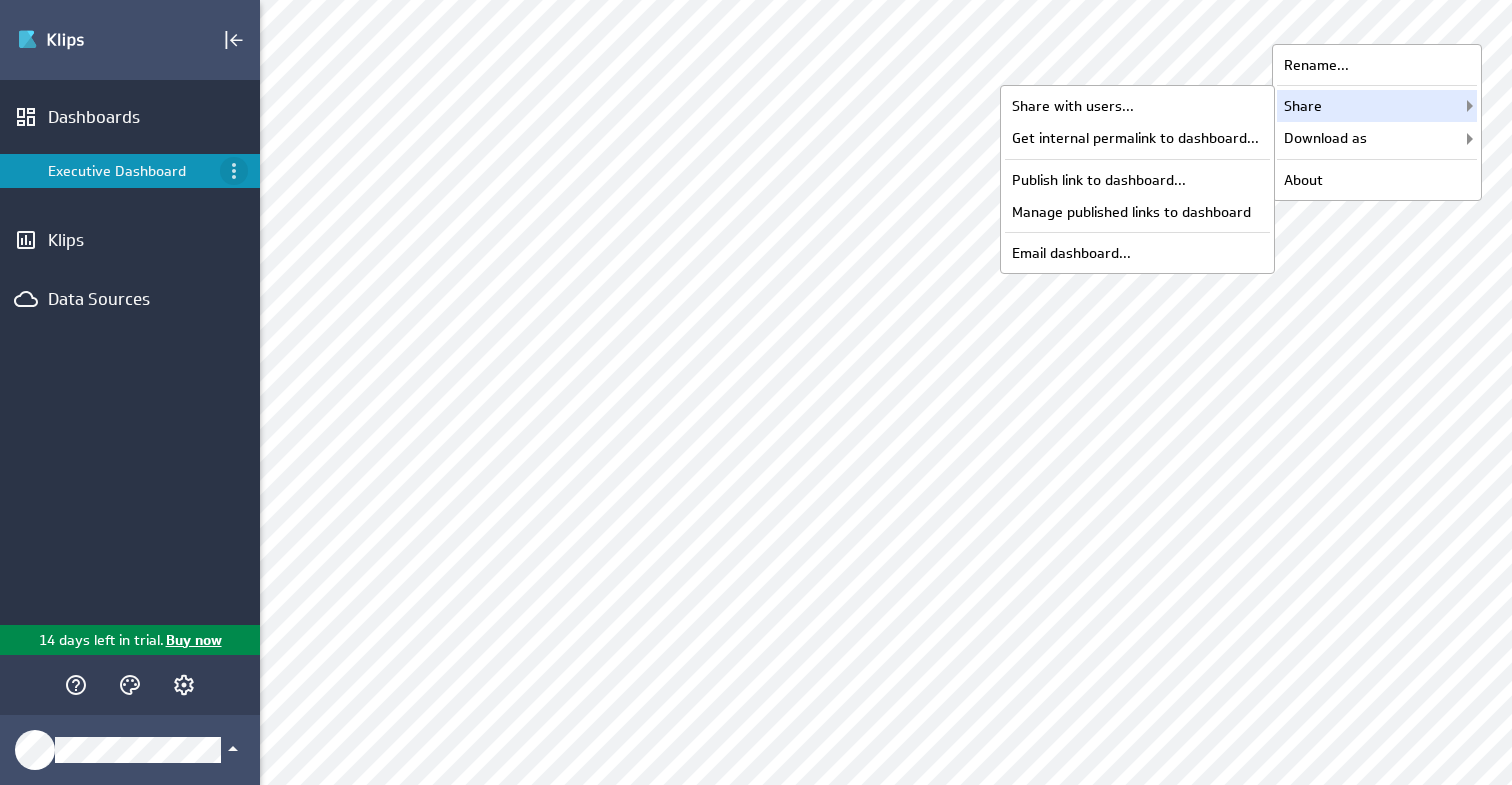 click 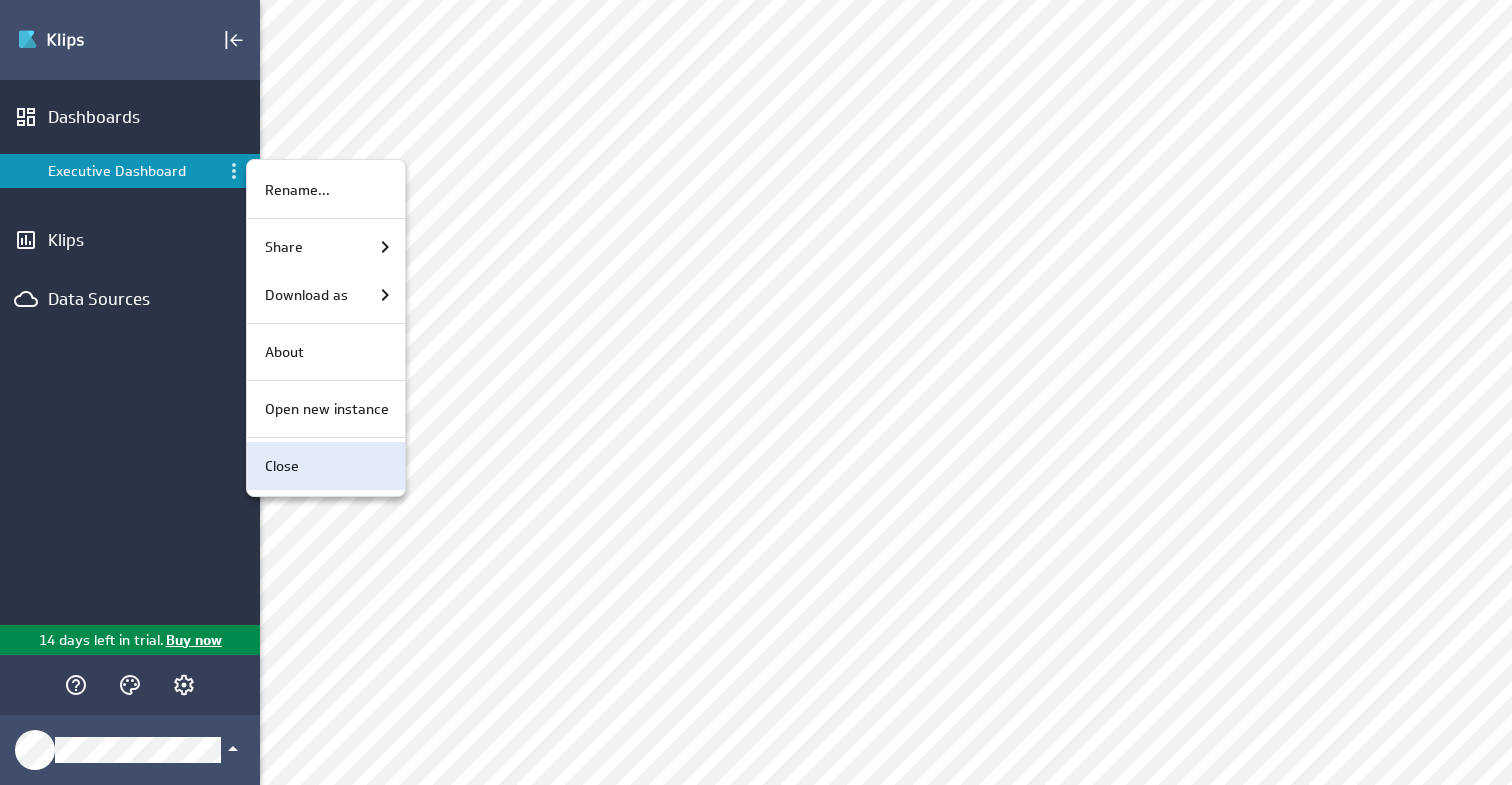 click on "Close" at bounding box center (323, 466) 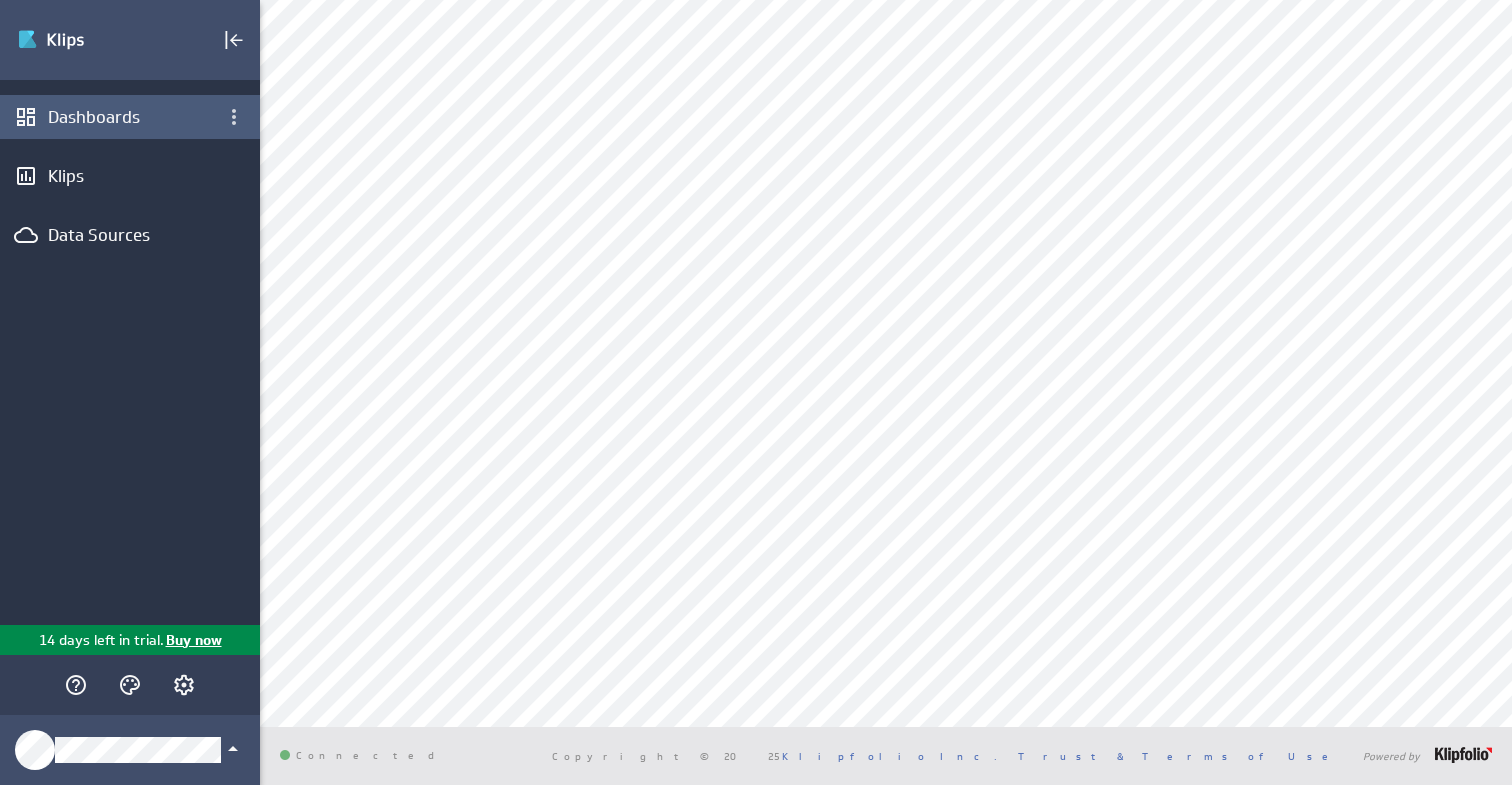 click on "Dashboards" at bounding box center [130, 117] 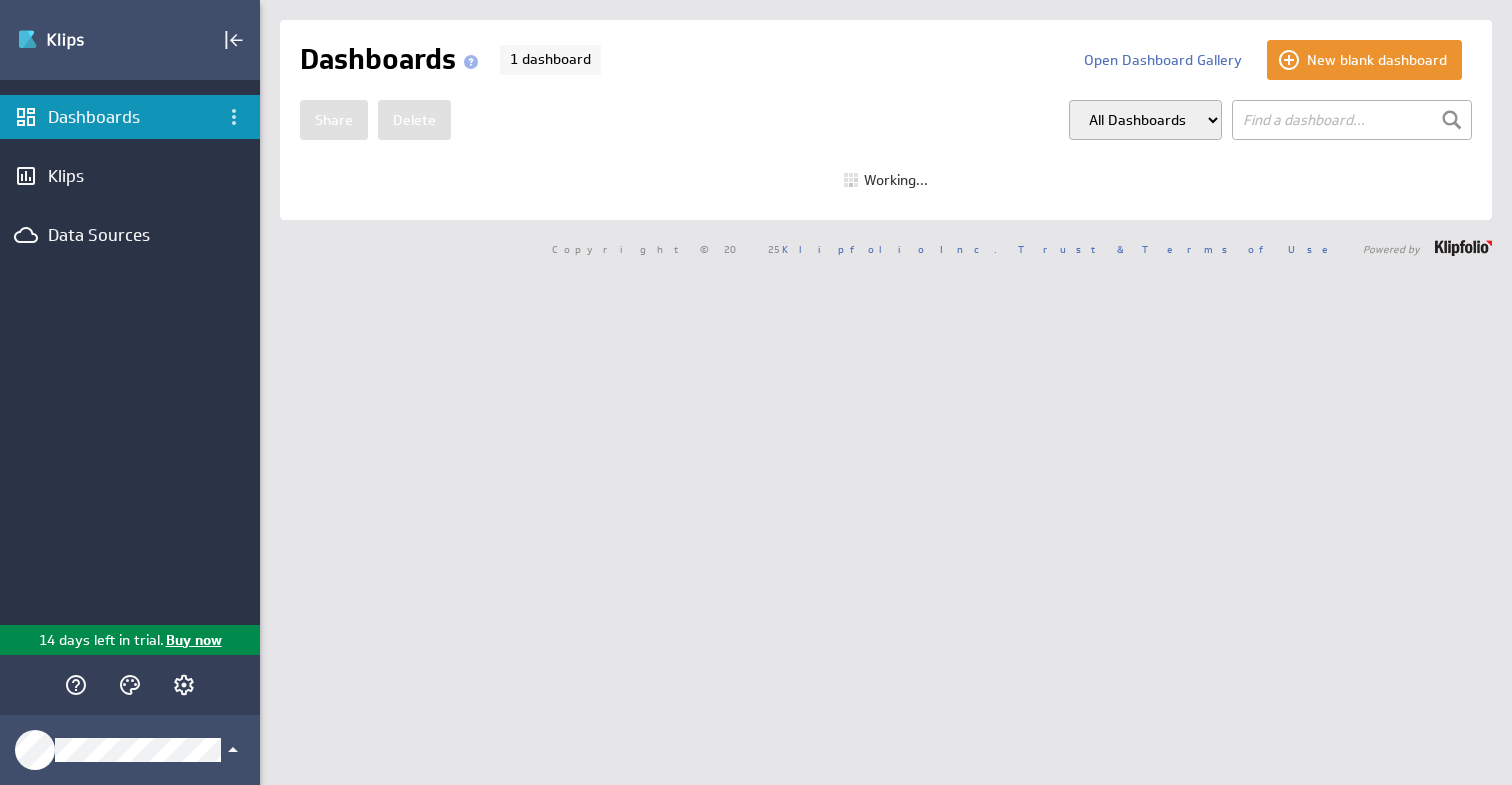 scroll, scrollTop: 0, scrollLeft: 0, axis: both 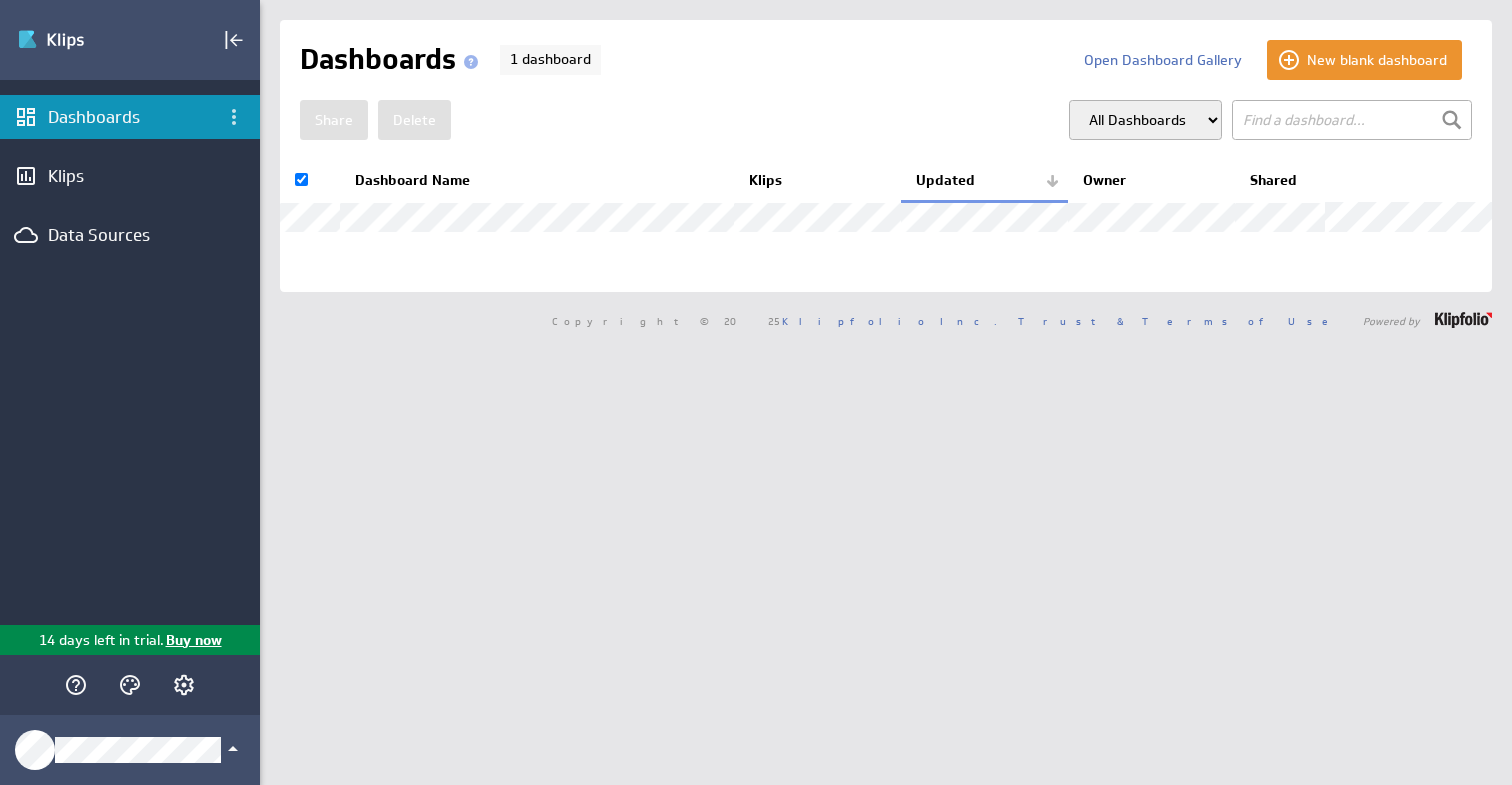 checkbox on "true" 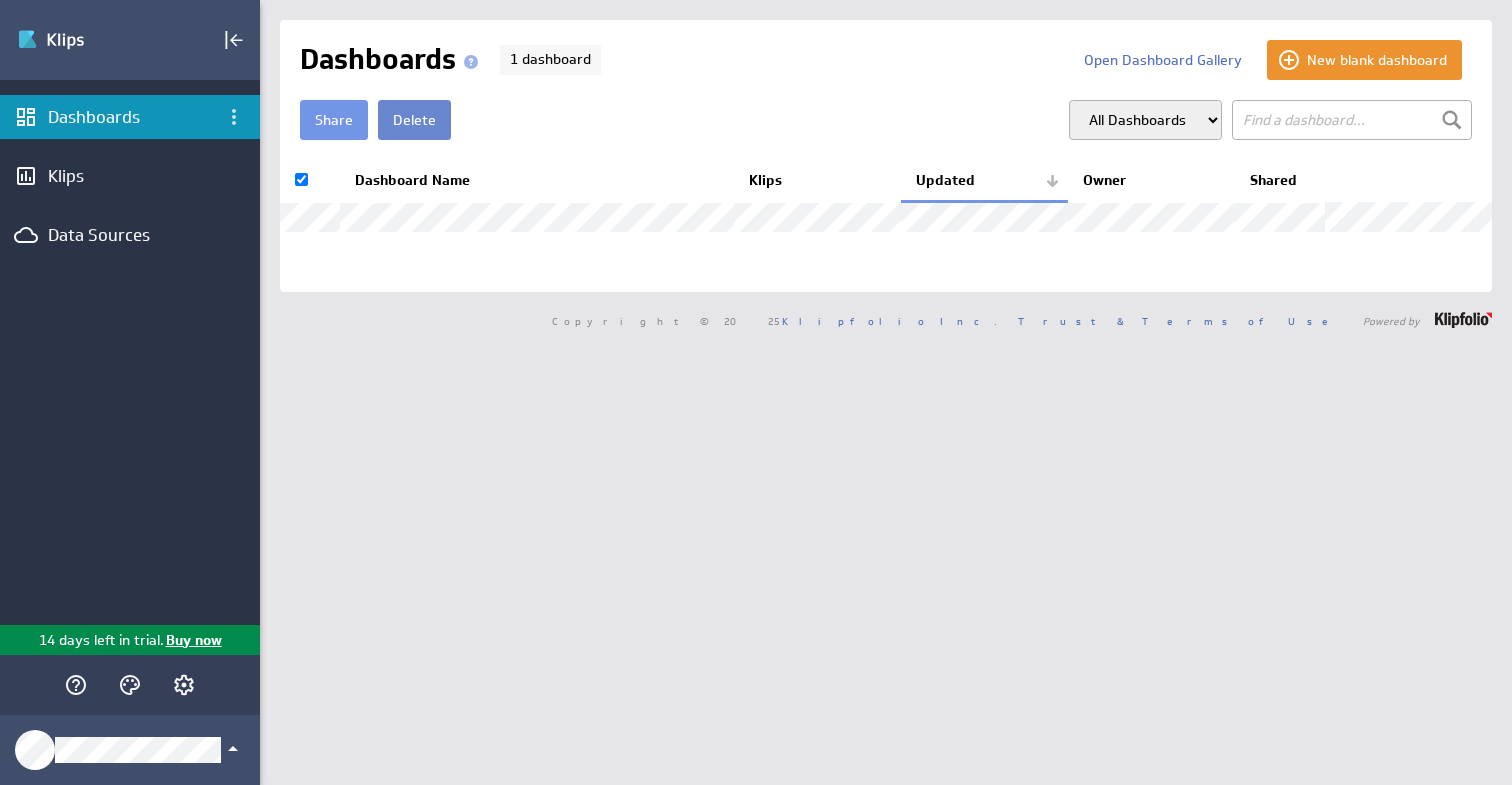 click on "Delete" at bounding box center [414, 120] 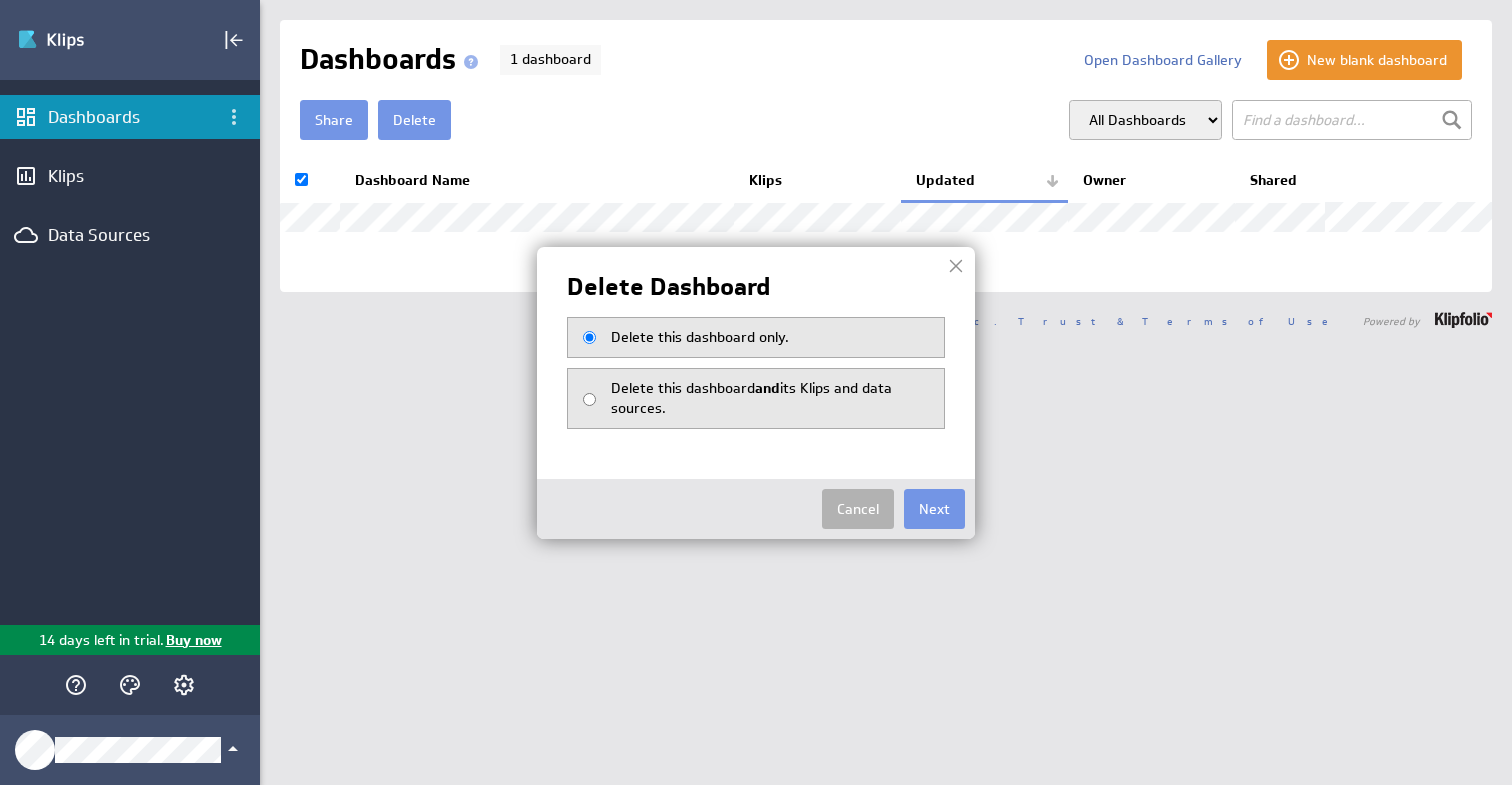 click on "Delete this dashboard  and  its Klips and data sources." at bounding box center [772, 398] 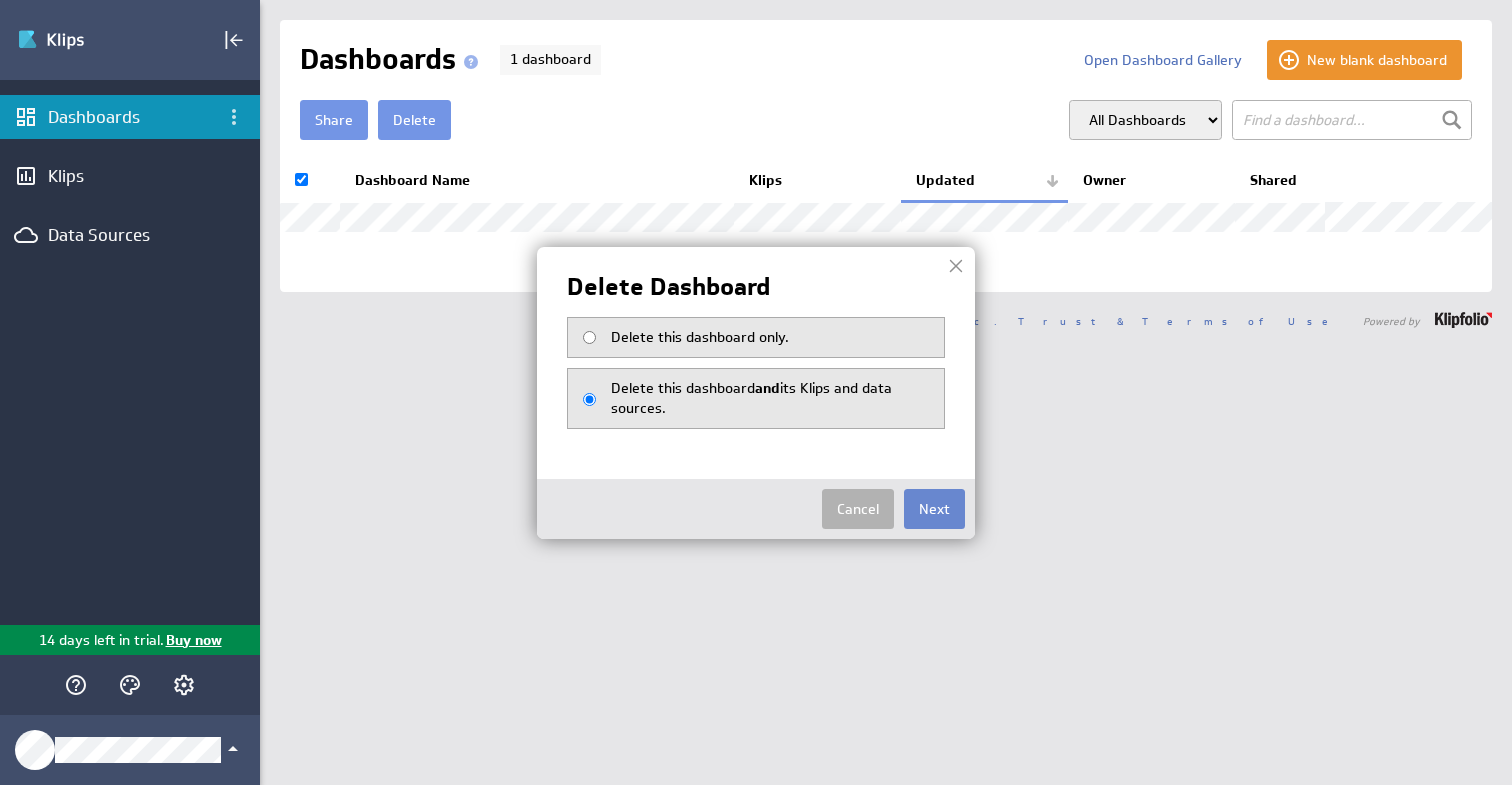 click on "Next" at bounding box center (934, 509) 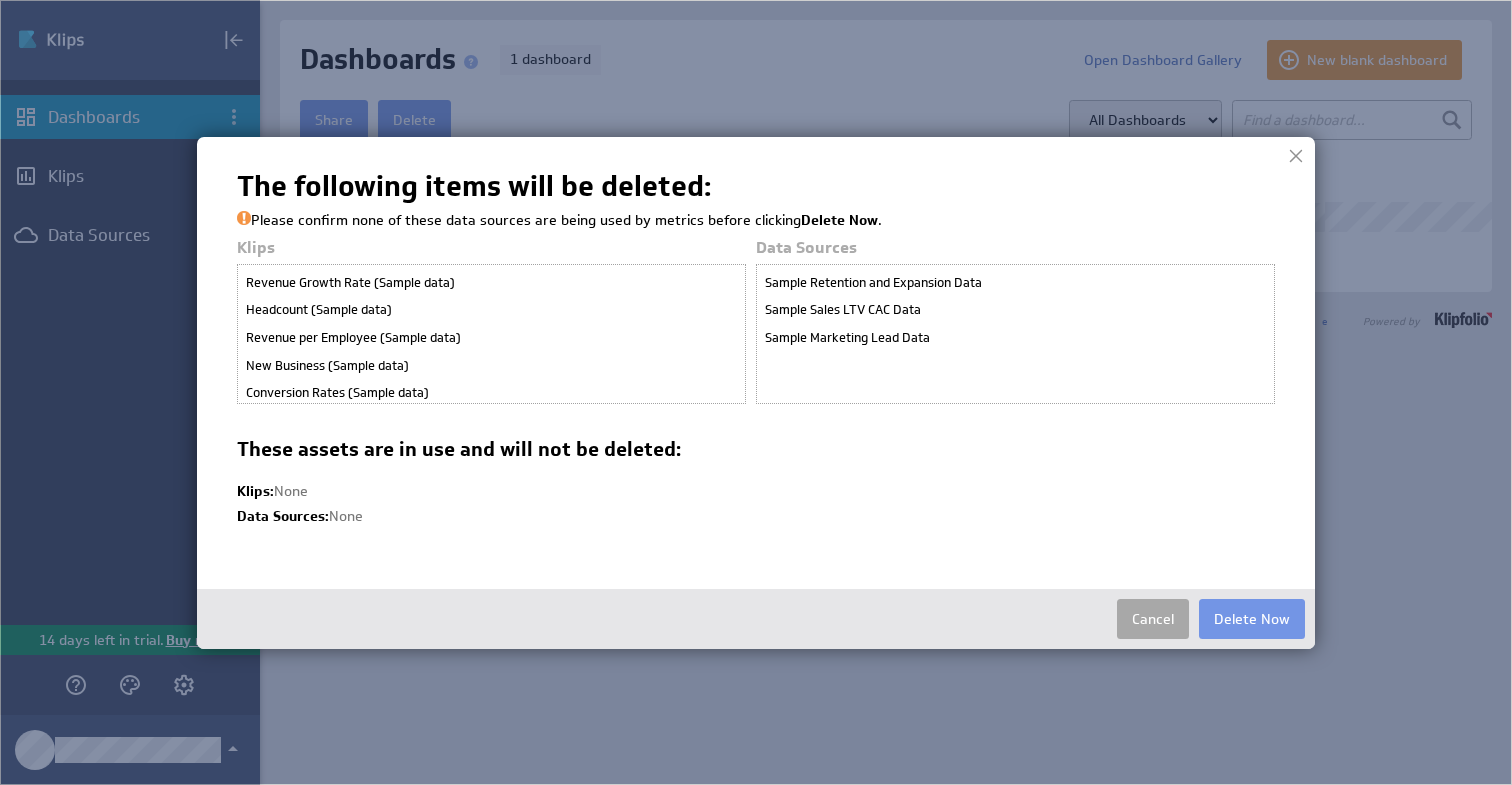 click on "Cancel" at bounding box center (1153, 619) 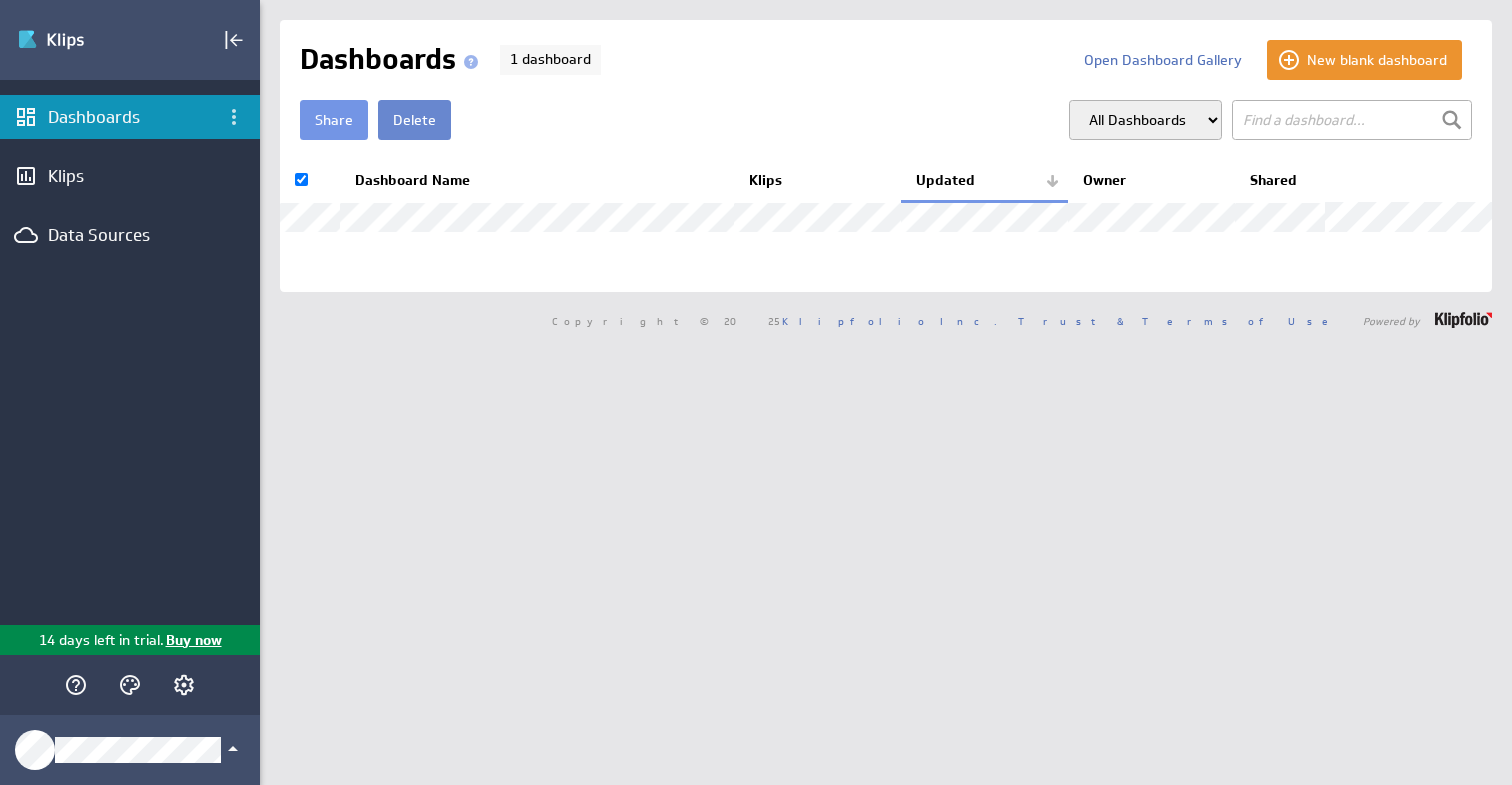 click on "Delete" at bounding box center (414, 120) 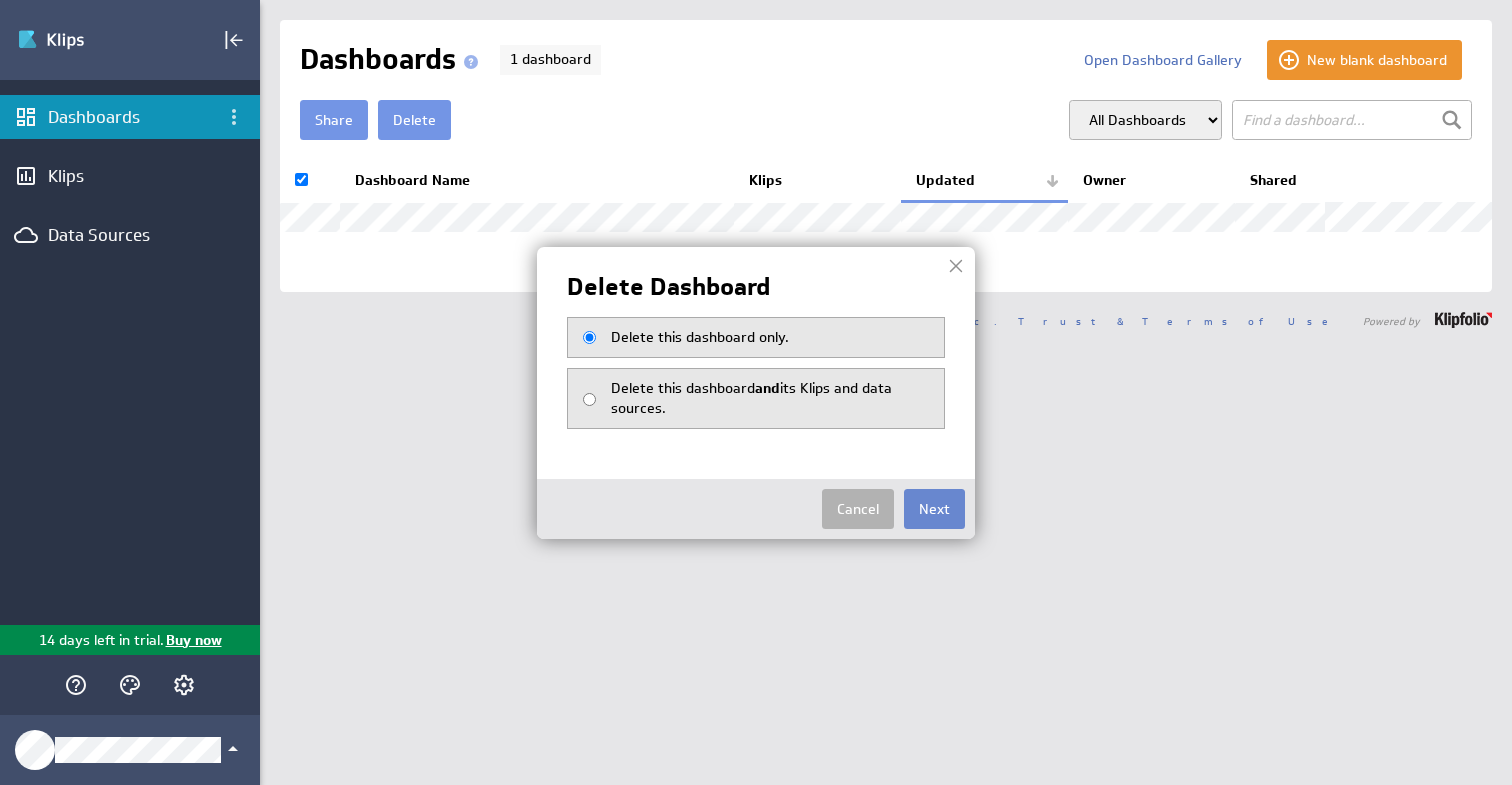 click on "Next" at bounding box center (934, 509) 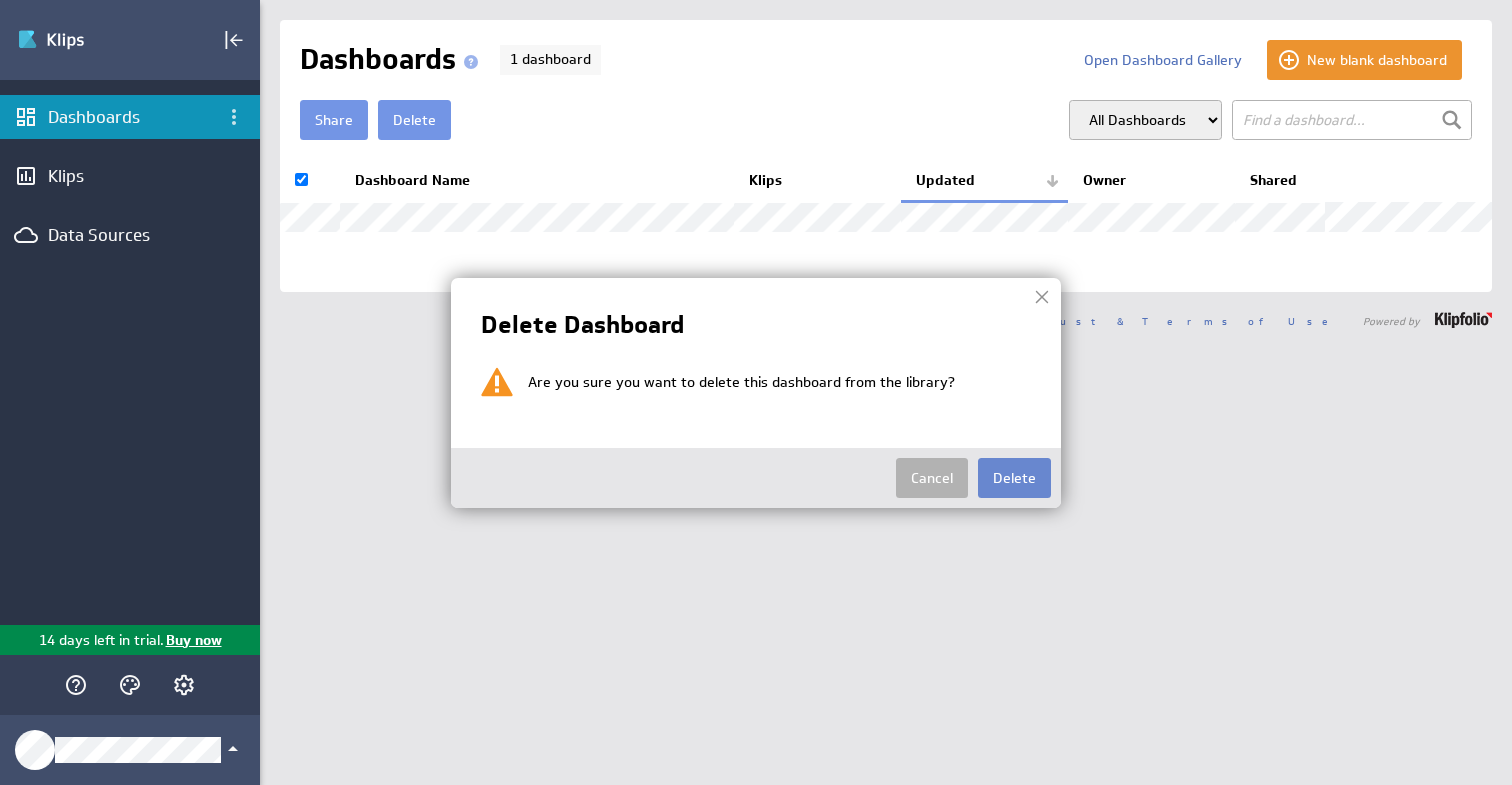click on "Delete" at bounding box center [1014, 478] 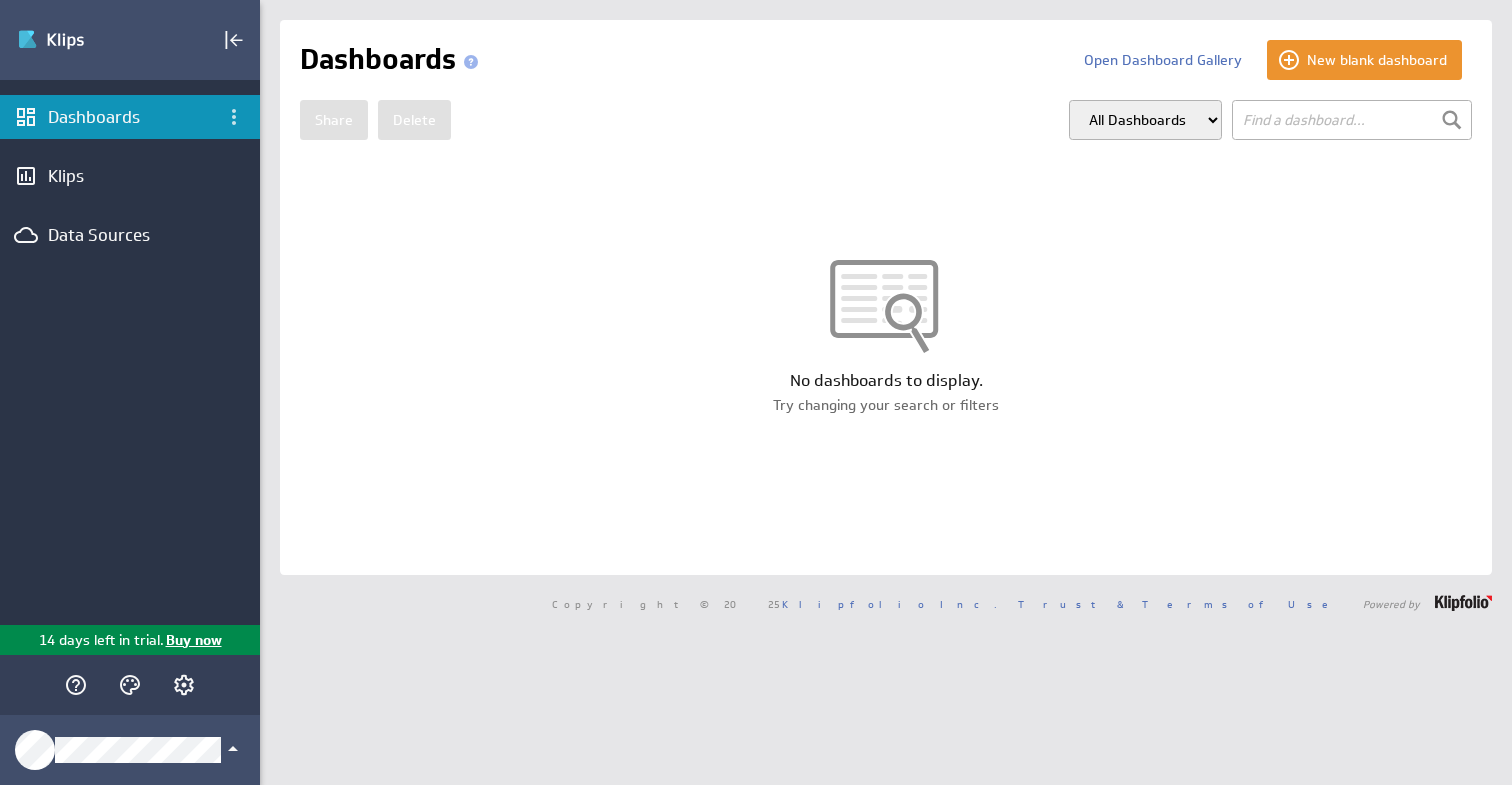 scroll, scrollTop: 0, scrollLeft: 0, axis: both 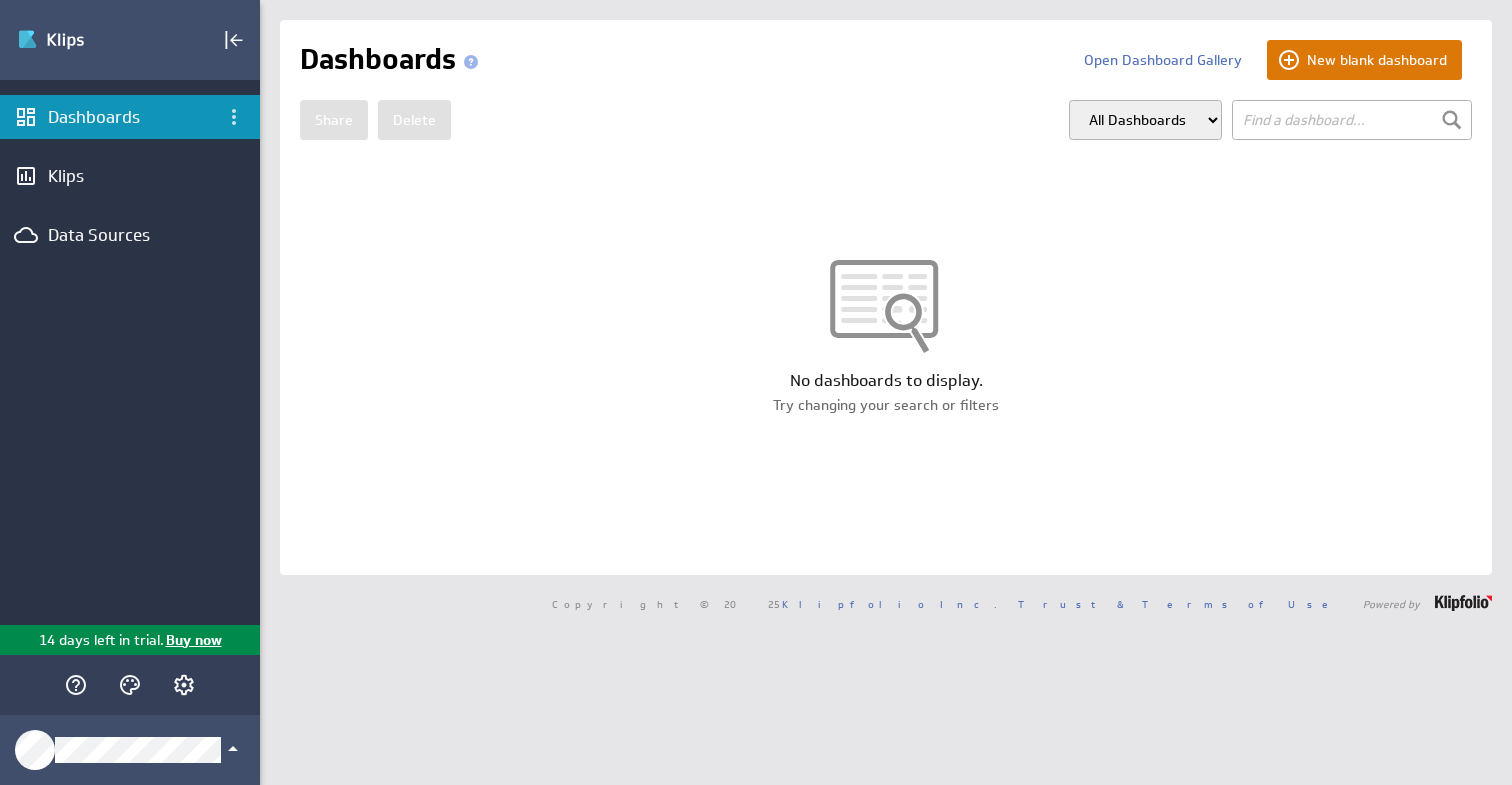 click on "New blank dashboard" at bounding box center [1364, 60] 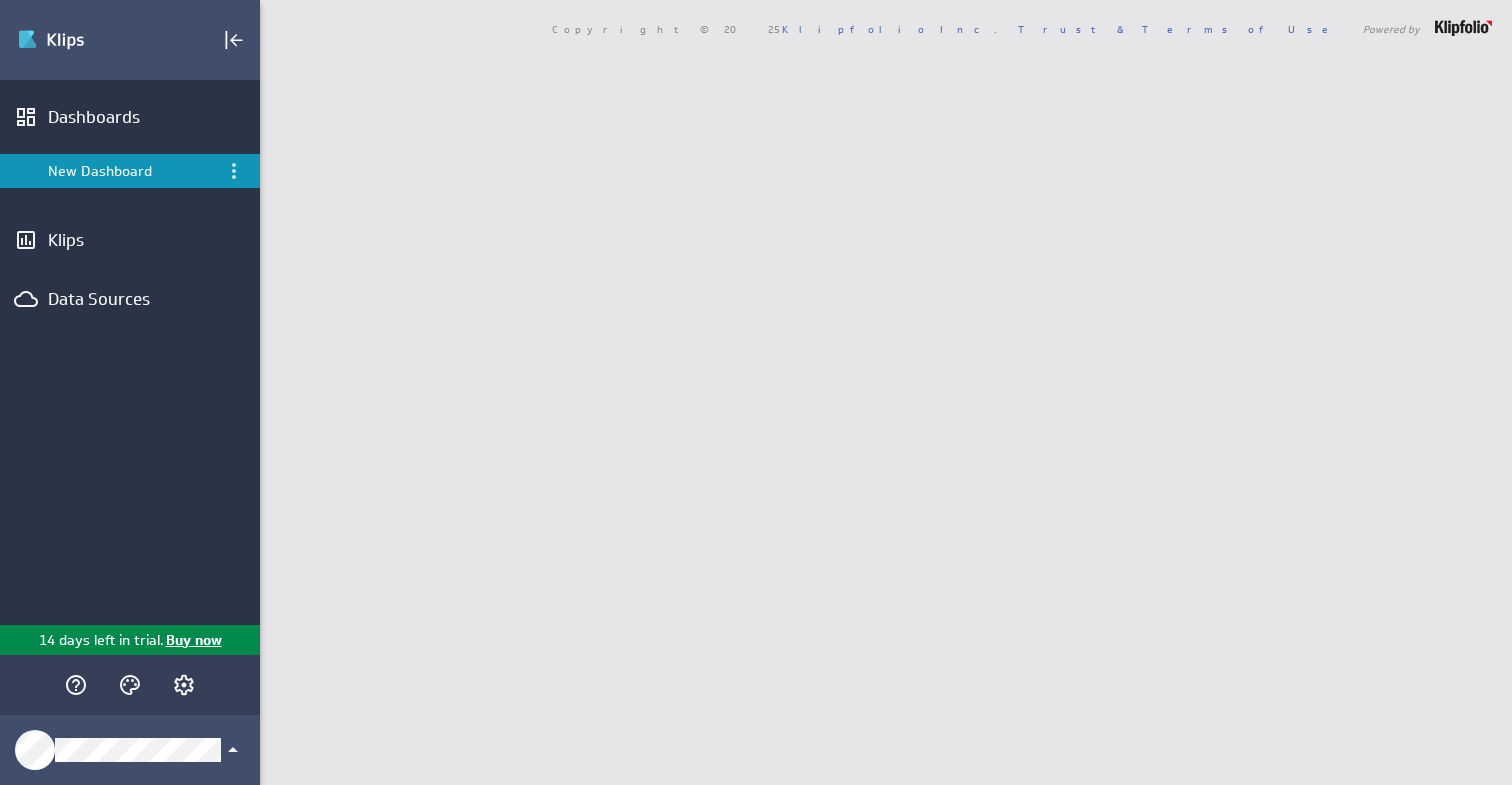 scroll, scrollTop: 0, scrollLeft: 0, axis: both 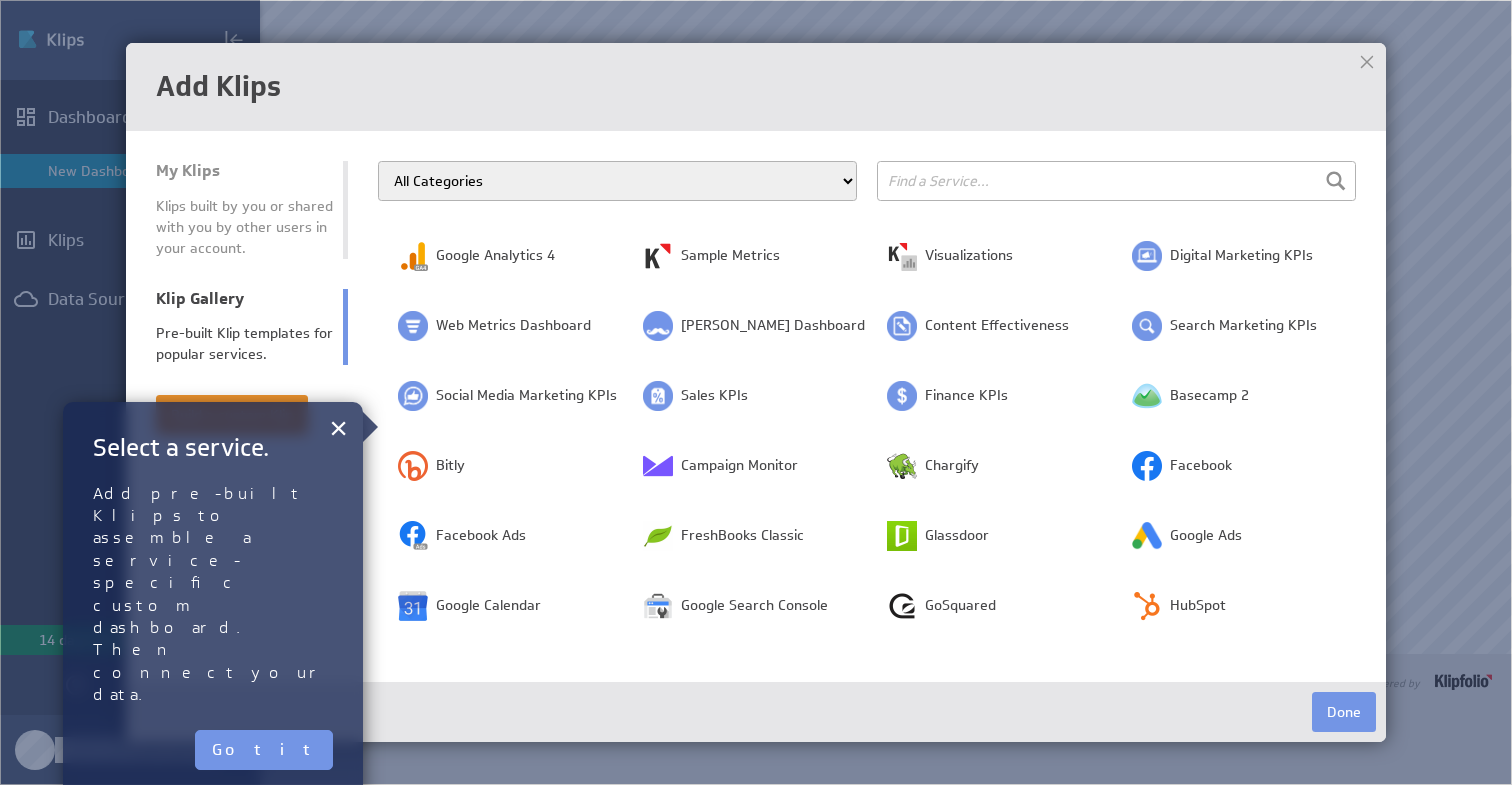 click on "All Categories Advertising Cloud Storage Customer Support Dashboard Gallery Data Store E-Mail Campaign E-commerce Finance Generic Human Resources IT Marketing Mobile Analytics Project Management Research and Development SEO Sales and CRM Samples Social Media Survey Web Analytics" at bounding box center [617, 181] 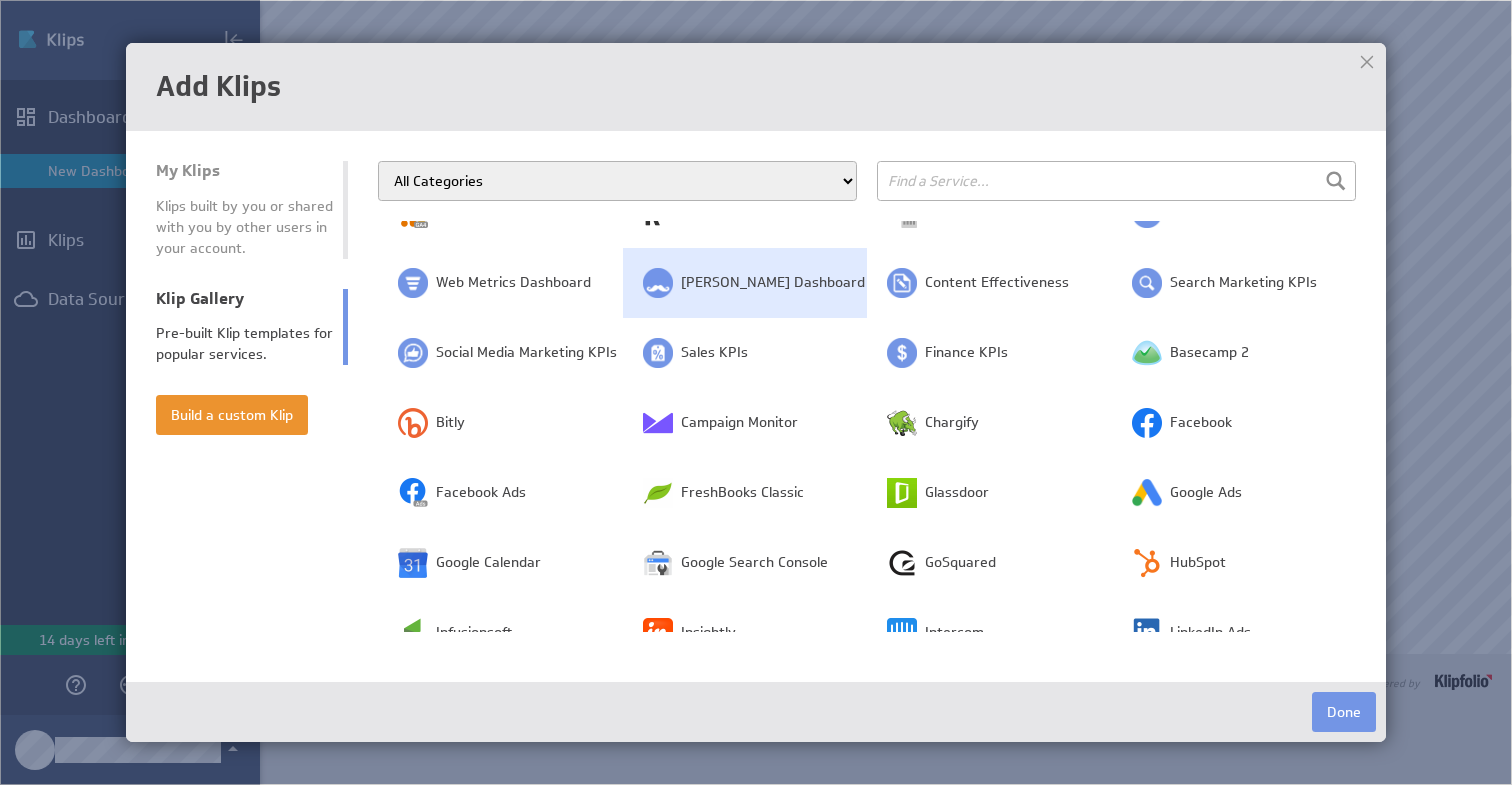scroll, scrollTop: 31, scrollLeft: 0, axis: vertical 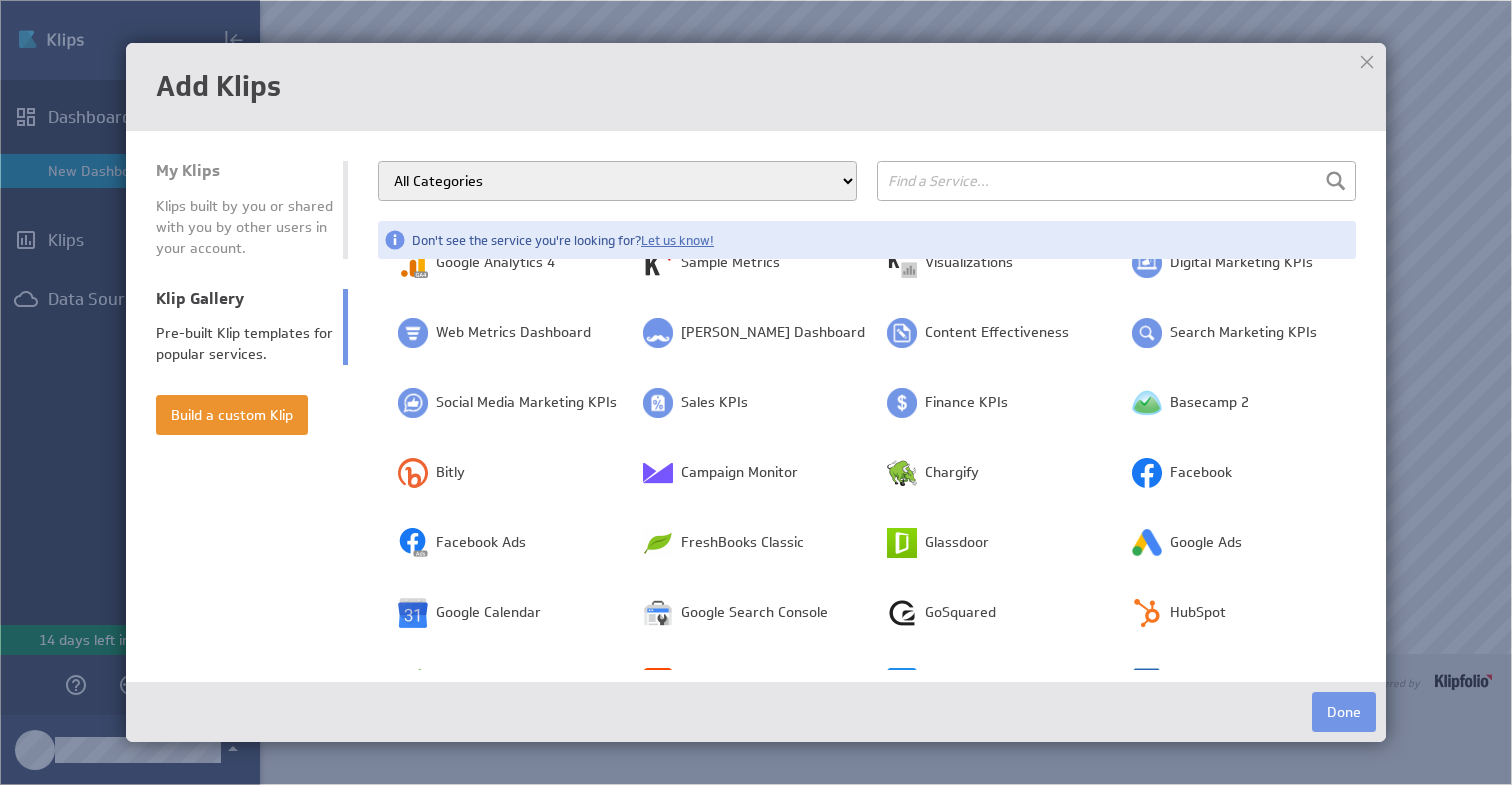click at bounding box center [1116, 181] 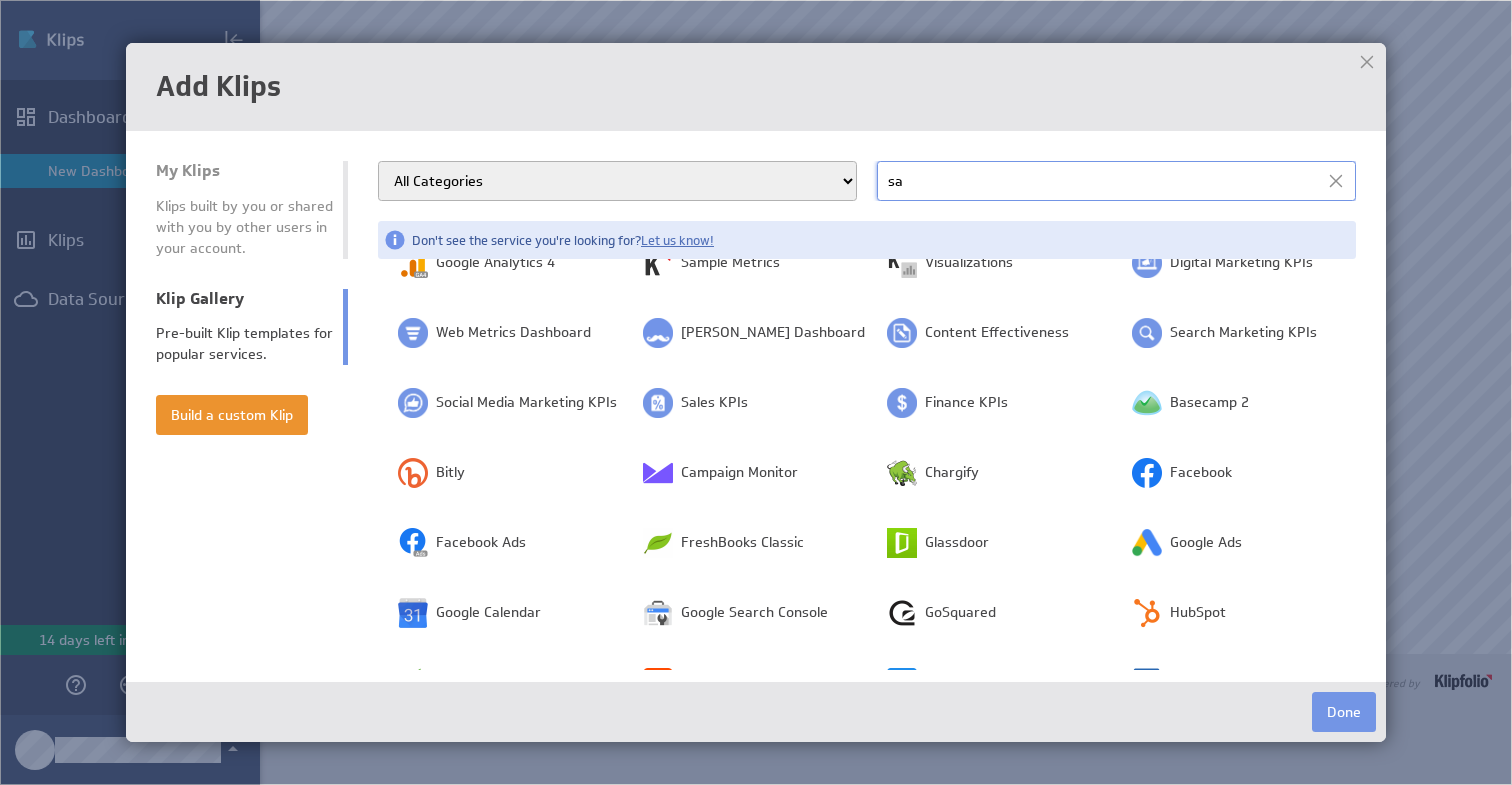 scroll, scrollTop: 0, scrollLeft: 0, axis: both 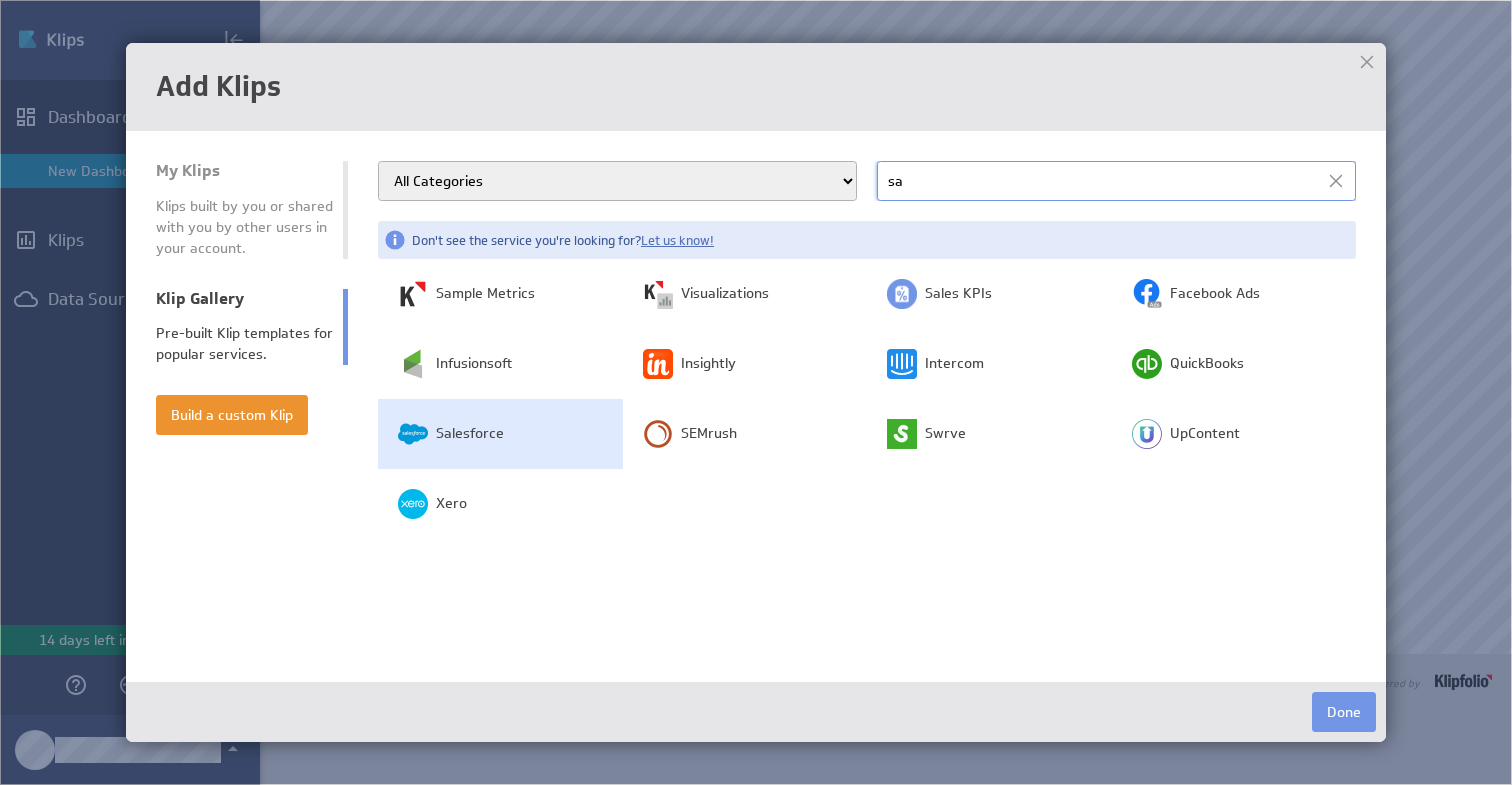click on "Salesforce" at bounding box center [500, 434] 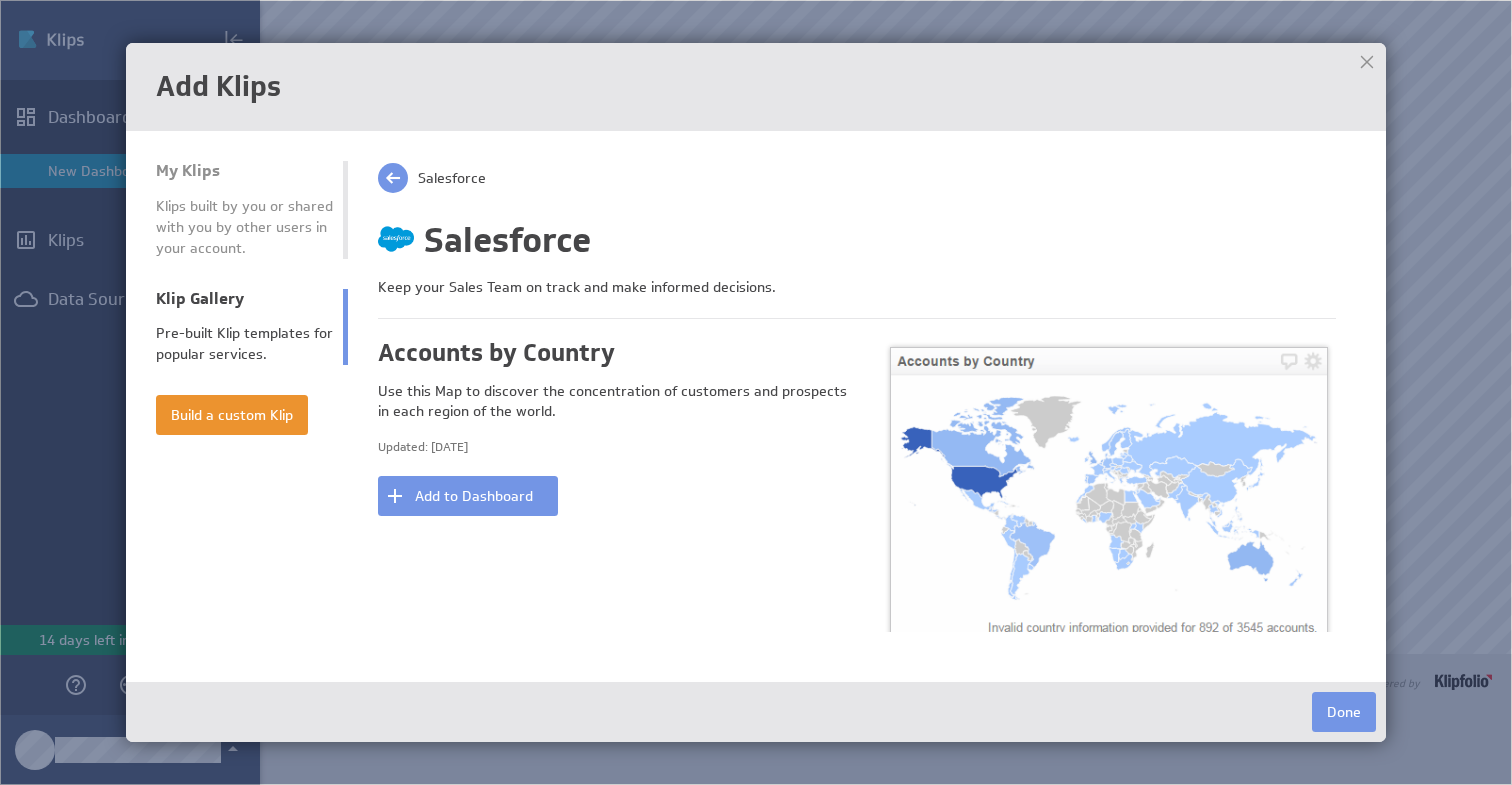 click at bounding box center [393, 178] 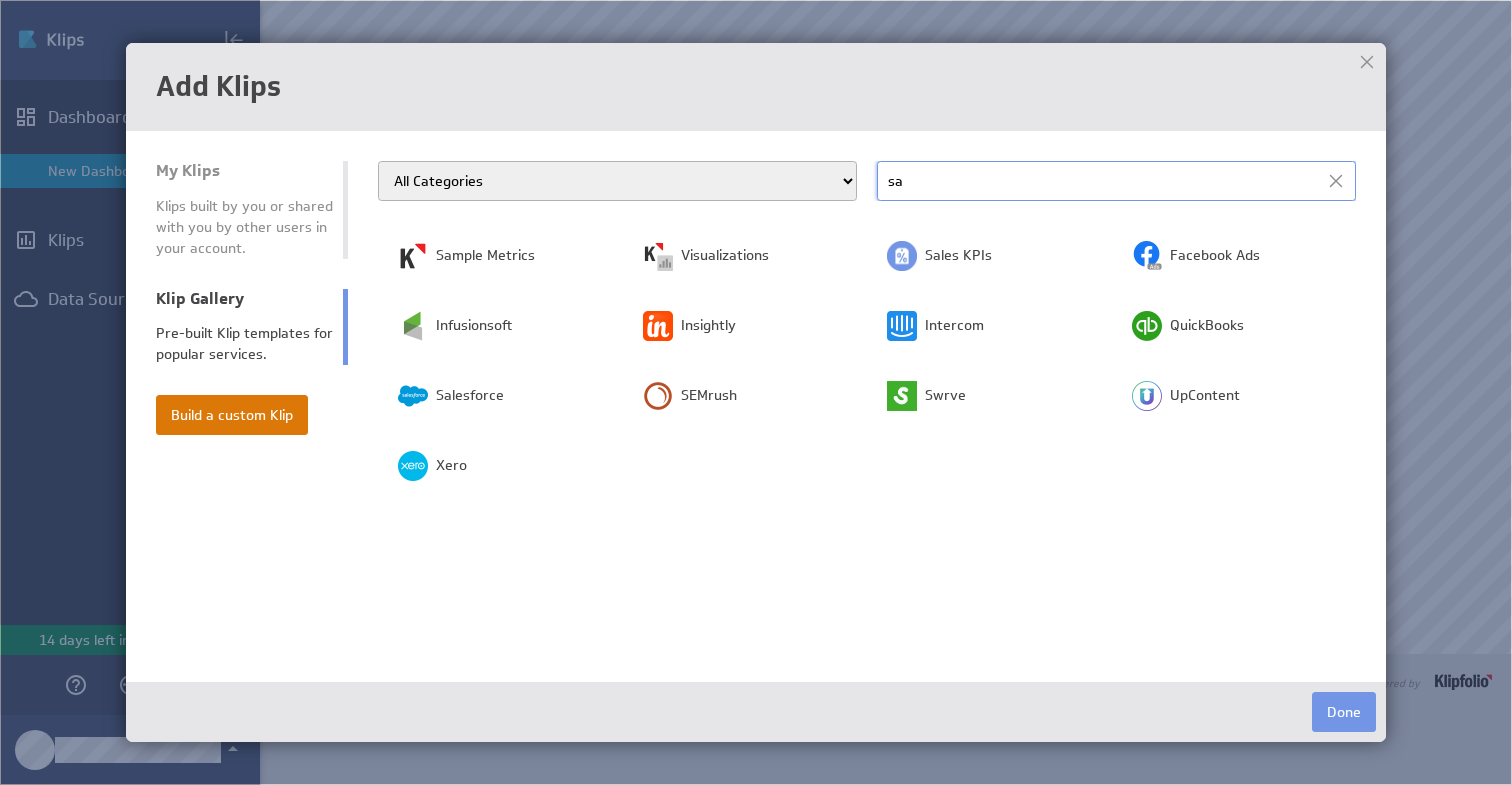 click on "Build a custom Klip" at bounding box center [232, 415] 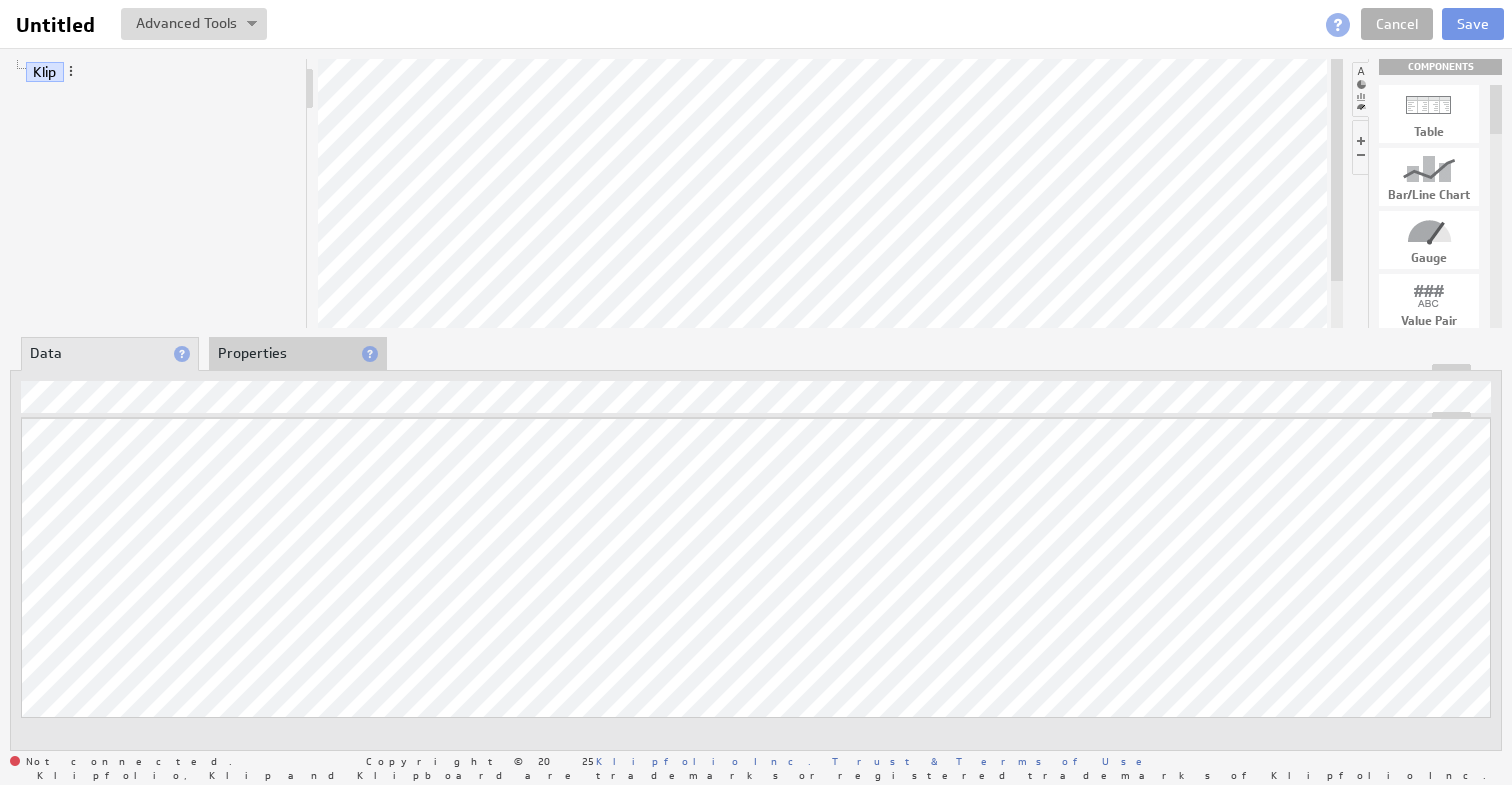 scroll, scrollTop: 0, scrollLeft: 0, axis: both 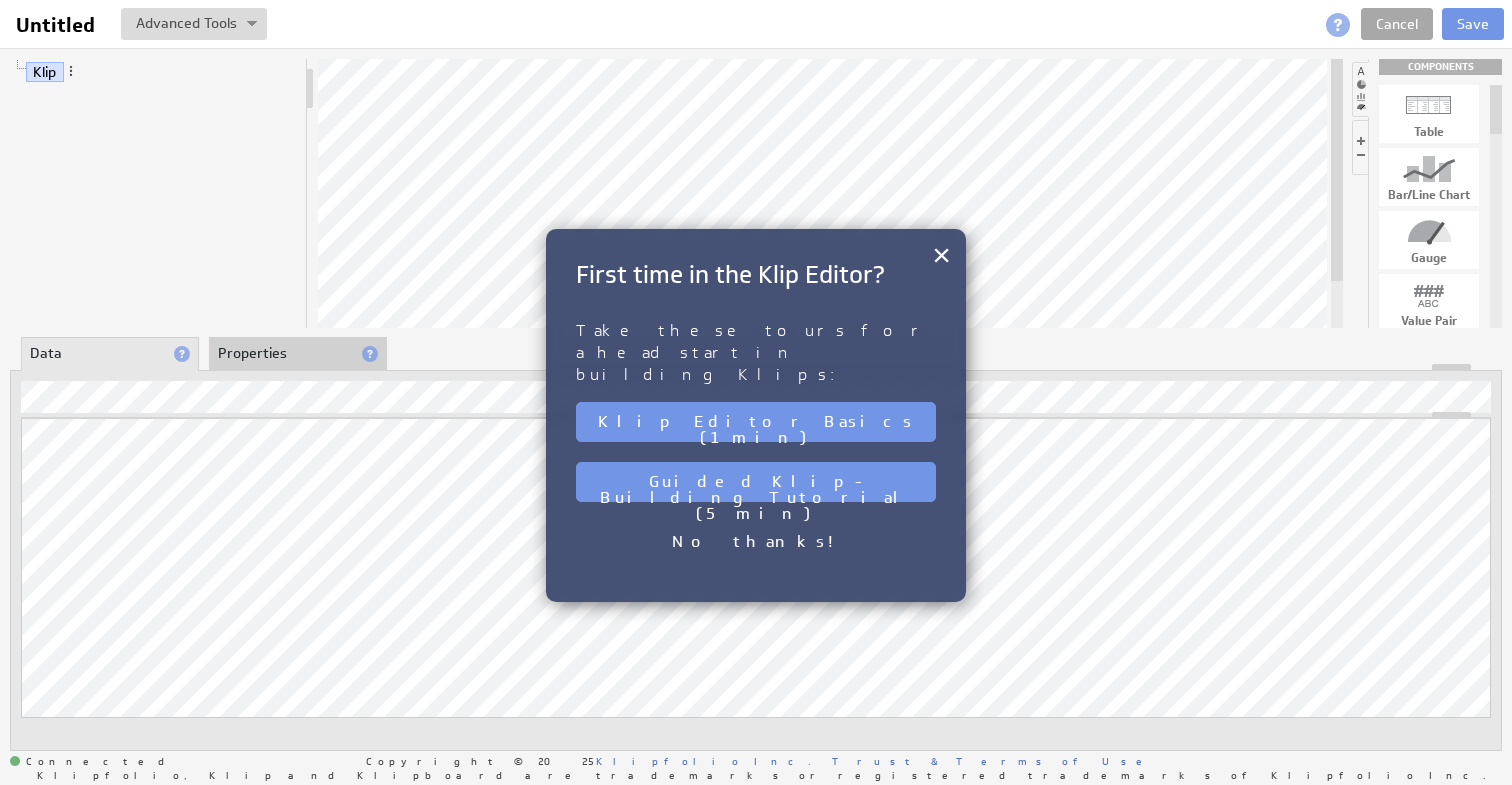 click on "Cancel" at bounding box center (1397, 24) 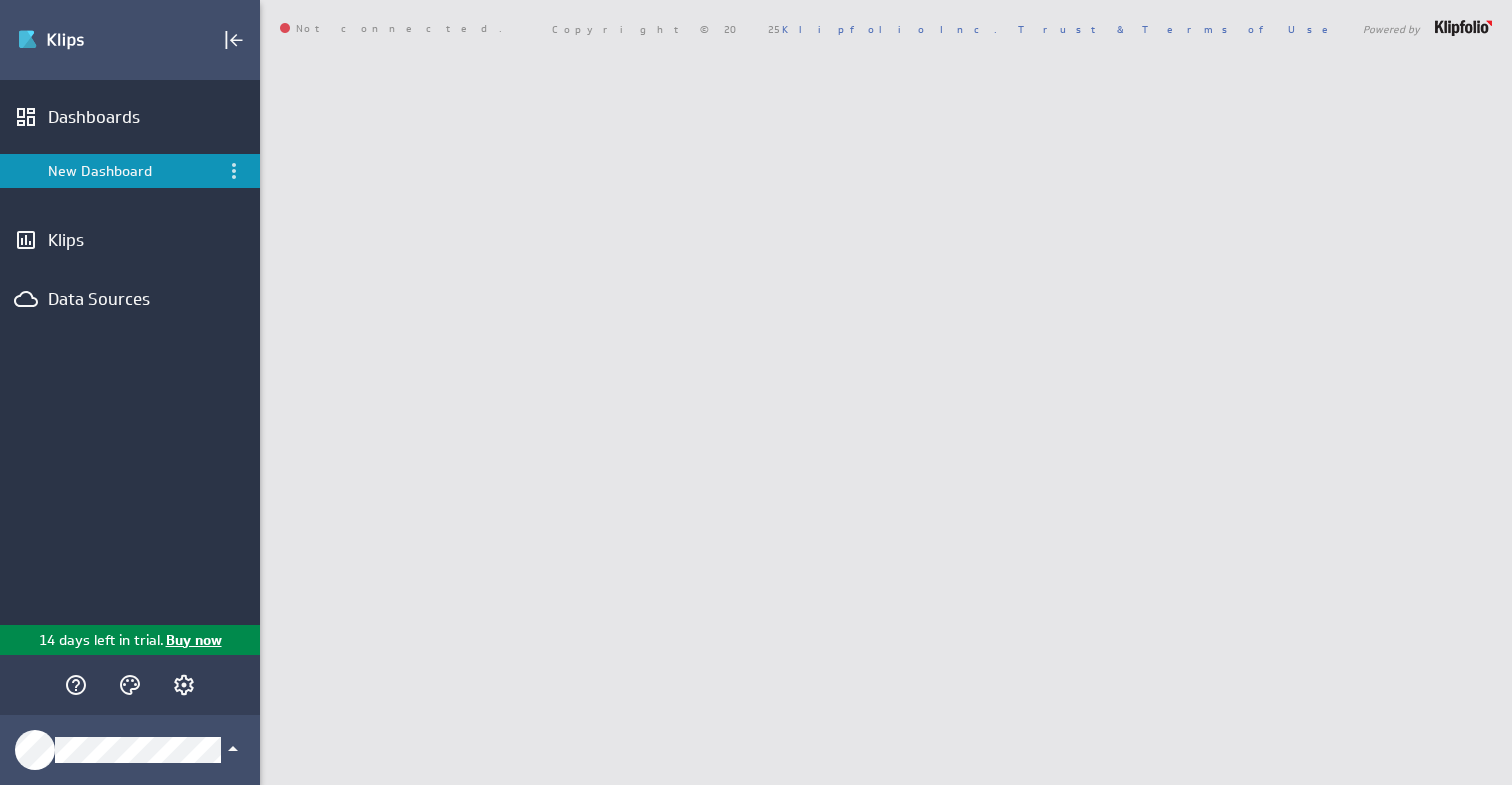scroll, scrollTop: 0, scrollLeft: 0, axis: both 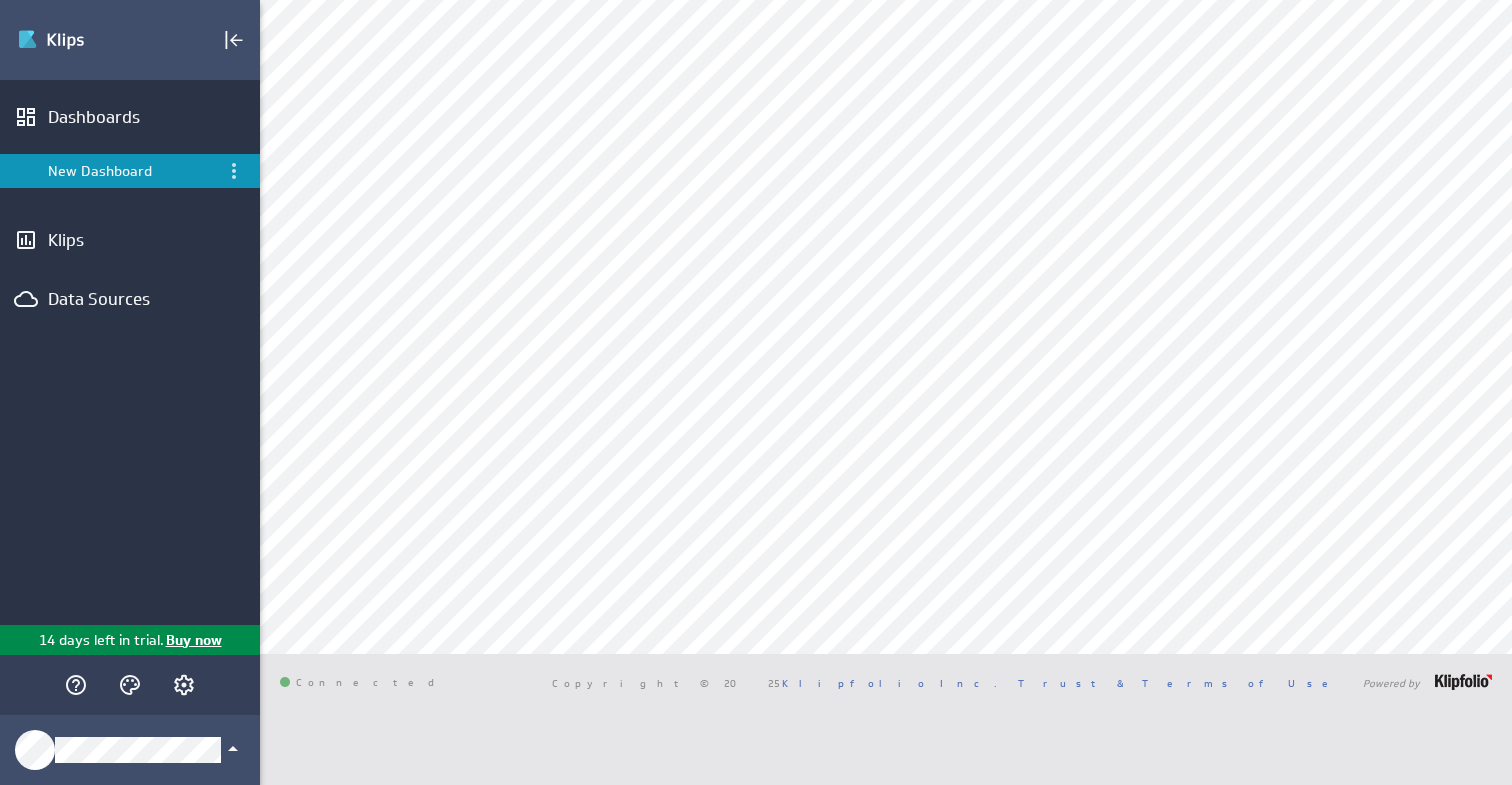 type on "sa" 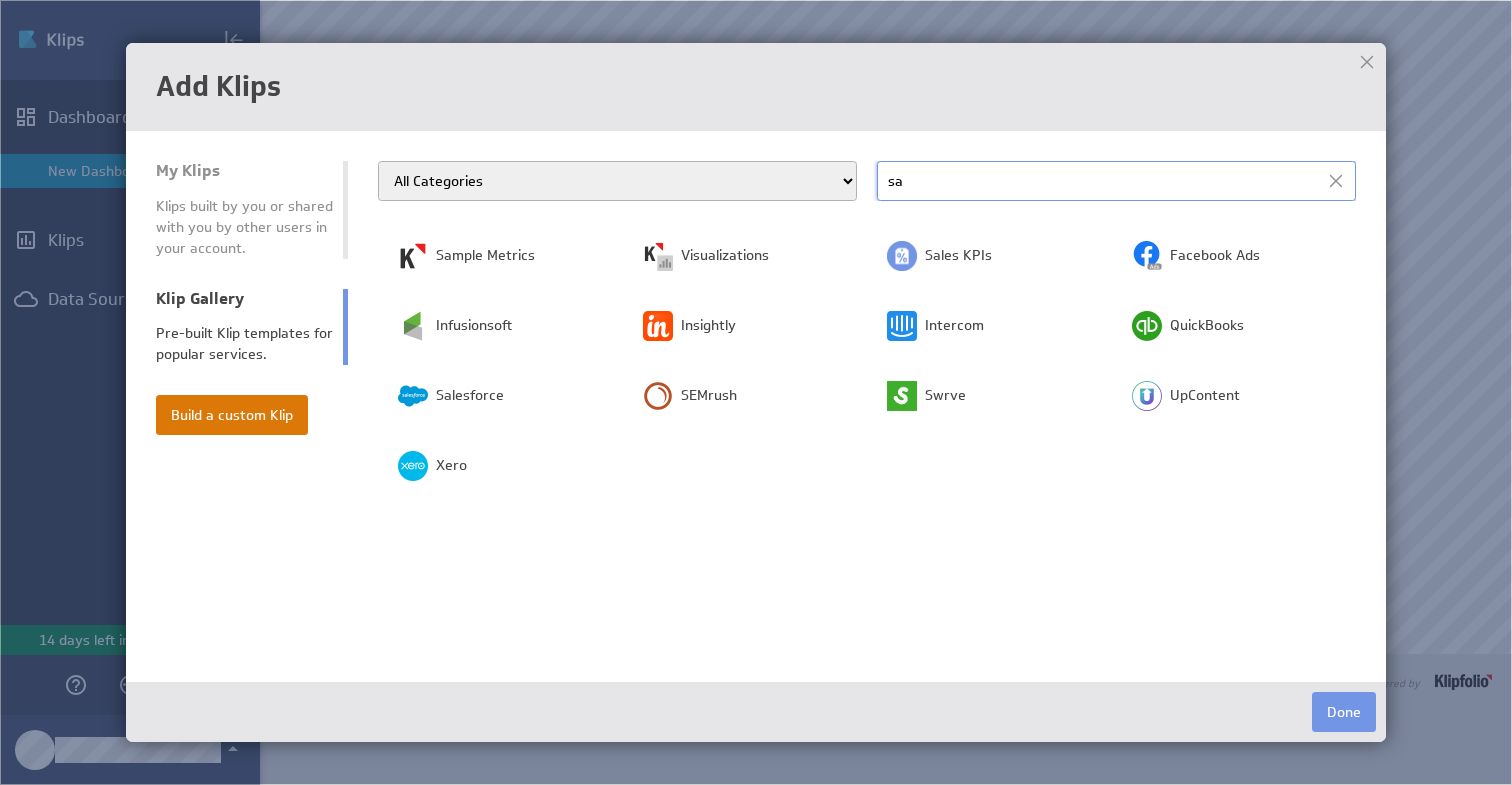 click on "Build a custom Klip" at bounding box center [232, 415] 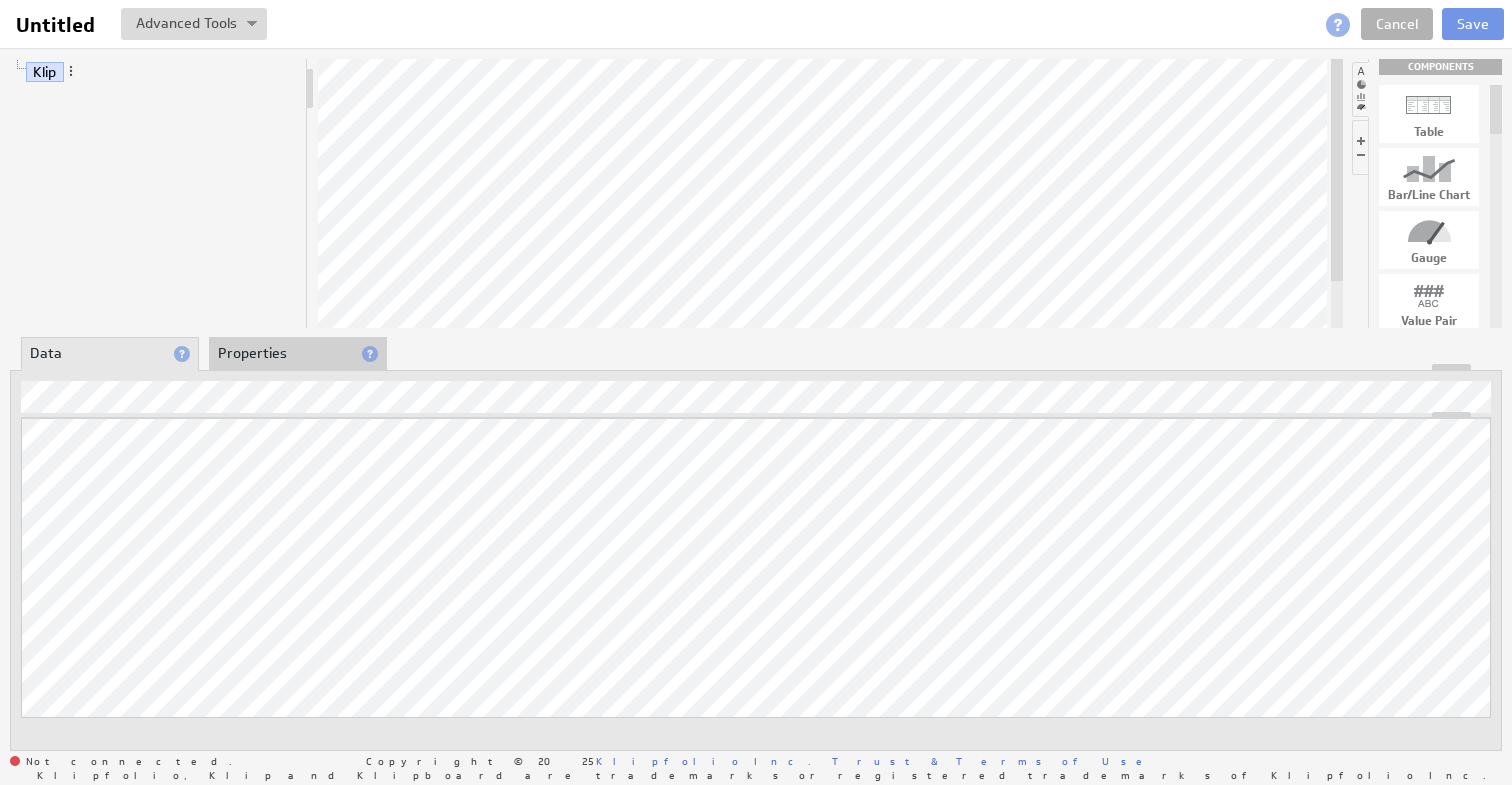 scroll, scrollTop: 0, scrollLeft: 0, axis: both 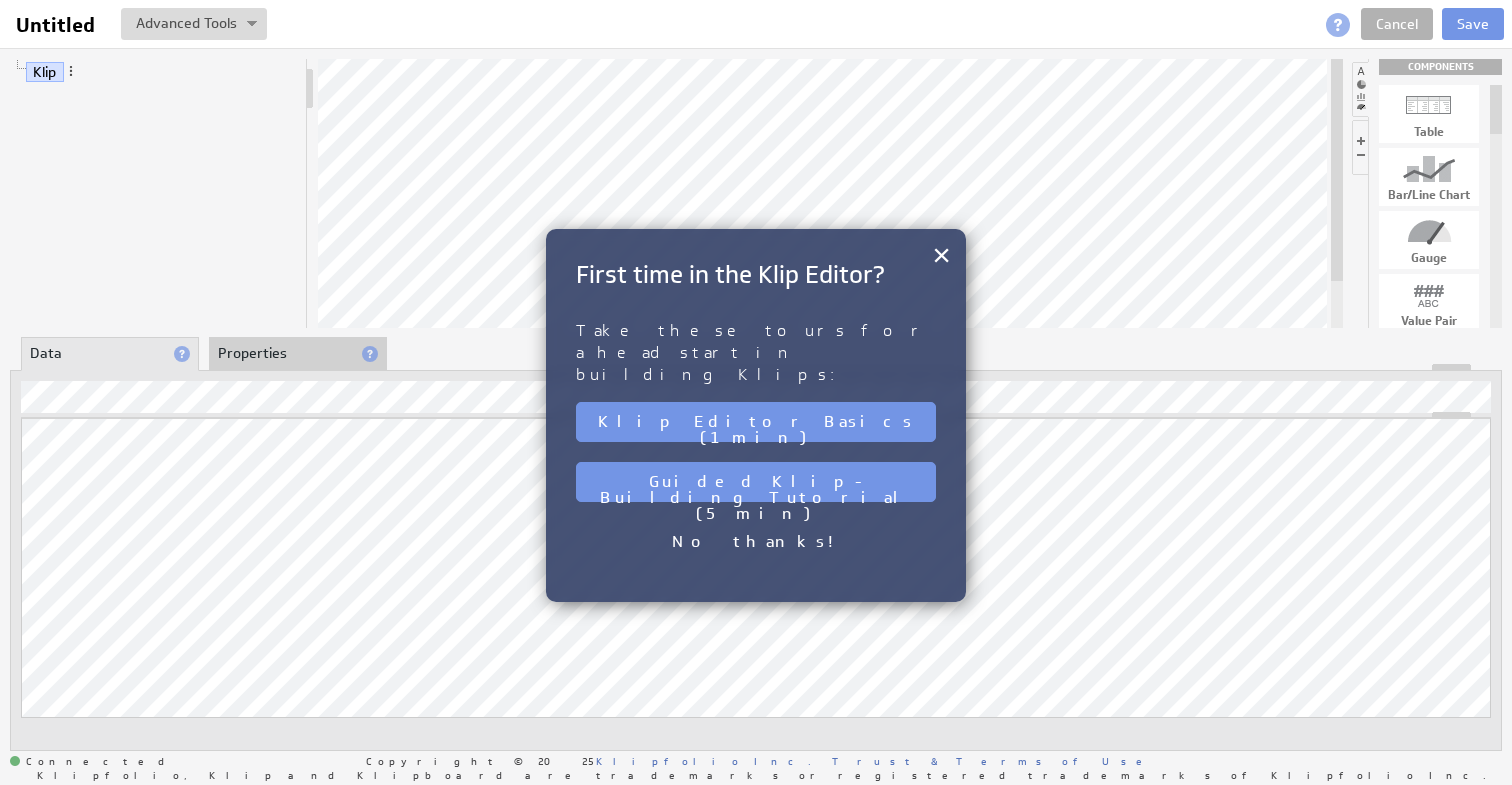 click on "Properties" at bounding box center [298, 354] 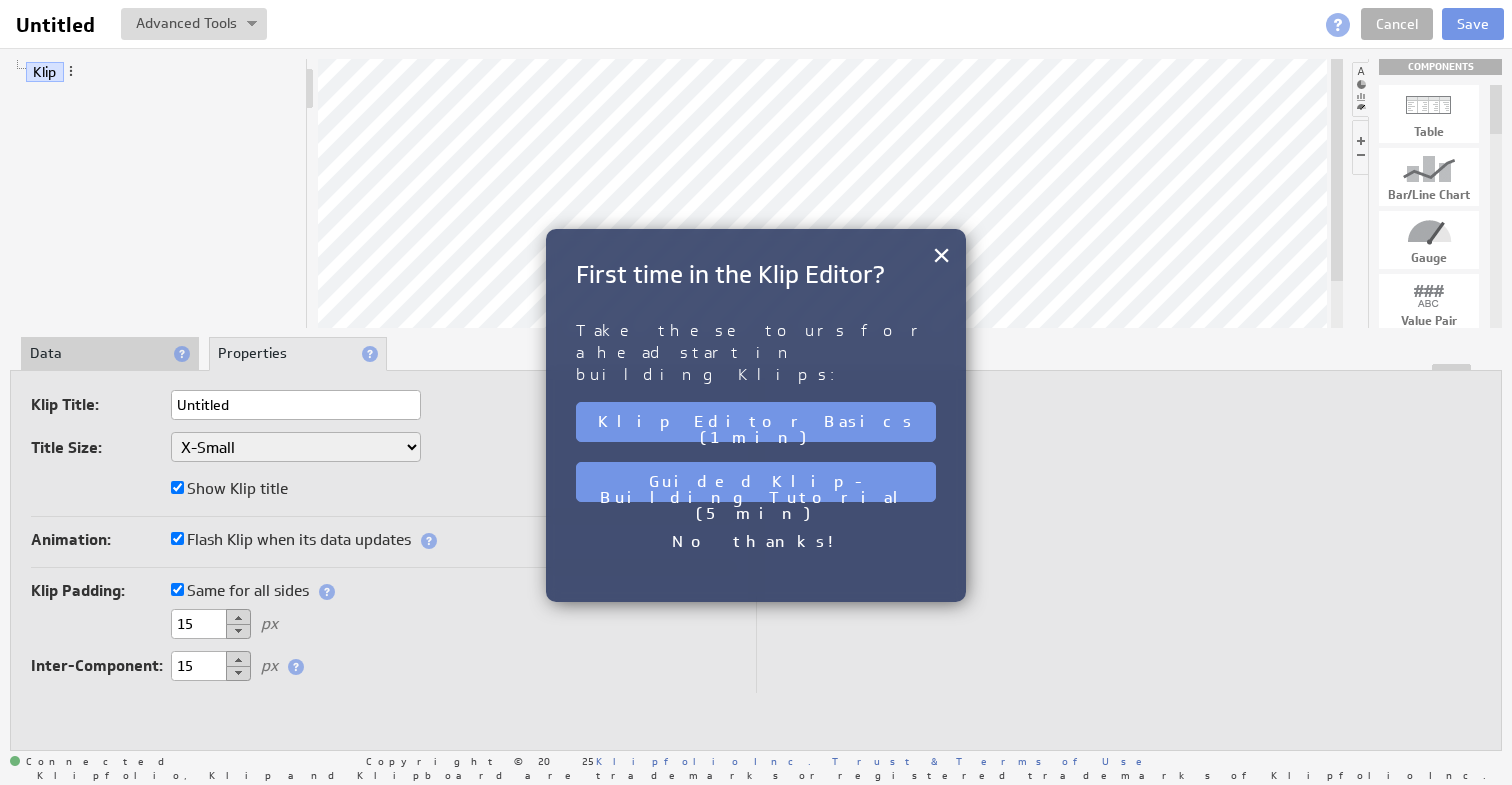 click on "Data" at bounding box center (110, 354) 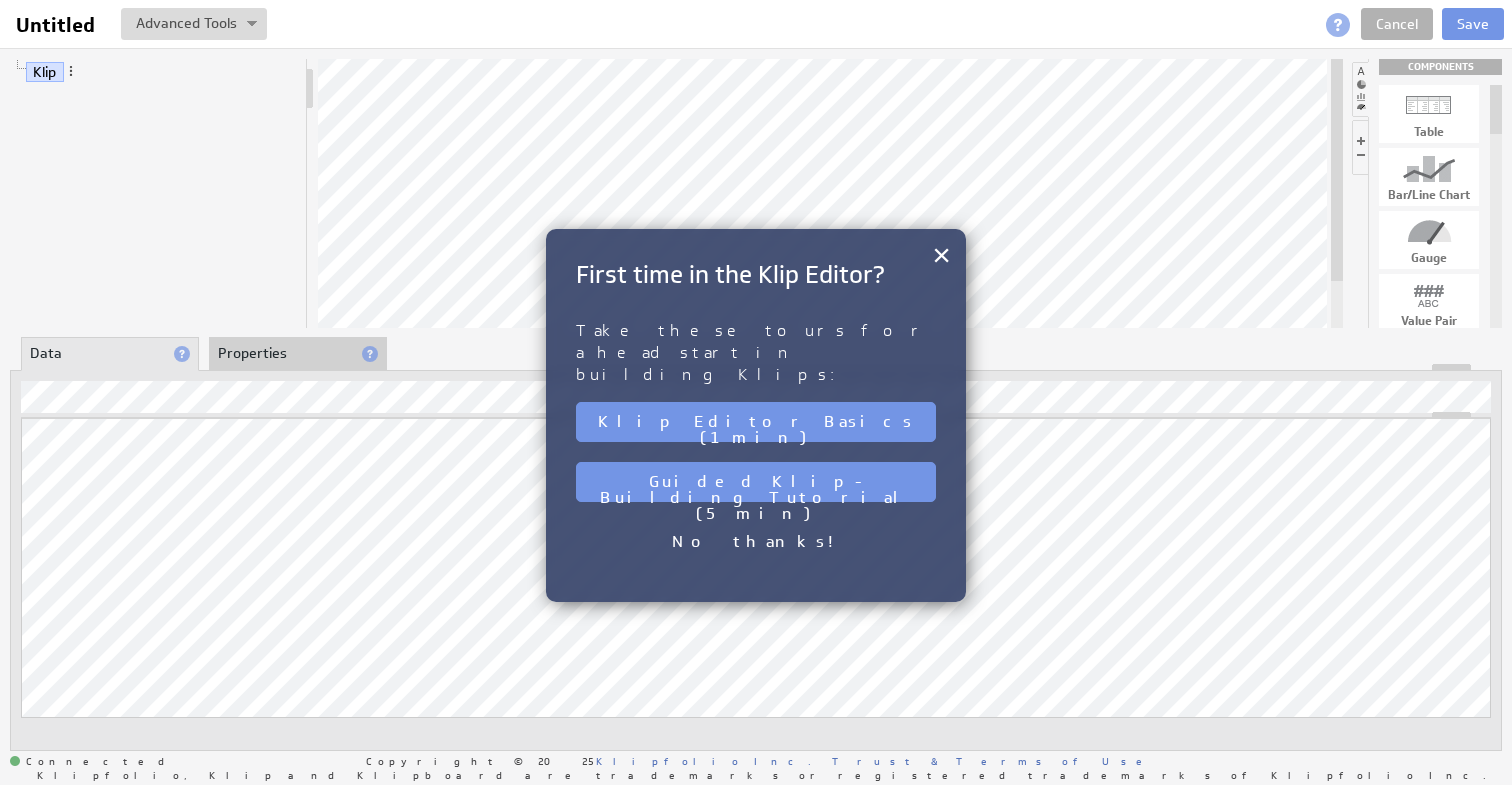 click on "First time in the Klip Editor?" at bounding box center [756, 274] 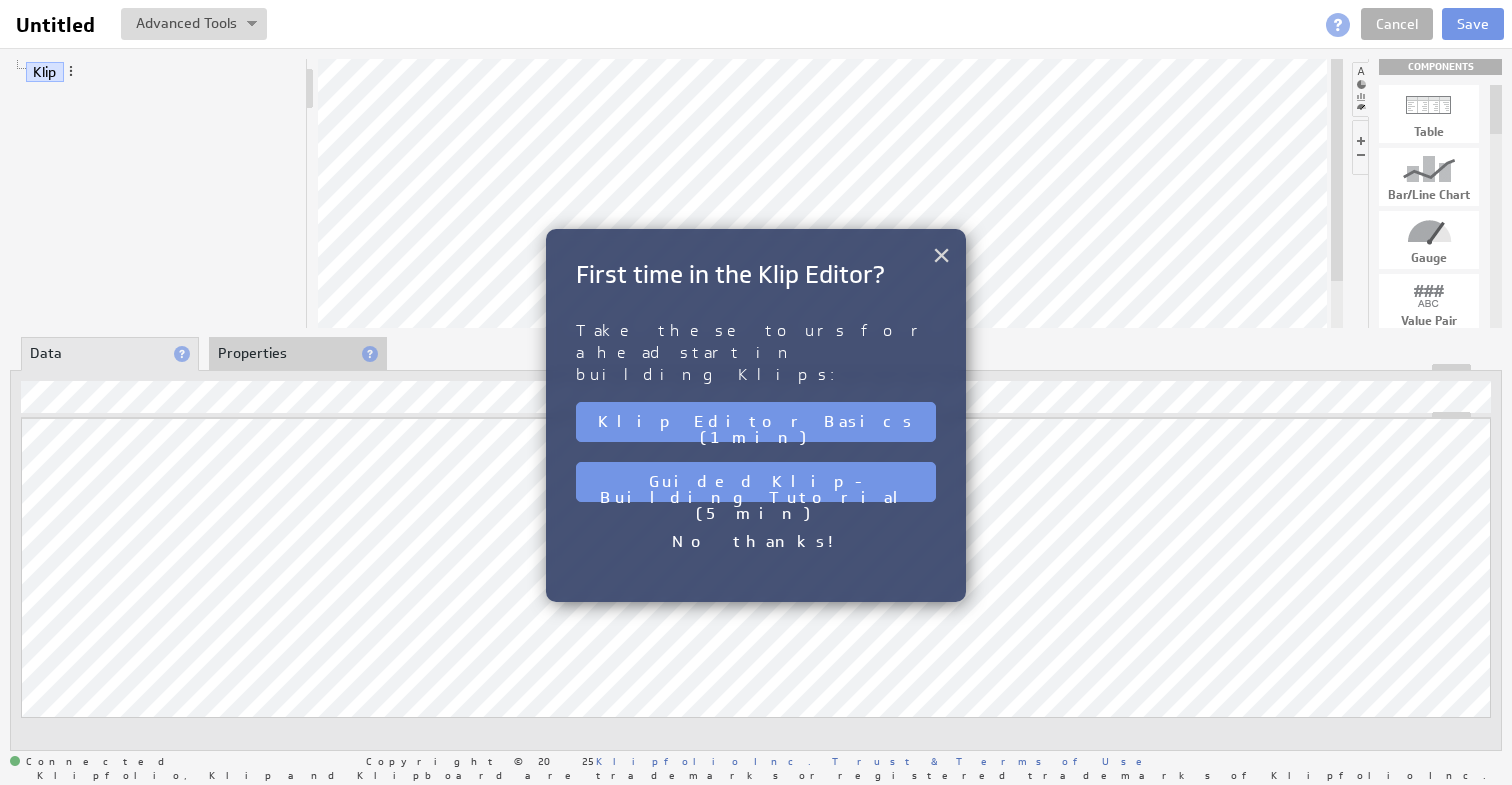 click on "×" at bounding box center [941, 255] 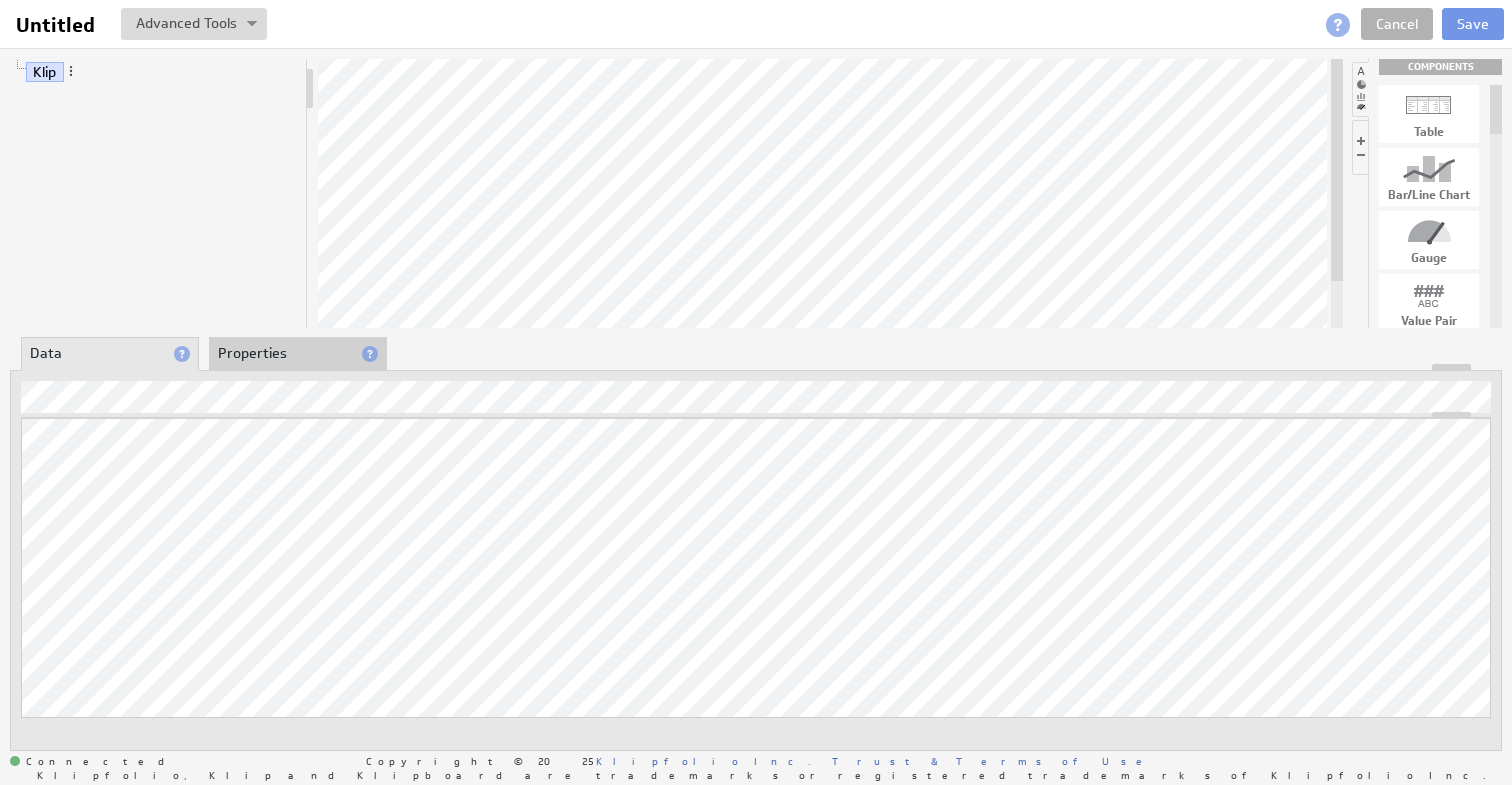 drag, startPoint x: 1492, startPoint y: 113, endPoint x: 1487, endPoint y: 43, distance: 70.178345 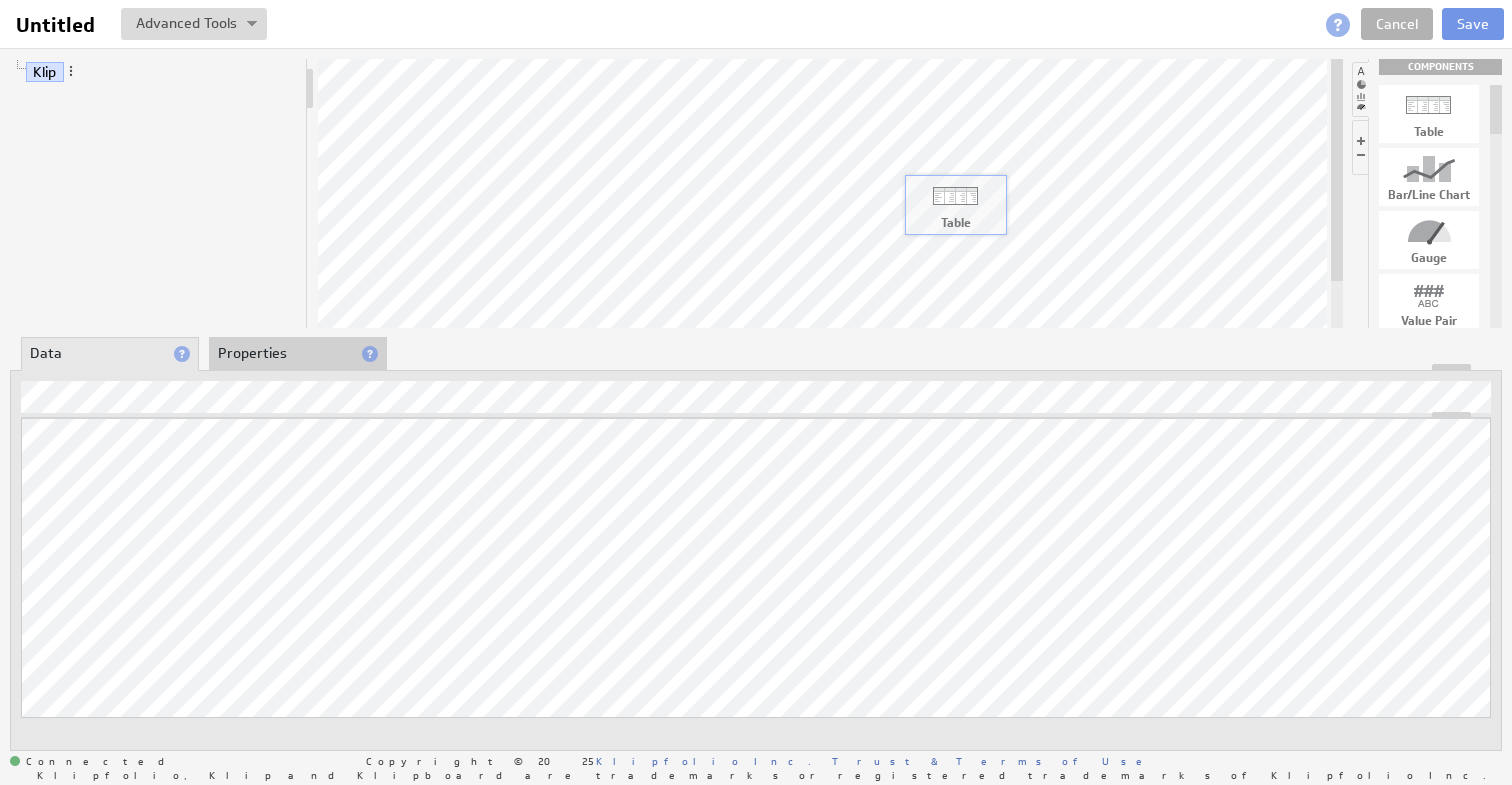 drag, startPoint x: 1441, startPoint y: 110, endPoint x: 941, endPoint y: 202, distance: 508.39355 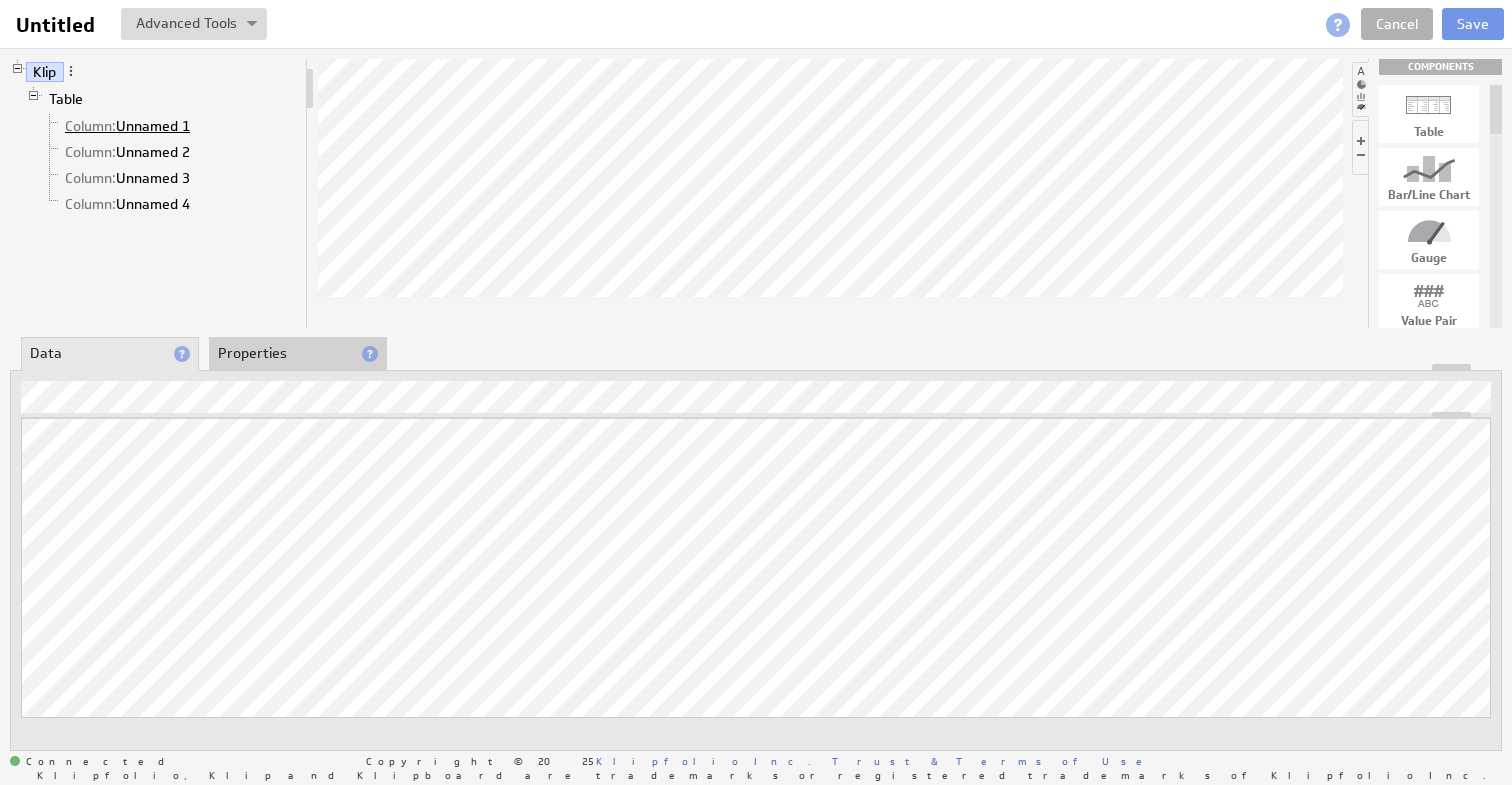 click on "Column:  Unnamed 1" at bounding box center (128, 126) 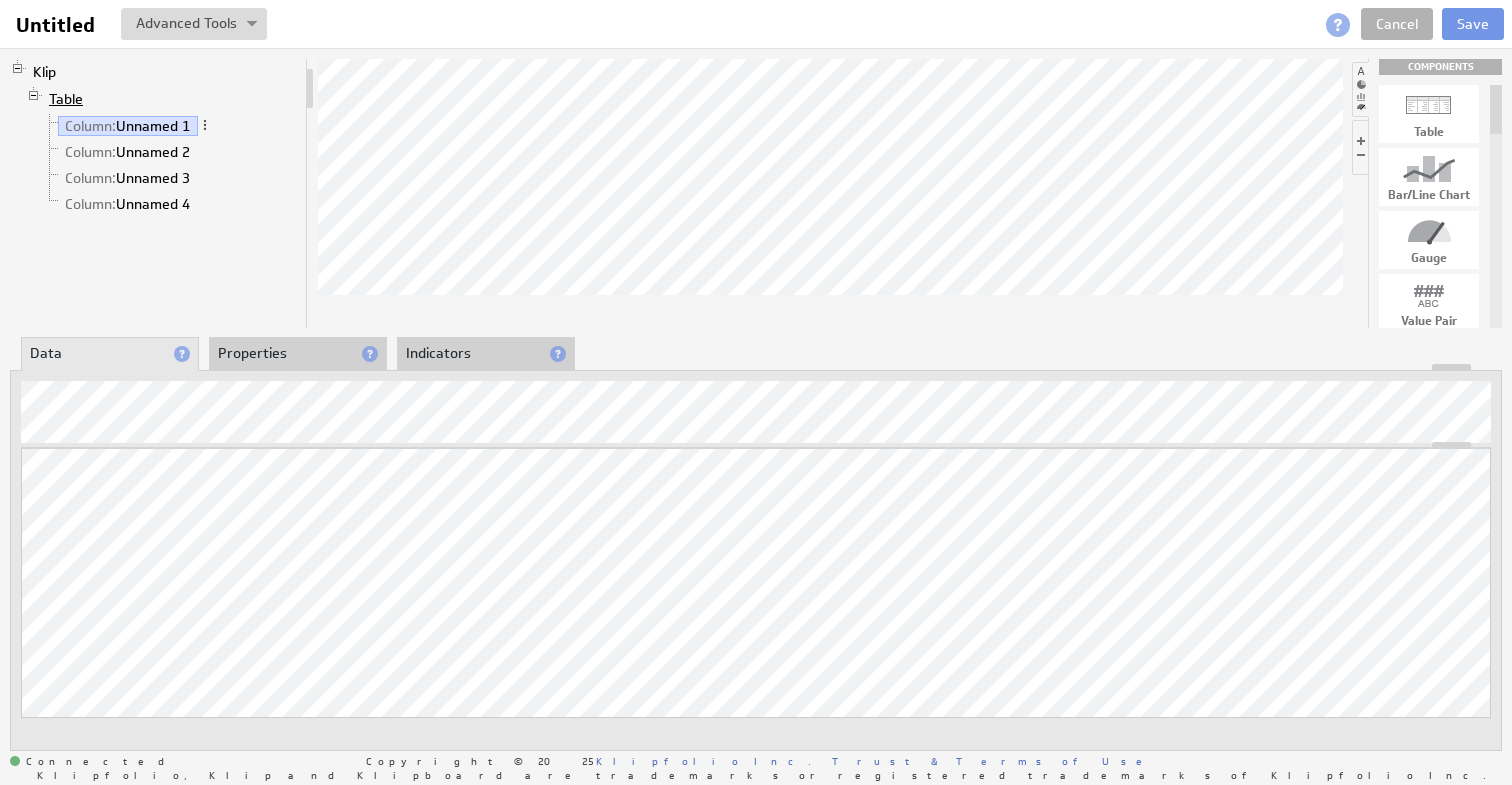 click on "Table" at bounding box center [66, 99] 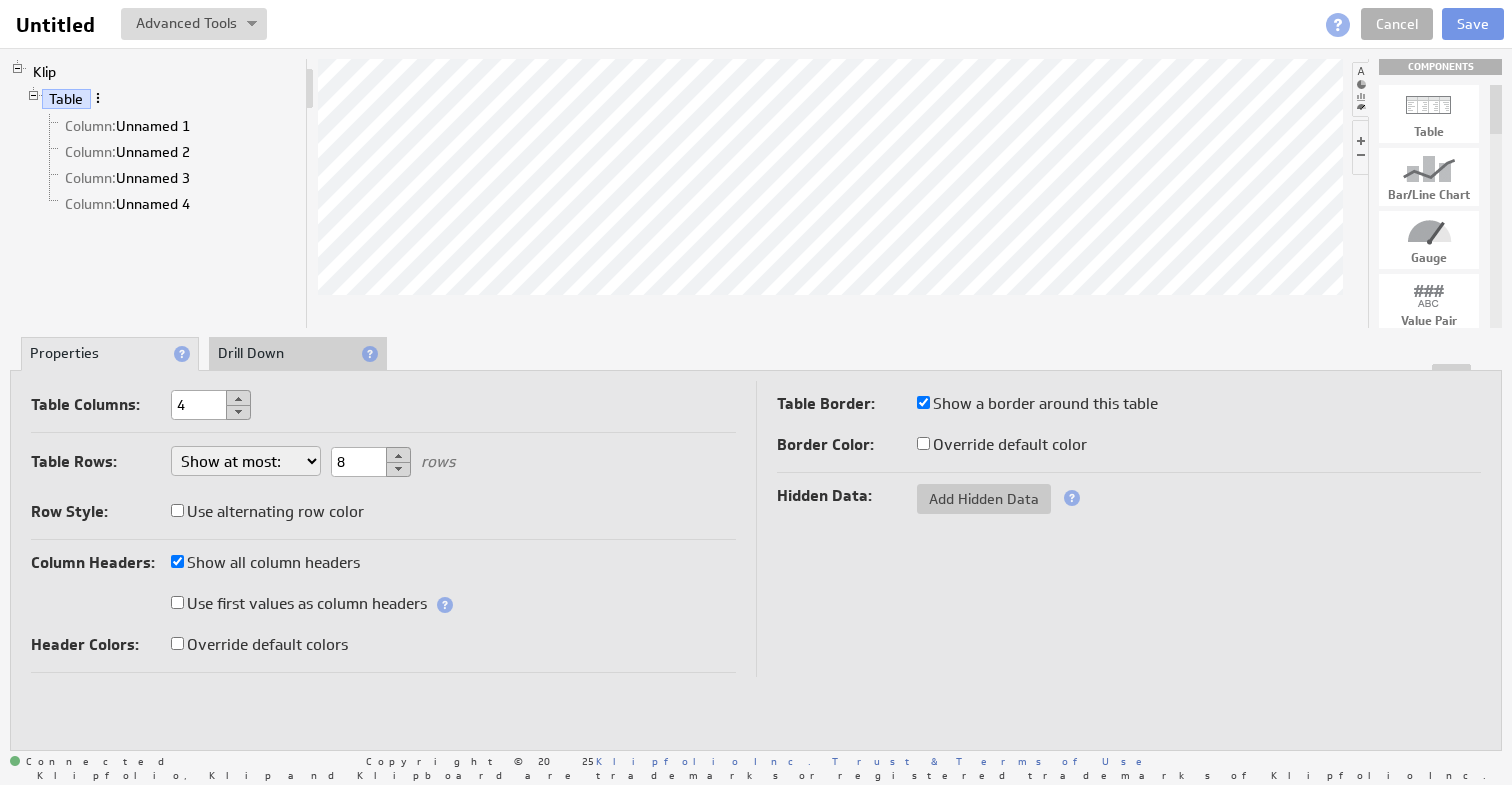 click at bounding box center [98, 98] 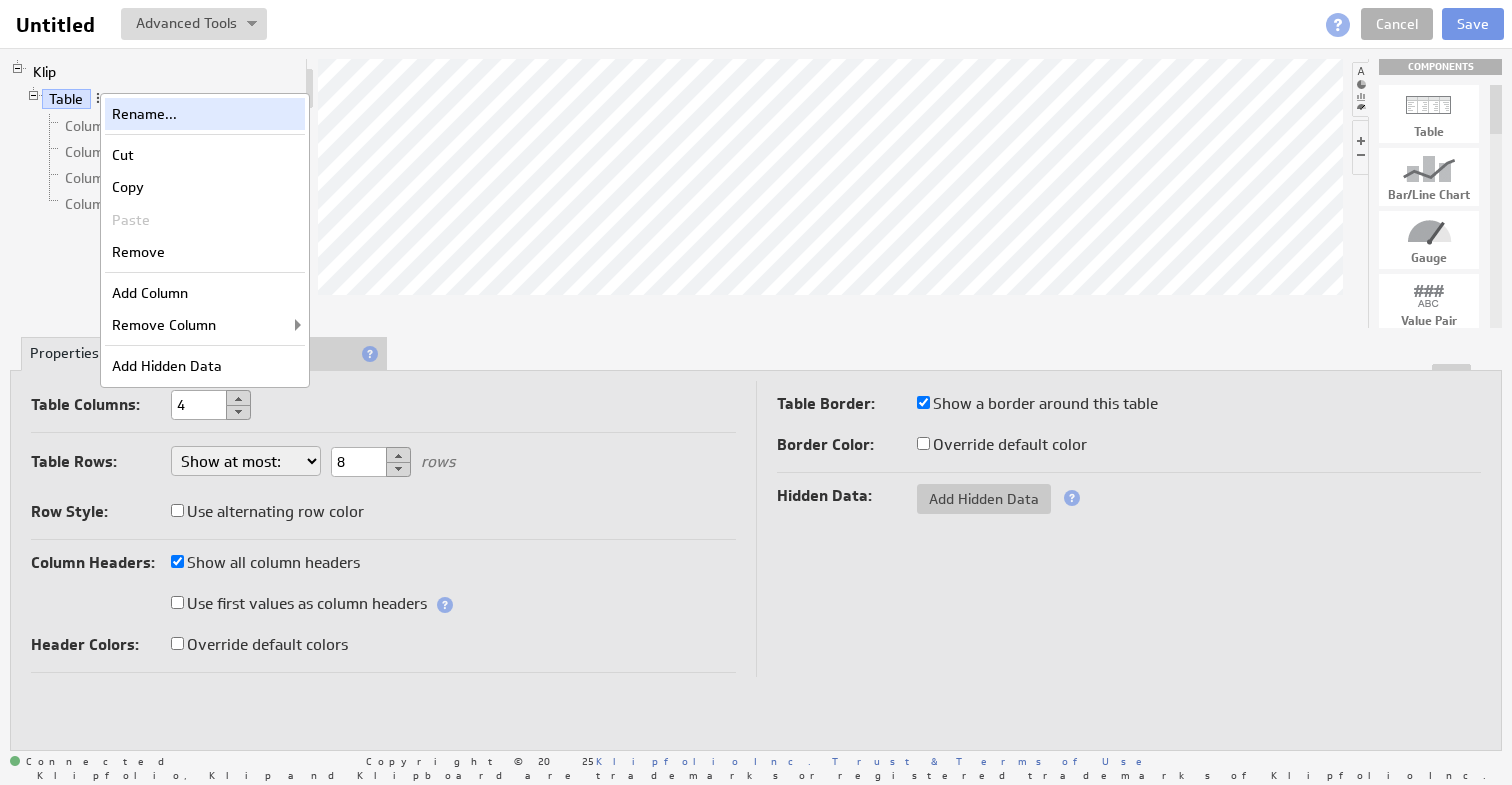 click on "Rename..." at bounding box center [205, 114] 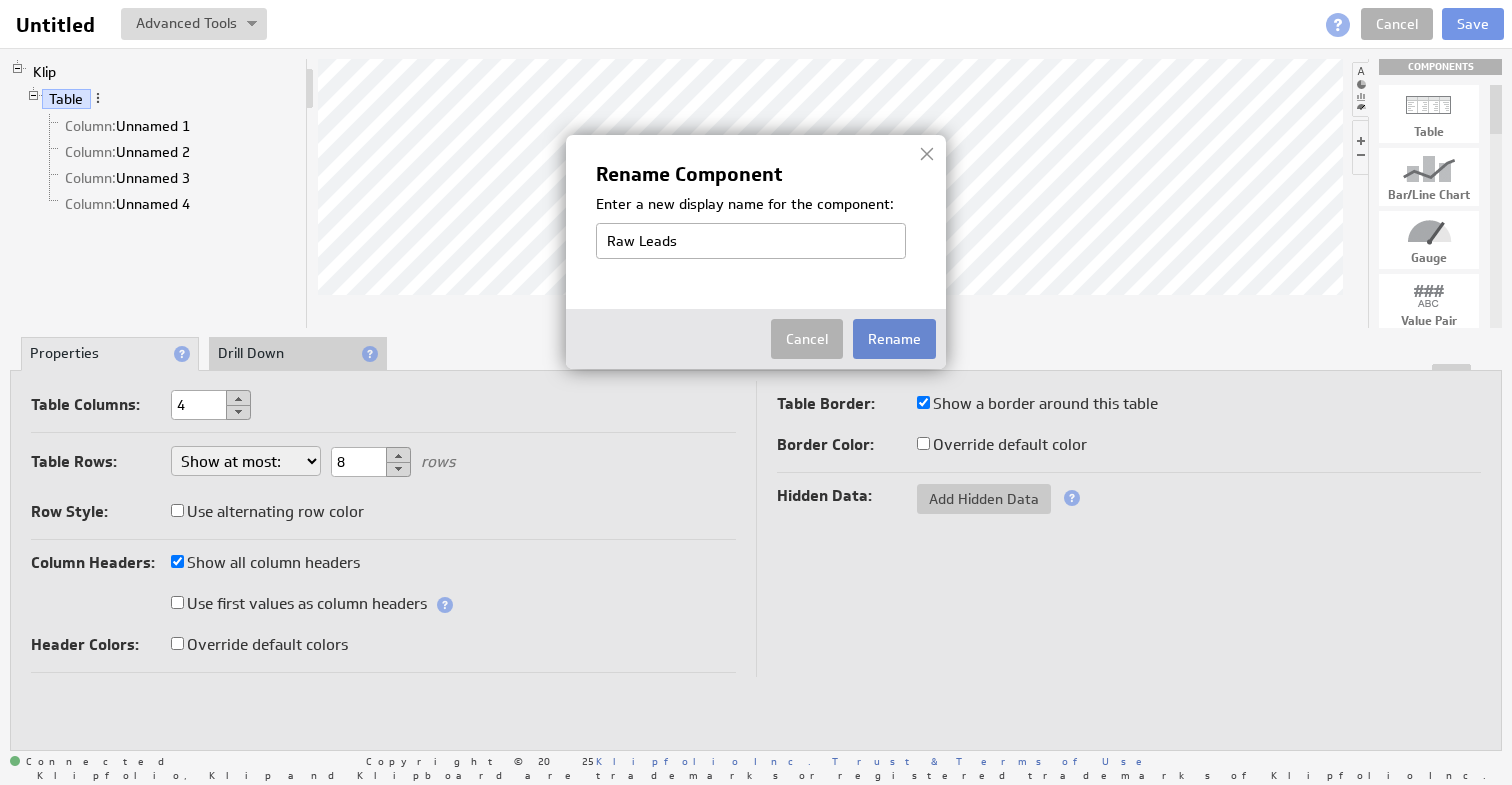 type on "Raw Leads" 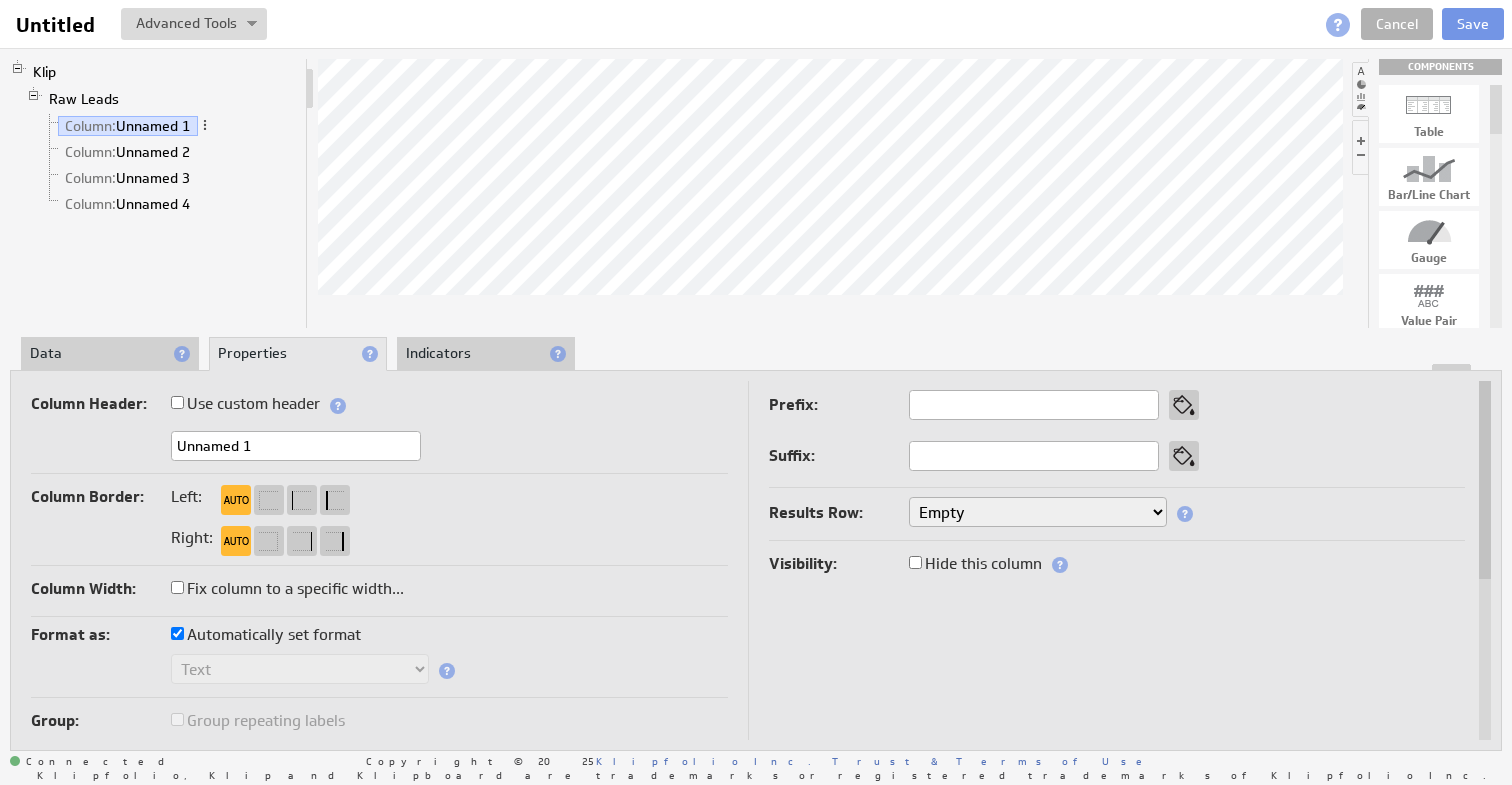 click on "Data" at bounding box center (110, 354) 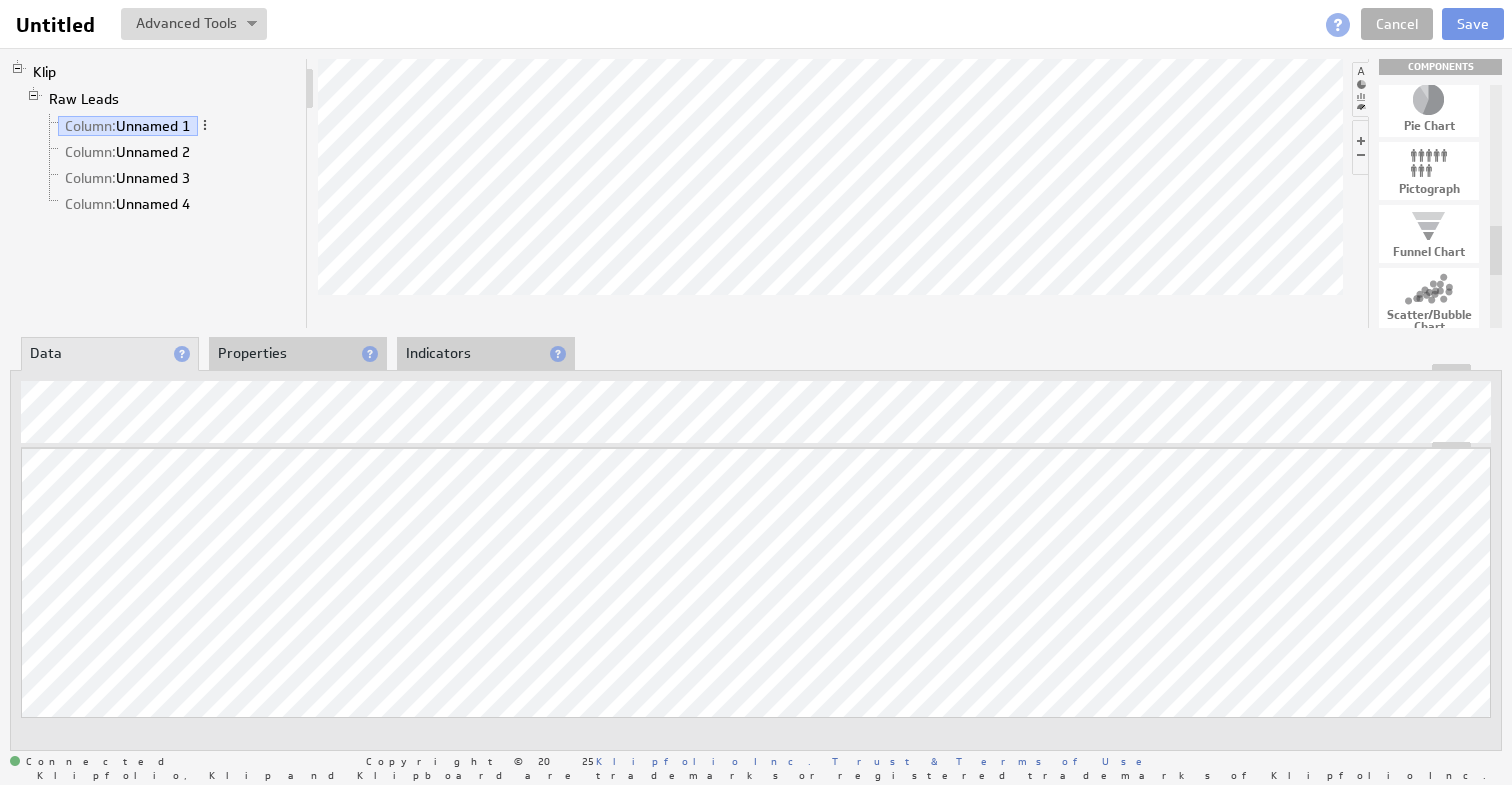 drag, startPoint x: 1495, startPoint y: 111, endPoint x: 1505, endPoint y: 264, distance: 153.32645 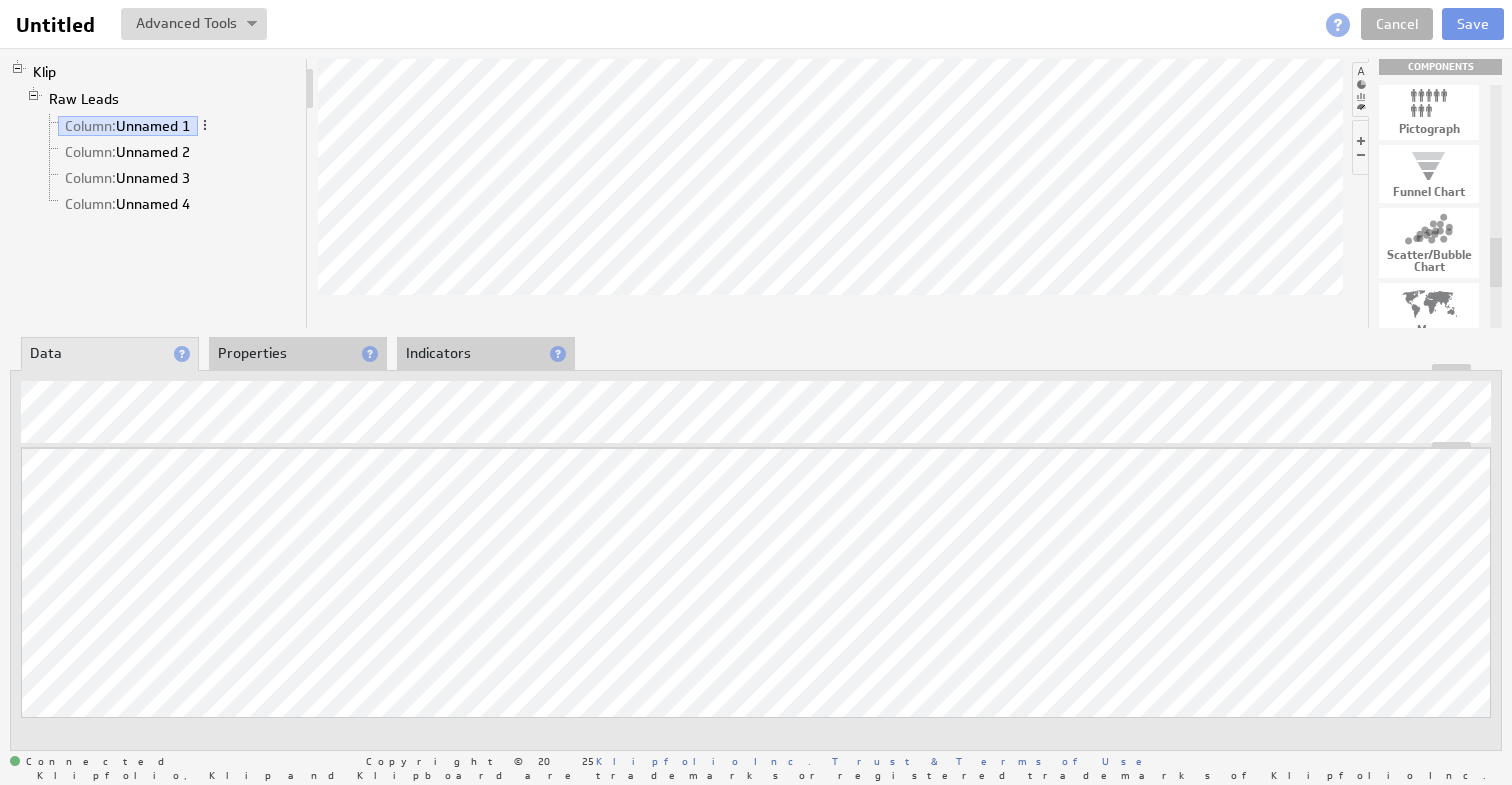 drag, startPoint x: 1505, startPoint y: 264, endPoint x: 1505, endPoint y: 292, distance: 28 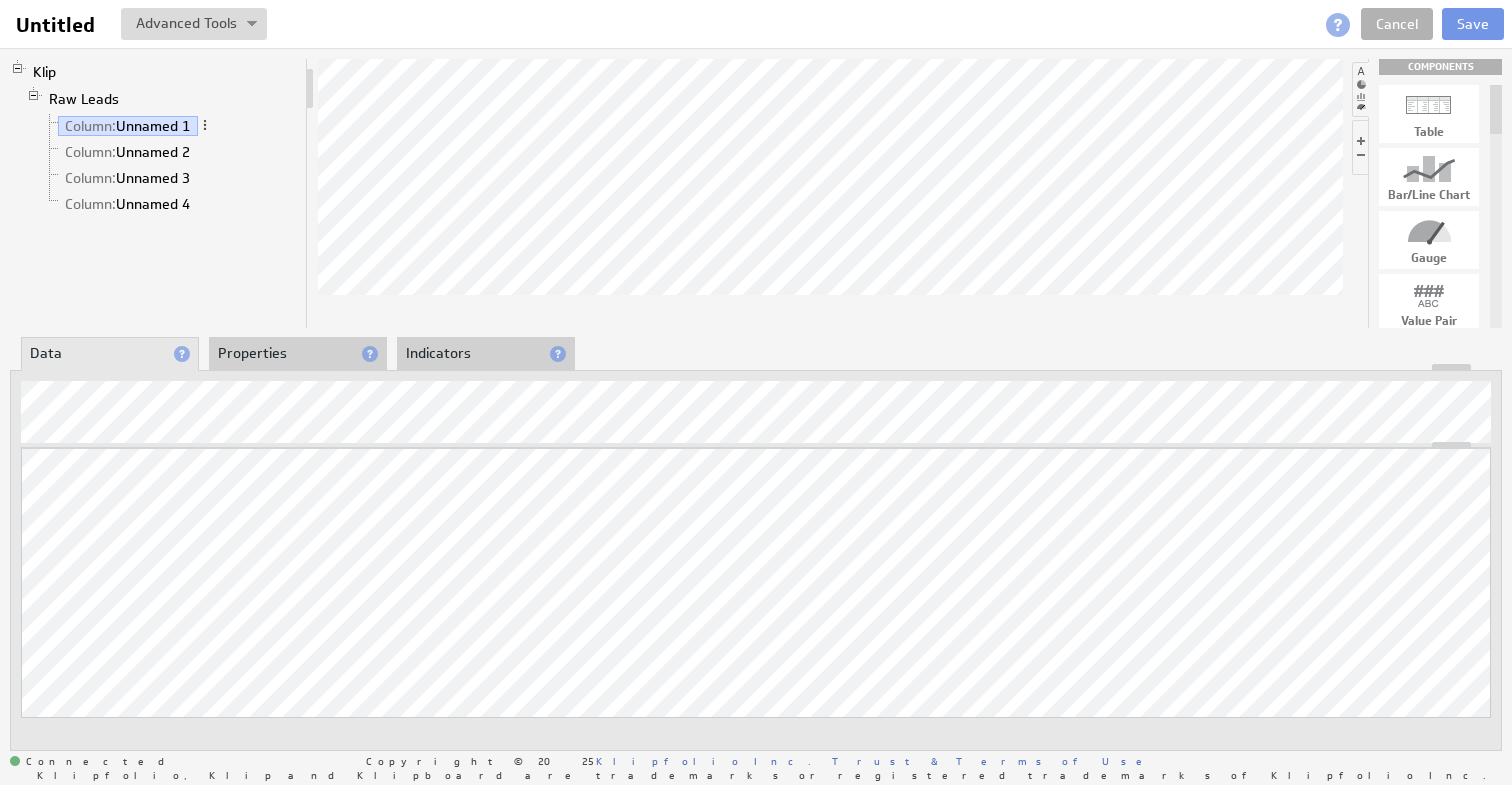 drag, startPoint x: 1499, startPoint y: 260, endPoint x: 1484, endPoint y: 101, distance: 159.70598 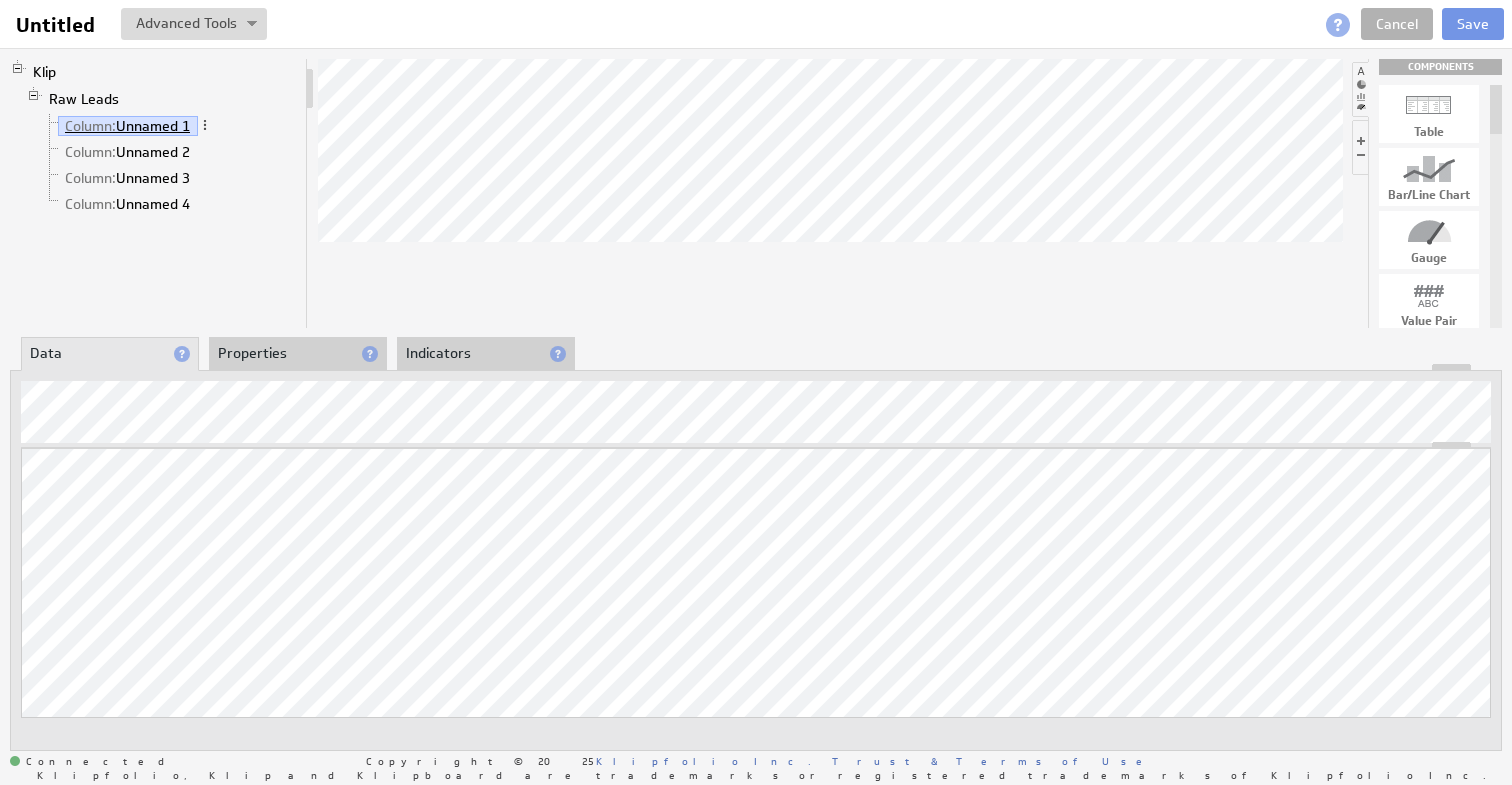 click on "Column:  Unnamed 1" at bounding box center (128, 126) 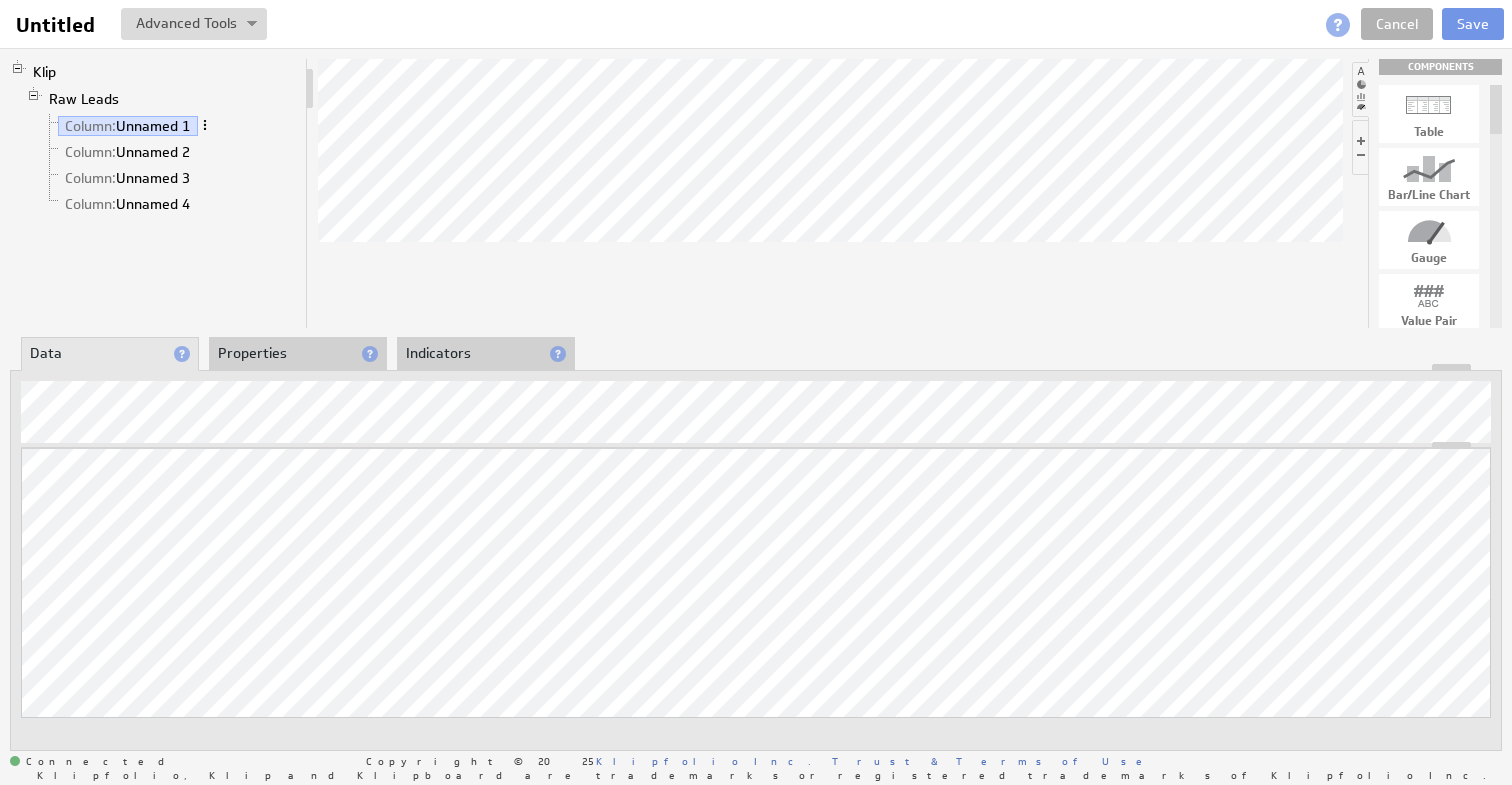 click at bounding box center (205, 125) 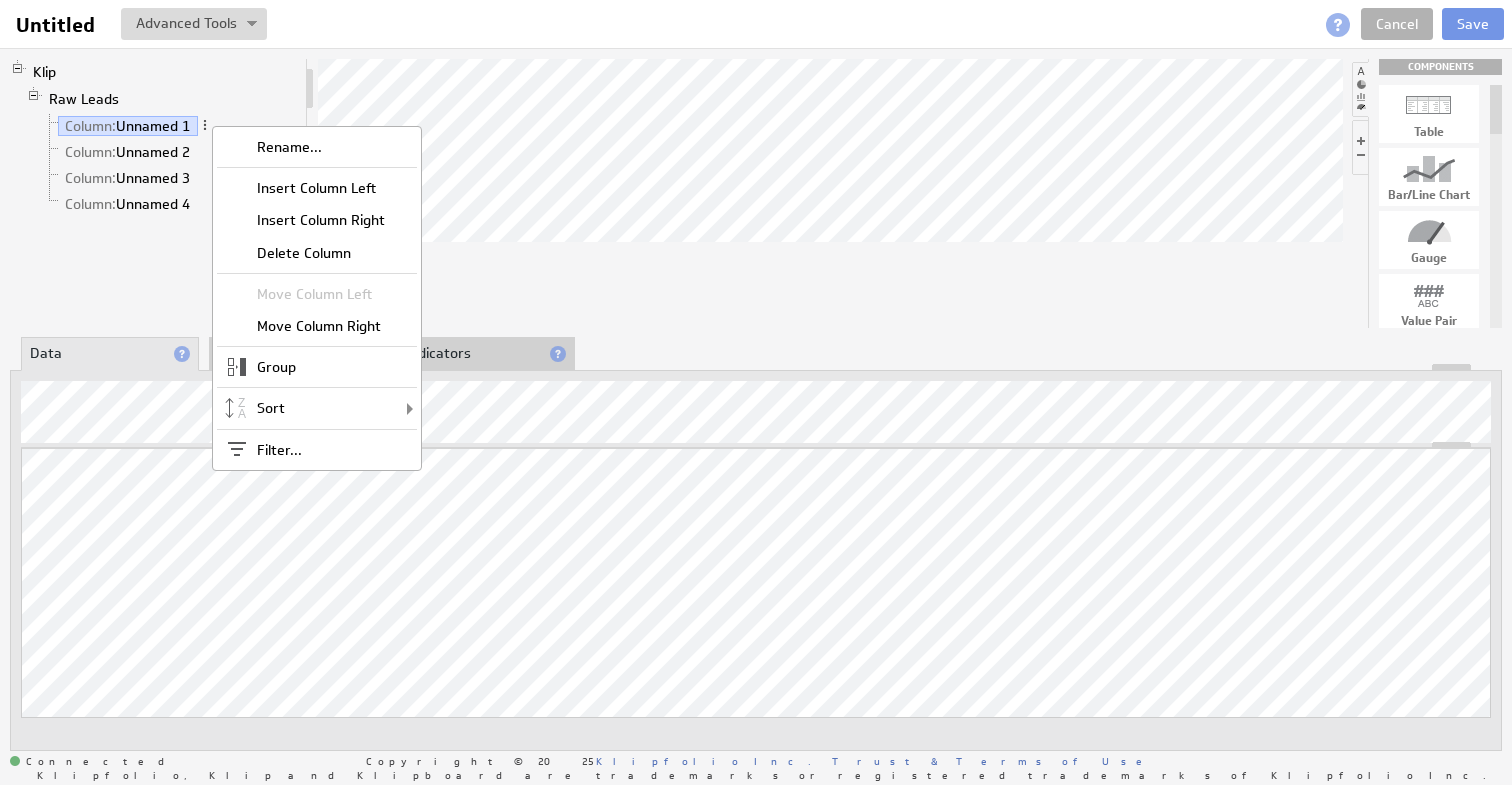 click on "Raw Leads Column:  Unnamed 1 Column:  Unnamed 2 Column:  Unnamed 3 Column:  Unnamed 4" at bounding box center (162, 153) 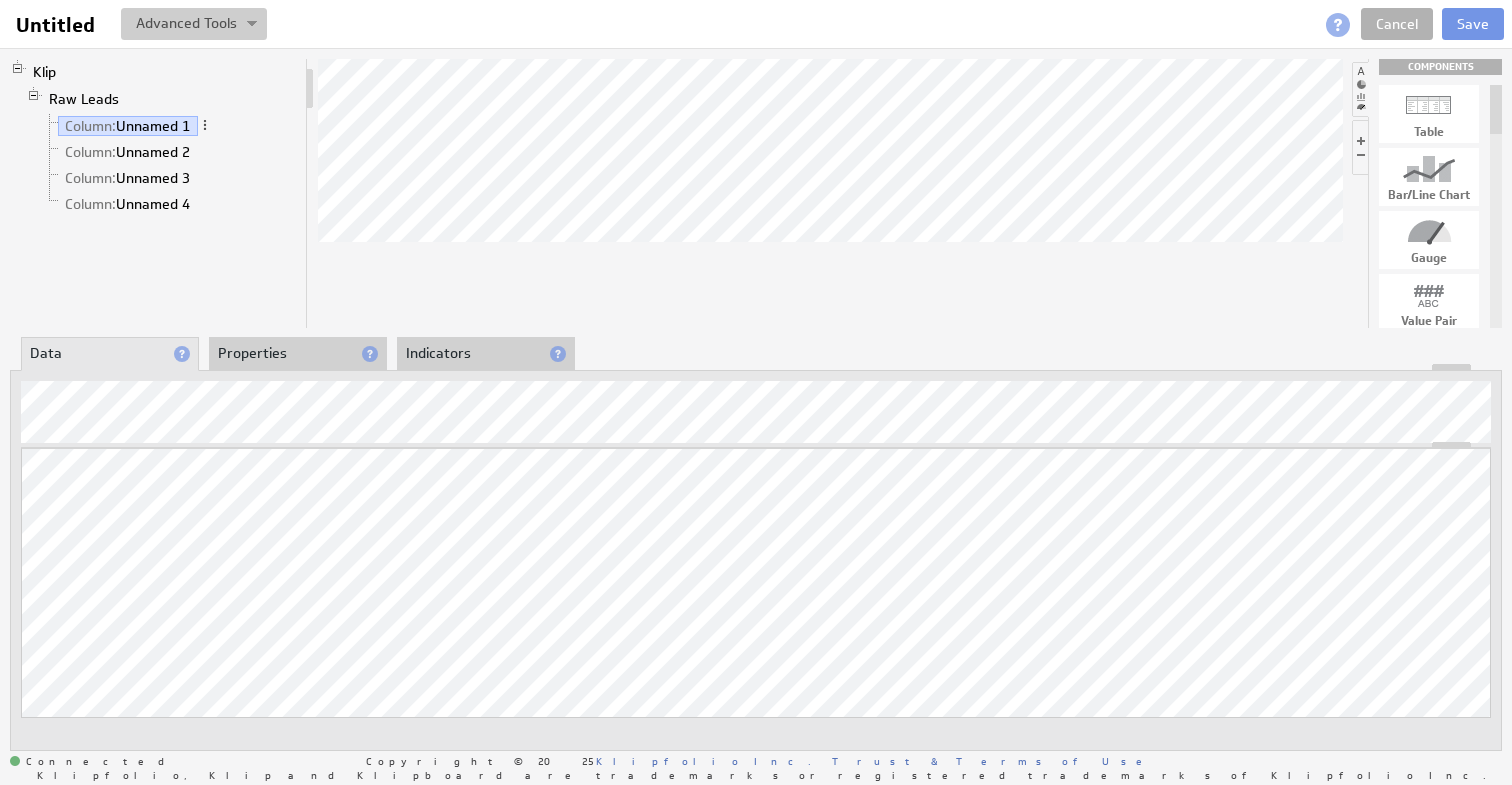 click at bounding box center (194, 24) 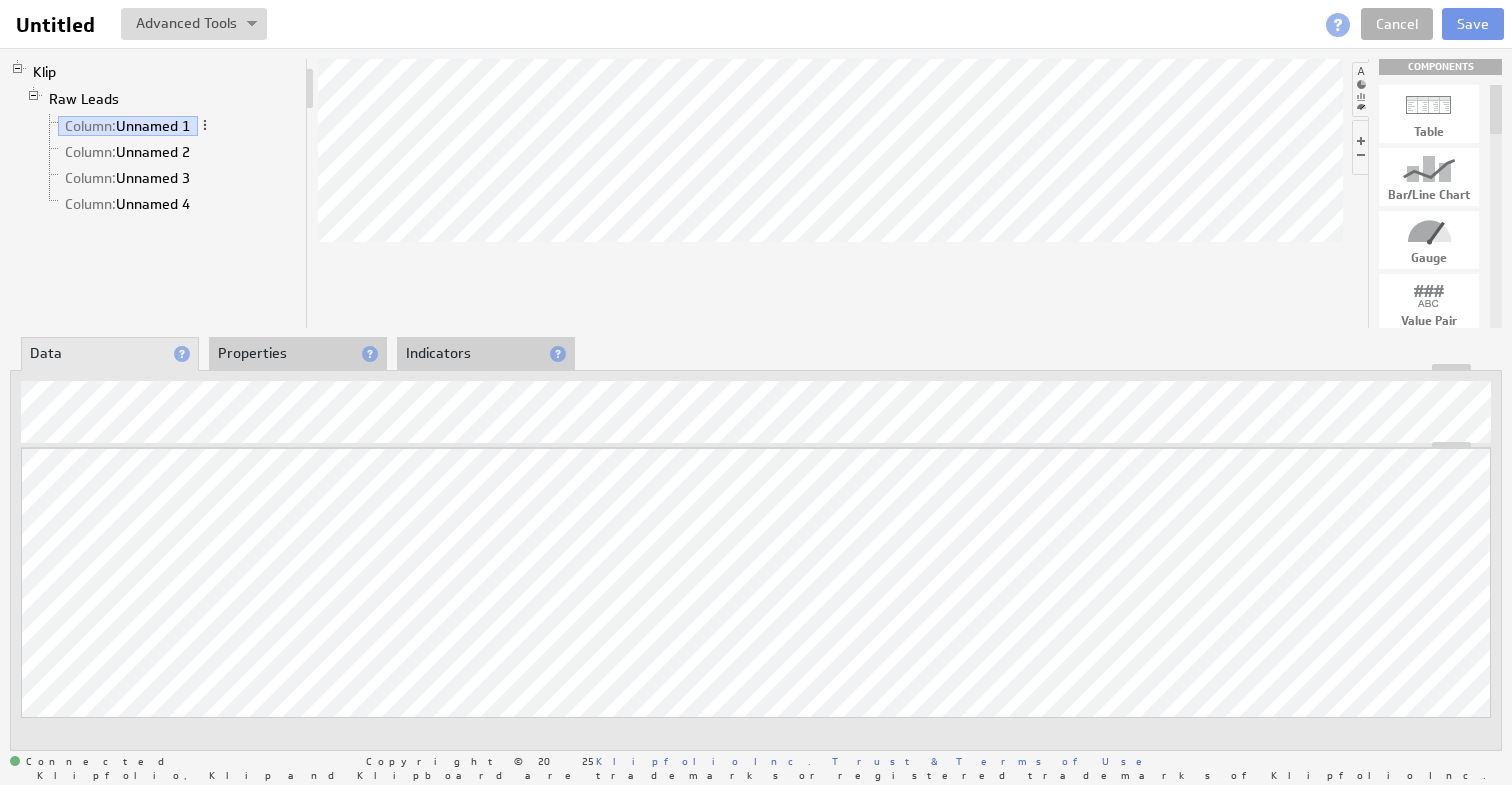 click on "Bar/Line Chart" at bounding box center (1429, 195) 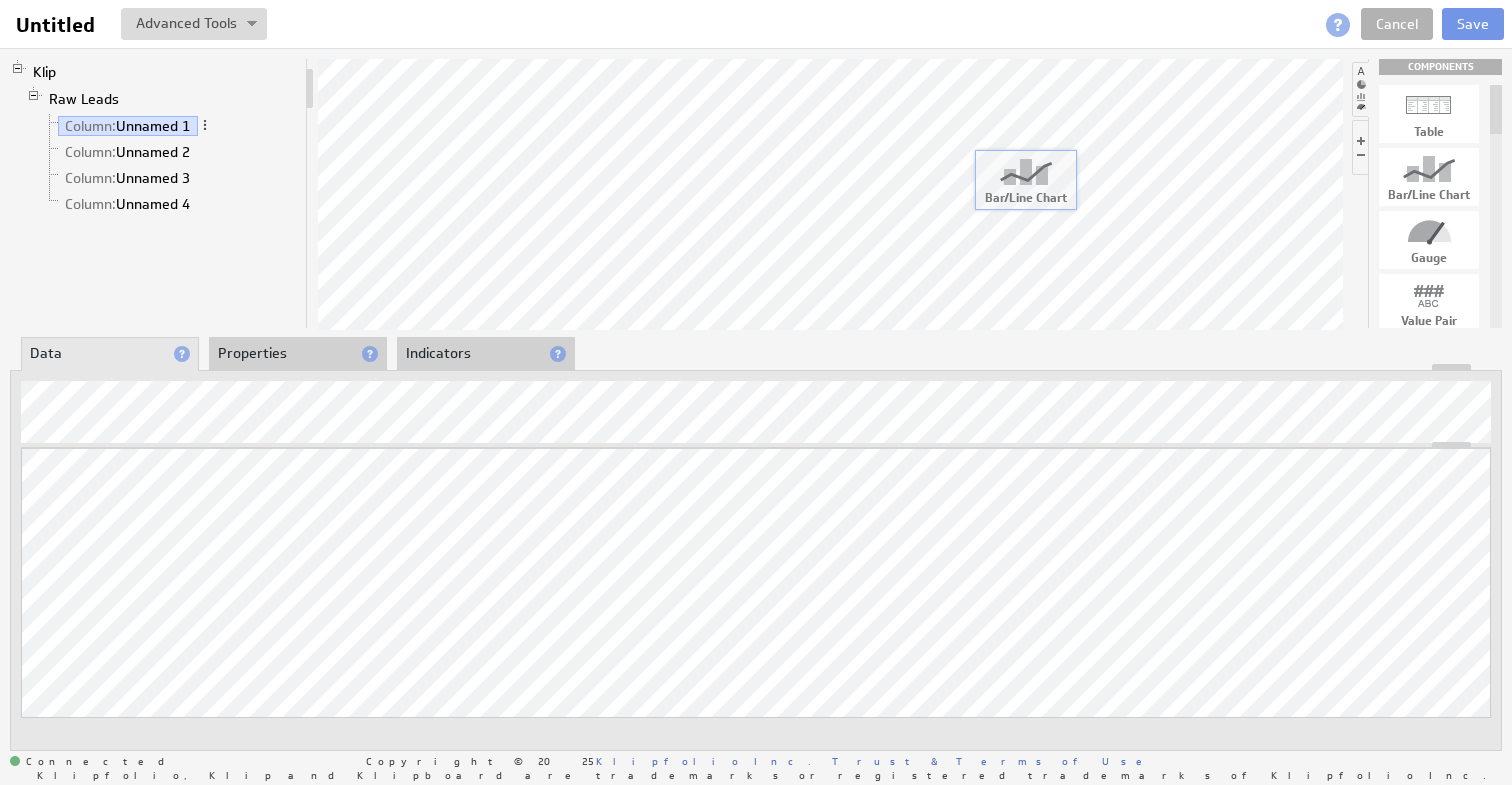 drag, startPoint x: 1437, startPoint y: 189, endPoint x: 1028, endPoint y: 191, distance: 409.00488 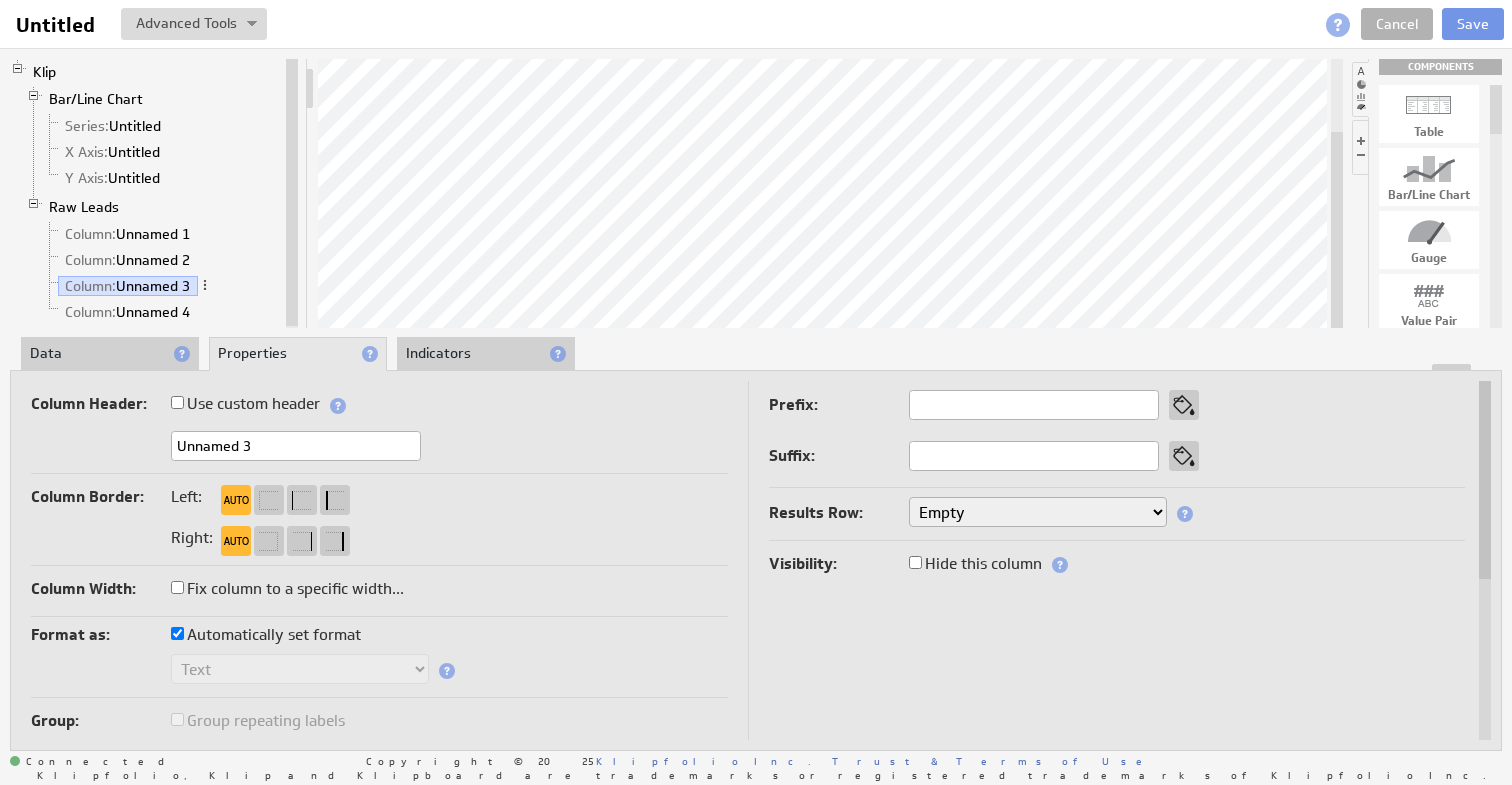 click at bounding box center [34, 205] 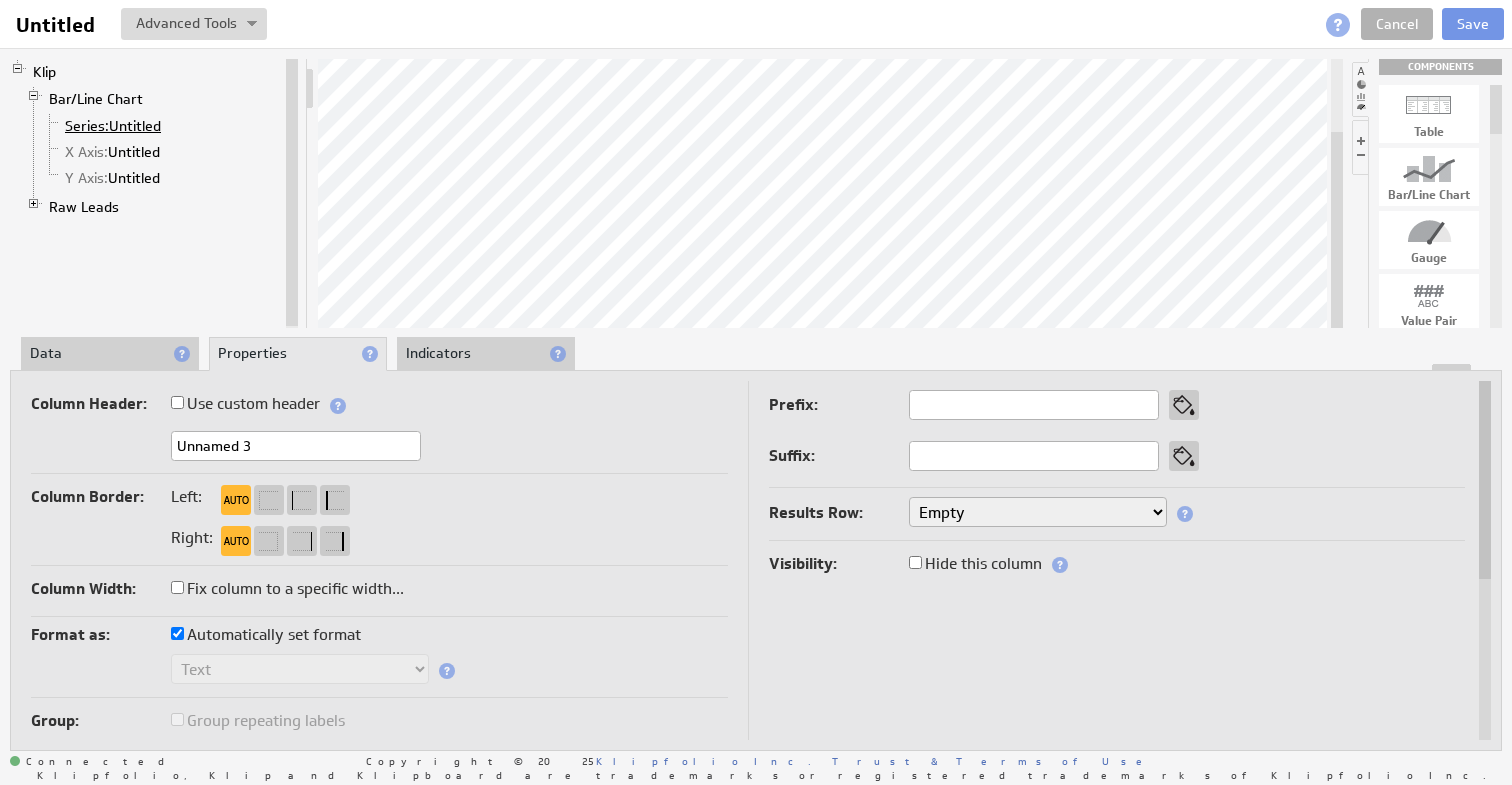 click on "Series:" at bounding box center [87, 126] 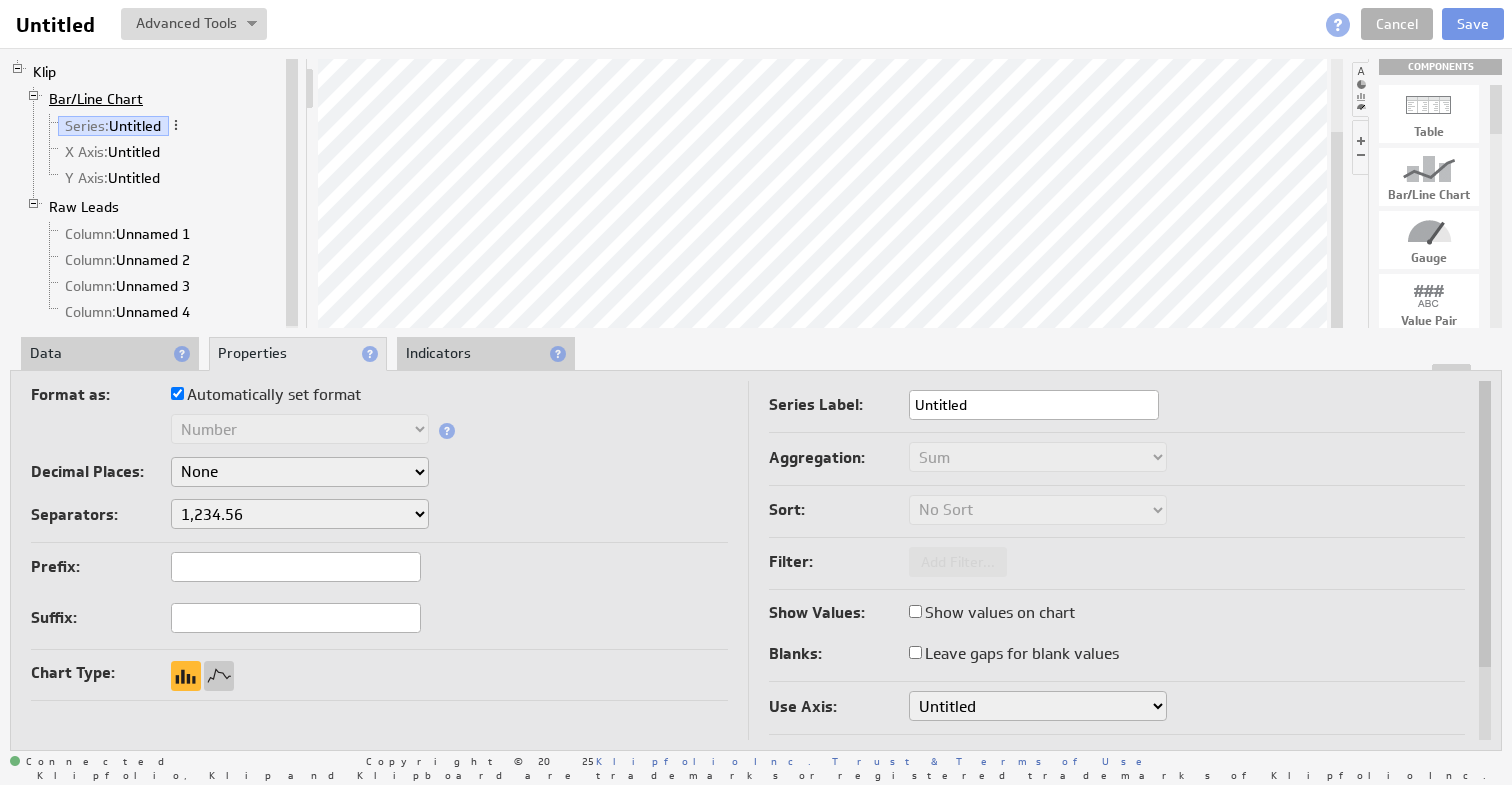 click on "Bar/Line Chart" at bounding box center (96, 99) 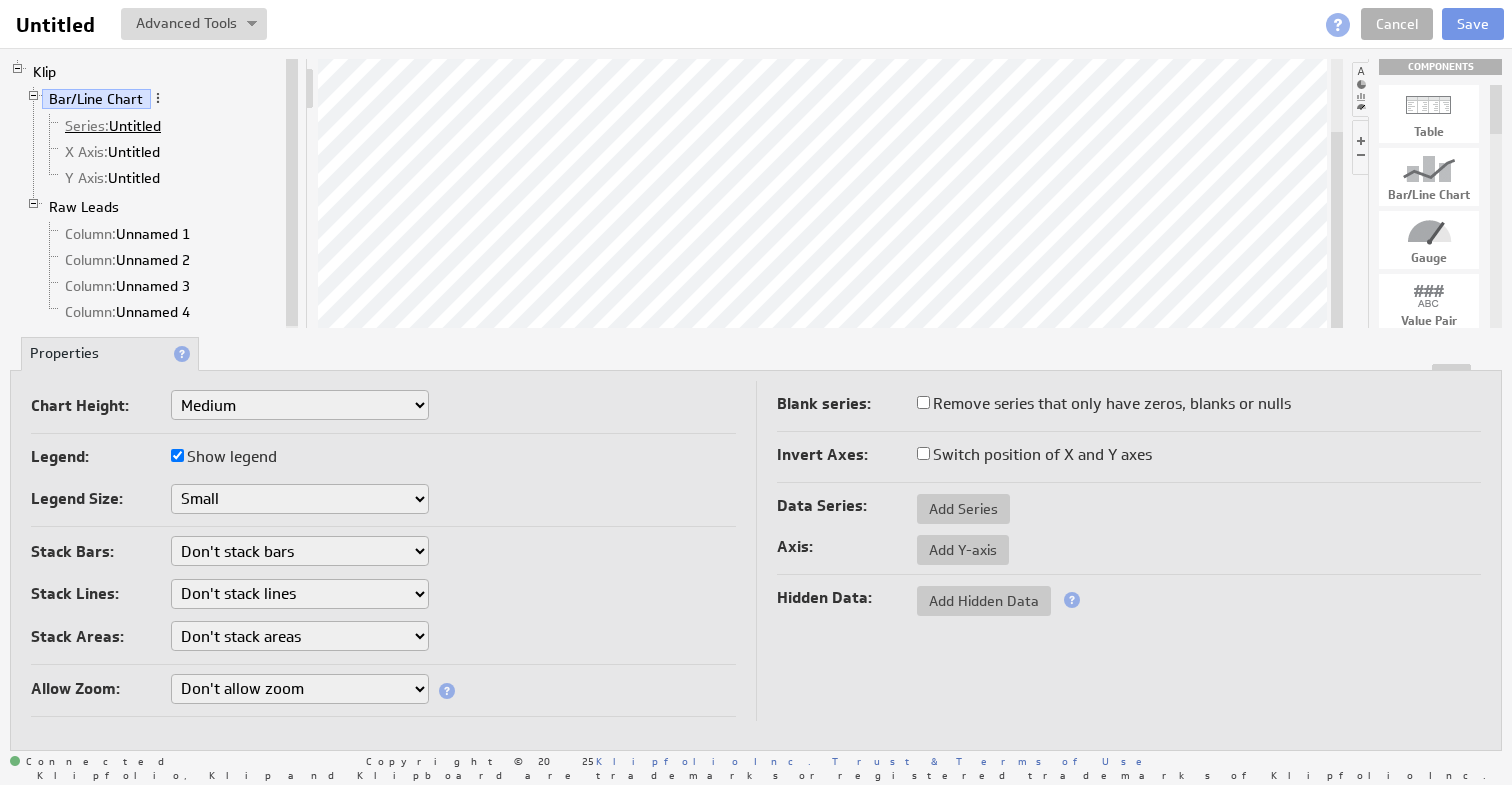 click on "Series:  Untitled" at bounding box center [113, 126] 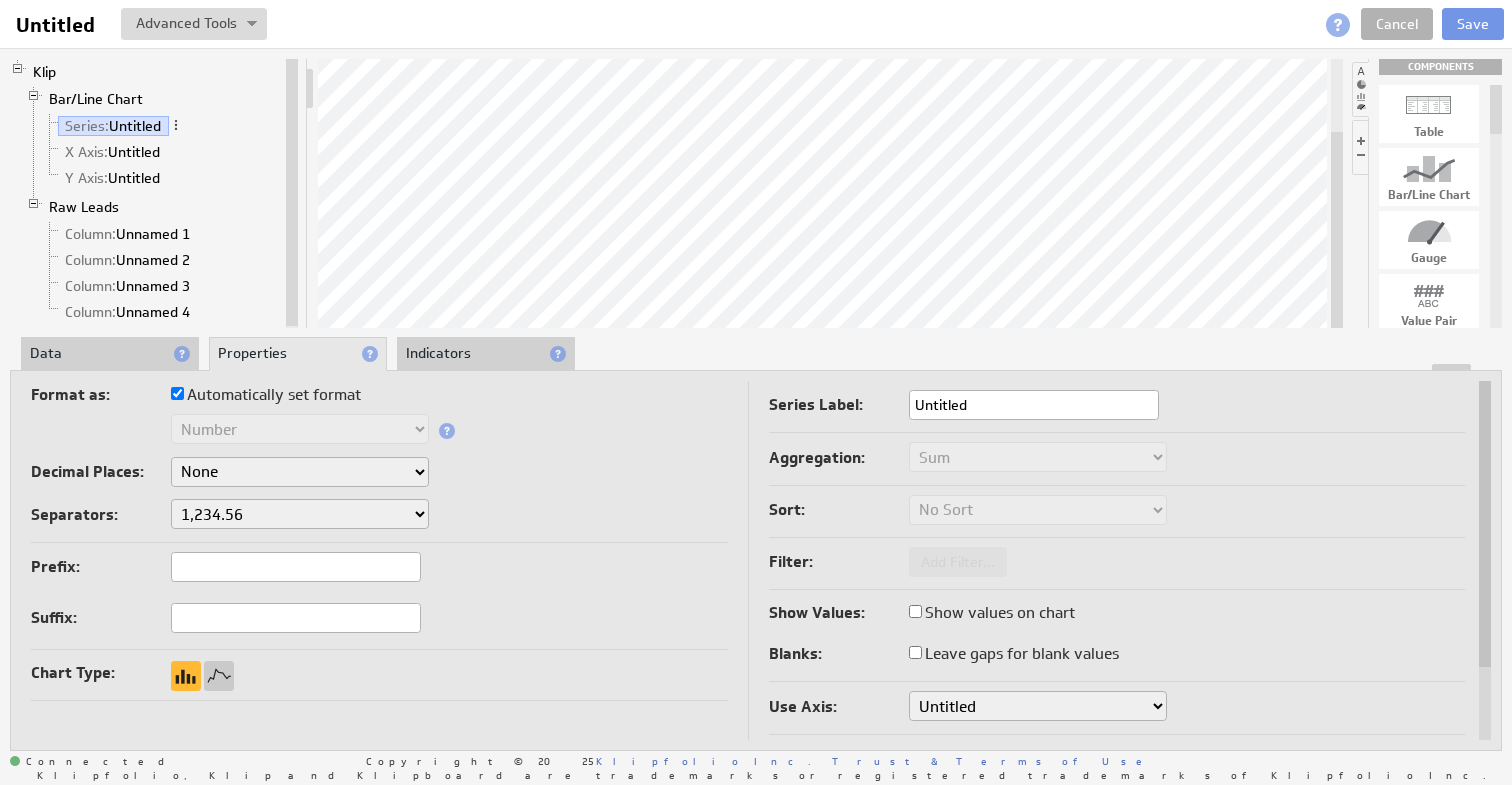 click on "Data" at bounding box center [110, 354] 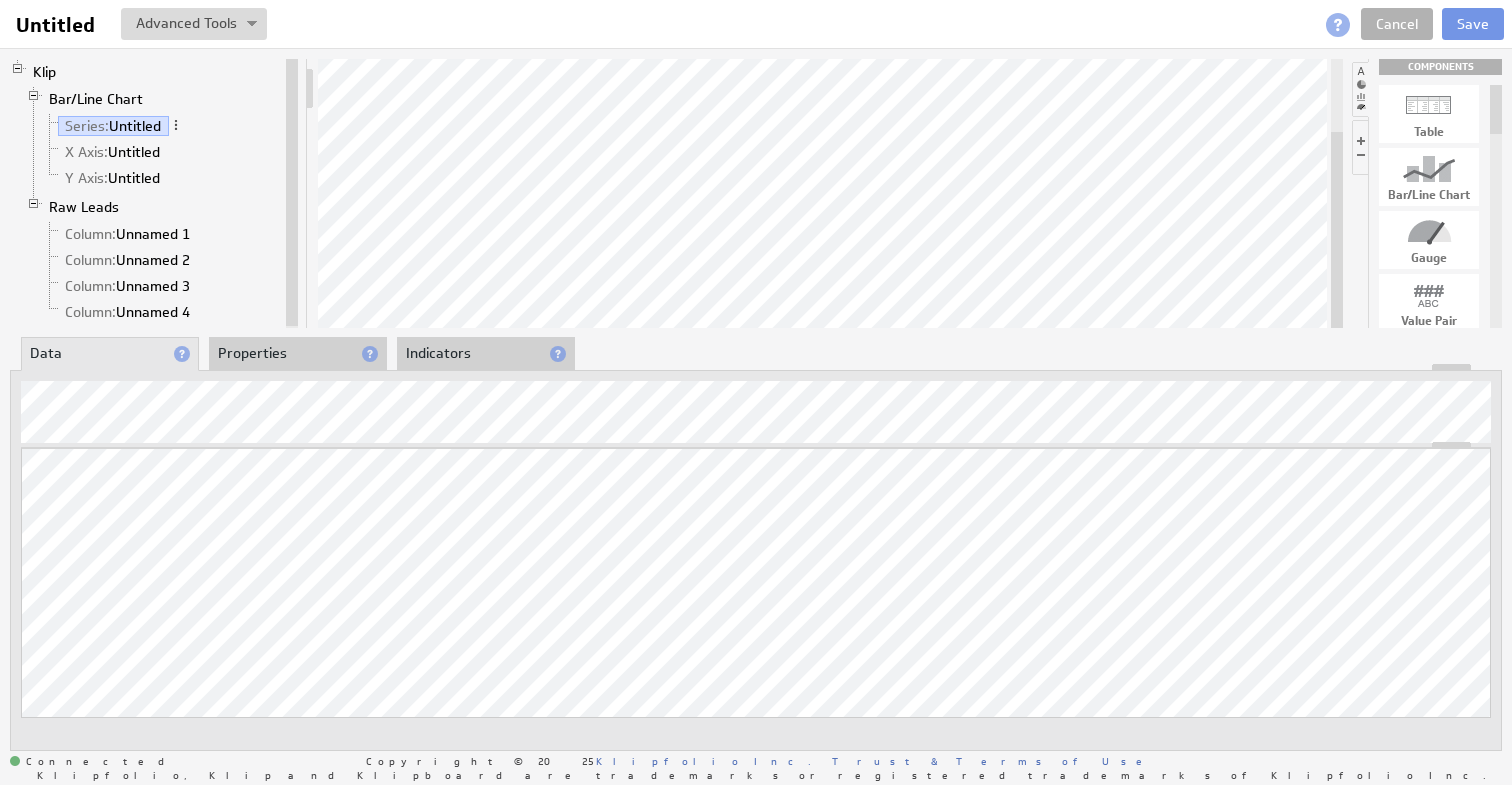 click on "Properties" at bounding box center (298, 354) 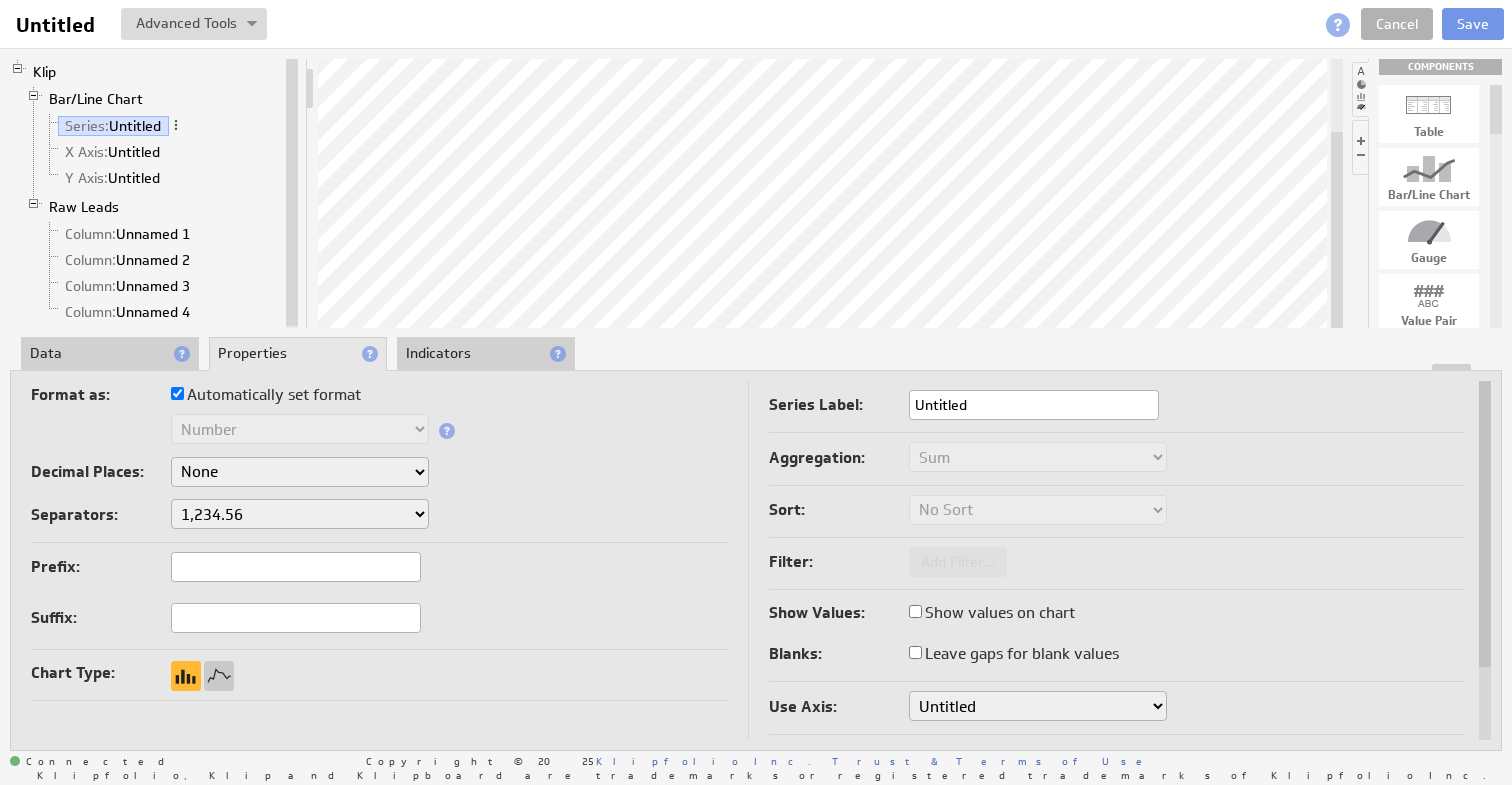 click on "Indicators" at bounding box center [486, 354] 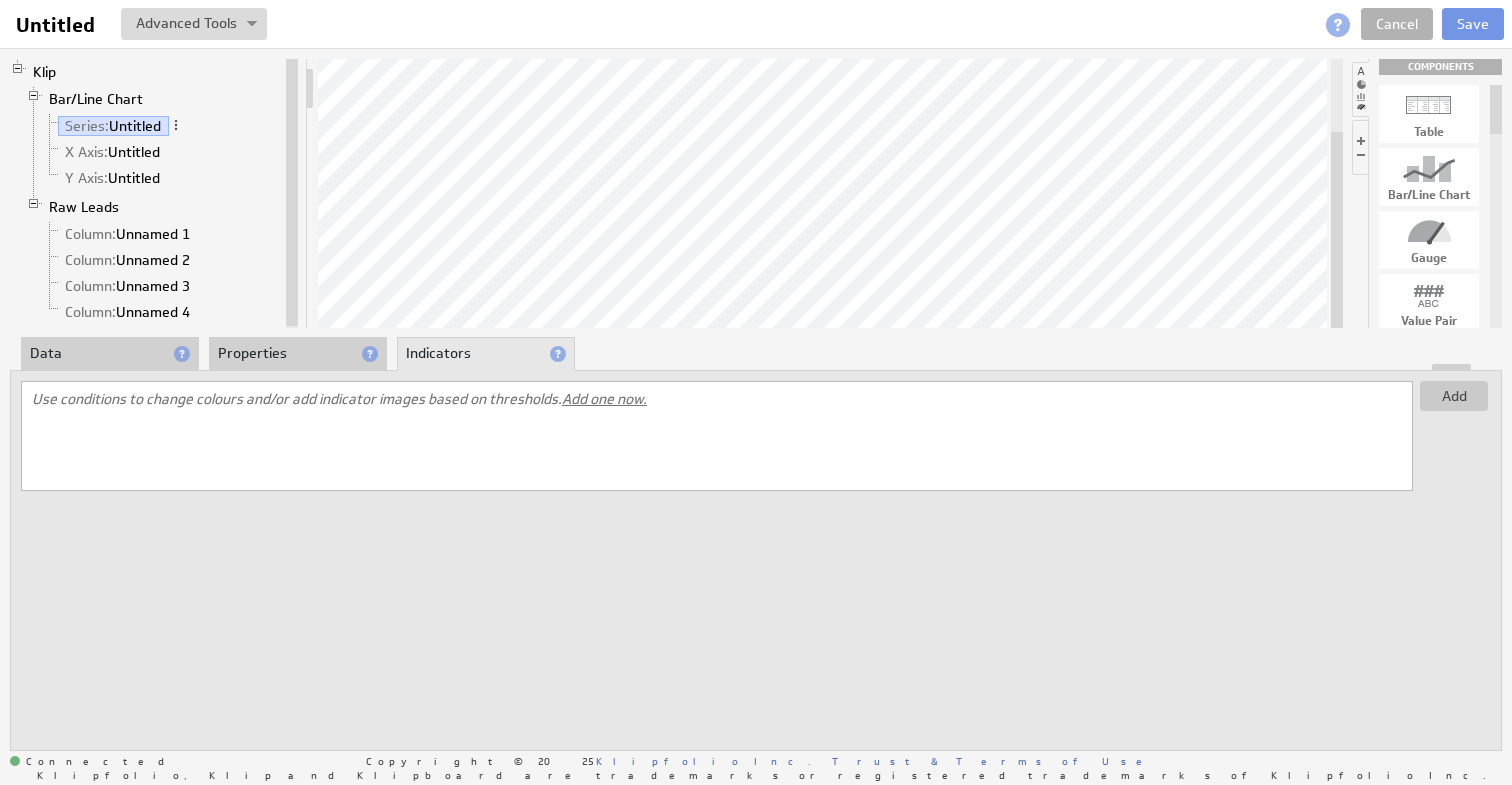 click on "Add
Use conditions to change colours and/or add indicator images based on thresholds.  Add one now." at bounding box center [756, 560] 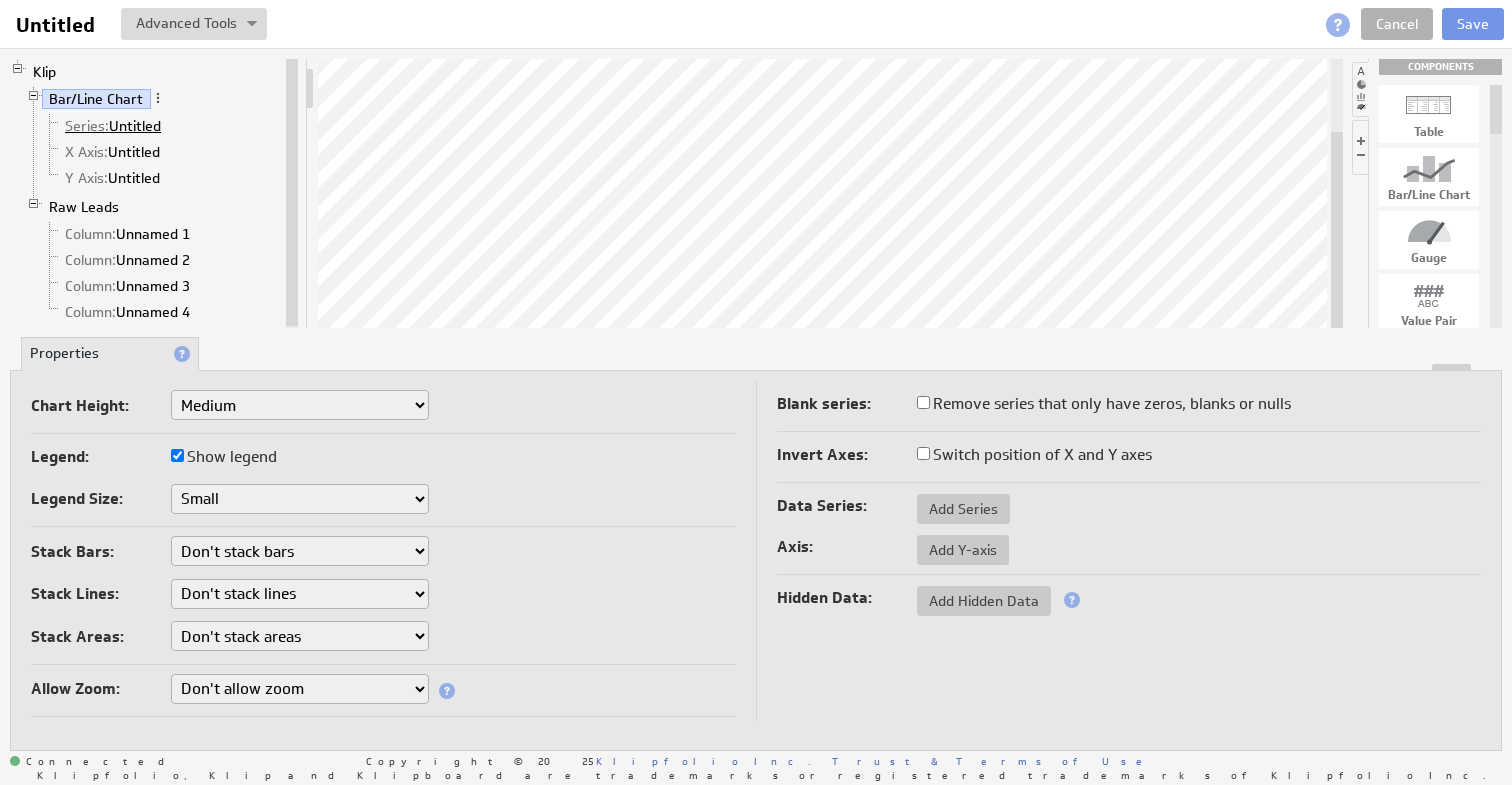click on "Series:  Untitled" at bounding box center (113, 126) 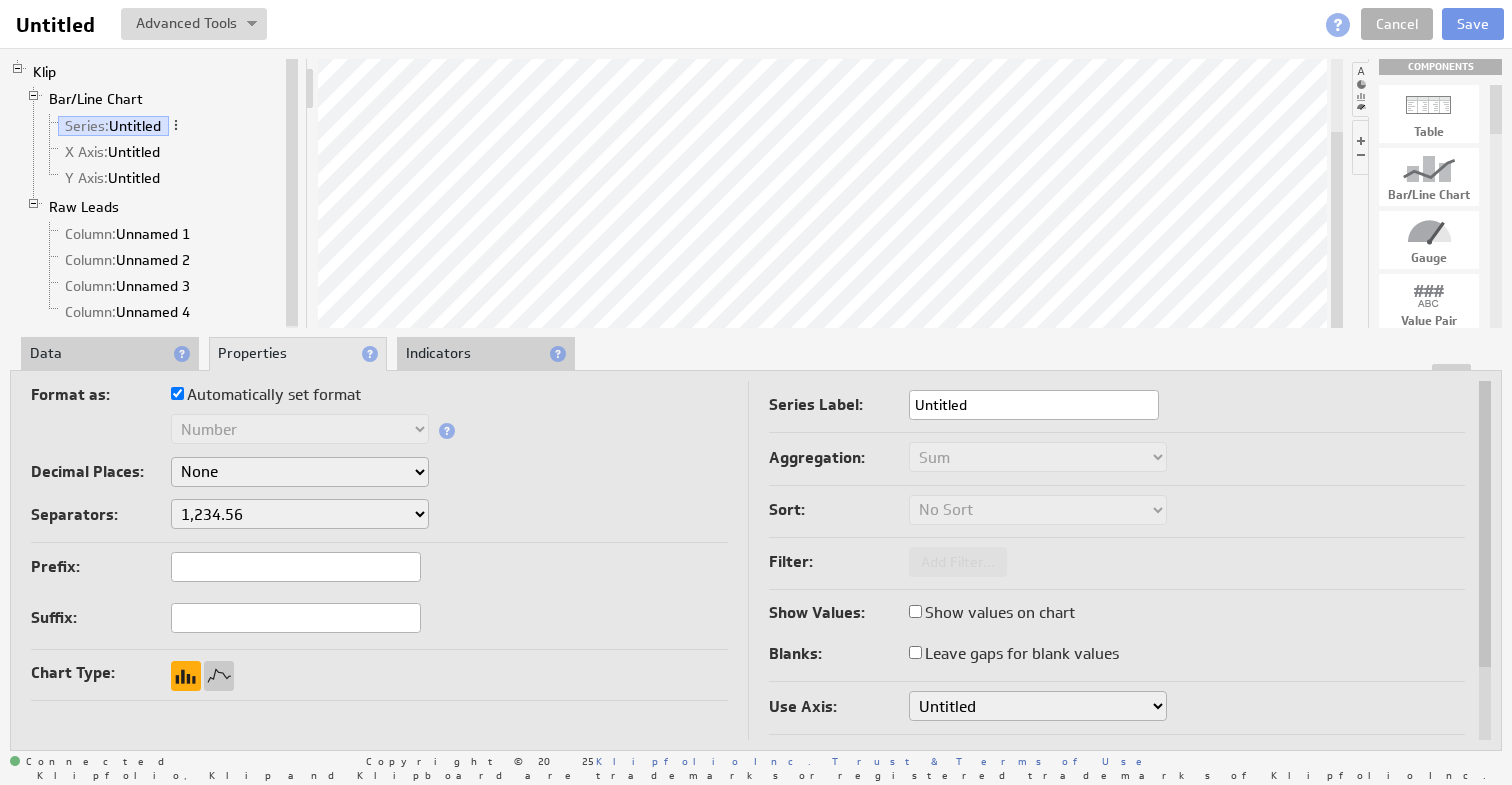 click at bounding box center [186, 676] 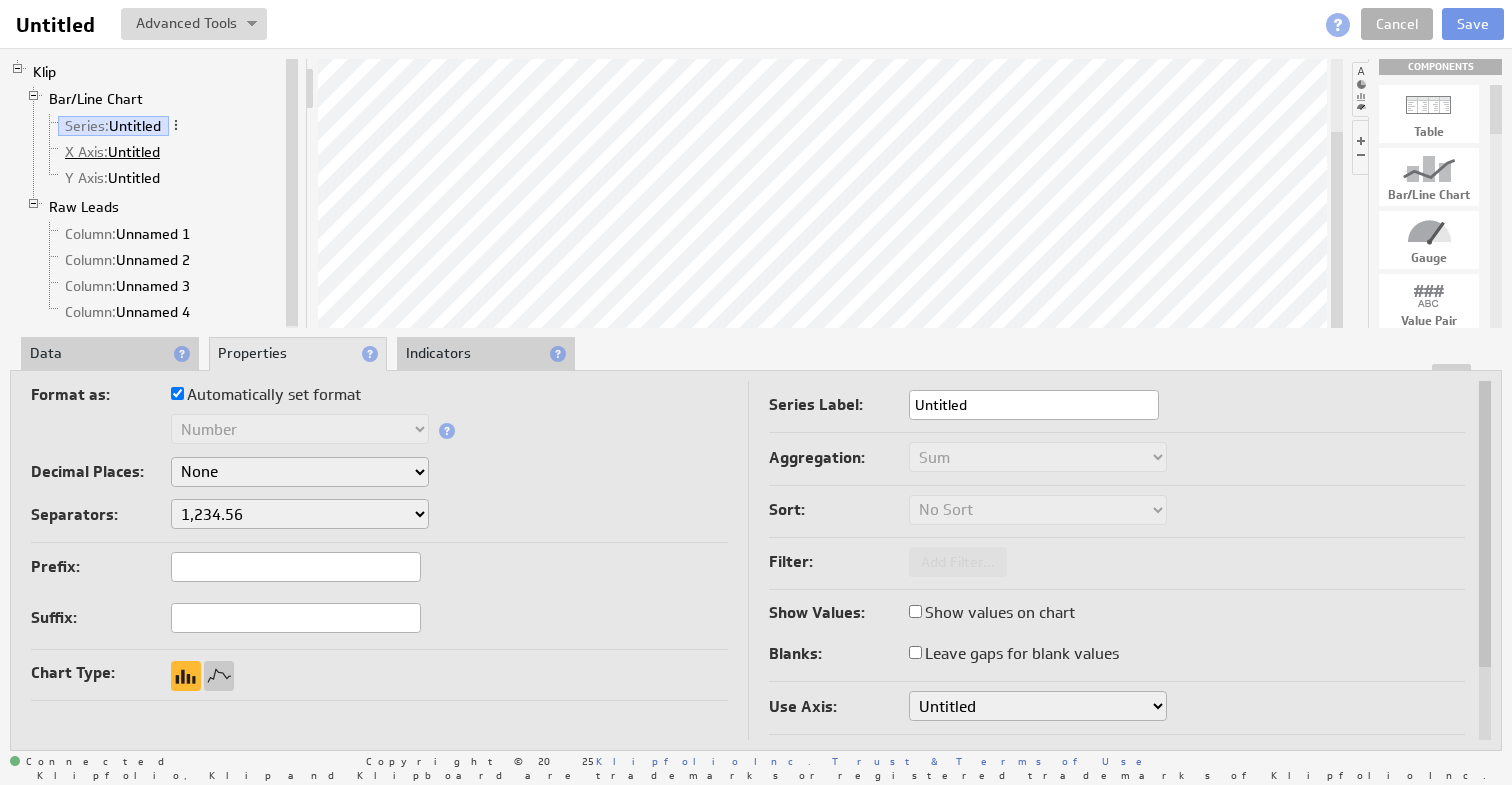 click on "X Axis:  Untitled" at bounding box center [113, 152] 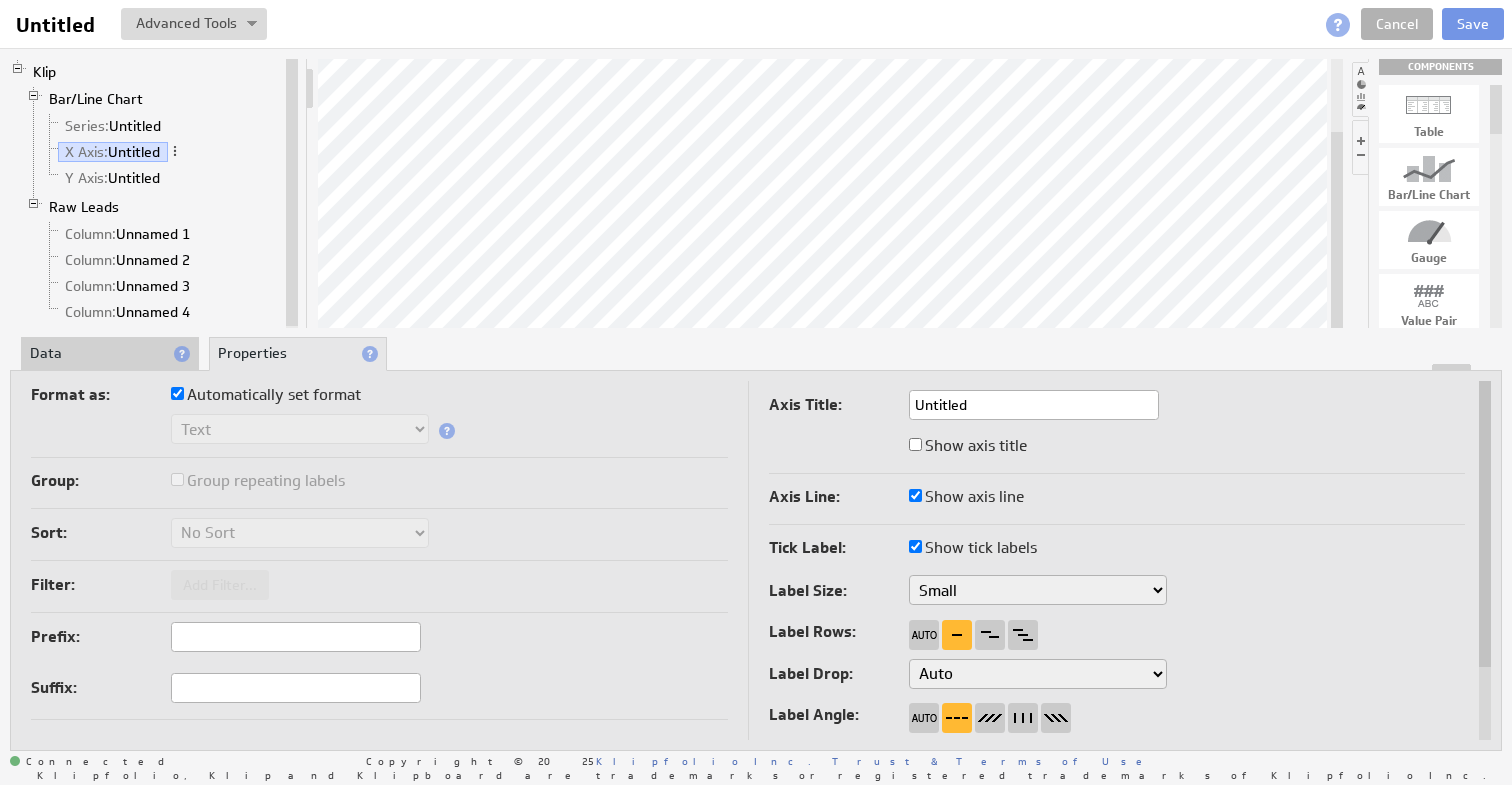 click on "Data" at bounding box center (110, 354) 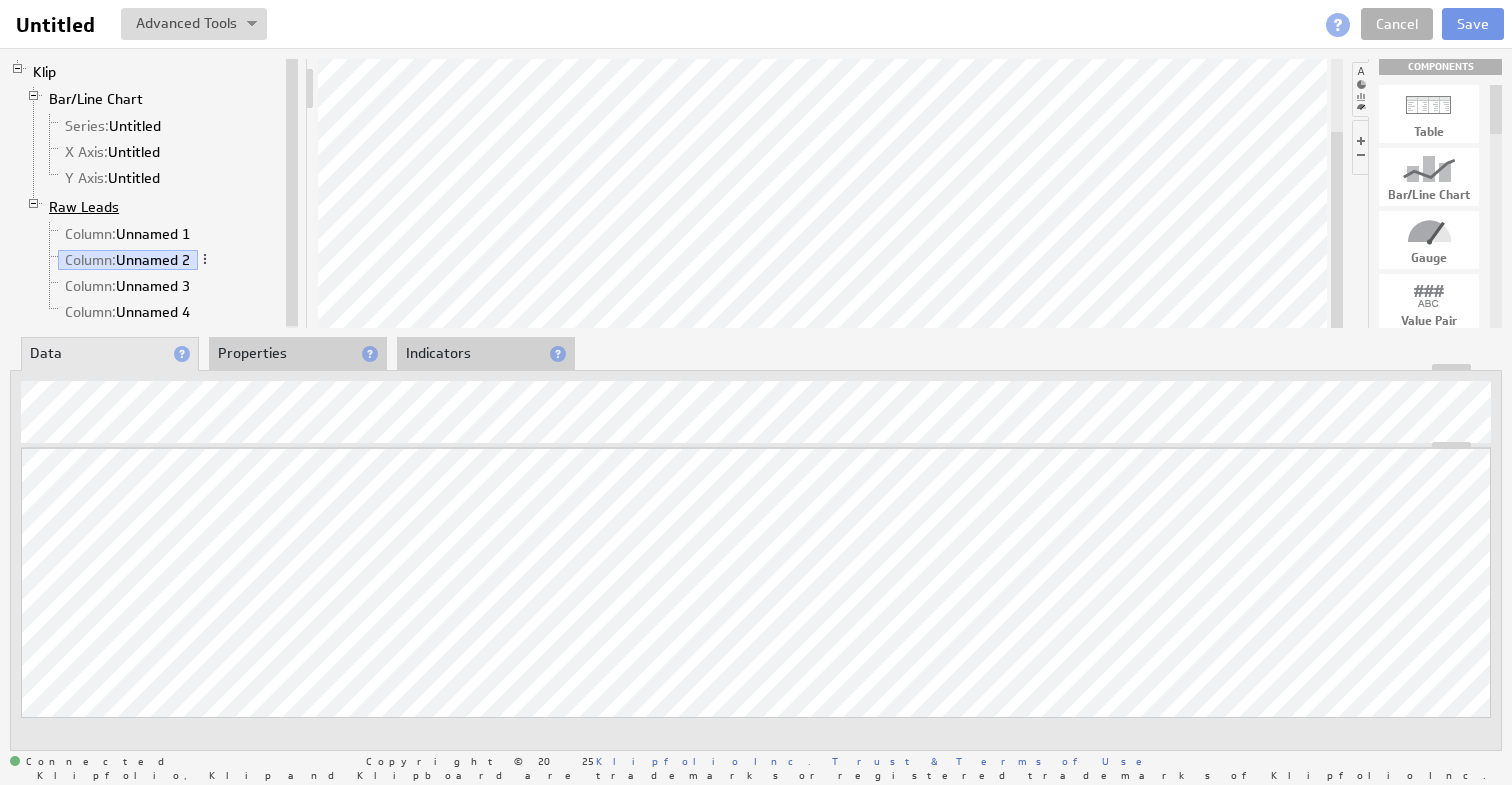click on "Raw Leads" at bounding box center [84, 207] 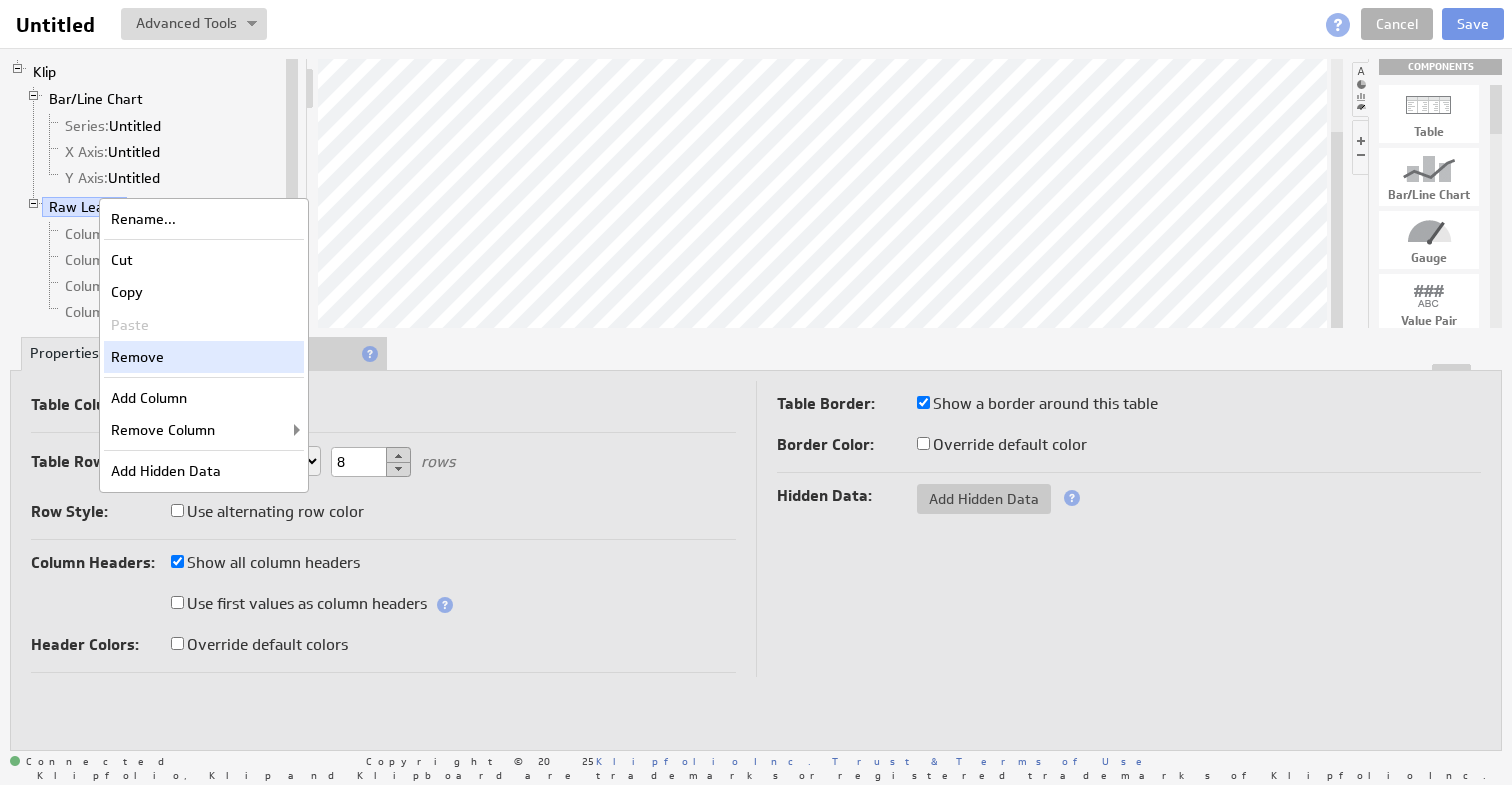 click on "Remove" at bounding box center [204, 357] 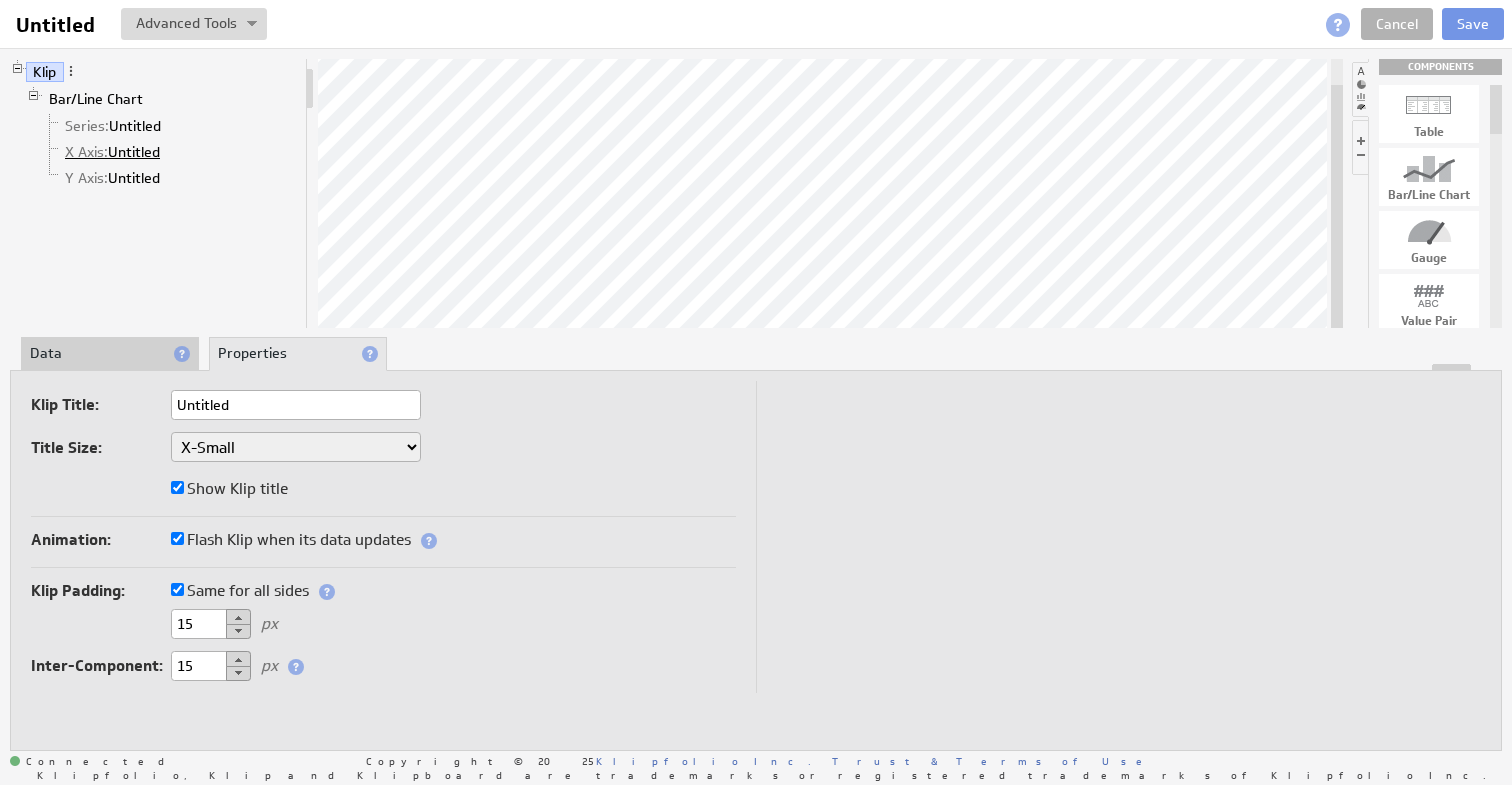 click on "X Axis:  Untitled" at bounding box center [113, 152] 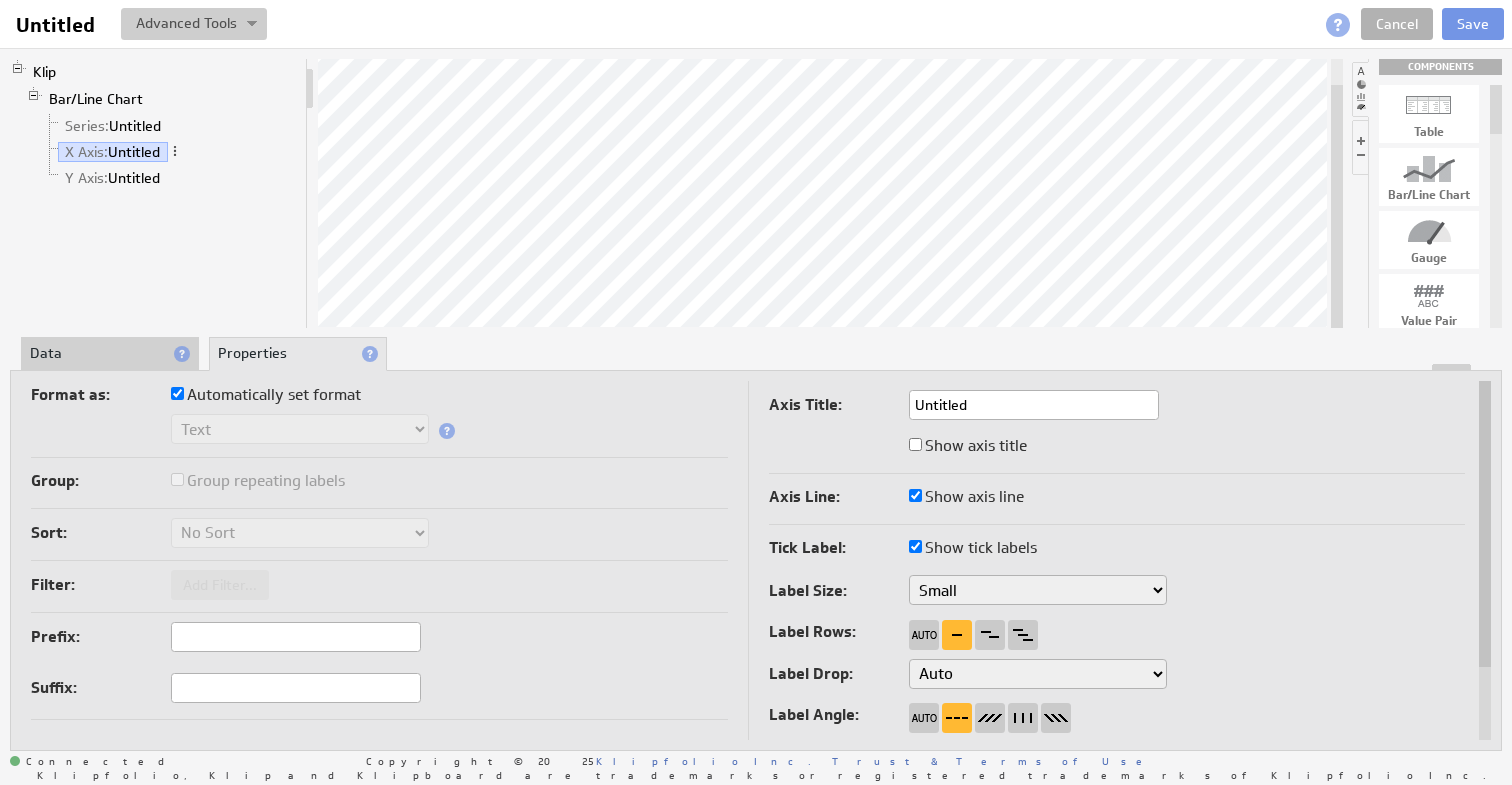 click at bounding box center (194, 24) 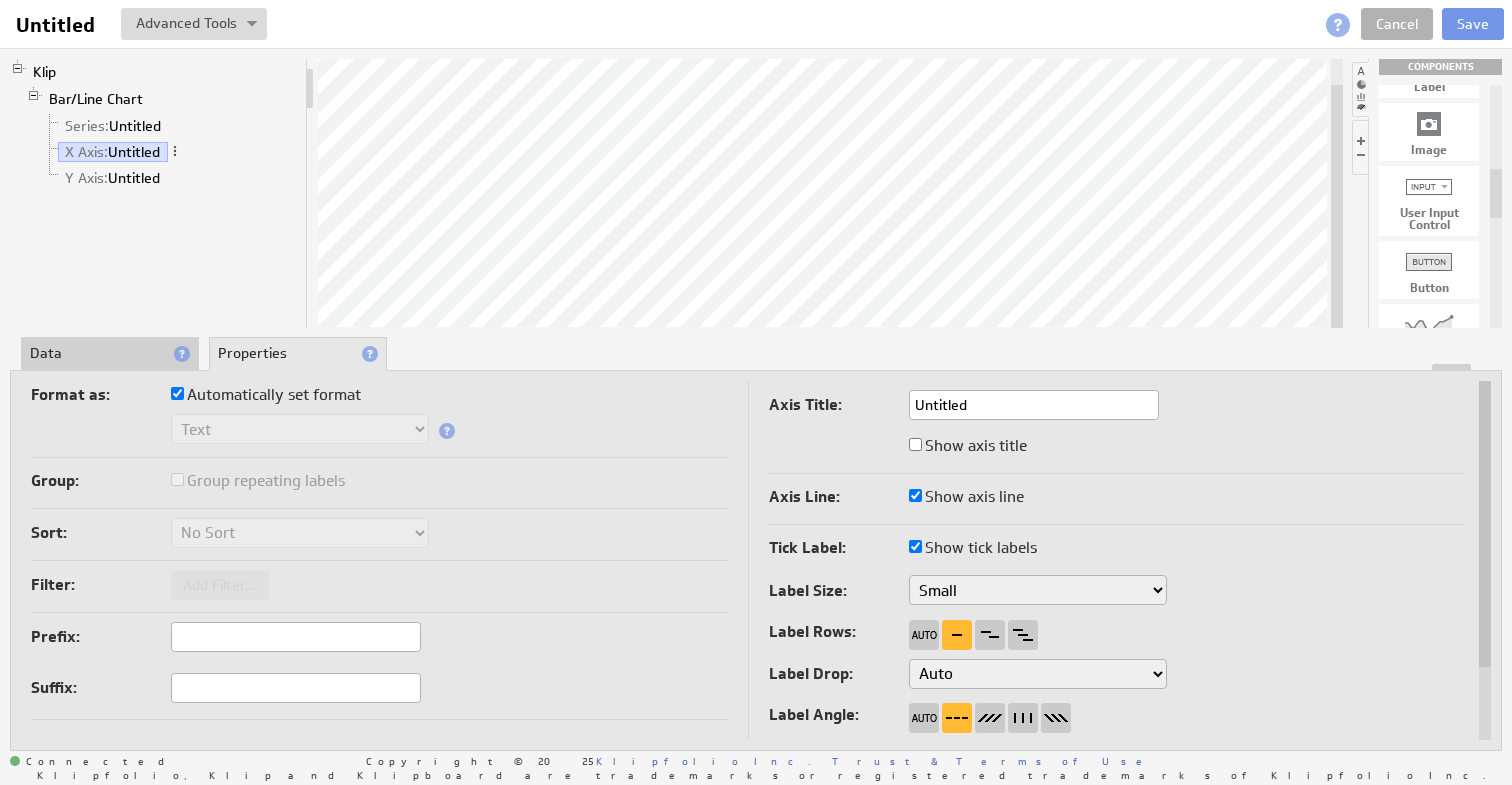 drag, startPoint x: 1497, startPoint y: 105, endPoint x: 1500, endPoint y: 189, distance: 84.05355 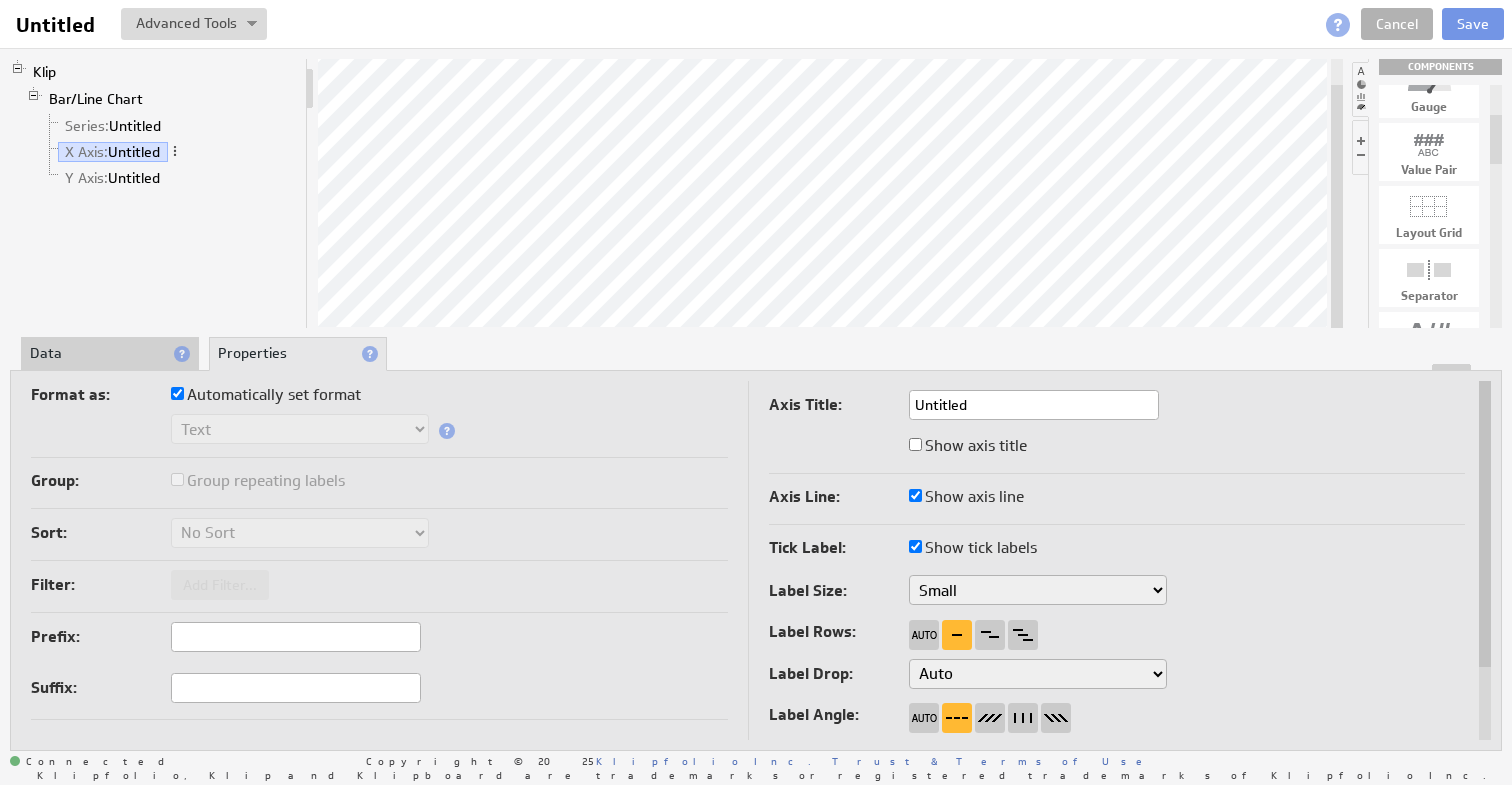 drag, startPoint x: 1500, startPoint y: 189, endPoint x: 1483, endPoint y: 98, distance: 92.574295 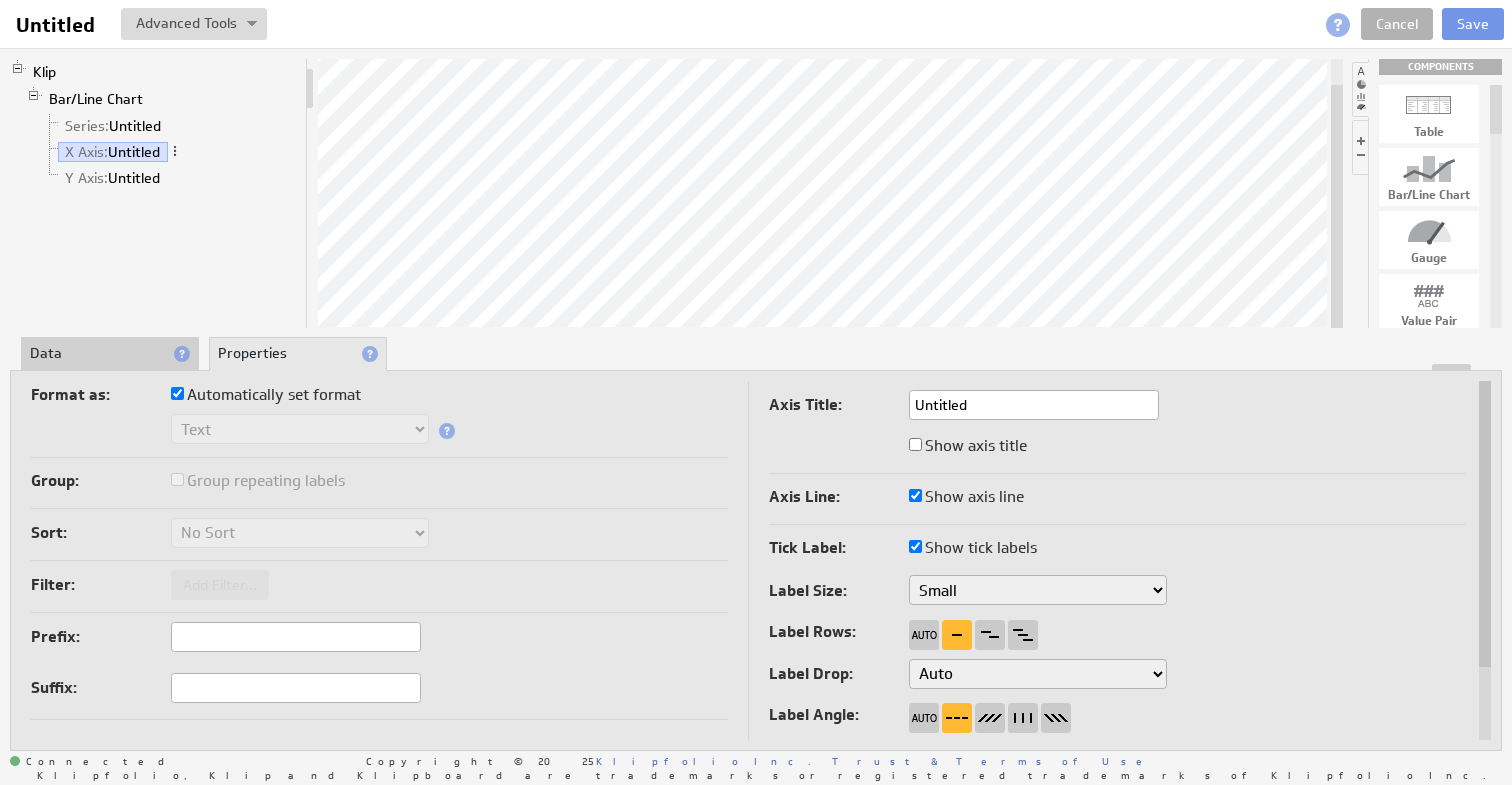 drag, startPoint x: 1495, startPoint y: 116, endPoint x: 1495, endPoint y: 81, distance: 35 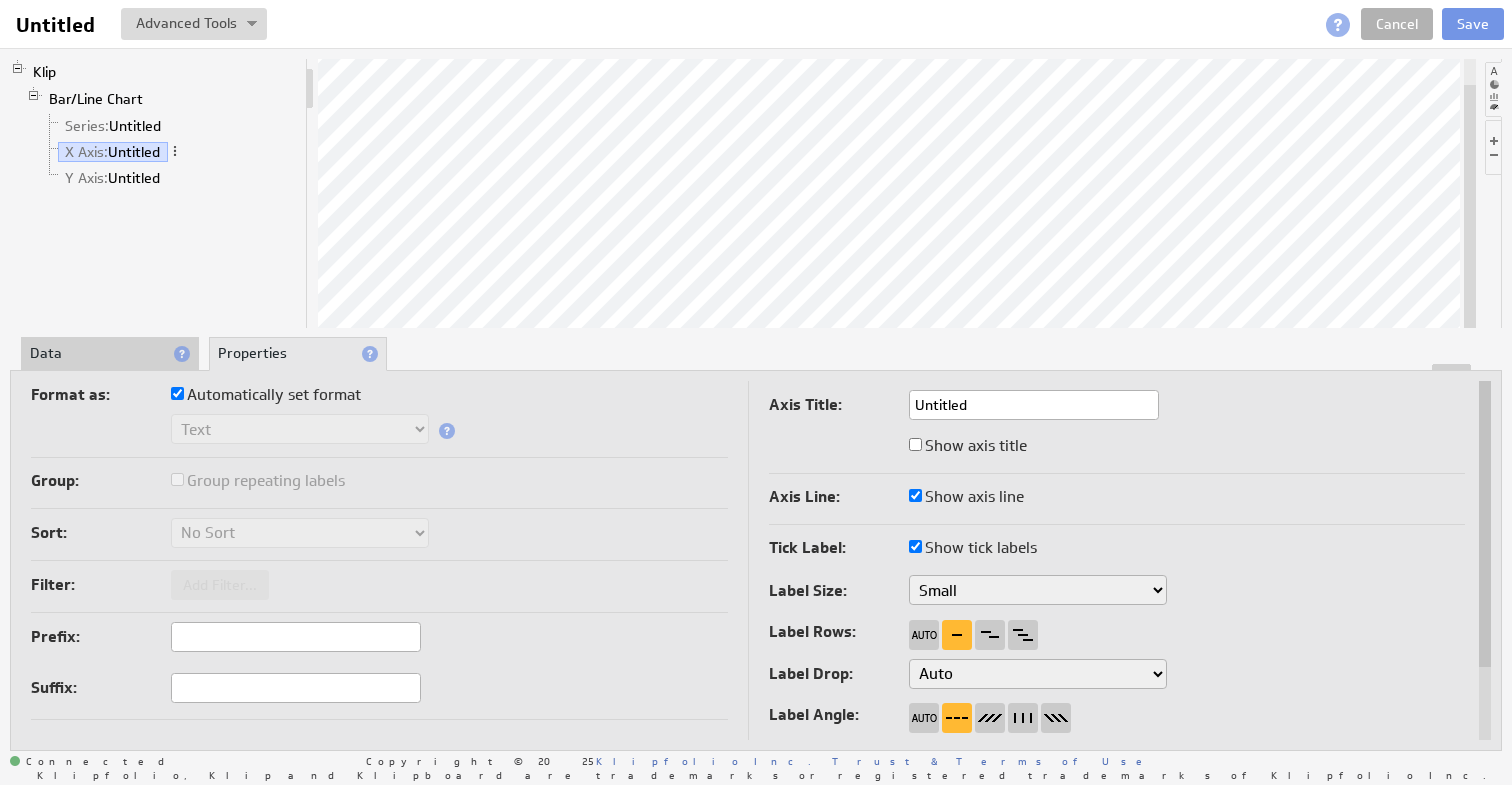 click at bounding box center [1493, 89] 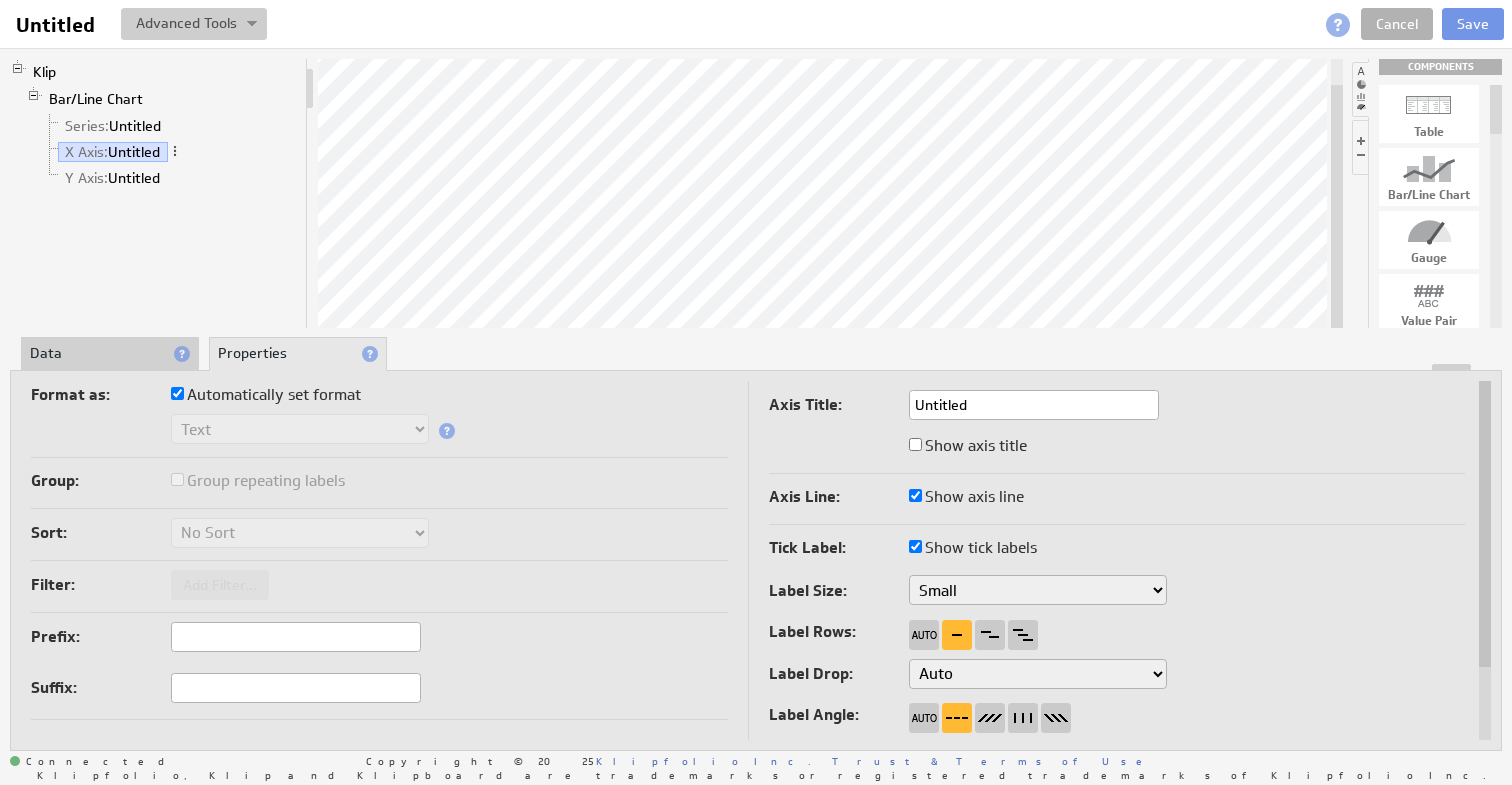 click at bounding box center [194, 24] 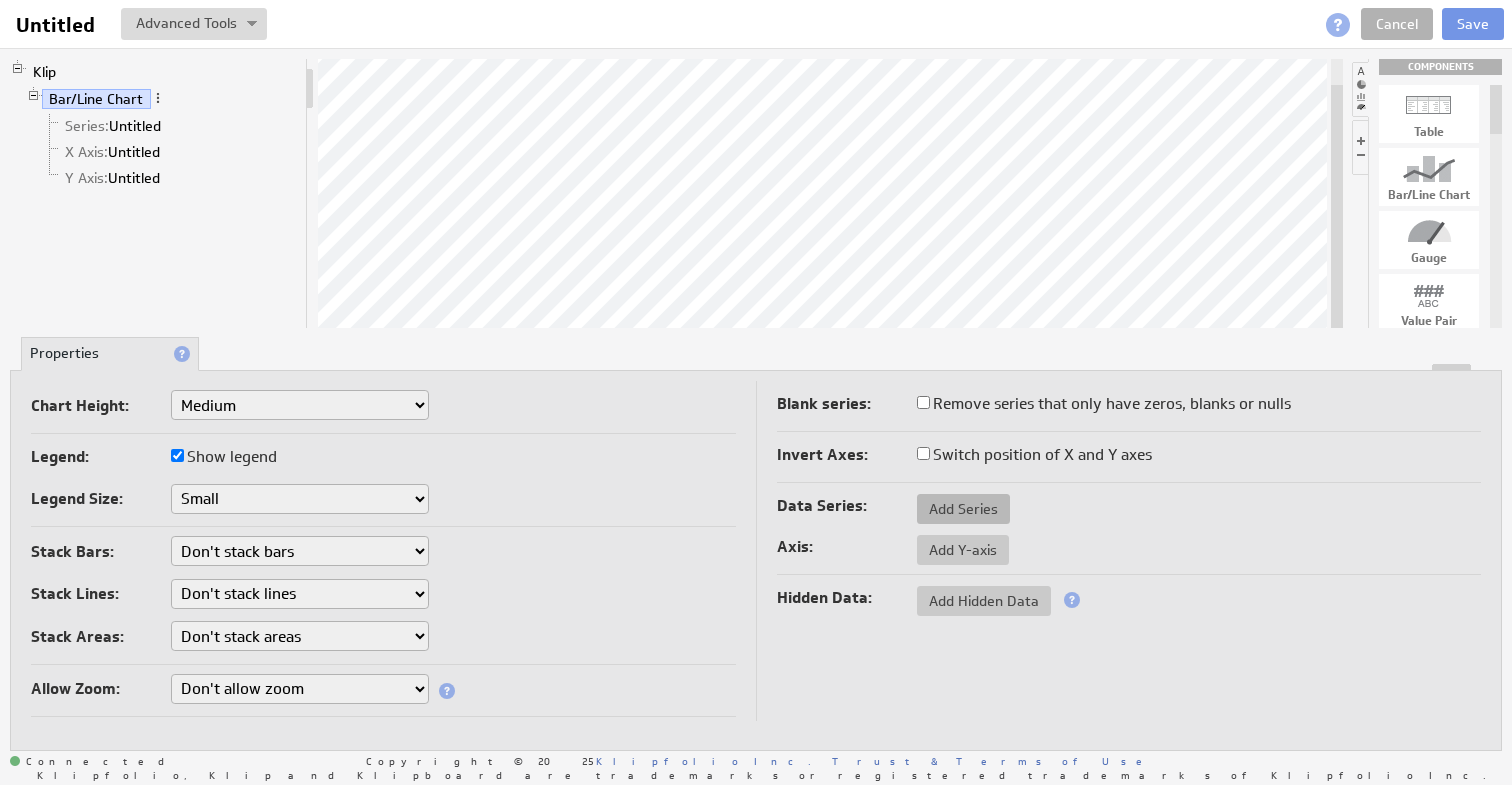 click on "Add Series" at bounding box center (963, 509) 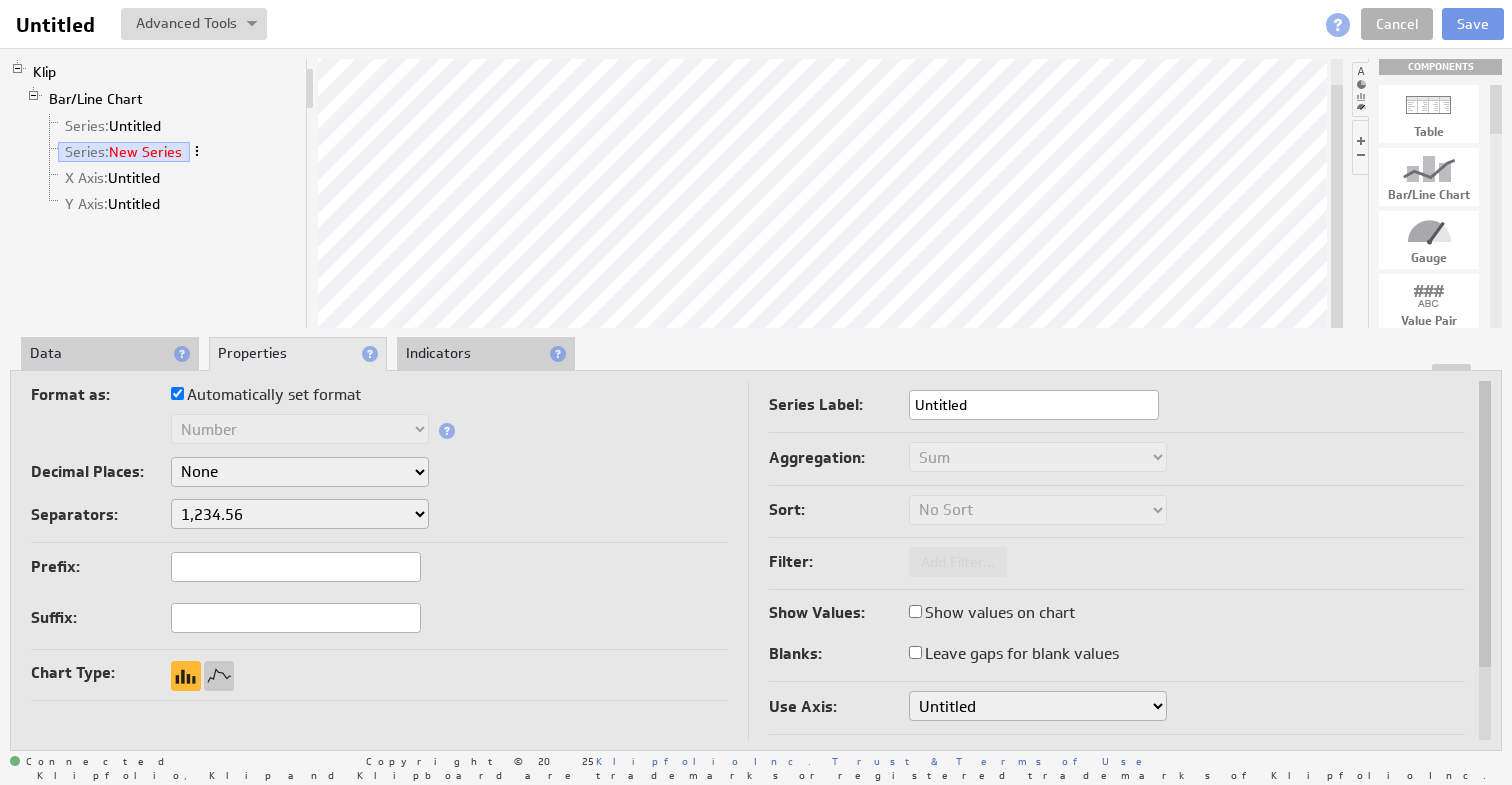 click at bounding box center (197, 151) 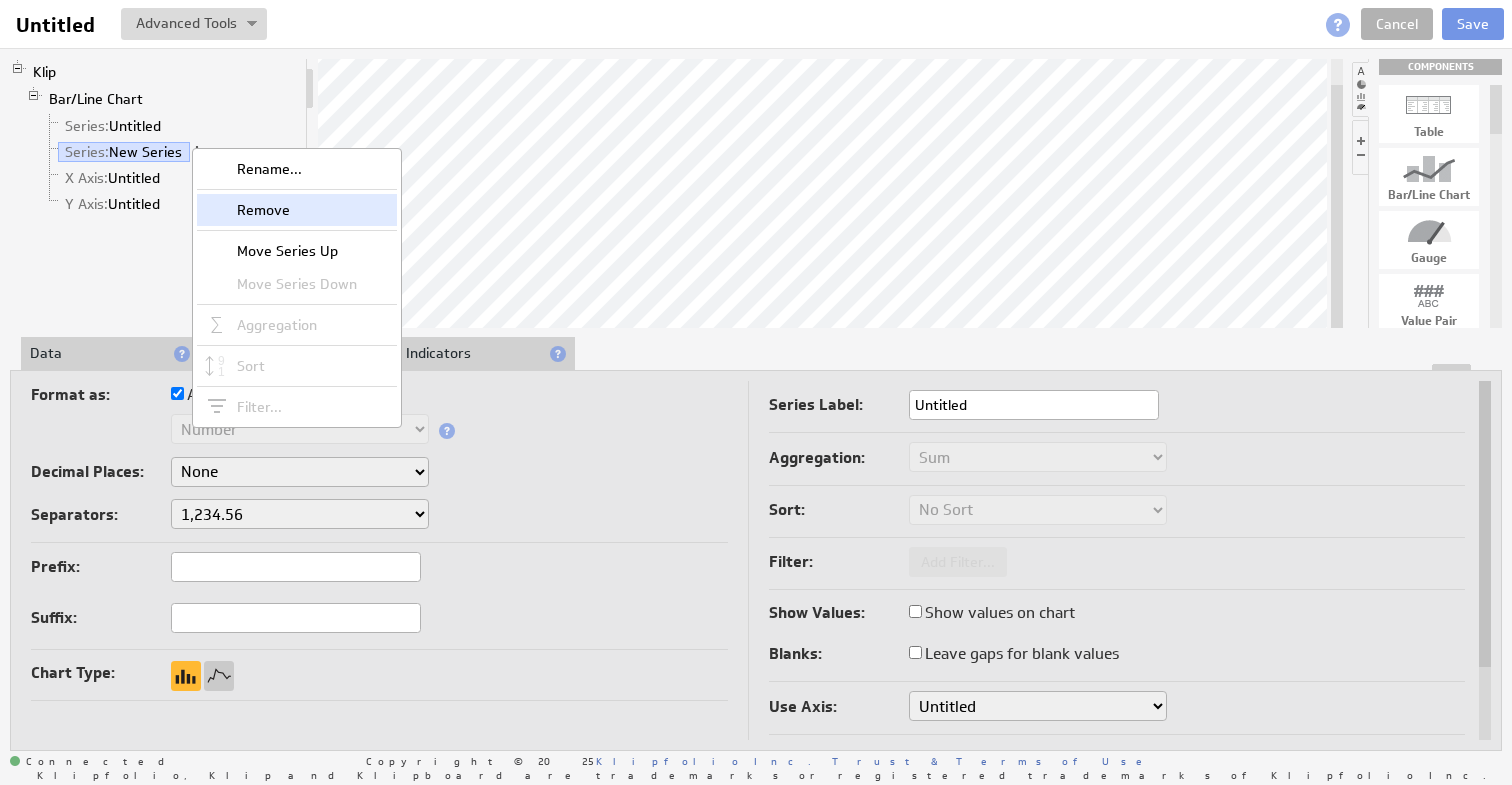 click on "Remove" at bounding box center [297, 210] 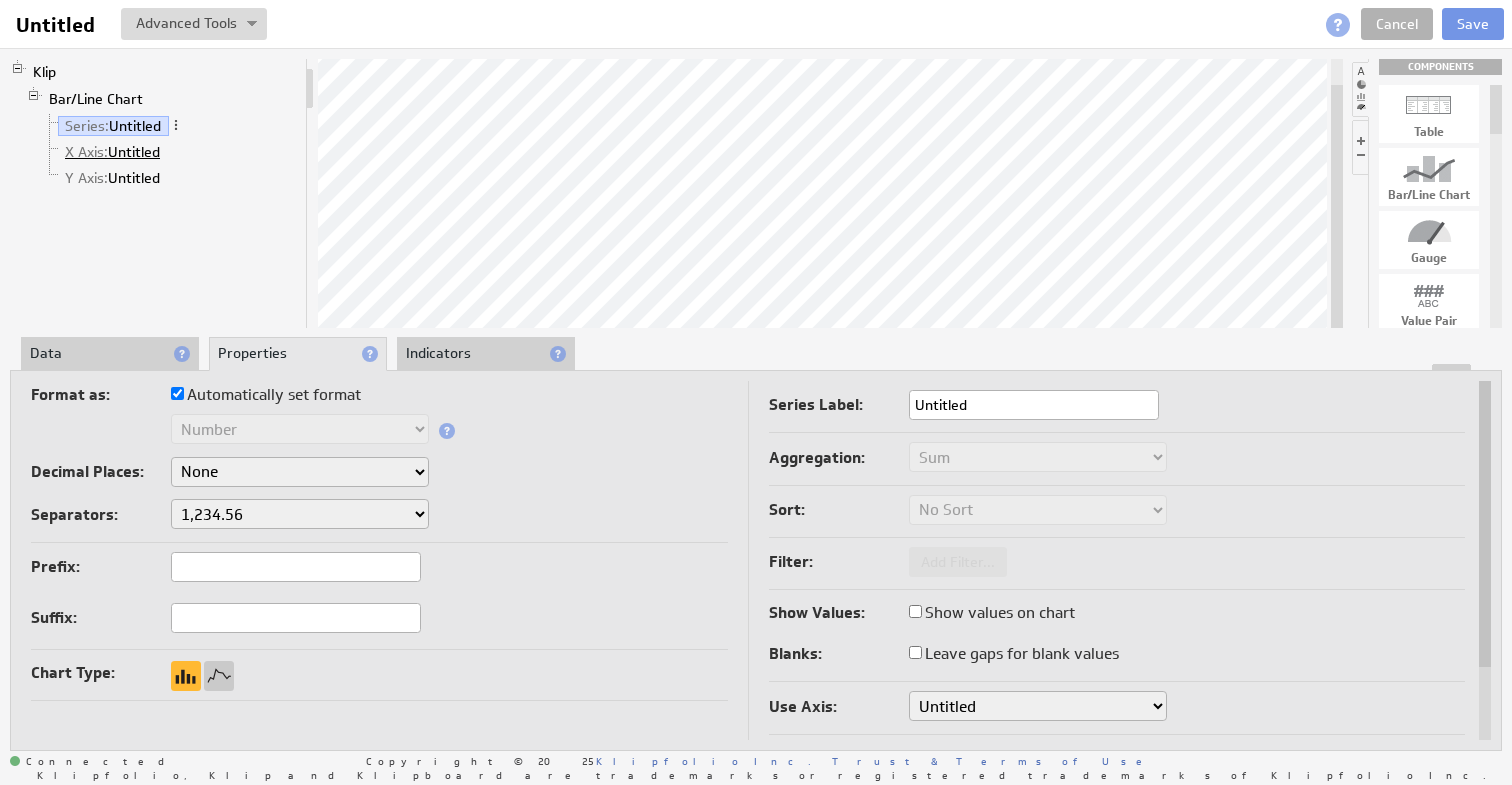click on "X Axis:  Untitled" at bounding box center [113, 152] 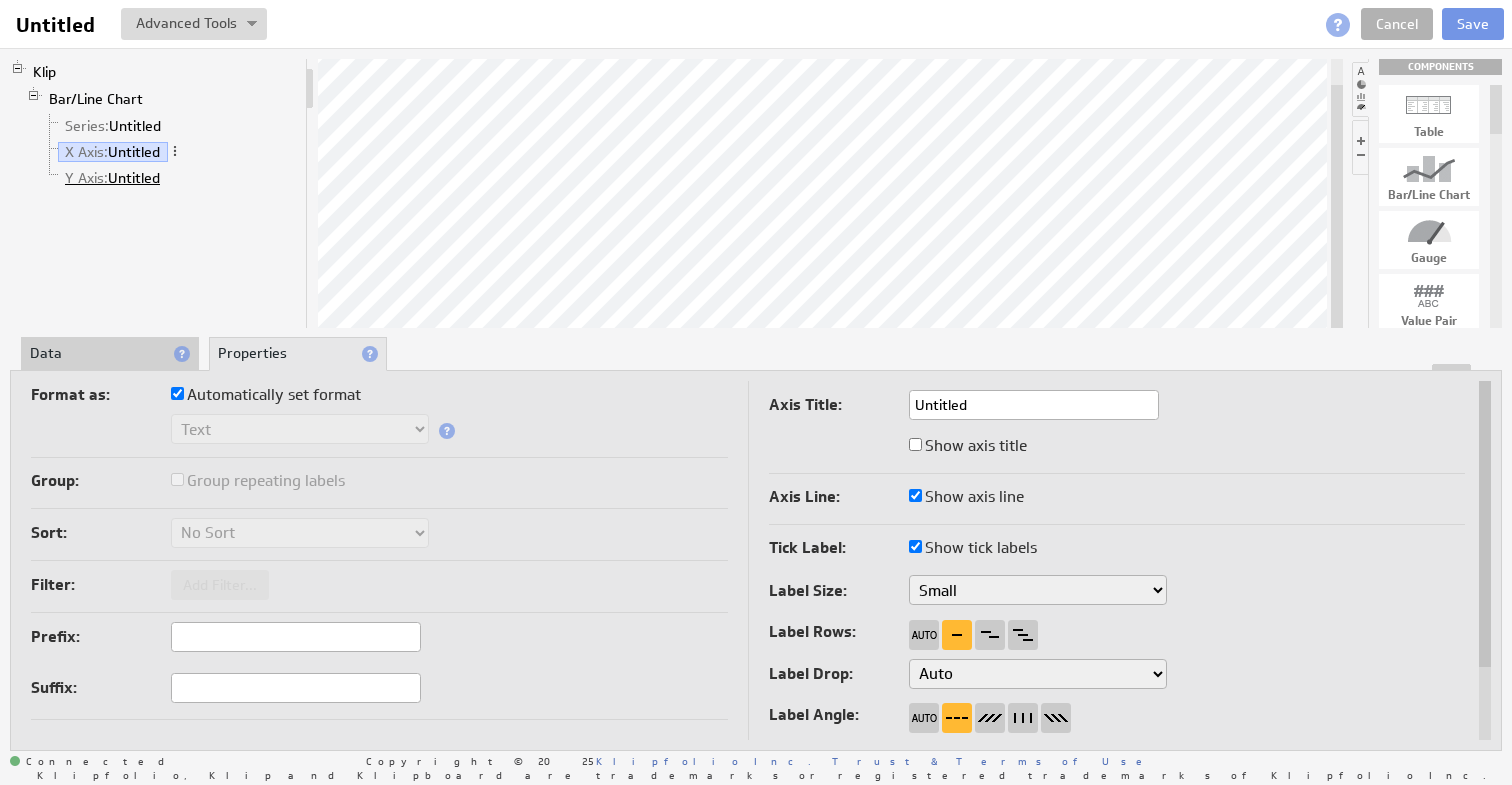 click on "Y Axis:  Untitled" at bounding box center (113, 178) 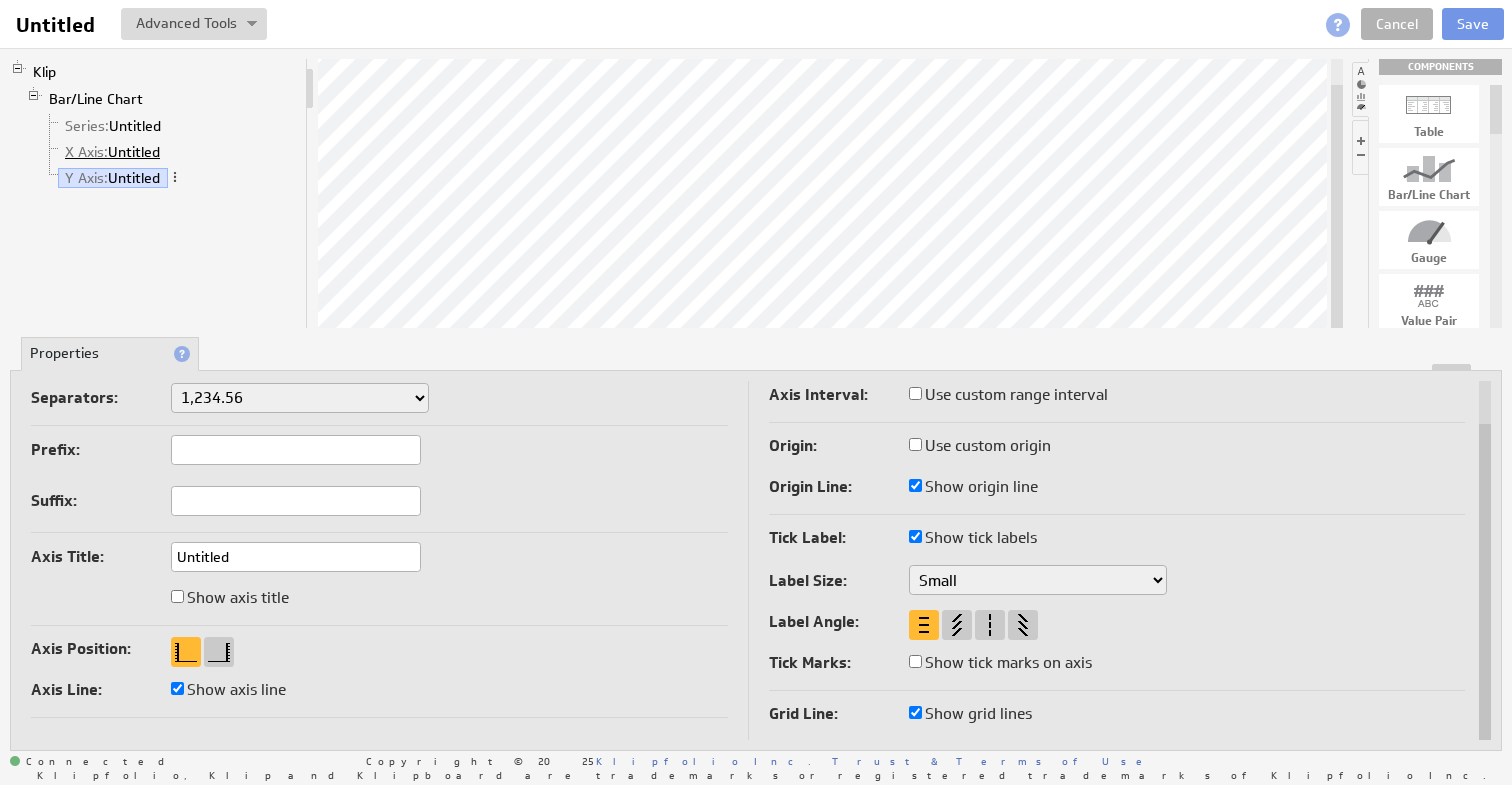 click on "X Axis:  Untitled" at bounding box center (113, 152) 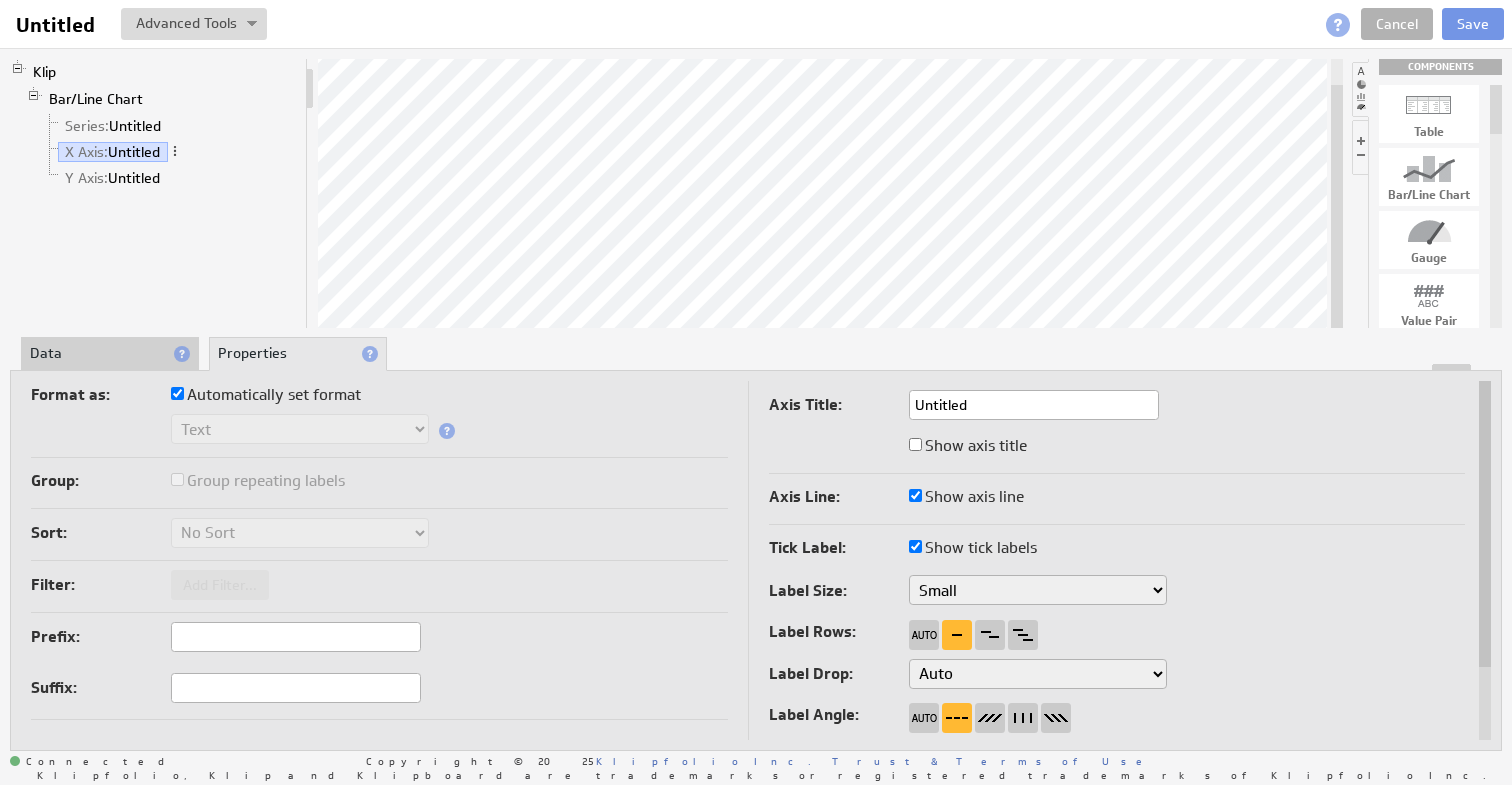 click on "Data" at bounding box center [110, 354] 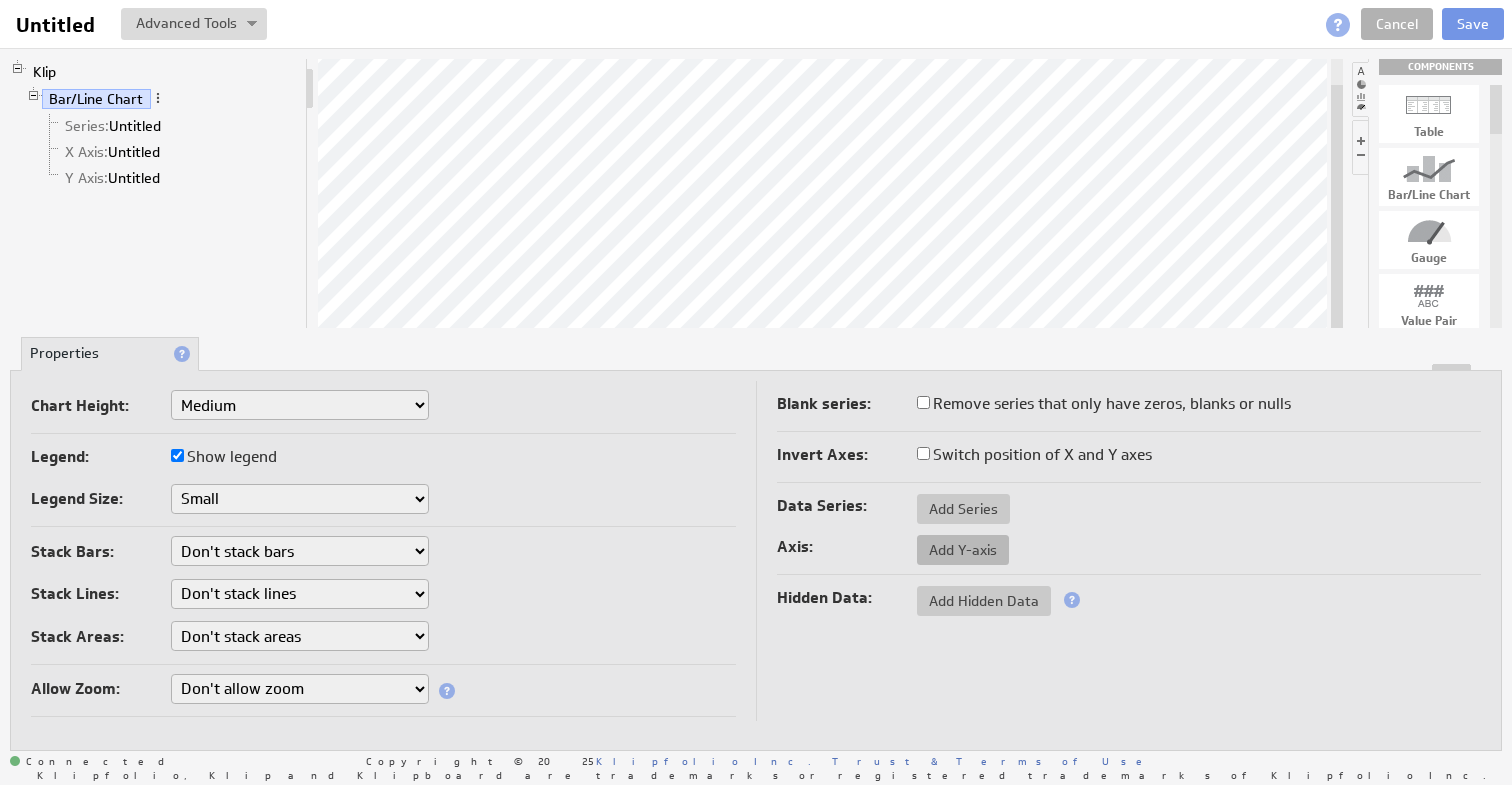 click on "Add Y-axis" at bounding box center [963, 550] 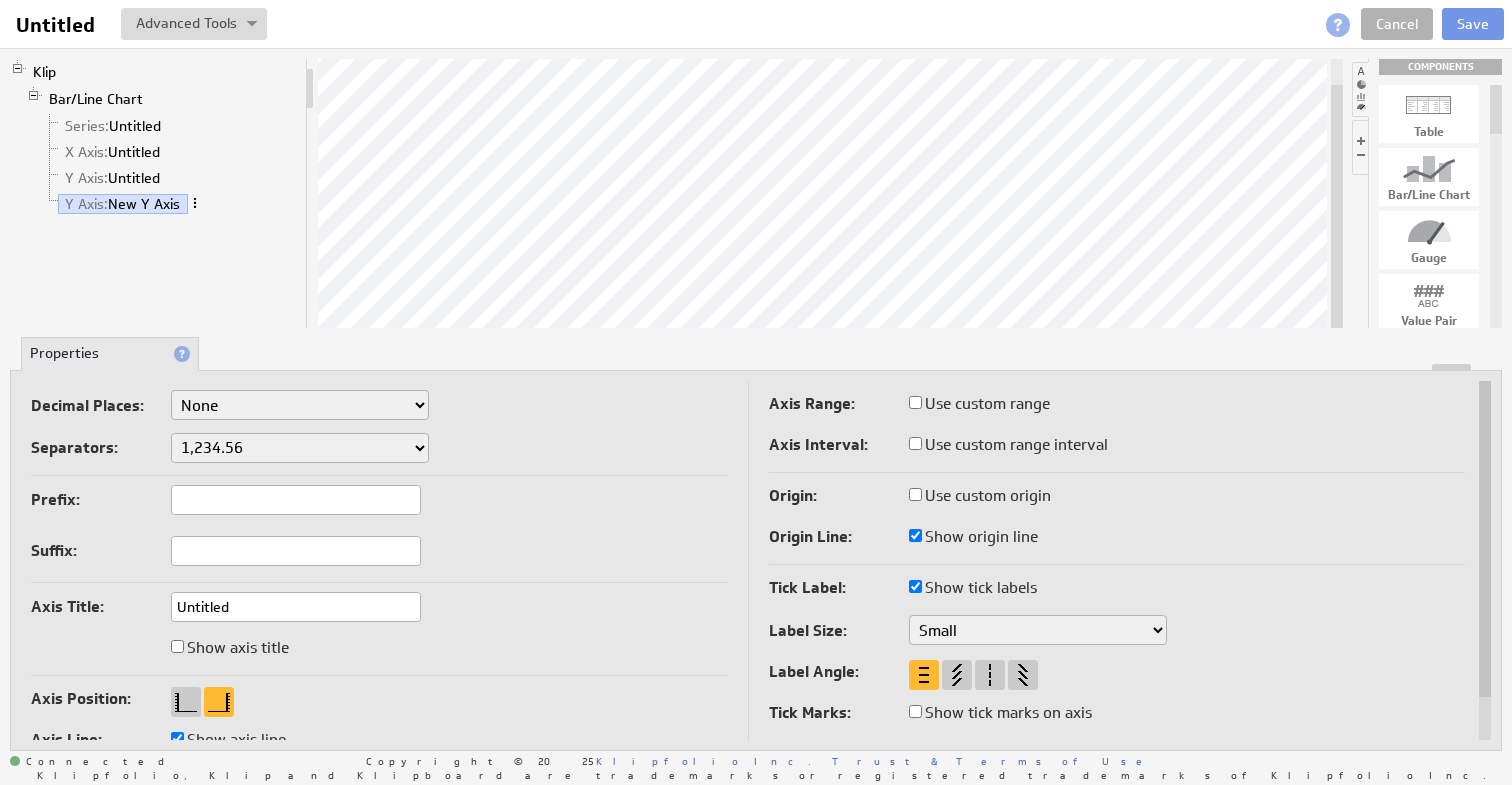 click at bounding box center (195, 203) 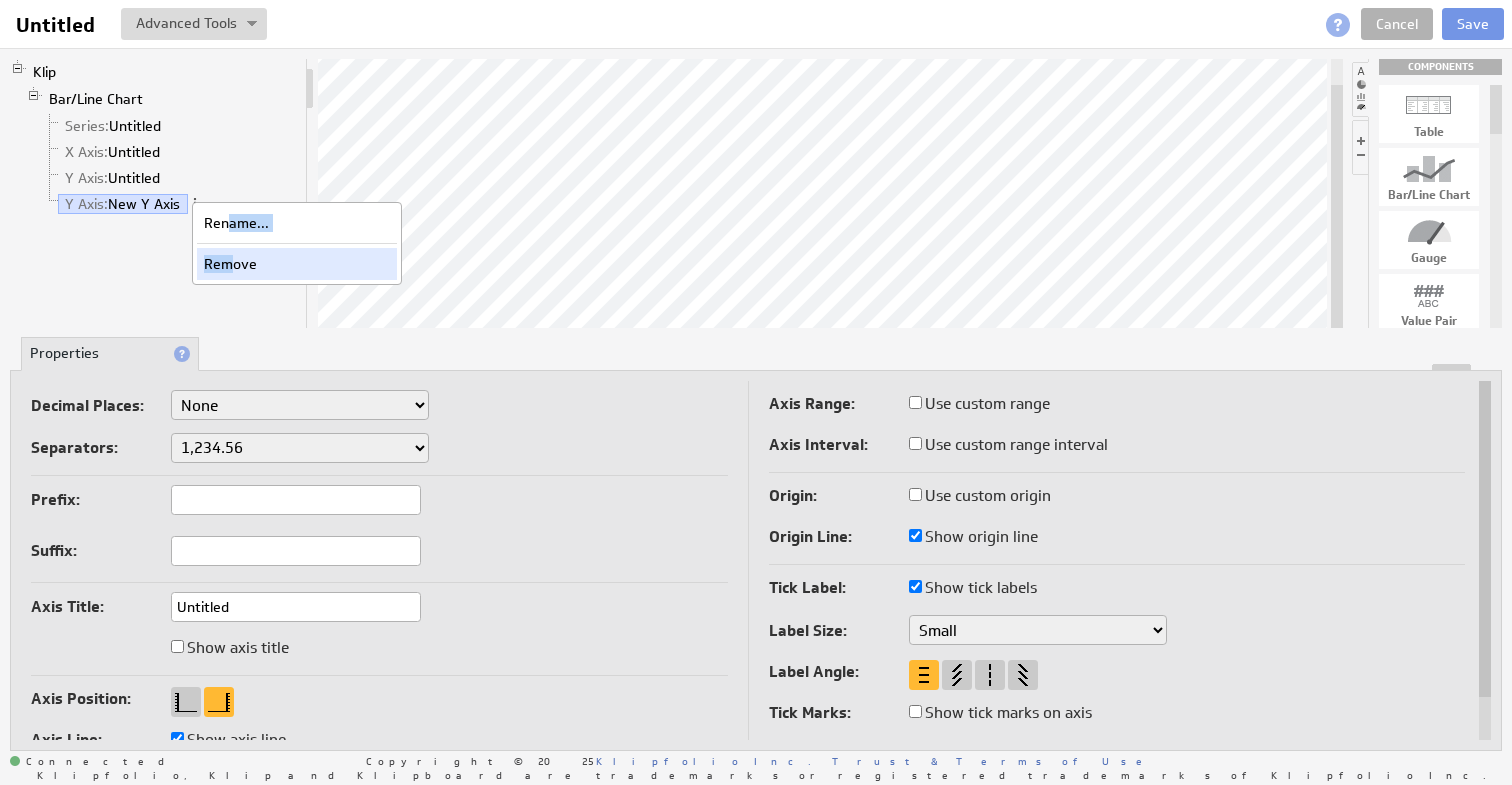 drag, startPoint x: 224, startPoint y: 216, endPoint x: 229, endPoint y: 255, distance: 39.319206 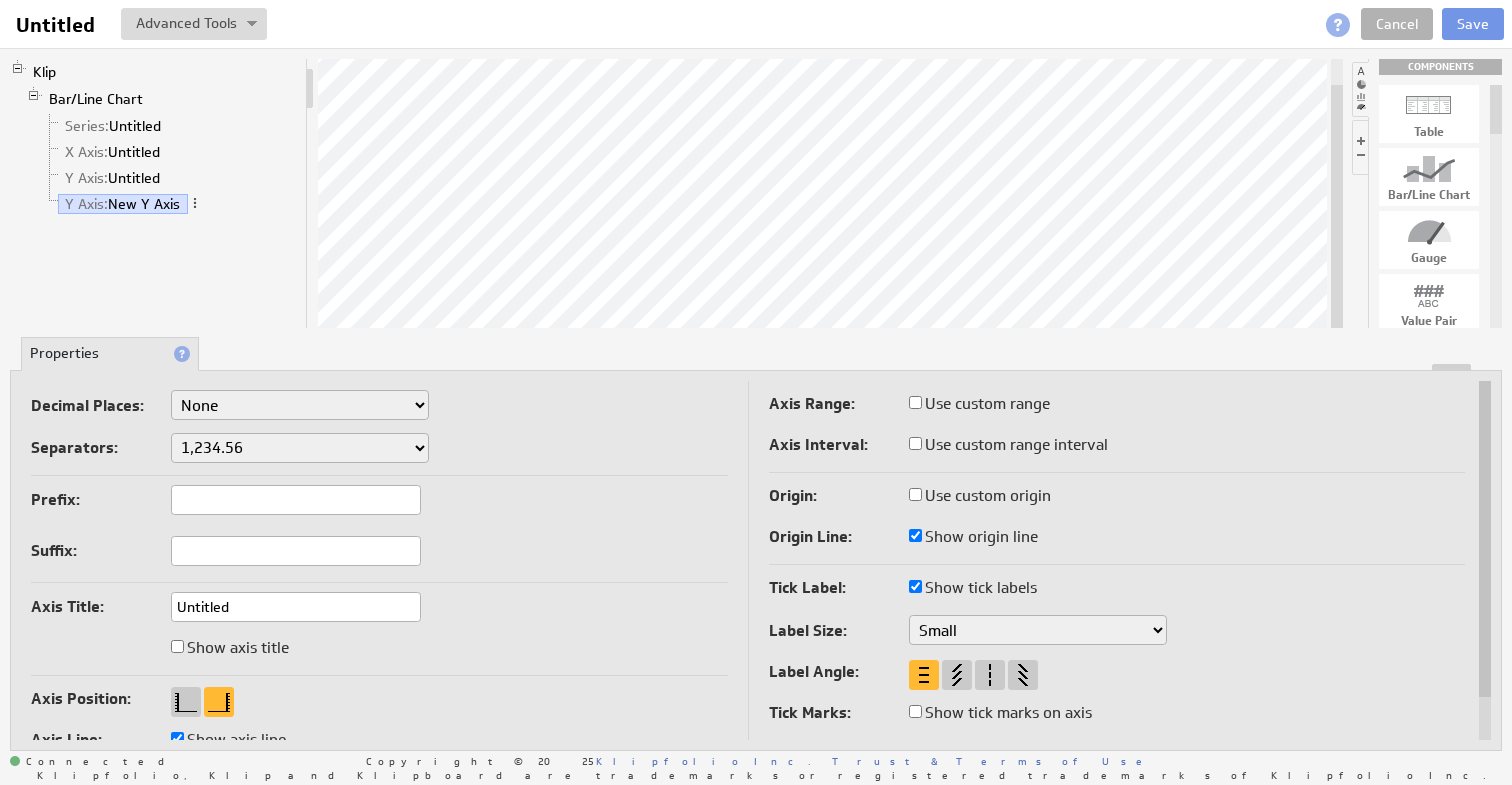 click on "Y Axis:  New Y Axis" at bounding box center (170, 204) 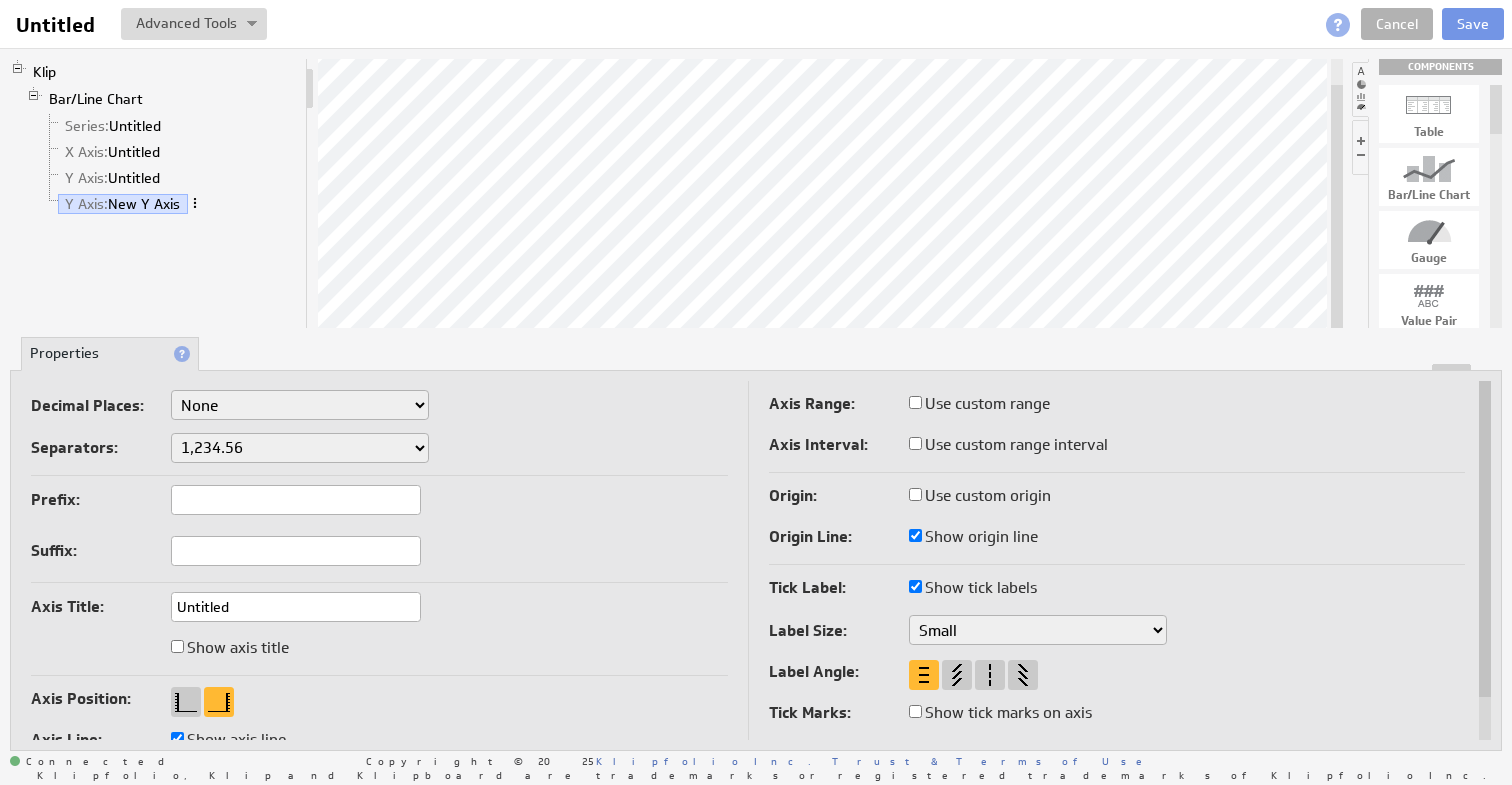 click at bounding box center (195, 203) 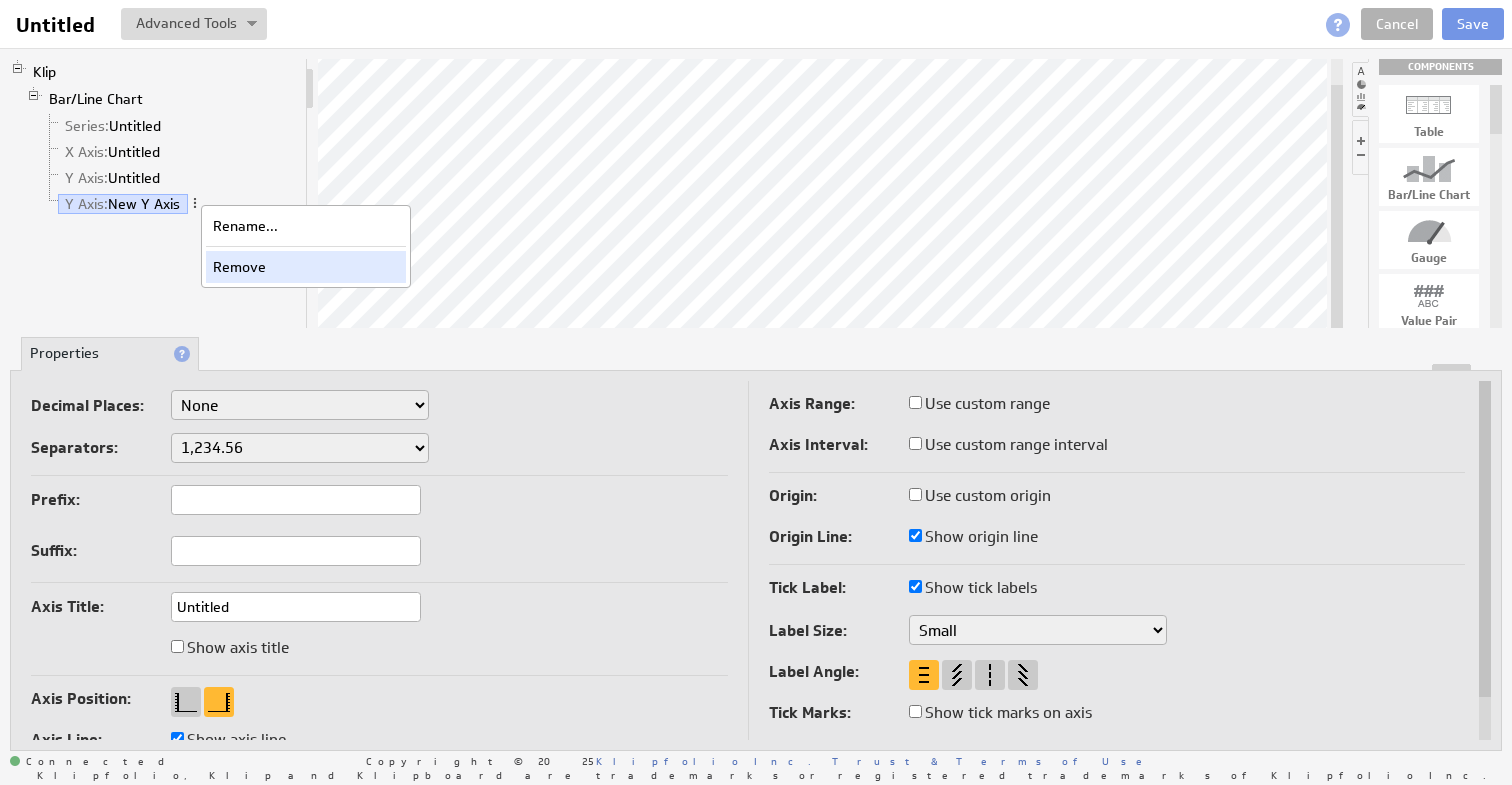 click on "Remove" at bounding box center [306, 267] 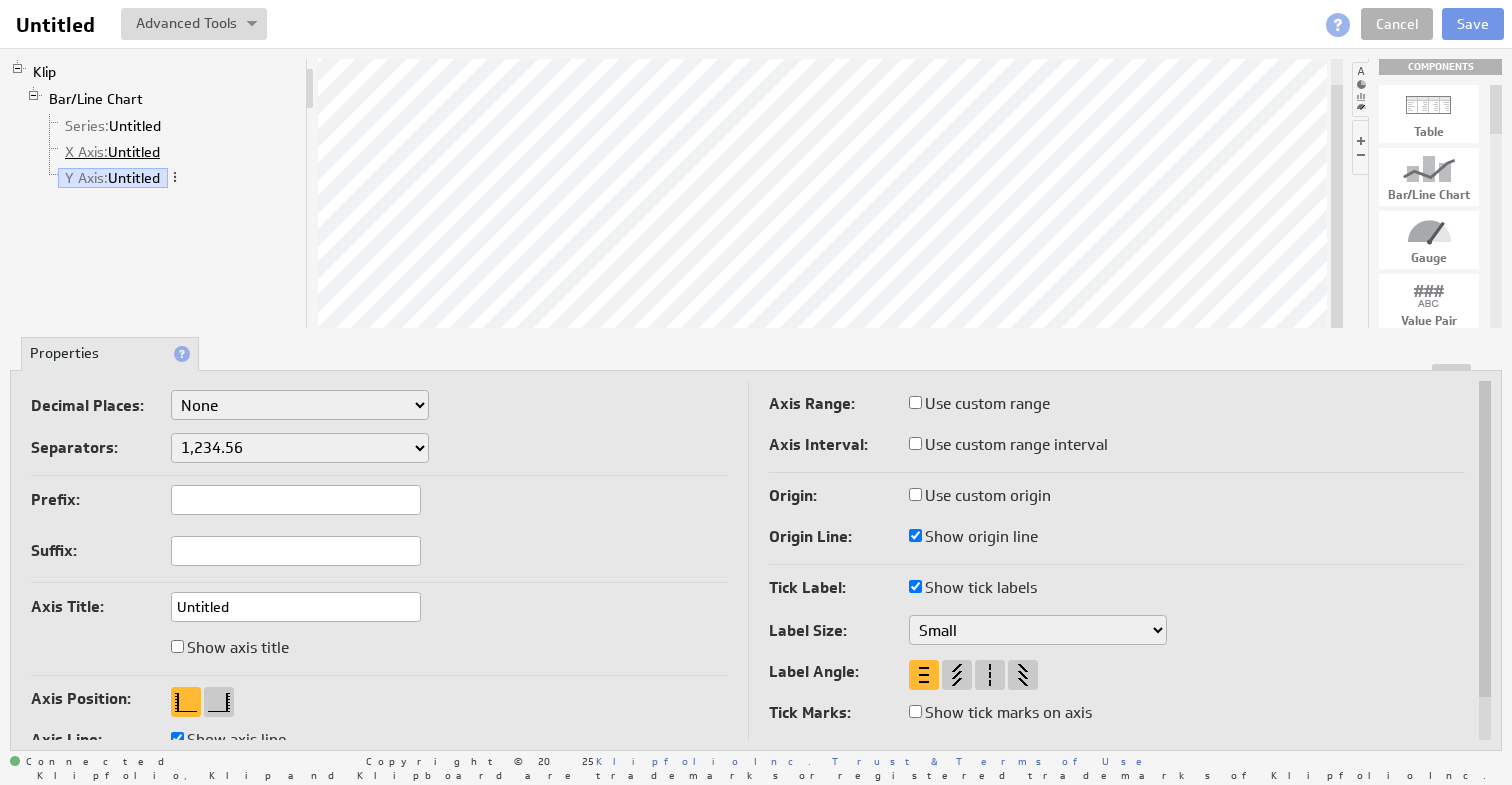click on "X Axis:  Untitled" at bounding box center [113, 152] 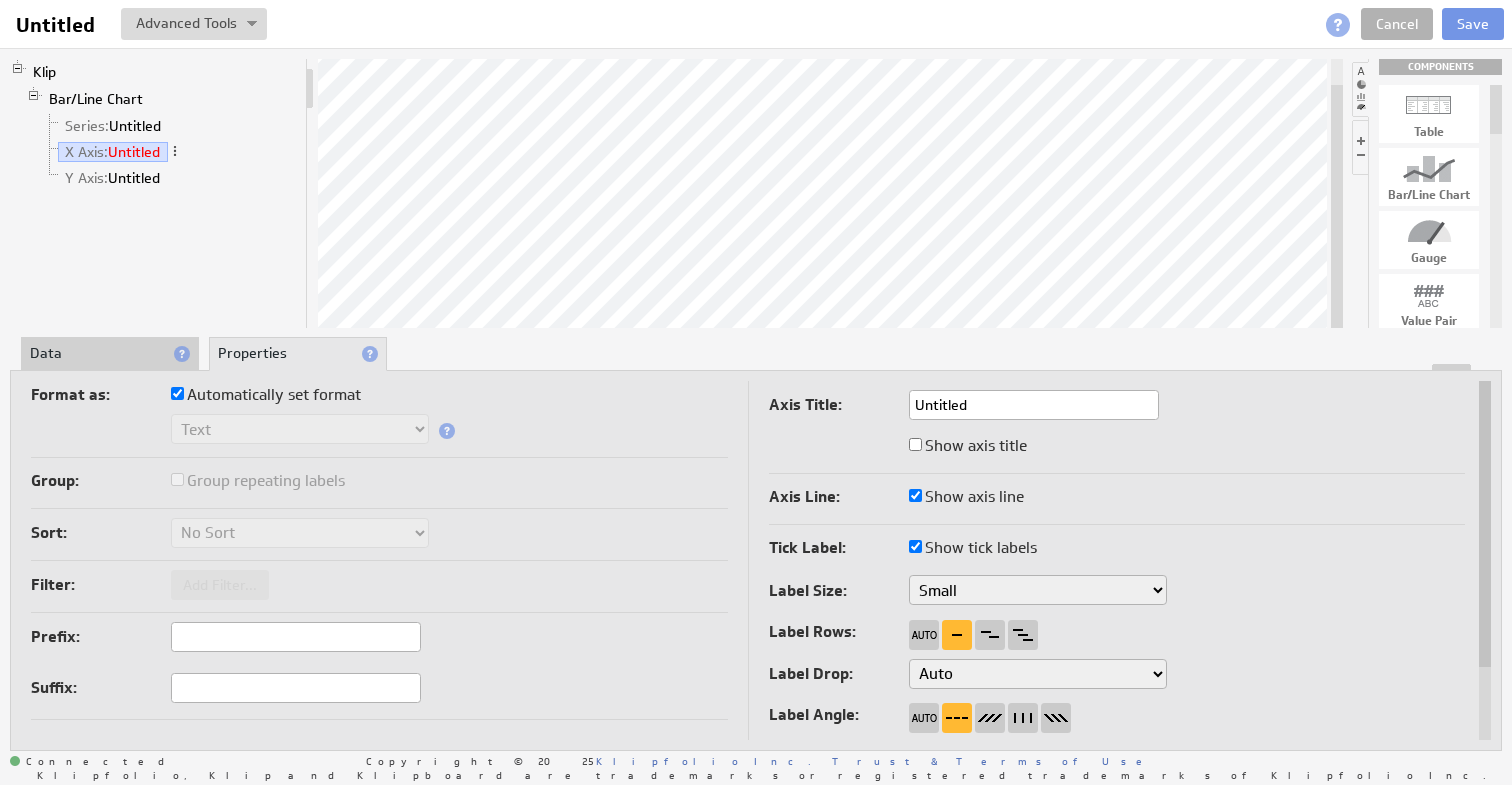 click on "X Axis:  Untitled" at bounding box center (113, 152) 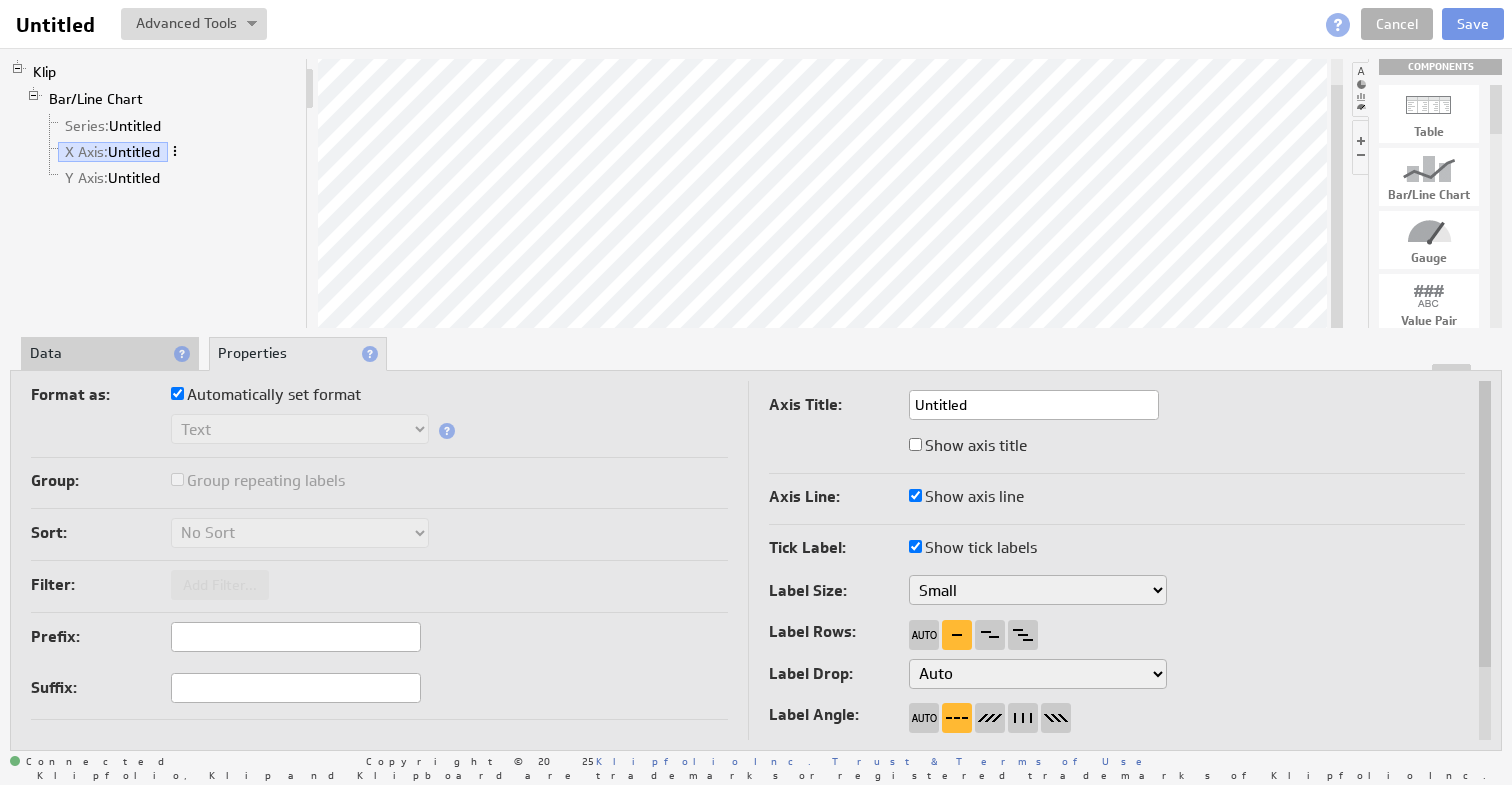 click at bounding box center (175, 151) 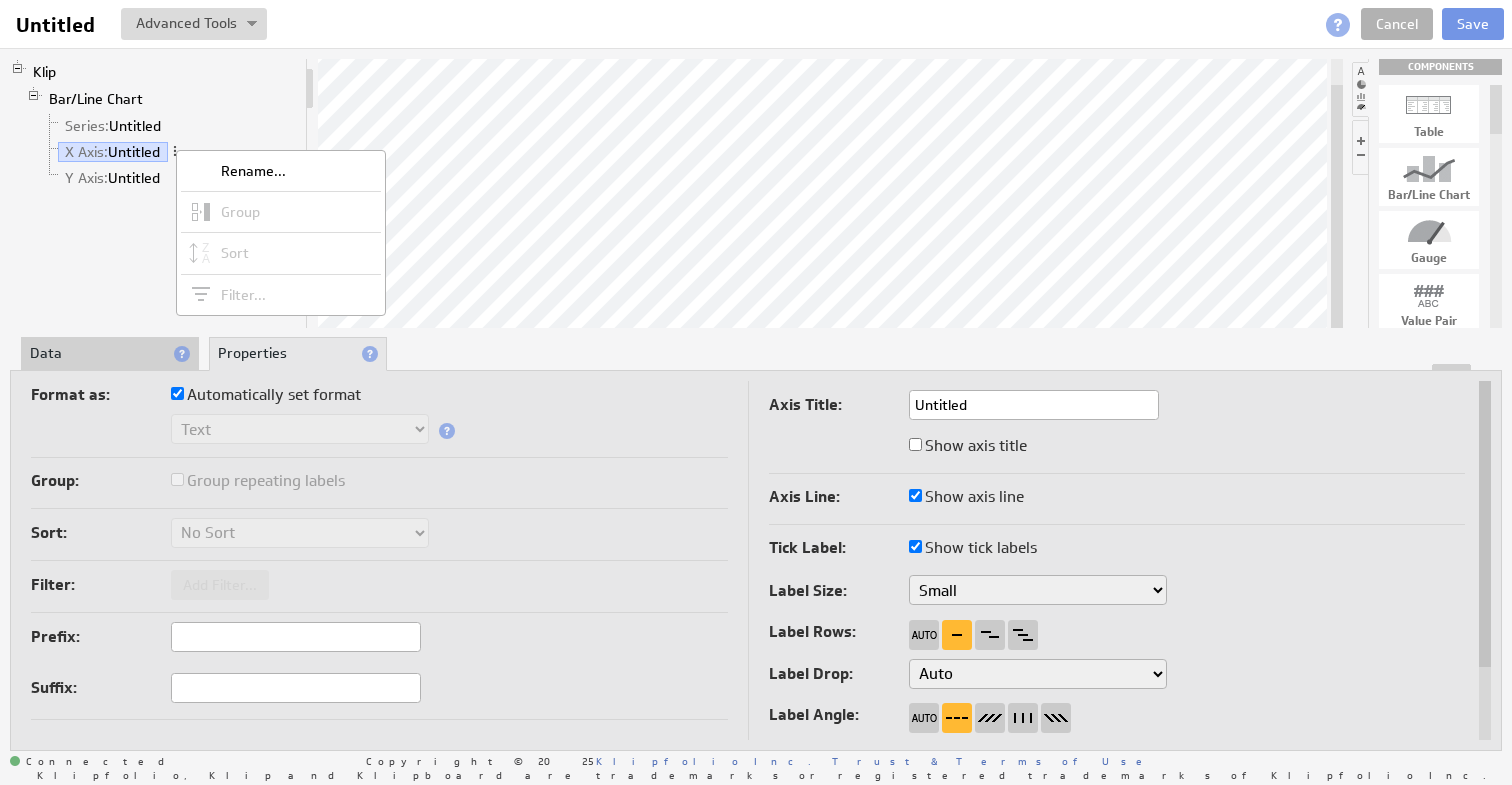 click on "Sort: No Sort A to Z Z to A" at bounding box center (379, 535) 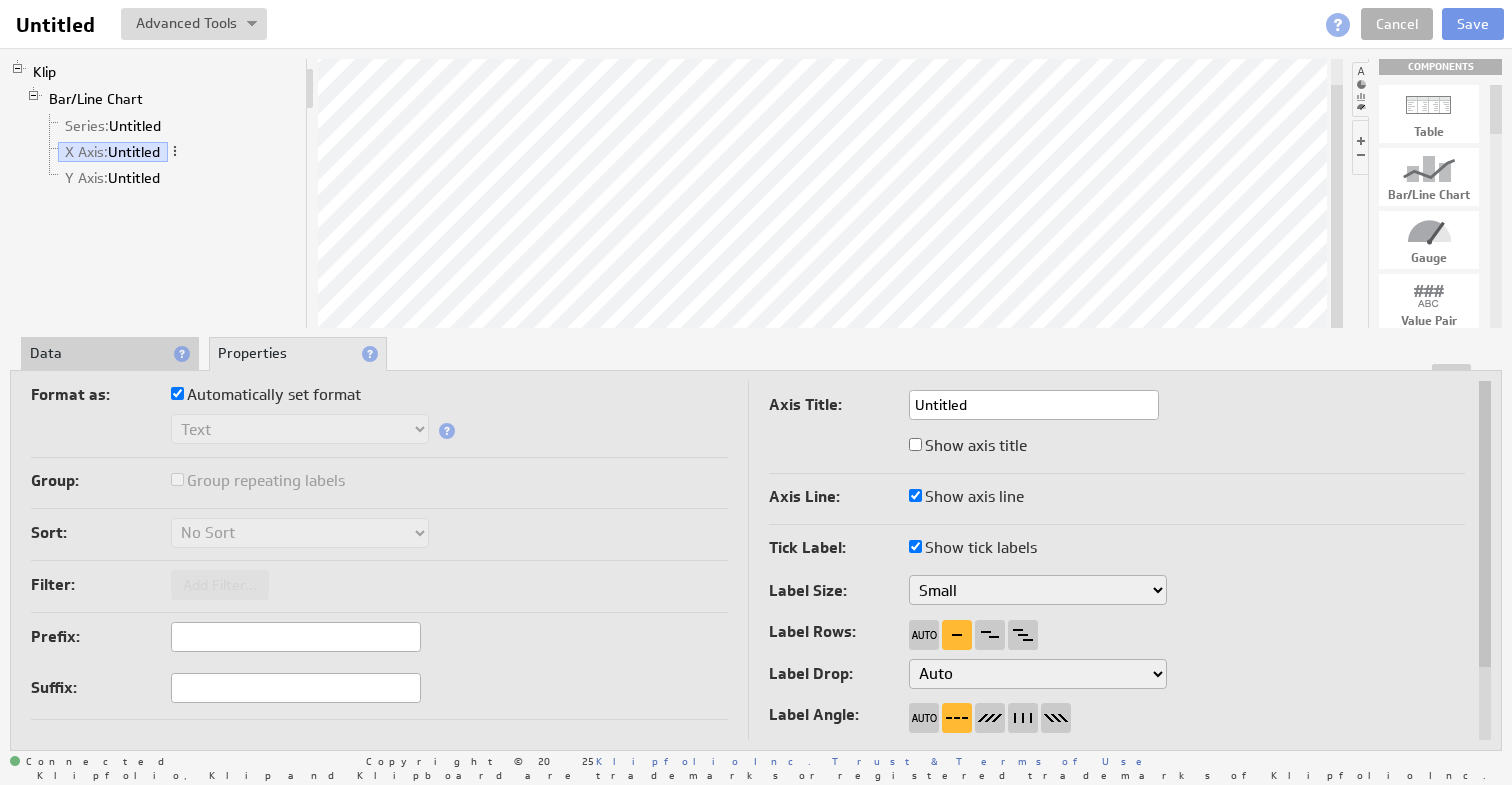 click at bounding box center [756, 367] 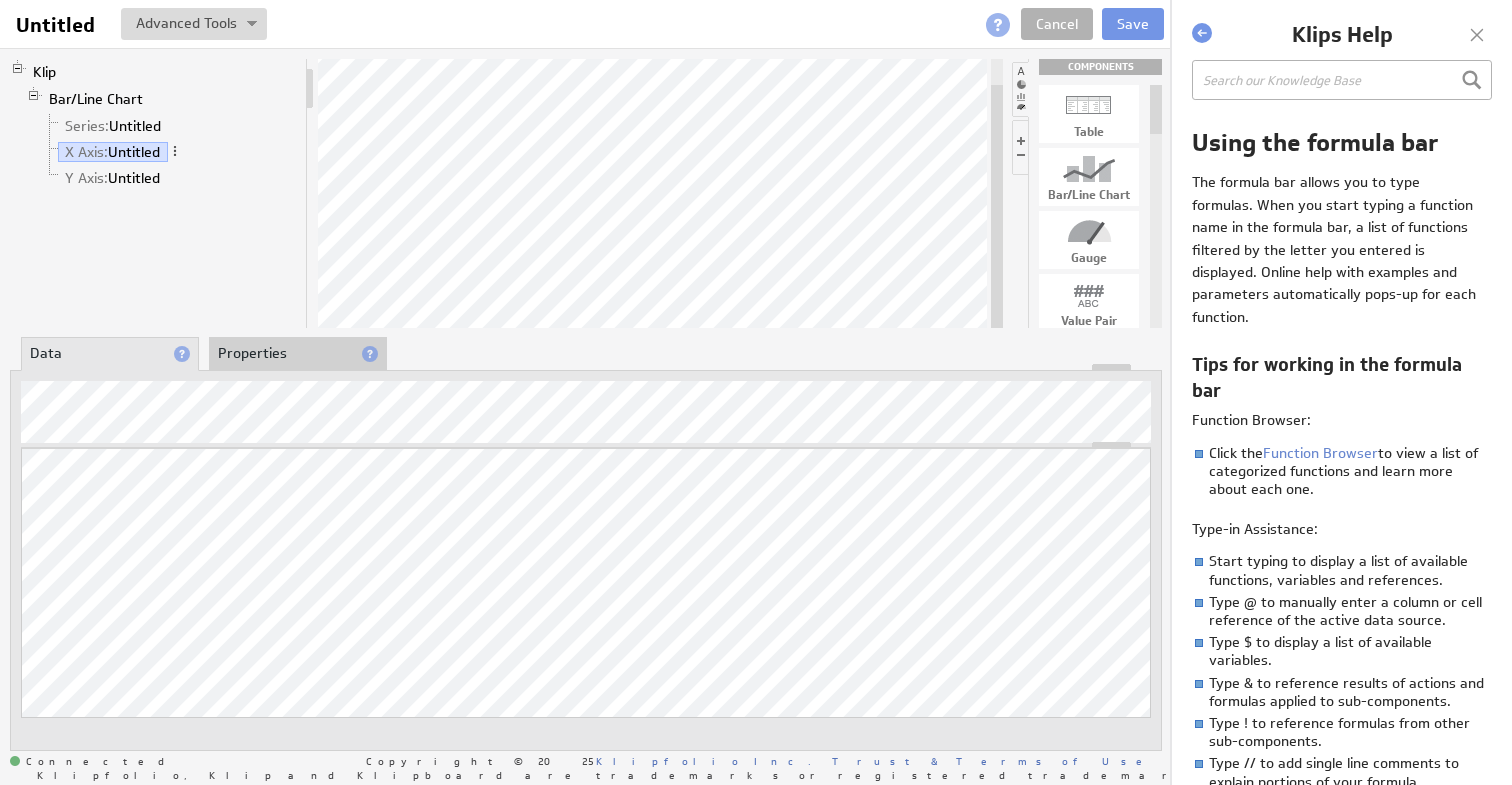 click at bounding box center (586, 436) 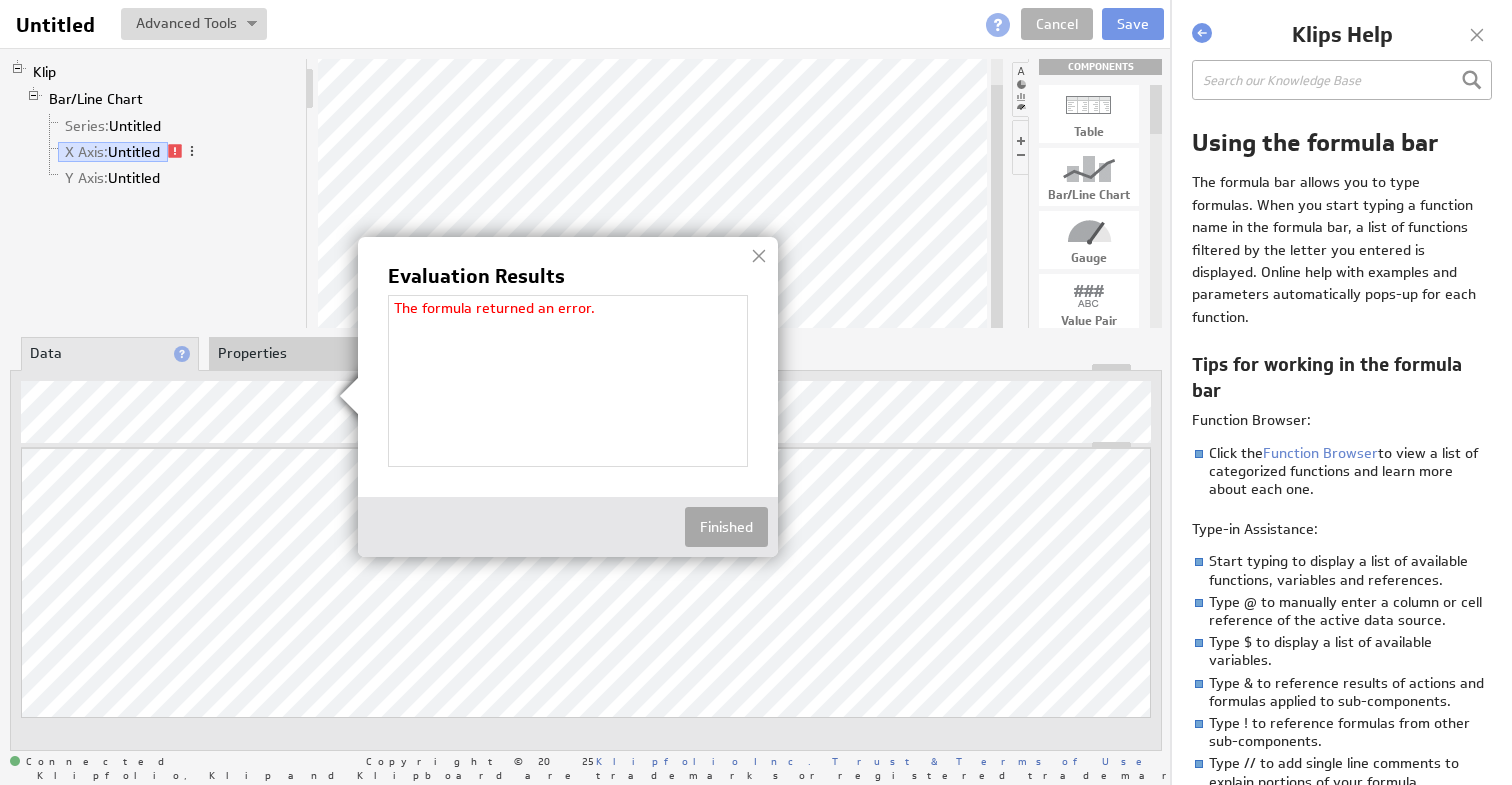 click on "Finished" at bounding box center [726, 527] 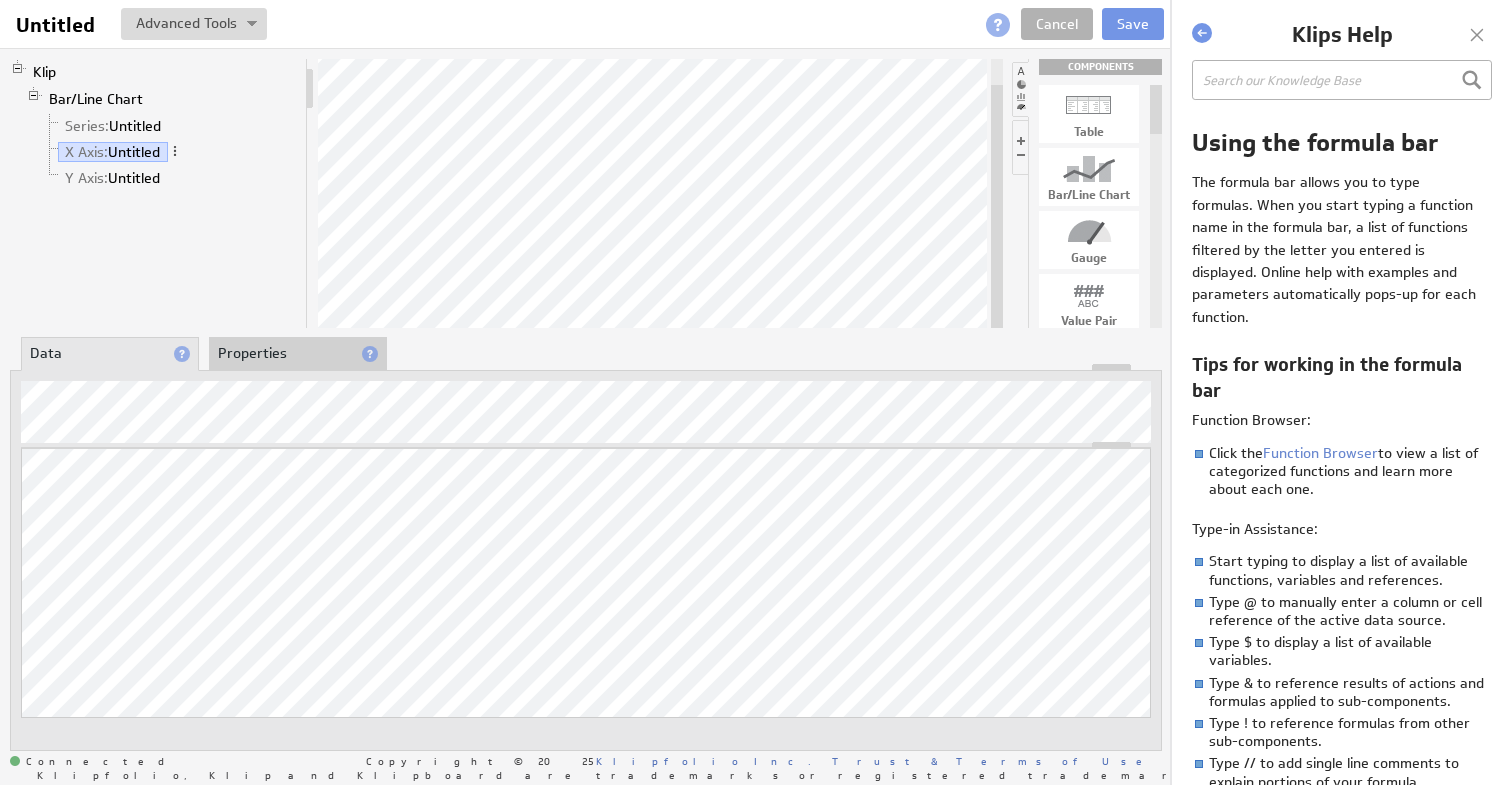 click on "Properties" at bounding box center (298, 354) 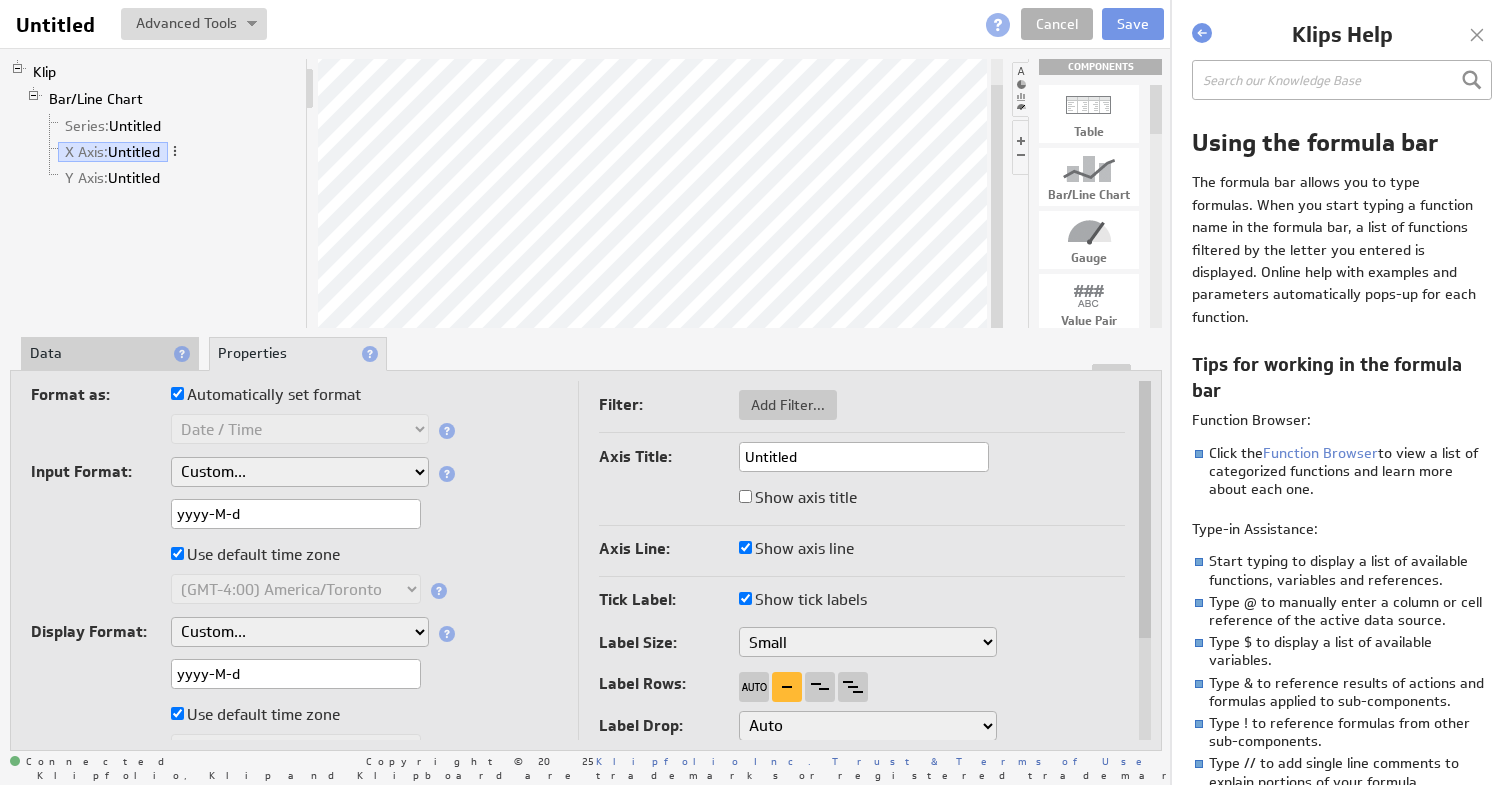 click on "Custom... yyyyMMdd (Google Analytics) Unix time (as seconds) Unix time (as milliseconds)" at bounding box center (300, 472) 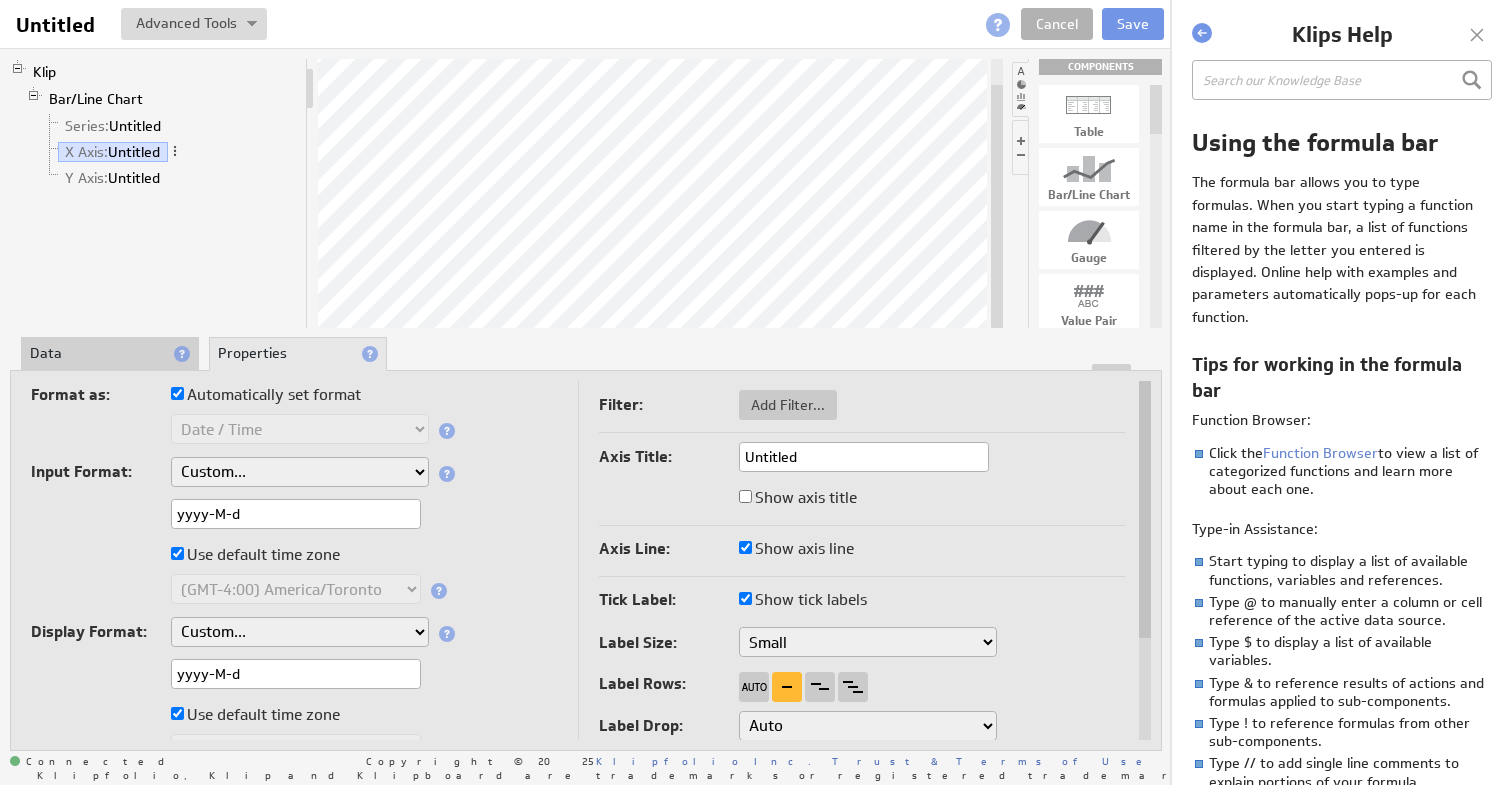 click on "Text Number Currency Percentage Date / Time Duration" at bounding box center (294, 431) 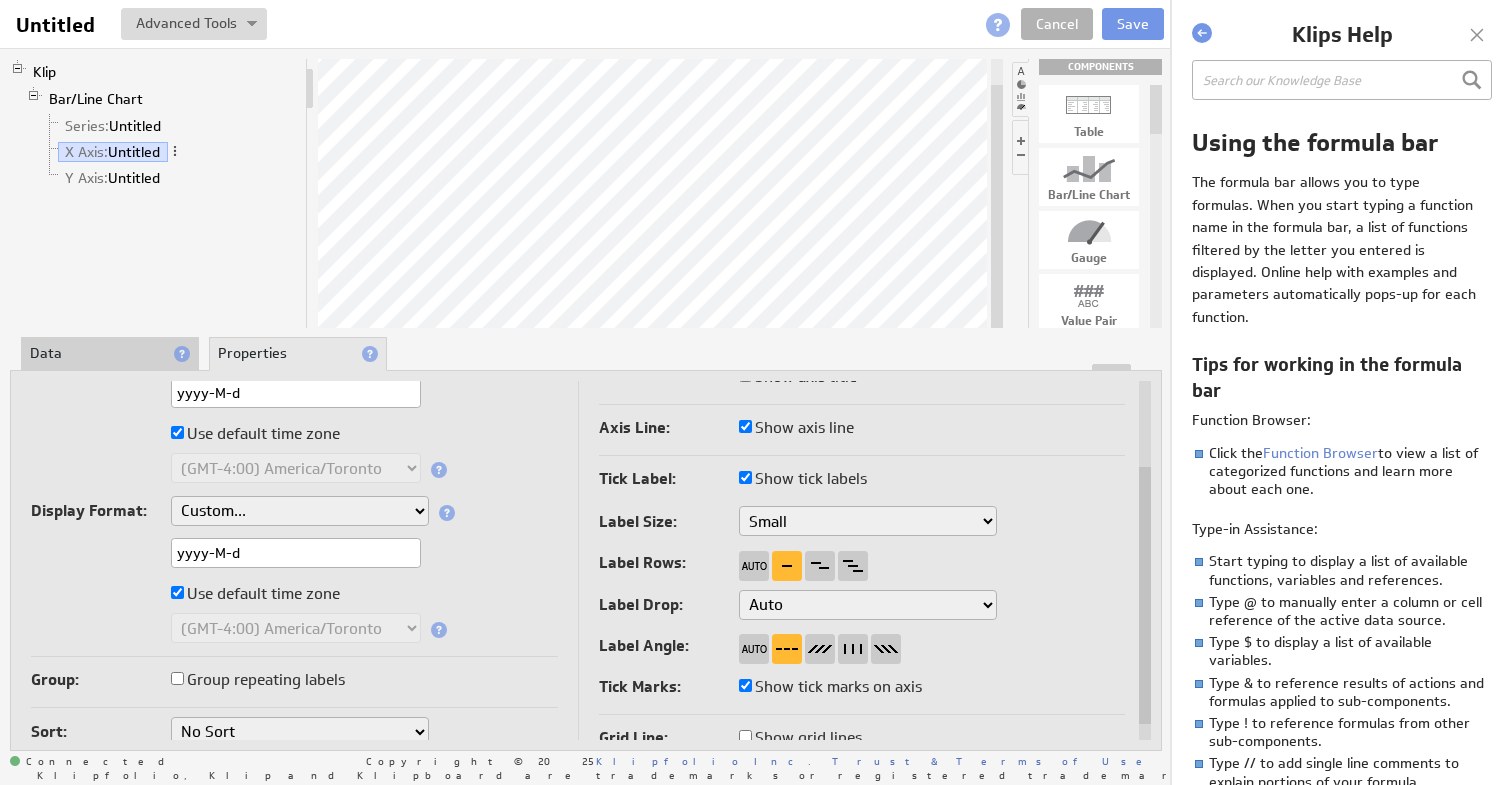 click on "Group repeating labels" at bounding box center [177, 678] 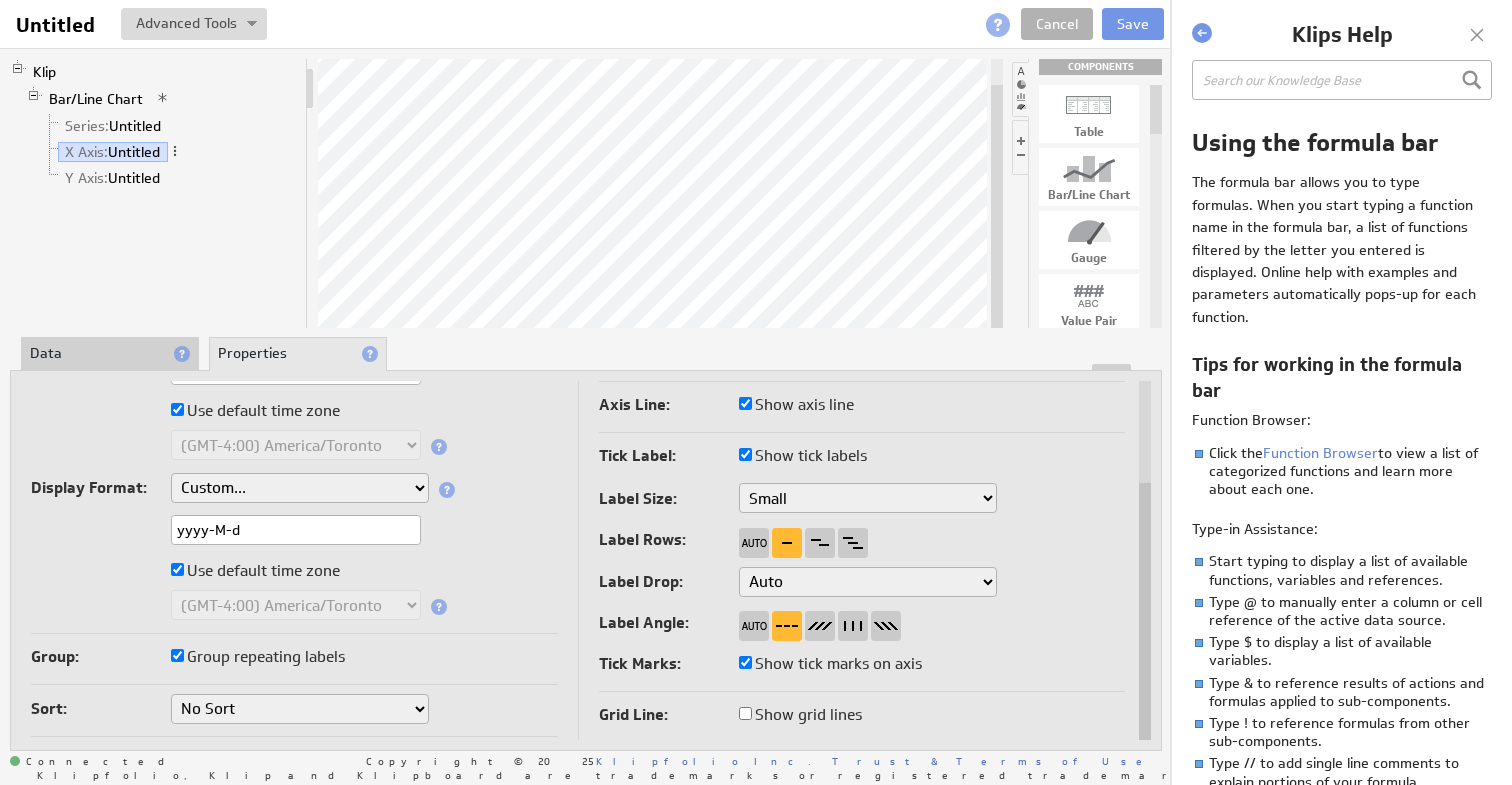 click on "Group repeating labels" at bounding box center (258, 657) 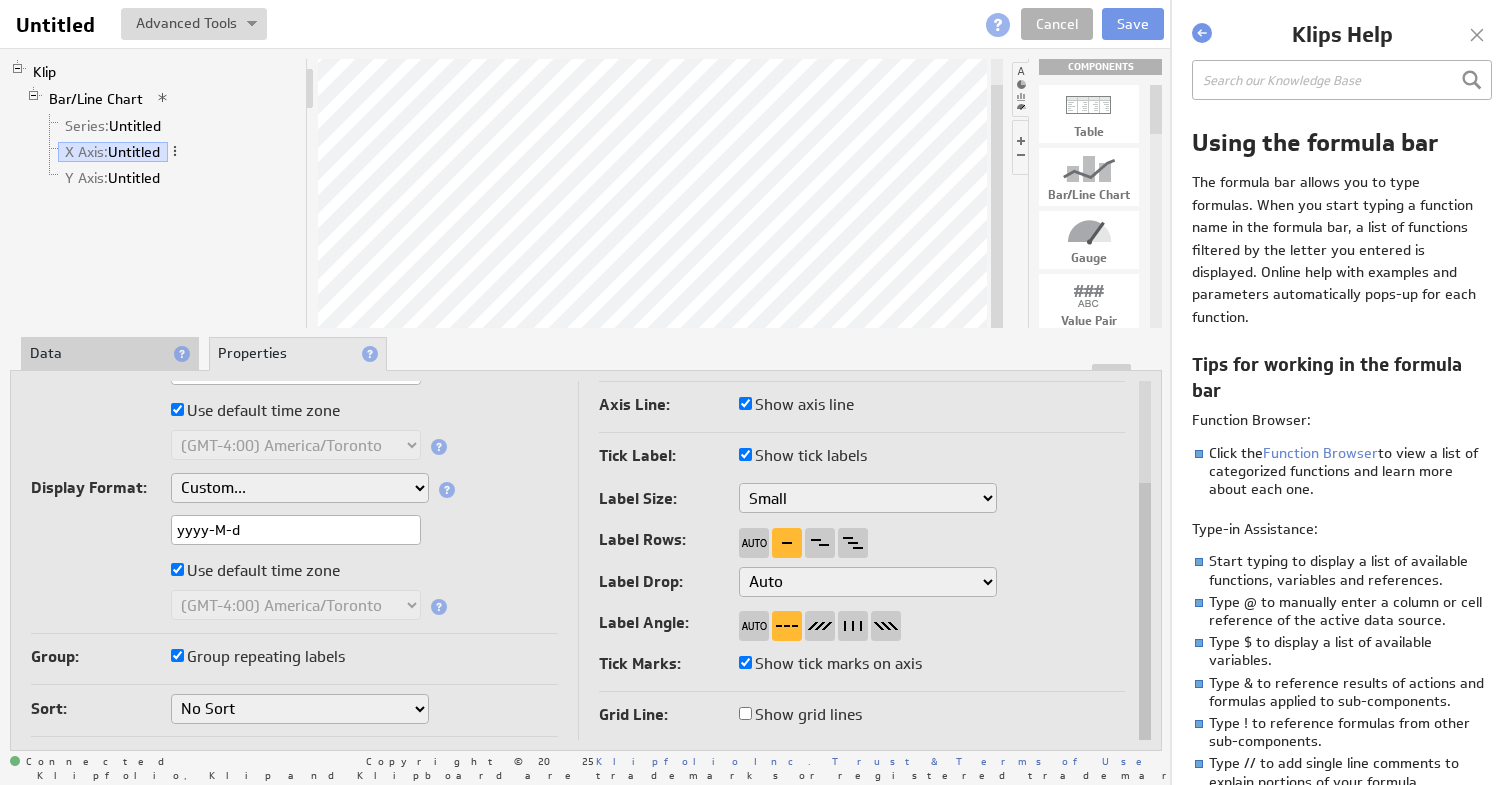 click on "Group repeating labels" at bounding box center (177, 655) 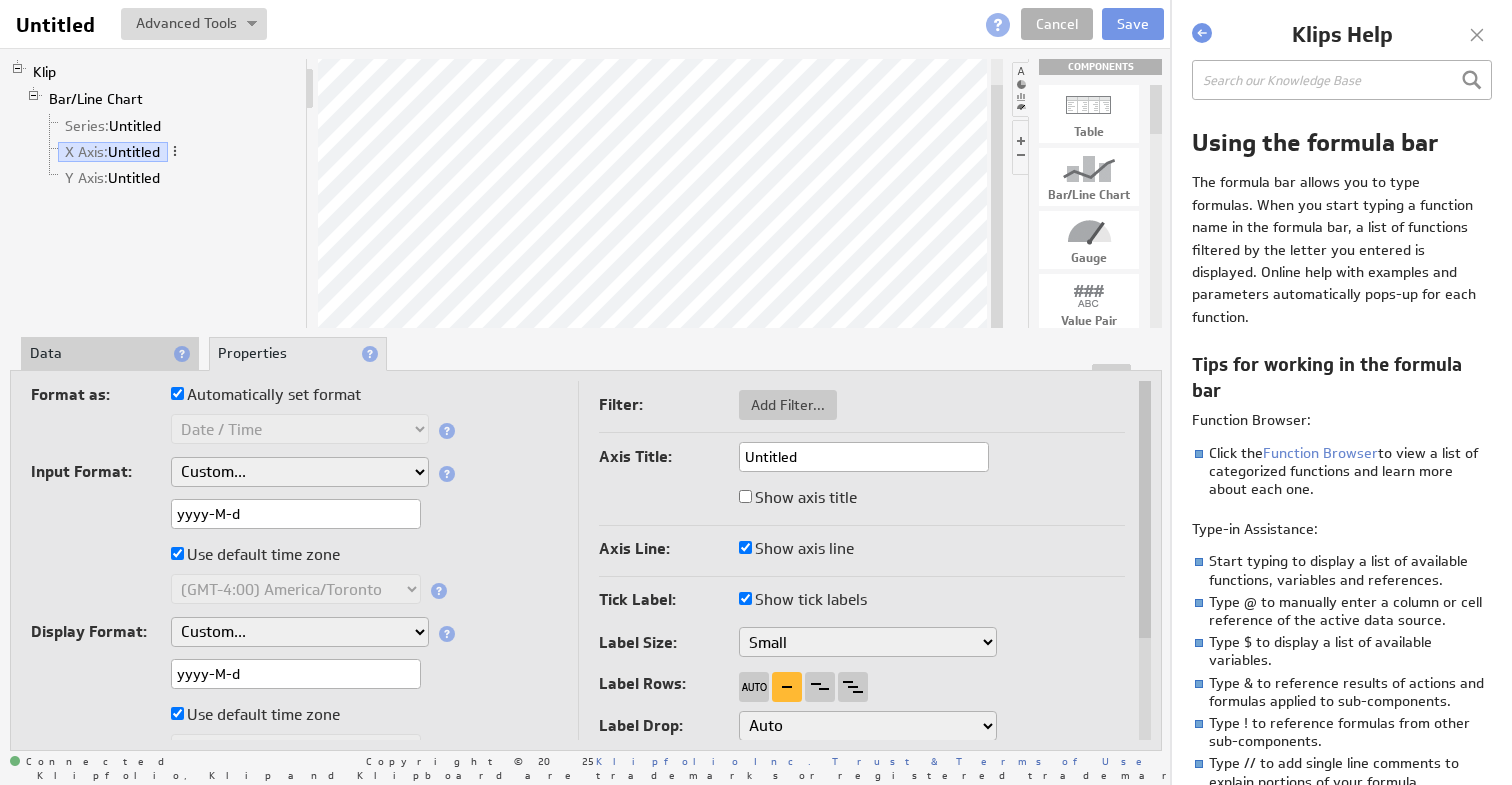 click on "Data" at bounding box center (110, 354) 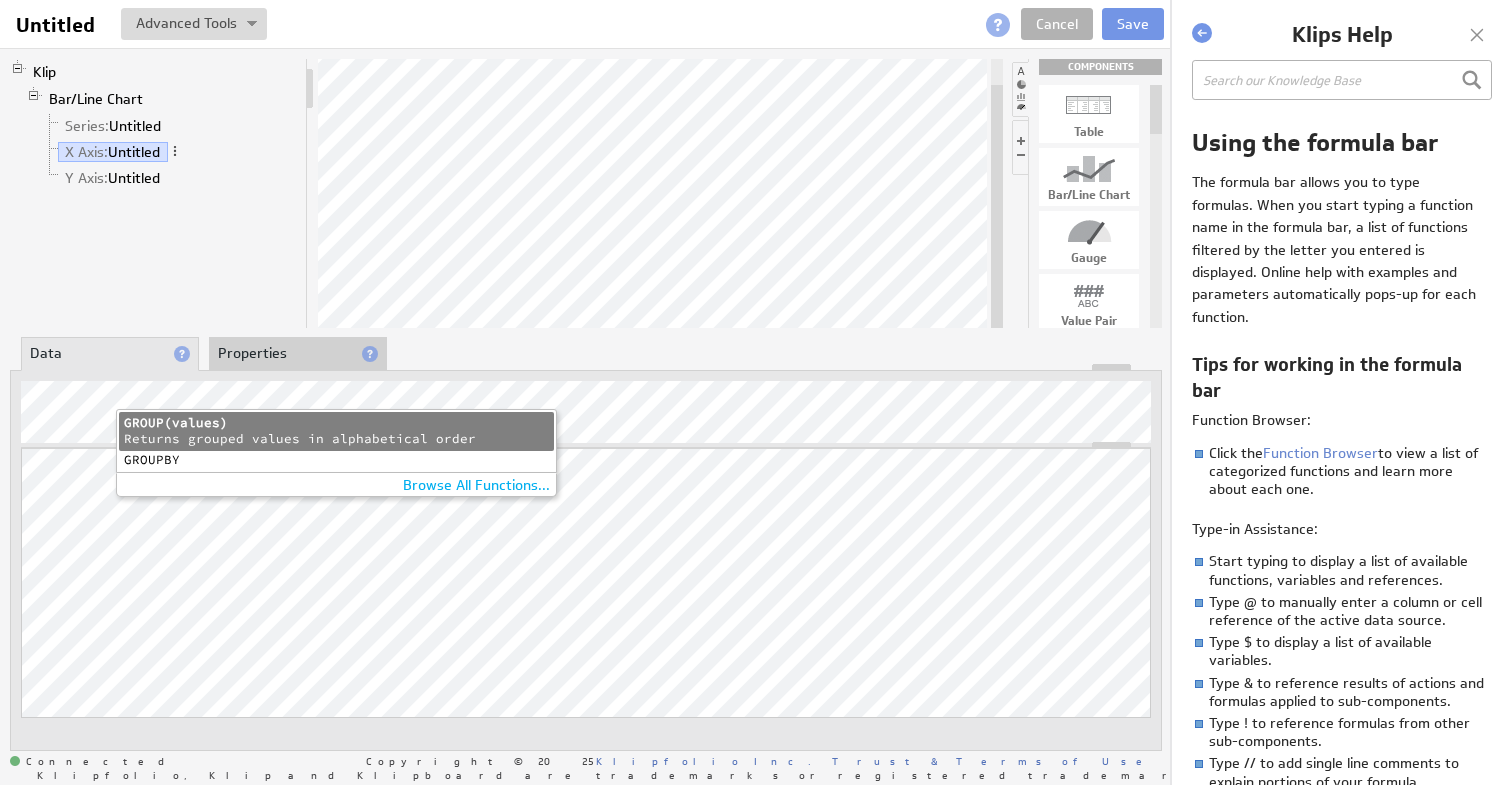 click on "GROUPBY" at bounding box center (336, 460) 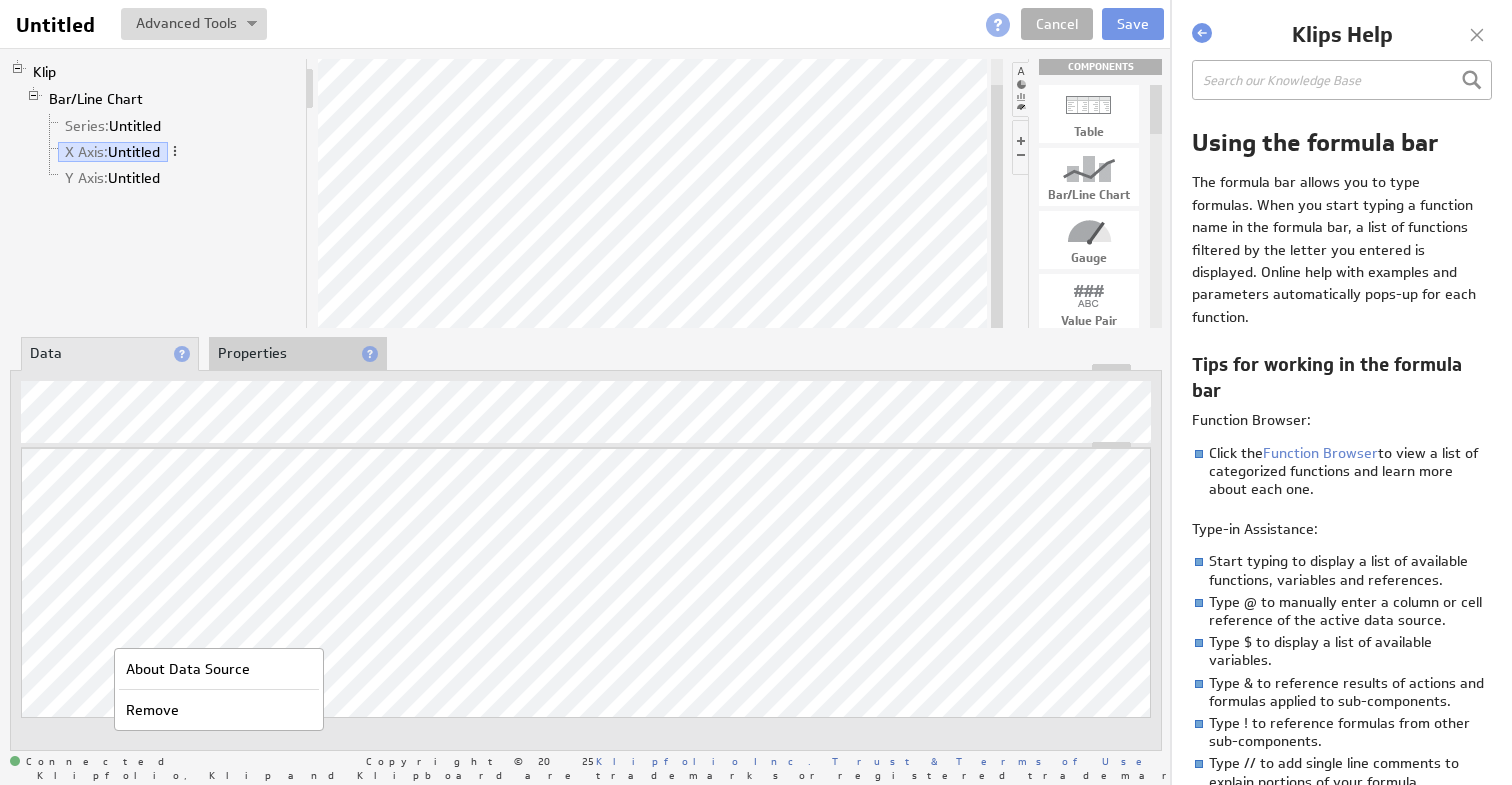 click on "Updating...
Select a Function
ARRAY
DATE
SELECT
SLICE
SUM
Data Manipulation
Logic
Math
Text
Date and Time
Statistics" at bounding box center [586, 611] 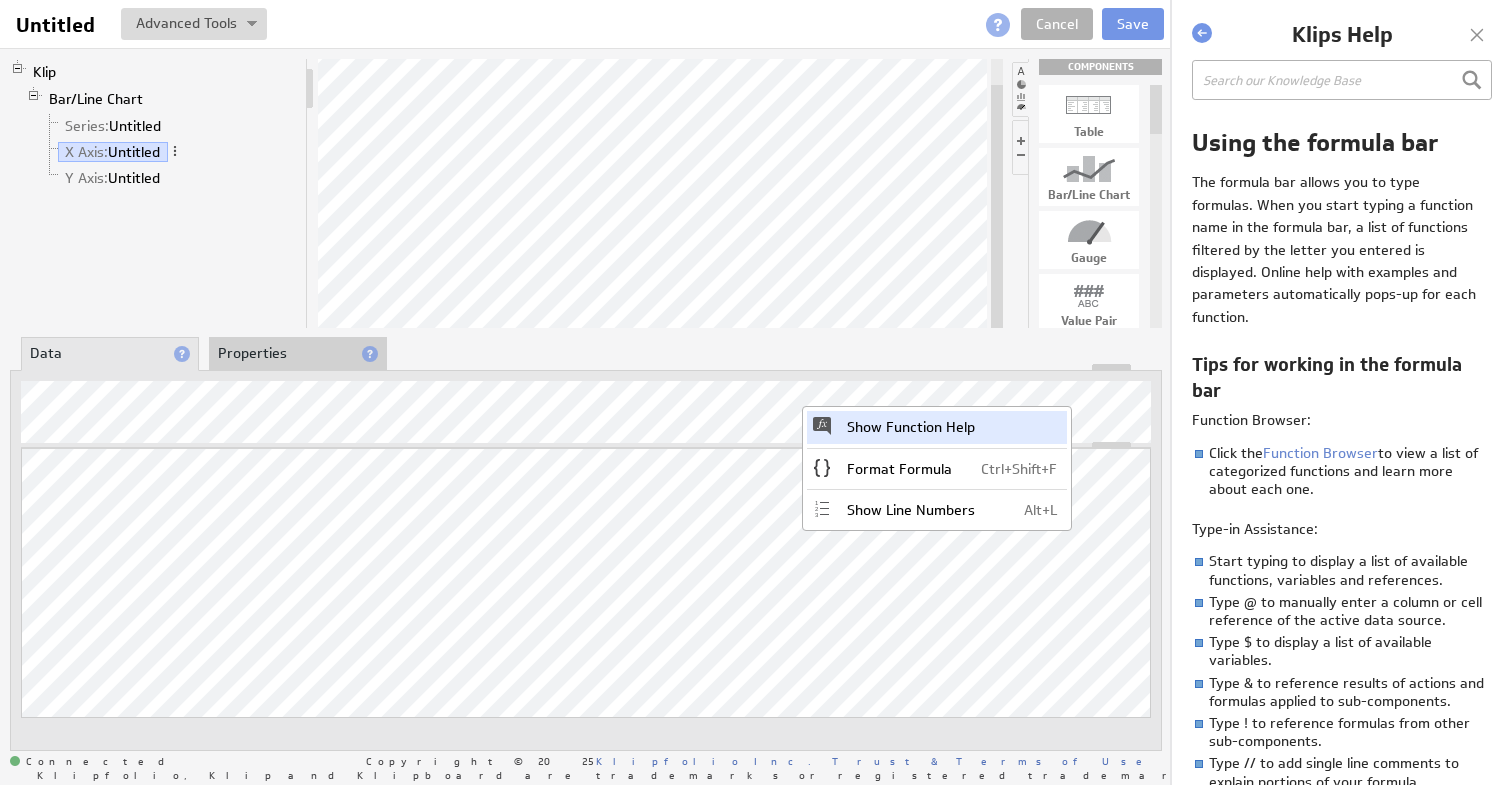 click on "Show Function Help" at bounding box center (937, 427) 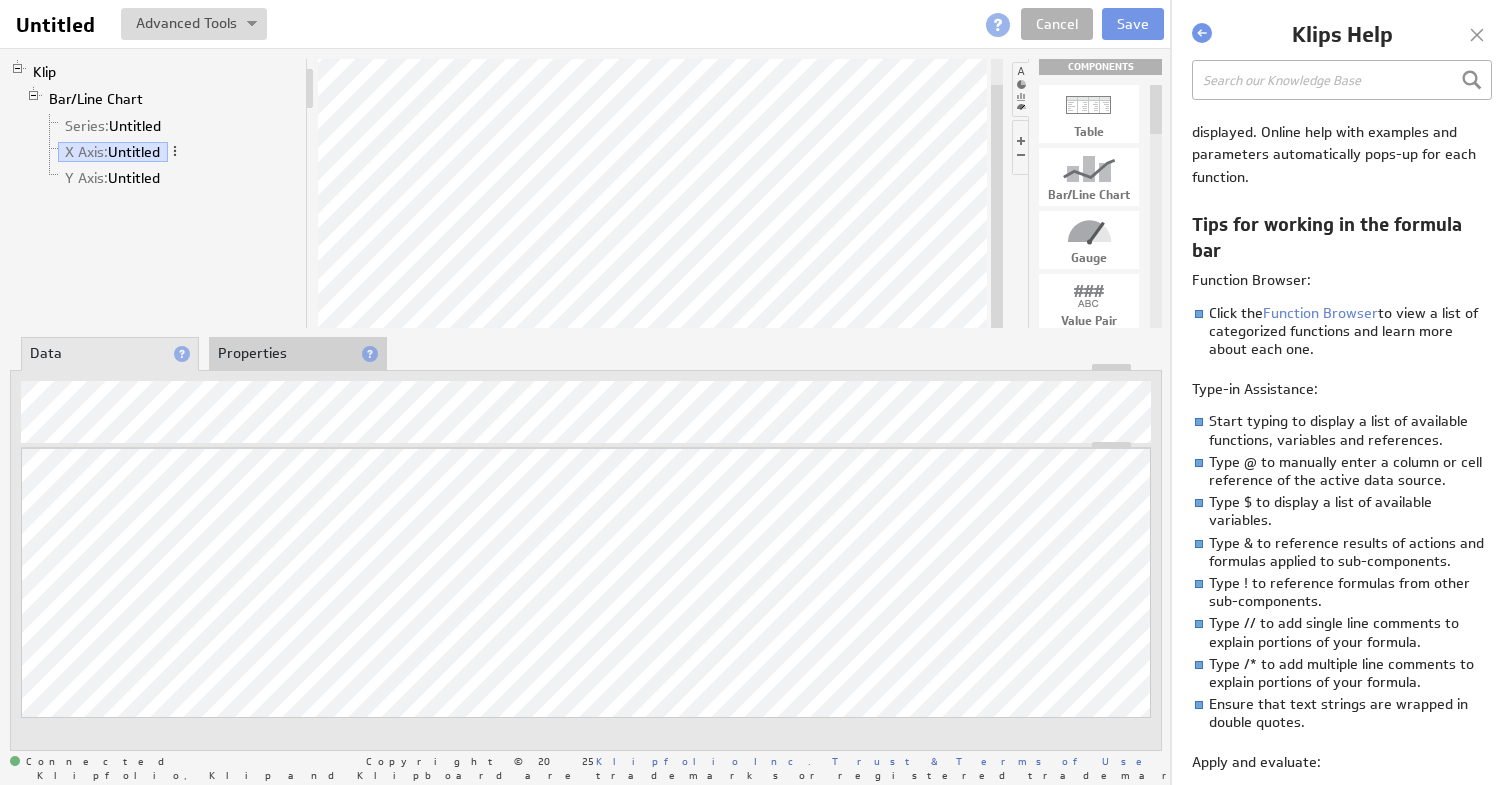 scroll, scrollTop: 141, scrollLeft: 0, axis: vertical 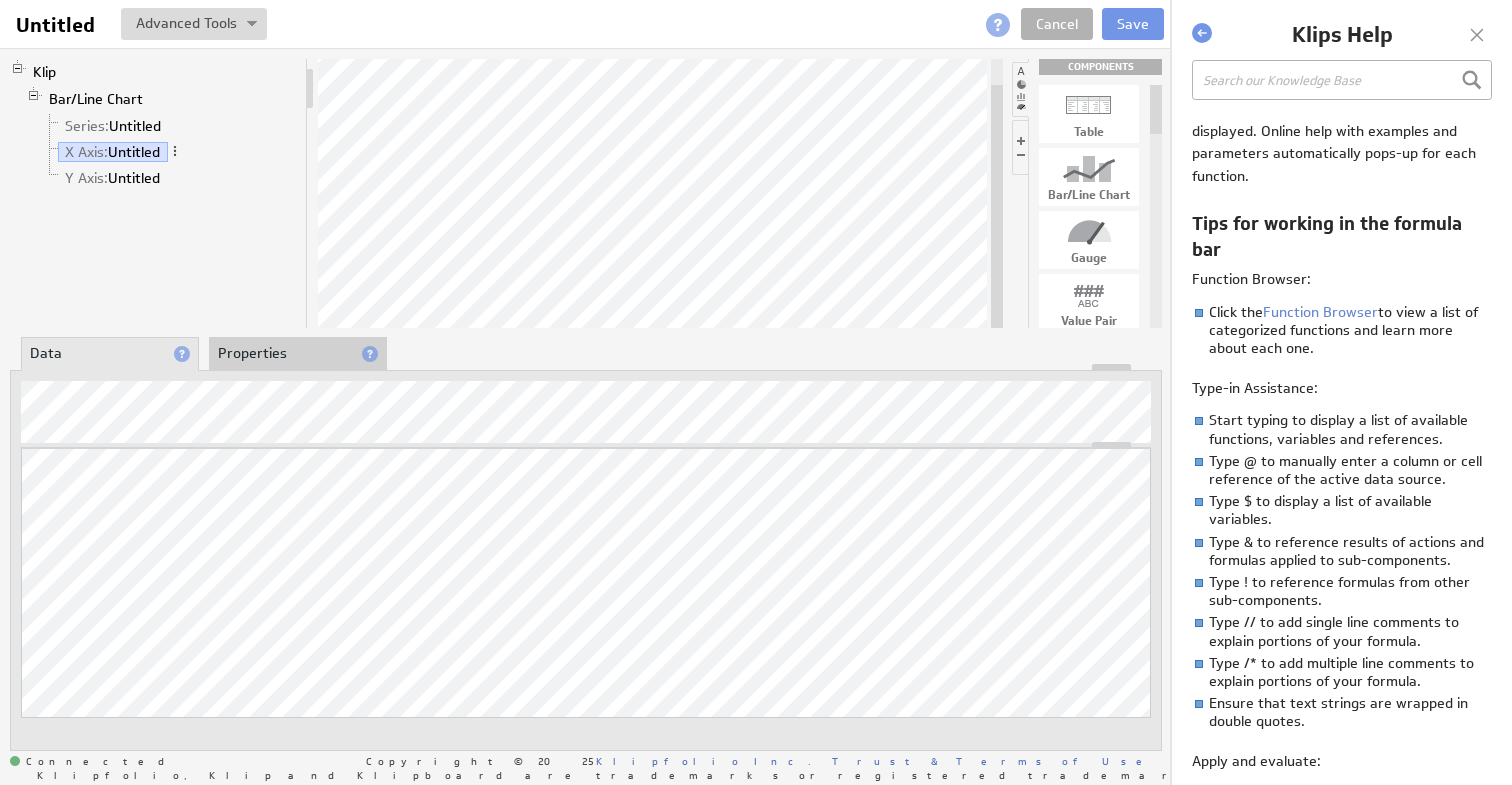 click at bounding box center [1342, 80] 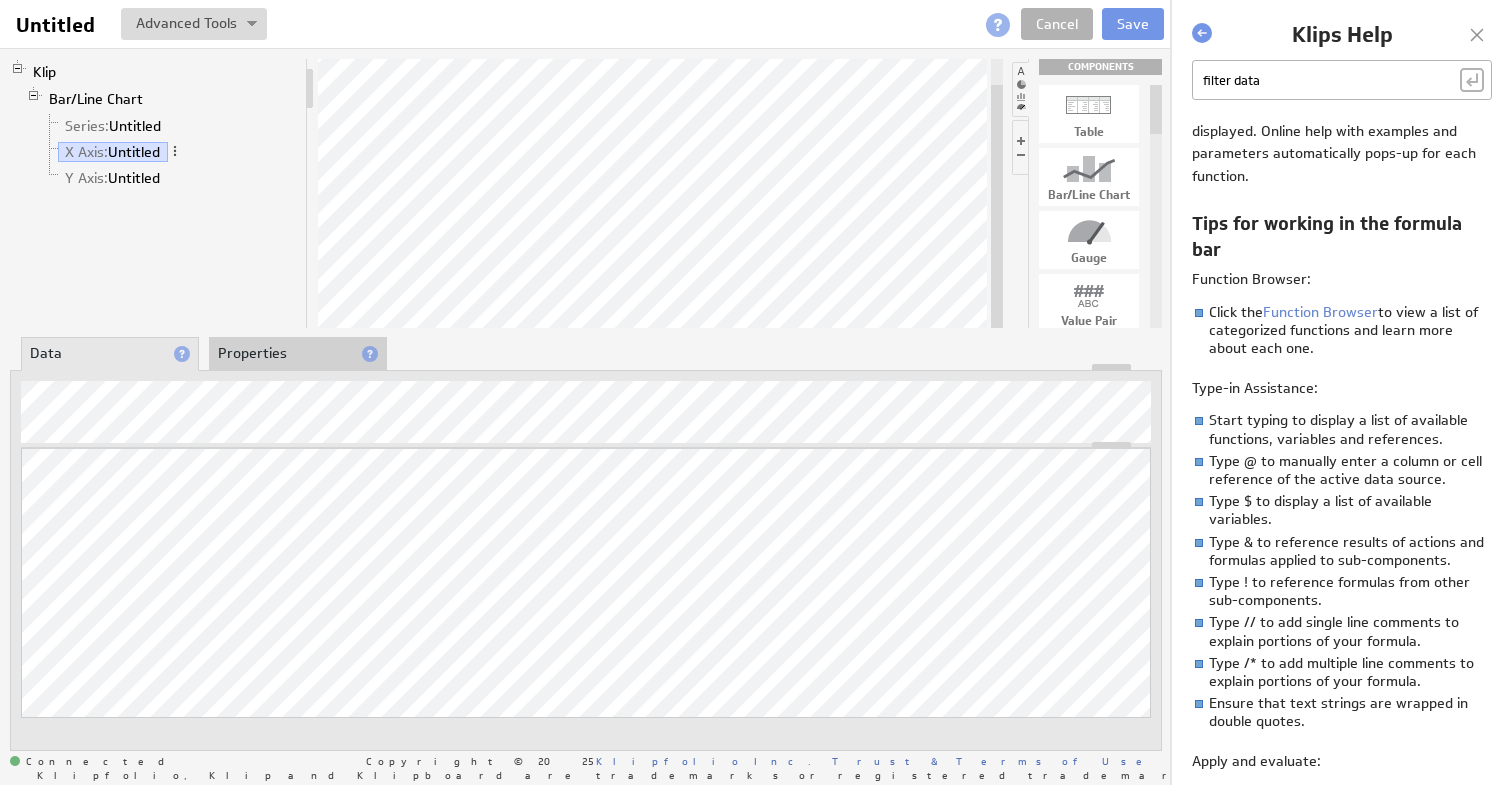type on "filter data" 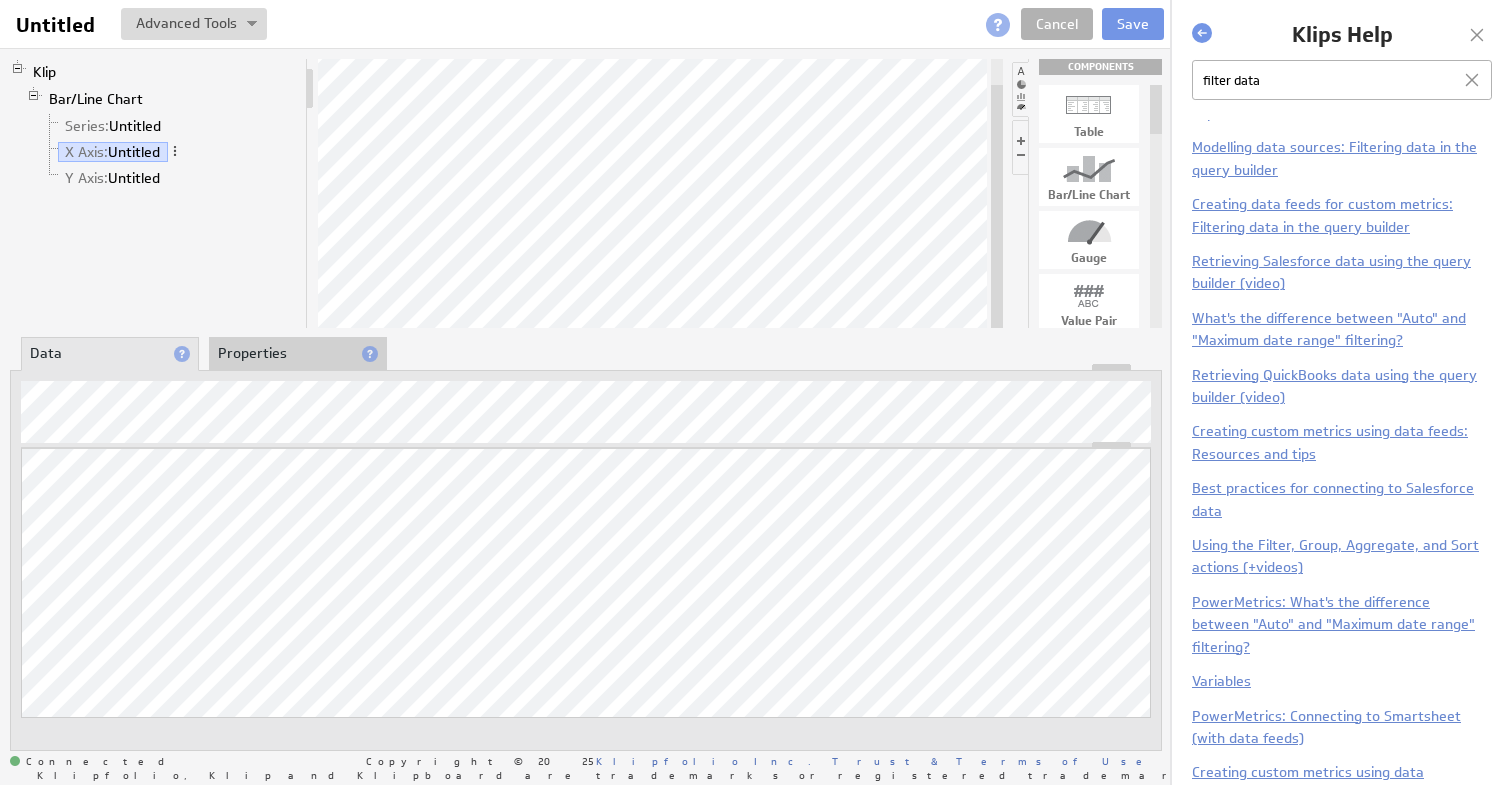 scroll, scrollTop: 0, scrollLeft: 0, axis: both 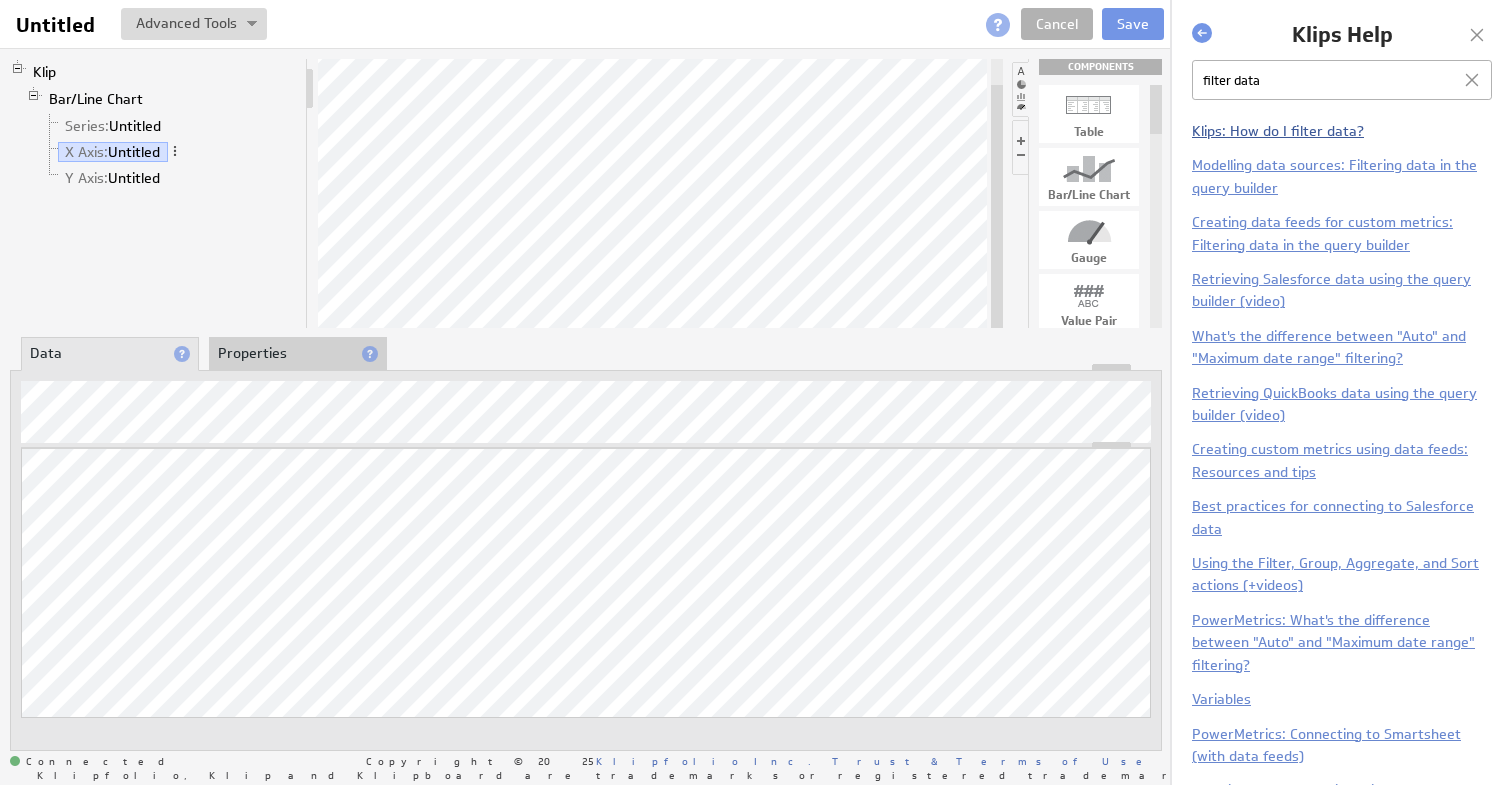 click on "Klips: How do I filter data?" at bounding box center (1278, 131) 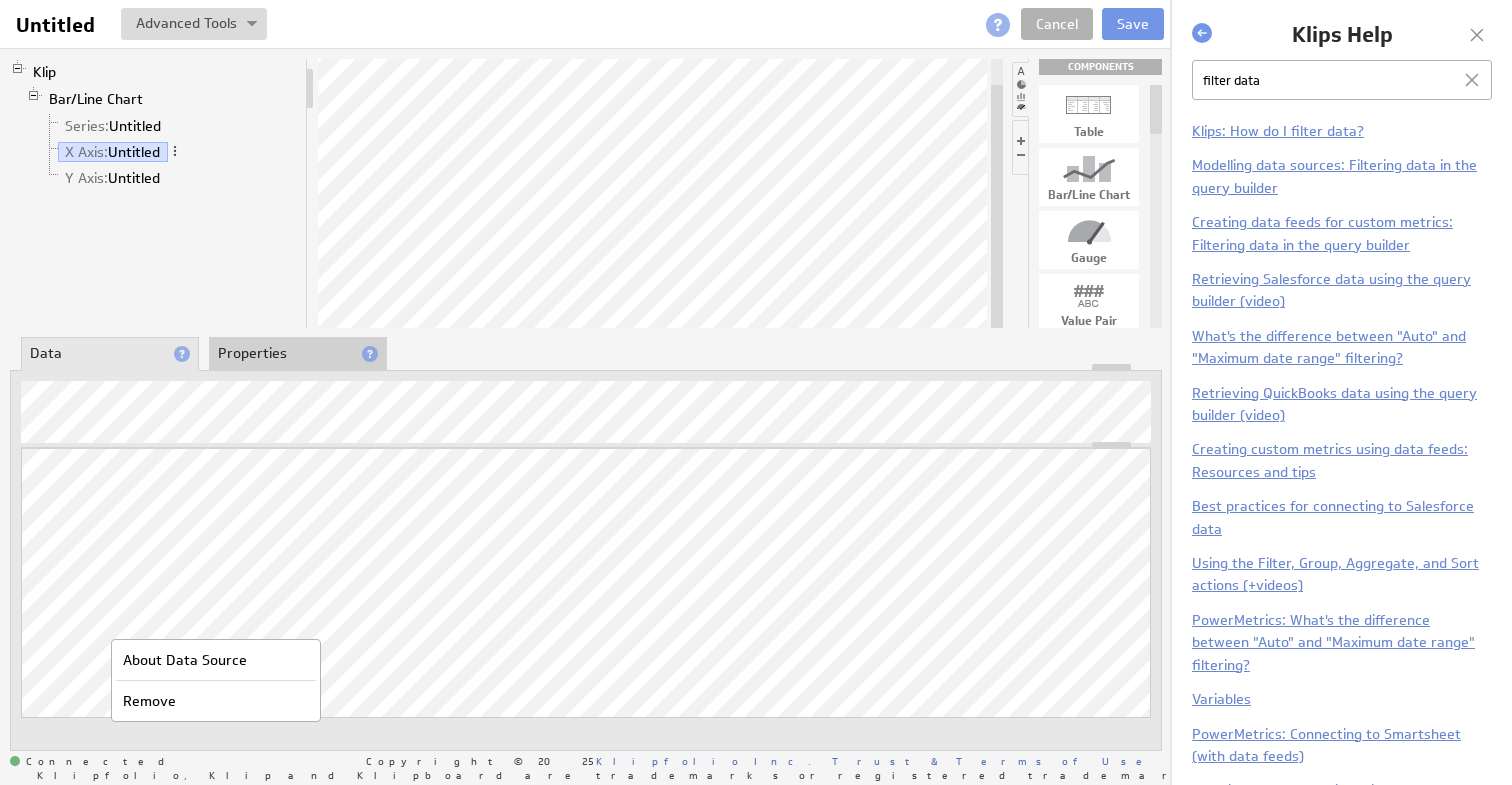 click on "Updating...
Select a Function
ARRAY
DATE
SELECT
SLICE
SUM
Data Manipulation
Logic
Math
Text
Date and Time
Statistics" at bounding box center [586, 611] 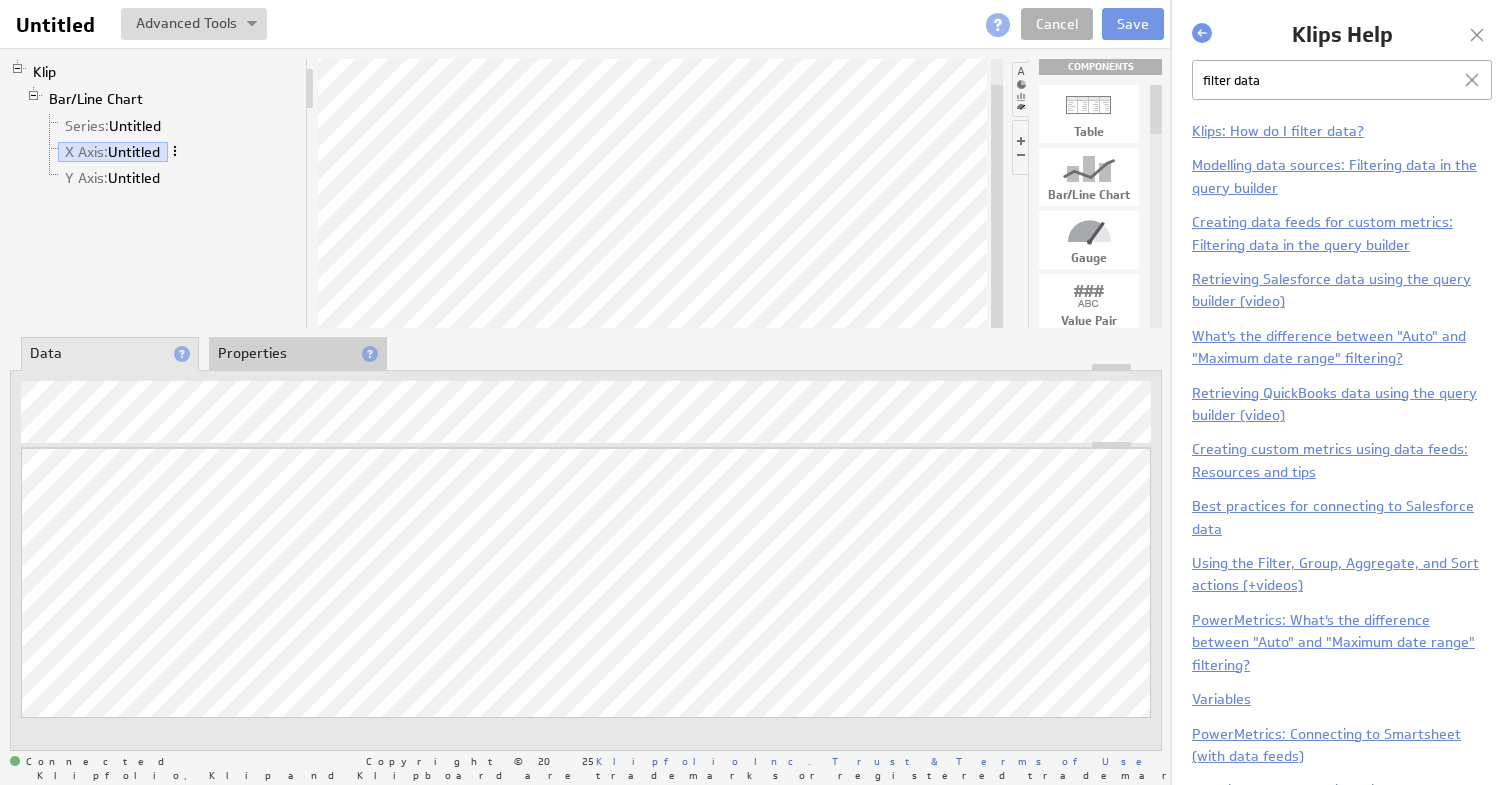 click at bounding box center (175, 151) 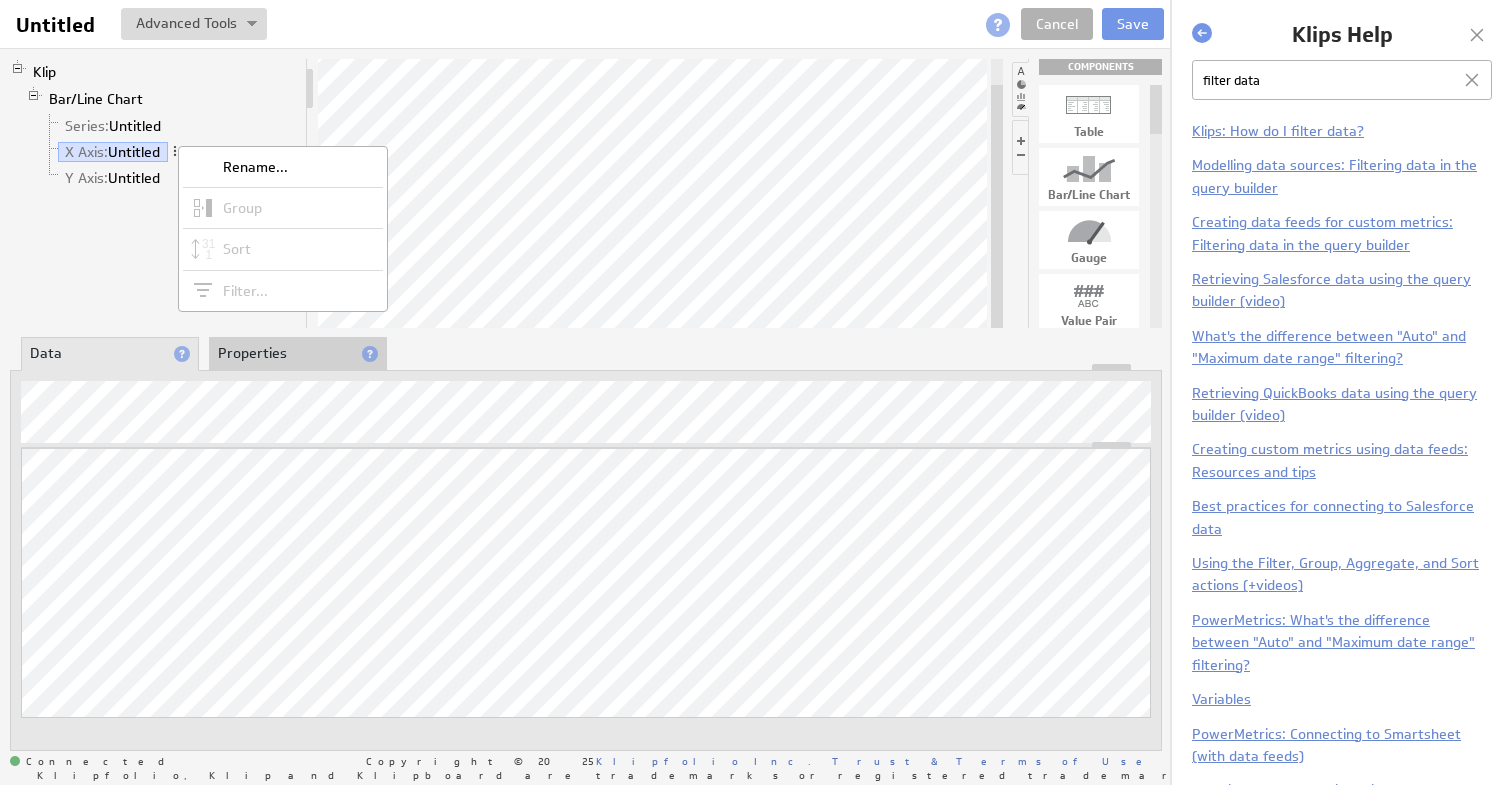 click on "Klip Bar/Line Chart Series:  Untitled X Axis:  Untitled Y Axis:  Untitled" at bounding box center (159, 193) 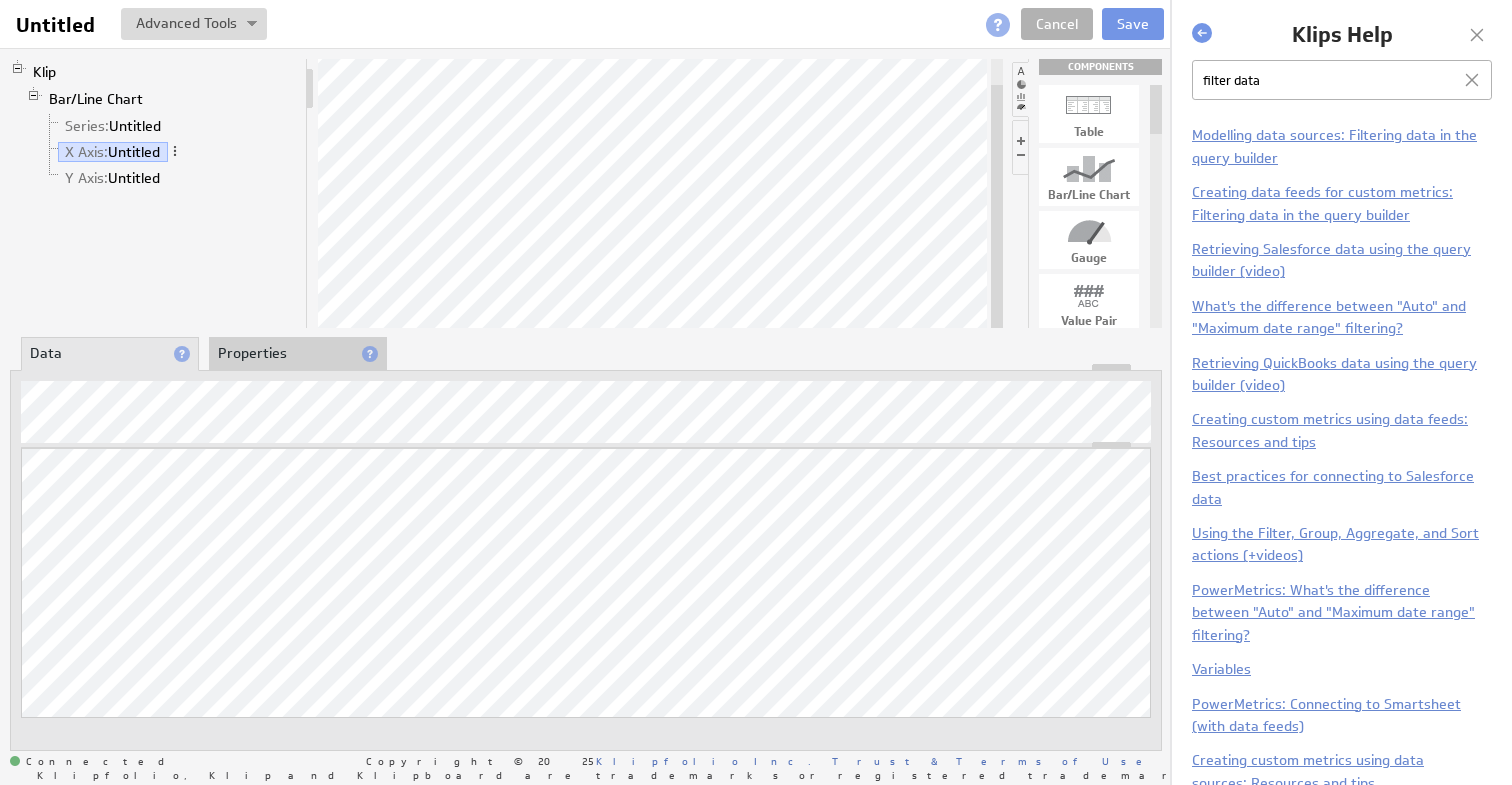 scroll, scrollTop: 28, scrollLeft: 0, axis: vertical 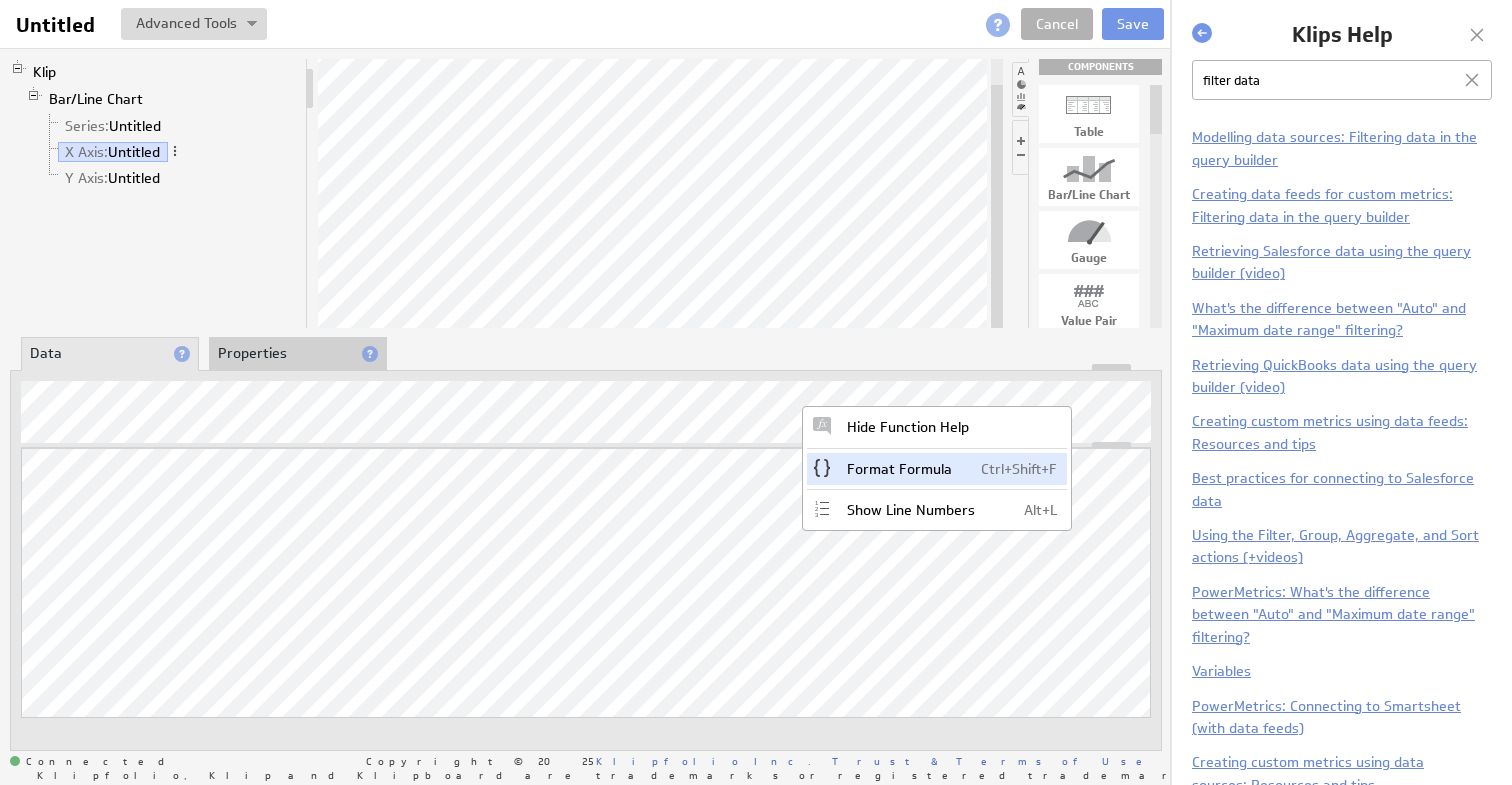 click on "Format Formula Ctrl+Shift+F" at bounding box center [937, 469] 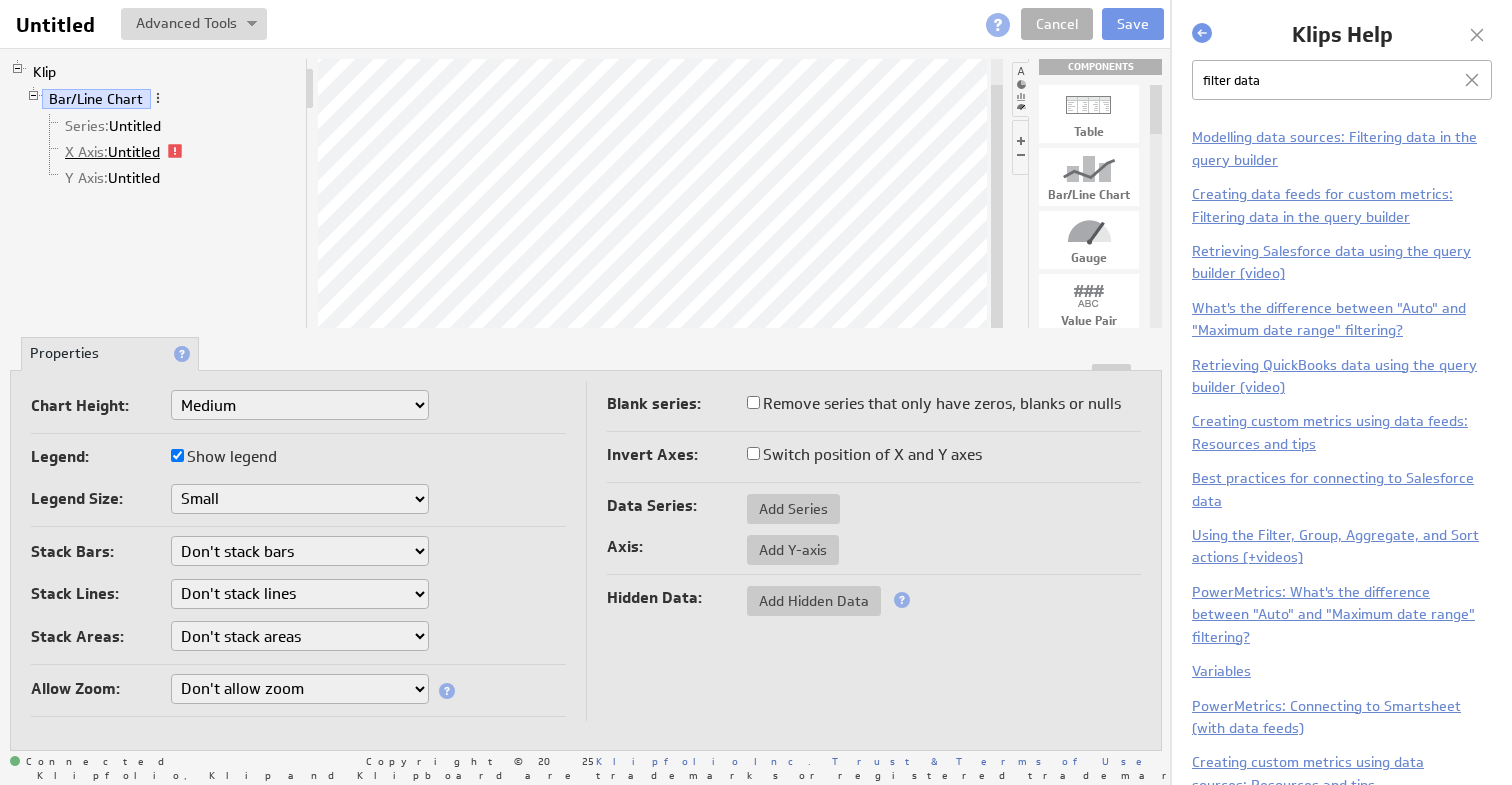 click on "X Axis:  Untitled" at bounding box center [113, 152] 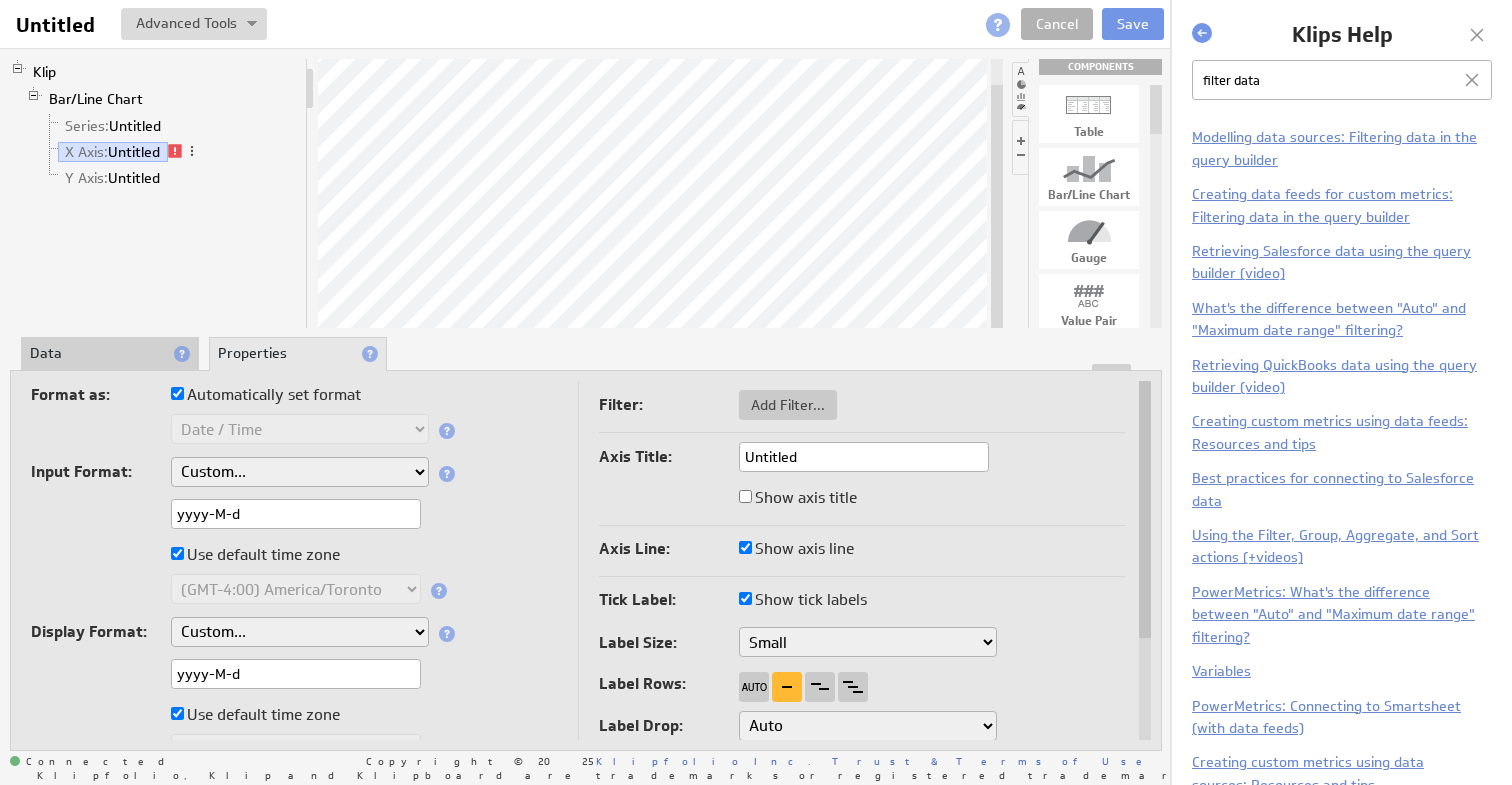 click on "Custom... yyyyMMdd (Google Analytics) Unix time (as seconds) Unix time (as milliseconds)" at bounding box center (300, 472) 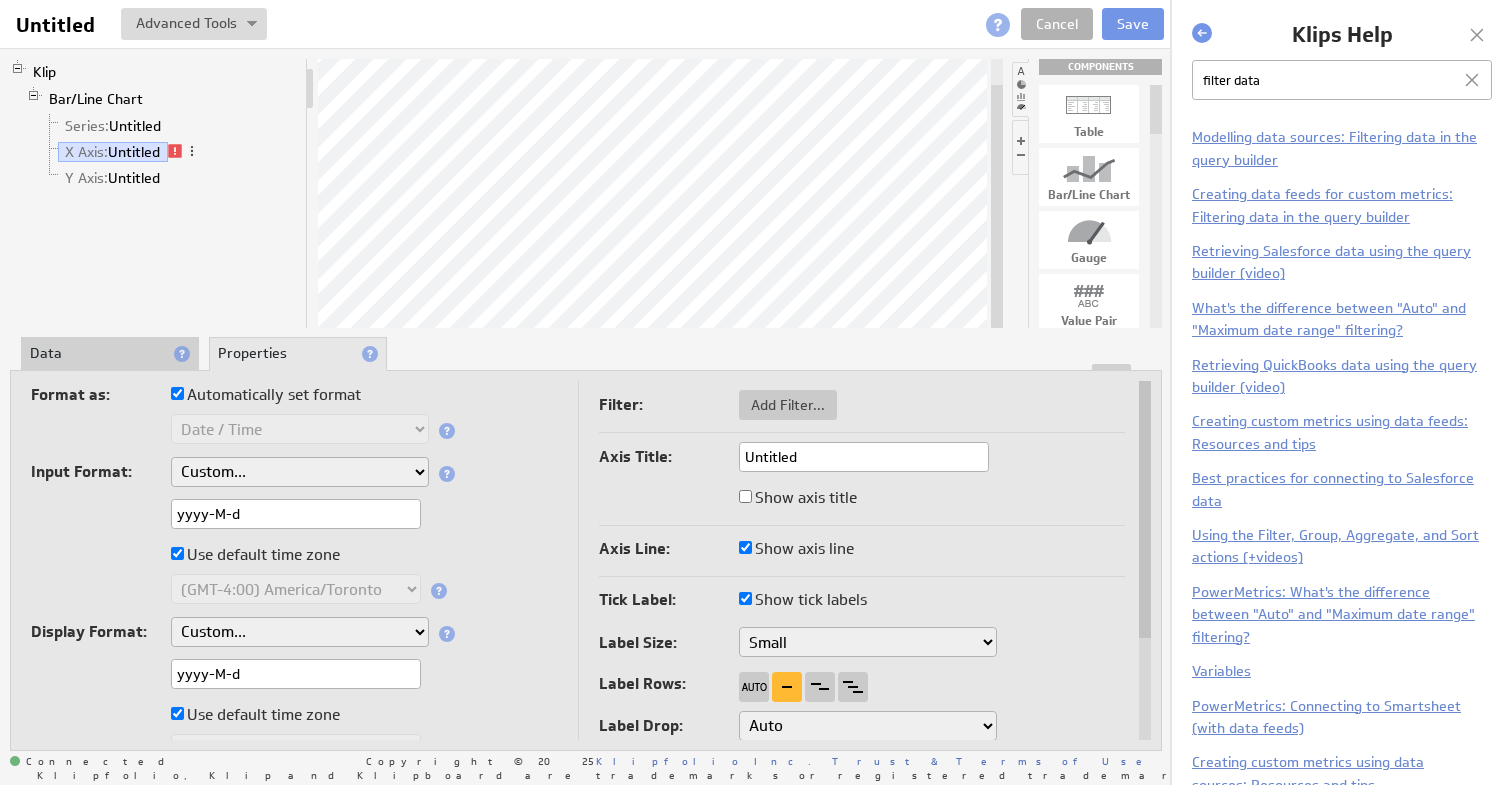 click on "Aug 5, 2025 Aug 2025 Aug 5 Aug Aug 05, 2025, 1:30 PM Aug 05, 2025 Aug 05 August 5, 2025, 1:30 PM August 5, 2025 August 5 August Tuesday, August 5, 2025, 1:30:30 PM Tuesday, August 5, 2025 Tuesday 1:30 PM Tuesday 8/5/25 13:30 08/05/2025 8/5/25 8/5 13:30 8/5 05/08/2025 05/08 2025 2025-08-05 08-05-2025 1:30:30 PM 1:30 PM 13:30:30 13:30 Custom..." at bounding box center [300, 632] 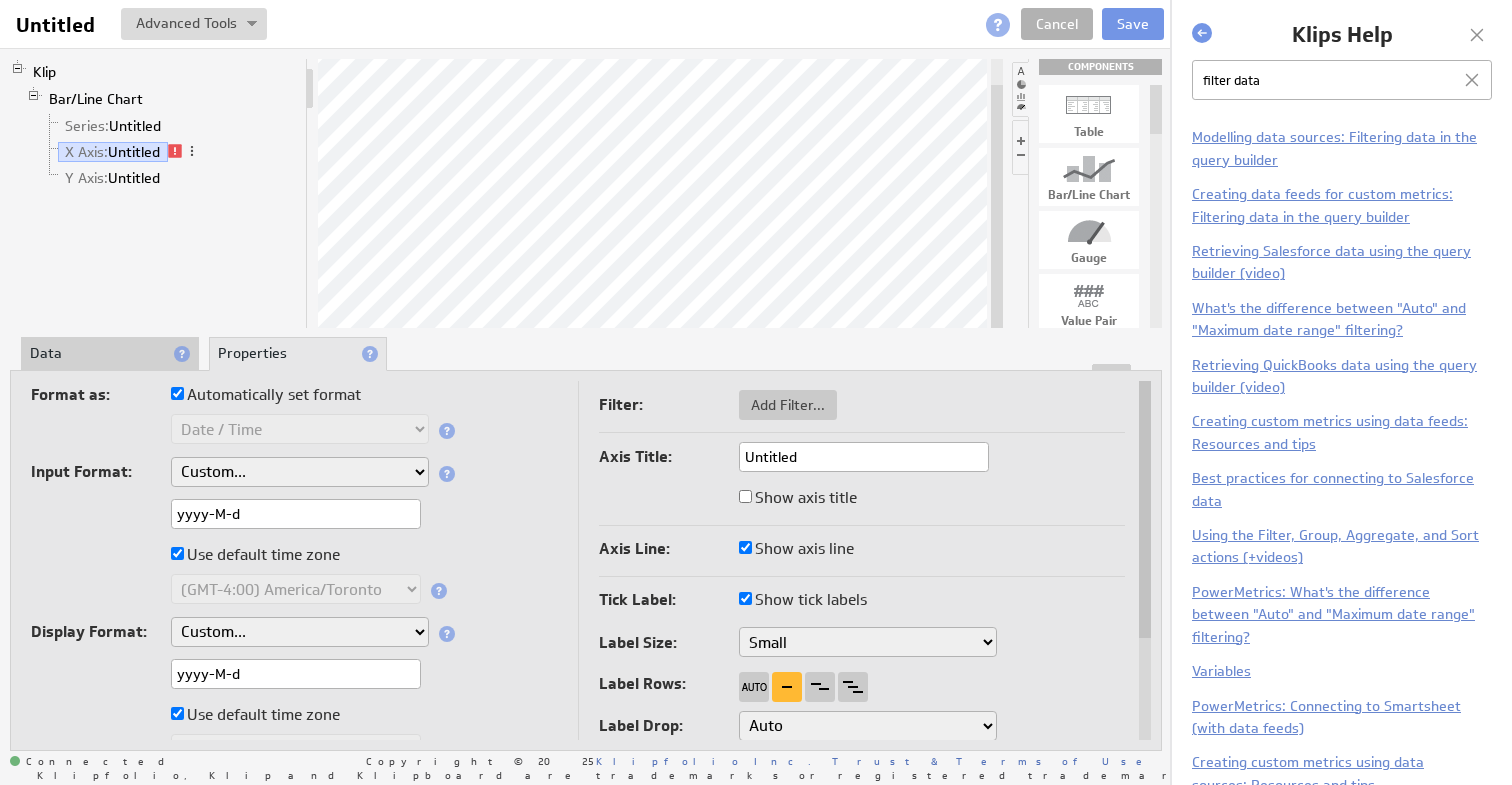 click on "Aug 5, 2025 Aug 2025 Aug 5 Aug Aug 05, 2025, 1:30 PM Aug 05, 2025 Aug 05 August 5, 2025, 1:30 PM August 5, 2025 August 5 August Tuesday, August 5, 2025, 1:30:30 PM Tuesday, August 5, 2025 Tuesday 1:30 PM Tuesday 8/5/25 13:30 08/05/2025 8/5/25 8/5 13:30 8/5 05/08/2025 05/08 2025 2025-08-05 08-05-2025 1:30:30 PM 1:30 PM 13:30:30 13:30 Custom..." at bounding box center [300, 632] 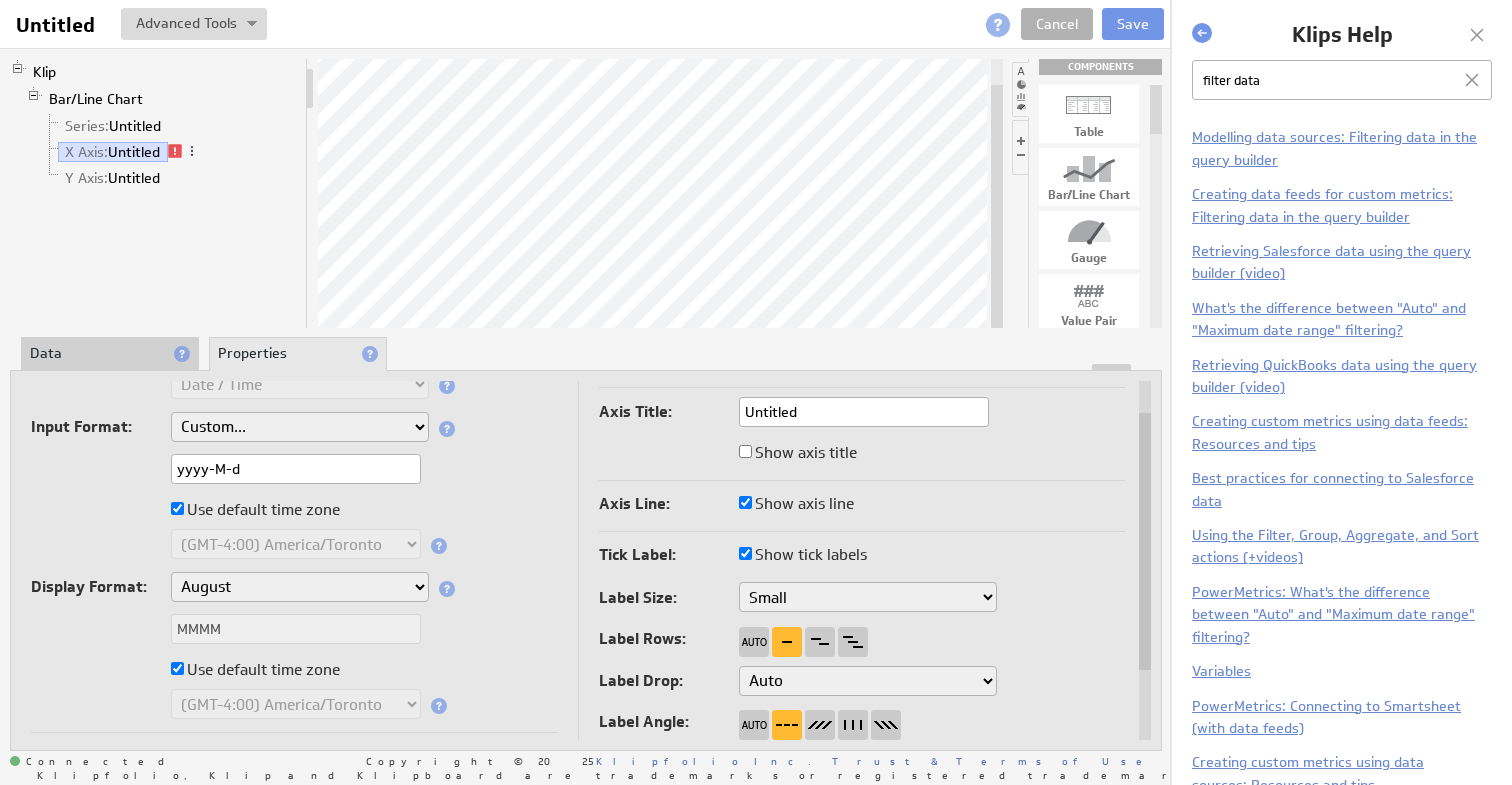 click on "Aug 5, 2025 Aug 2025 Aug 5 Aug Aug 05, 2025, 1:30 PM Aug 05, 2025 Aug 05 August 5, 2025, 1:30 PM August 5, 2025 August 5 August Tuesday, August 5, 2025, 1:30:30 PM Tuesday, August 5, 2025 Tuesday 1:30 PM Tuesday 8/5/25 13:30 08/05/2025 8/5/25 8/5 13:30 8/5 05/08/2025 05/08 2025 2025-08-05 08-05-2025 1:30:30 PM 1:30 PM 13:30:30 13:30 Custom..." at bounding box center [300, 587] 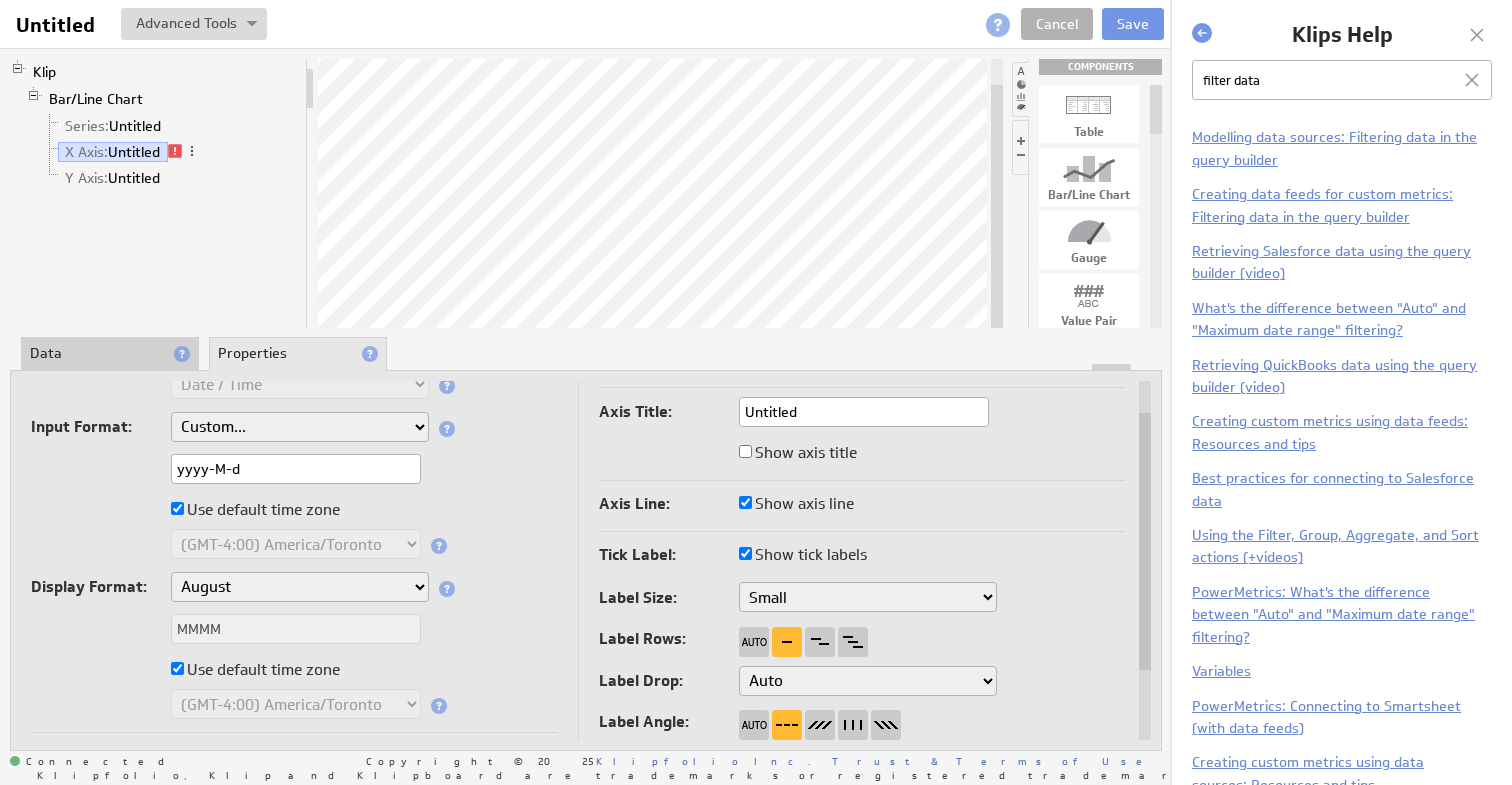 click on "Use default time zone" at bounding box center (294, 512) 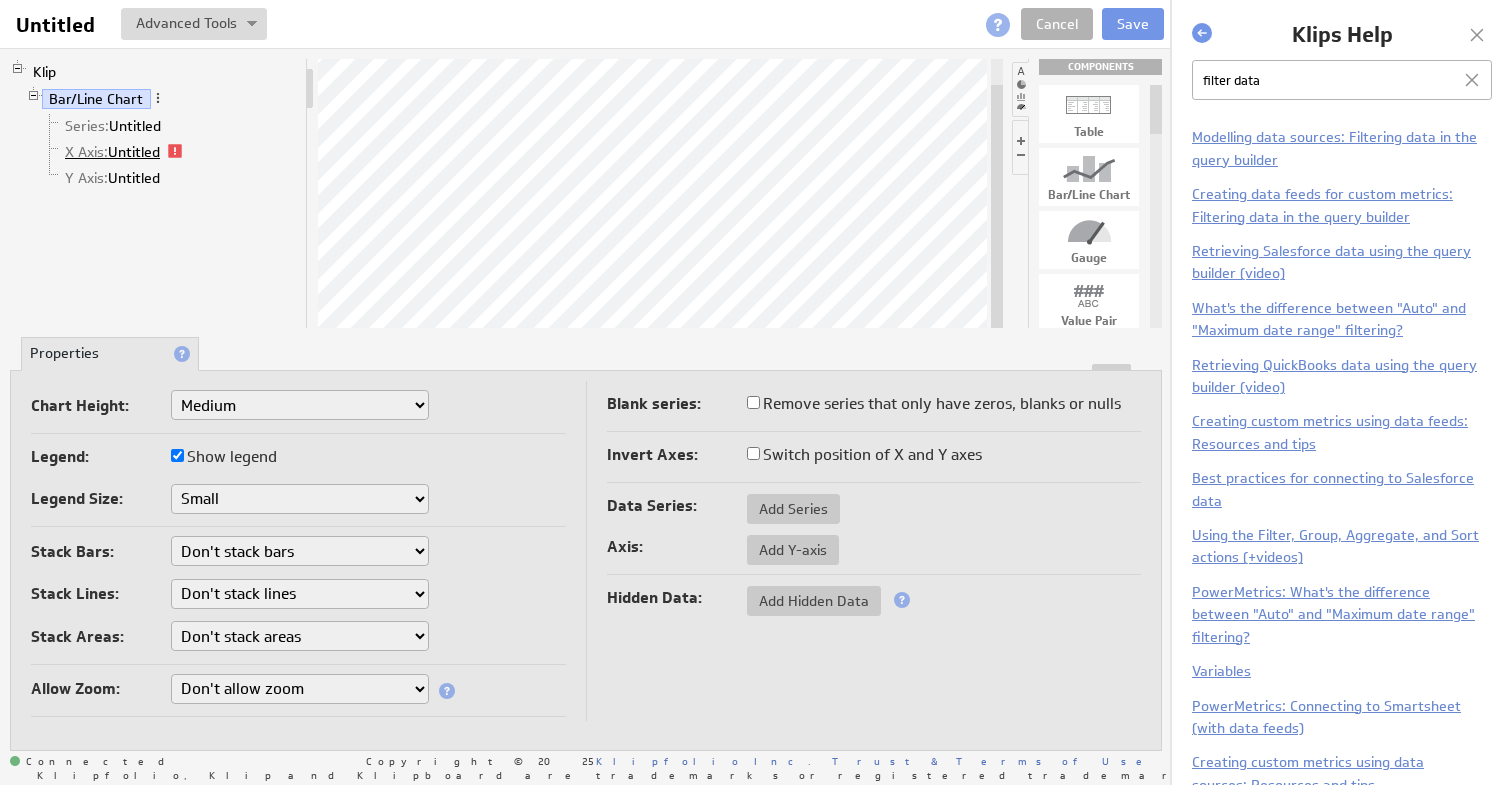 click on "X Axis:  Untitled" at bounding box center [113, 152] 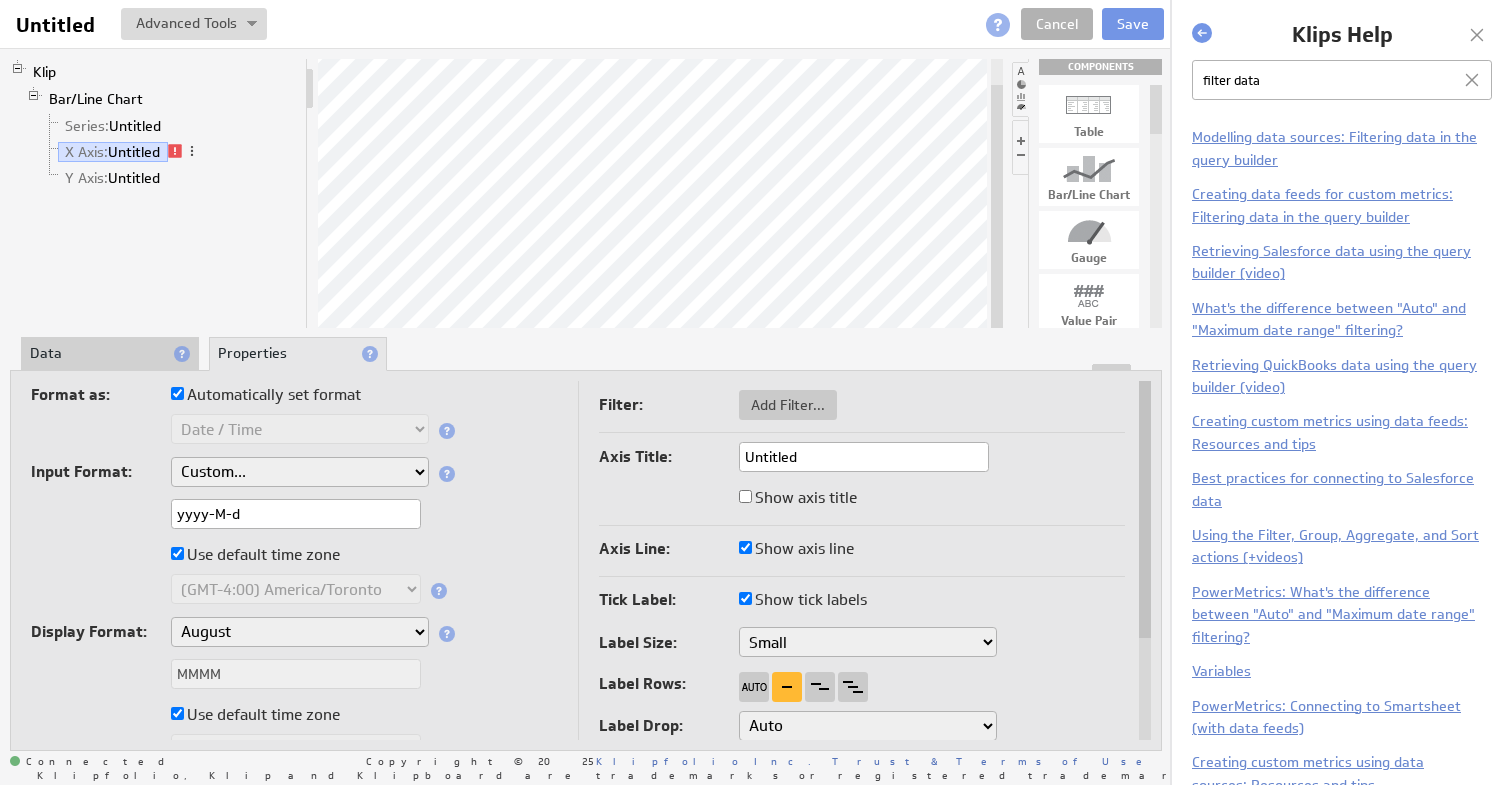 click on "Data" at bounding box center (110, 354) 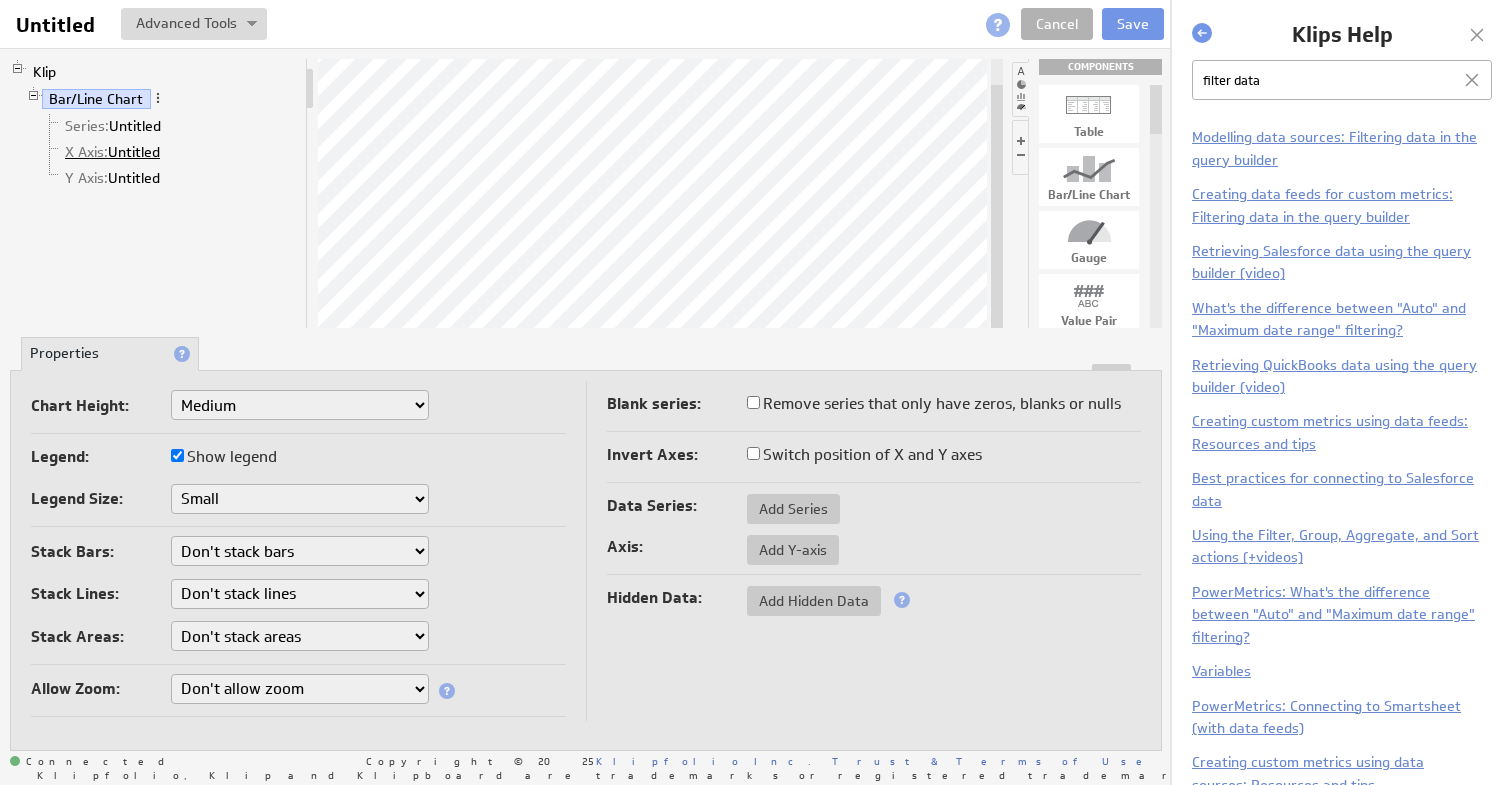 click on "X Axis:  Untitled" at bounding box center (113, 152) 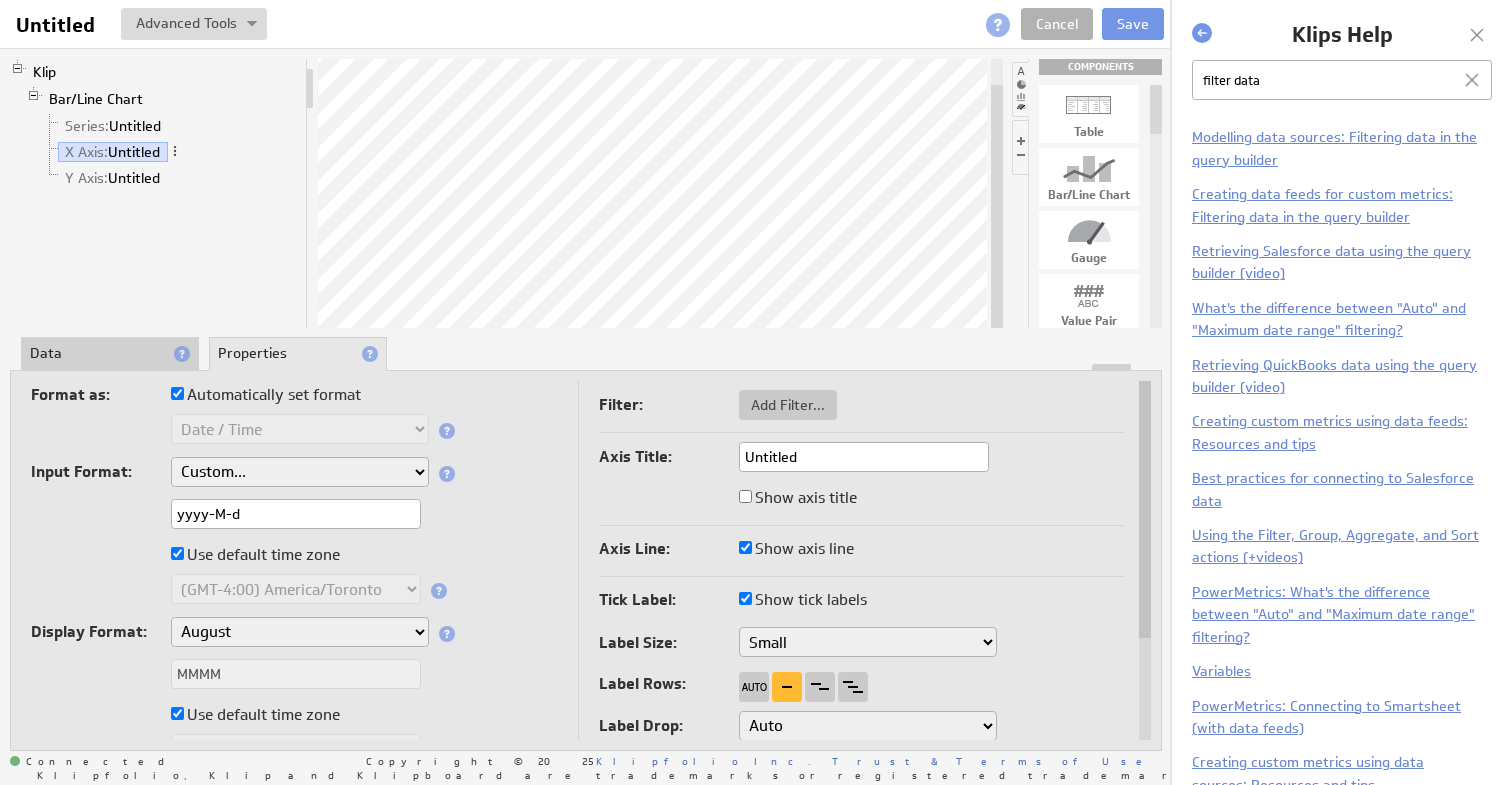 click on "Use default time zone" at bounding box center [294, 557] 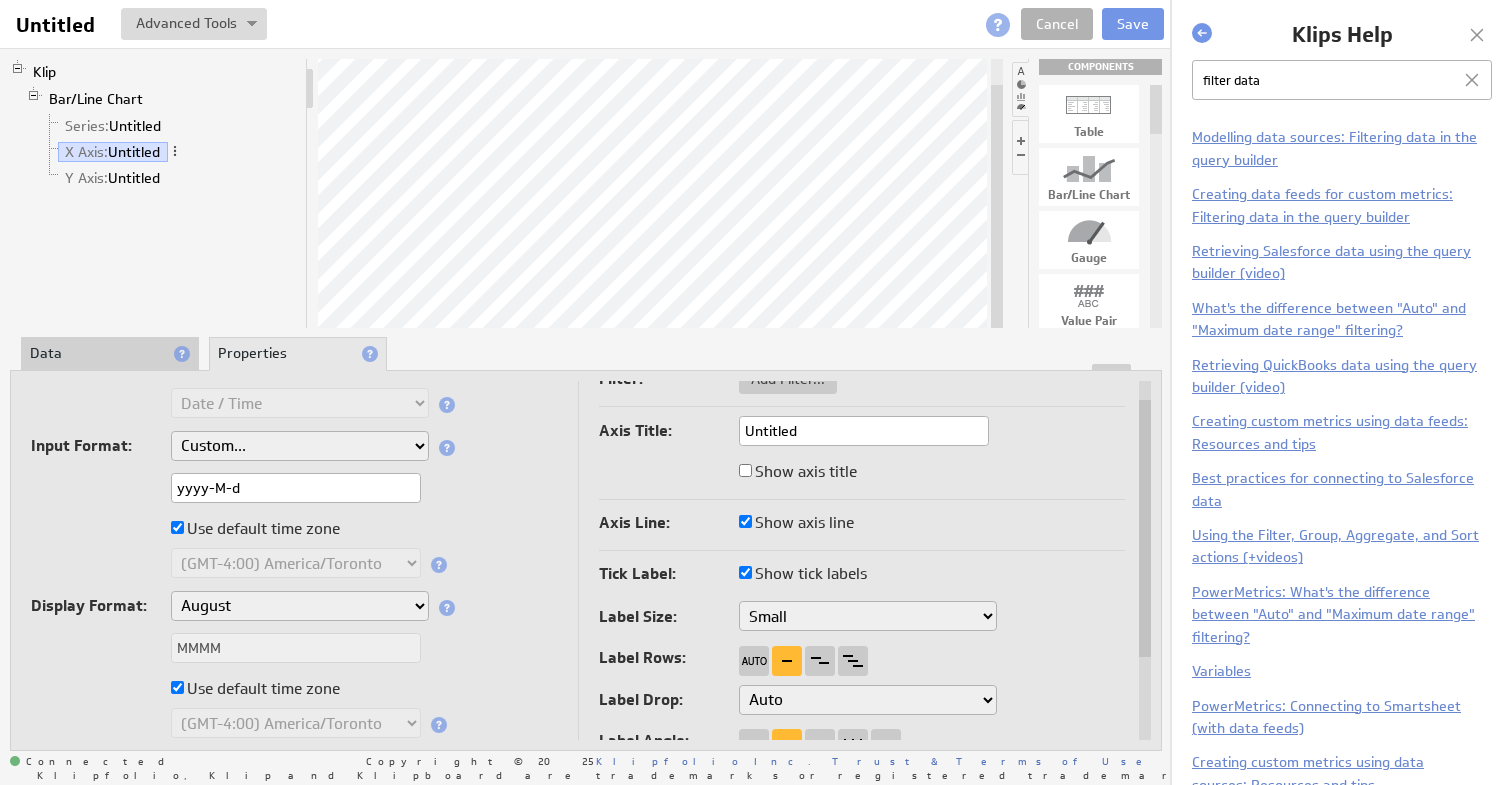 click on "Aug 5, 2025 Aug 2025 Aug 5 Aug Aug 05, 2025, 1:30 PM Aug 05, 2025 Aug 05 August 5, 2025, 1:30 PM August 5, 2025 August 5 August Tuesday, August 5, 2025, 1:30:30 PM Tuesday, August 5, 2025 Tuesday 1:30 PM Tuesday 8/5/25 13:30 08/05/2025 8/5/25 8/5 13:30 8/5 05/08/2025 05/08 2025 2025-08-05 08-05-2025 1:30:30 PM 1:30 PM 13:30:30 13:30 Custom..." at bounding box center (300, 606) 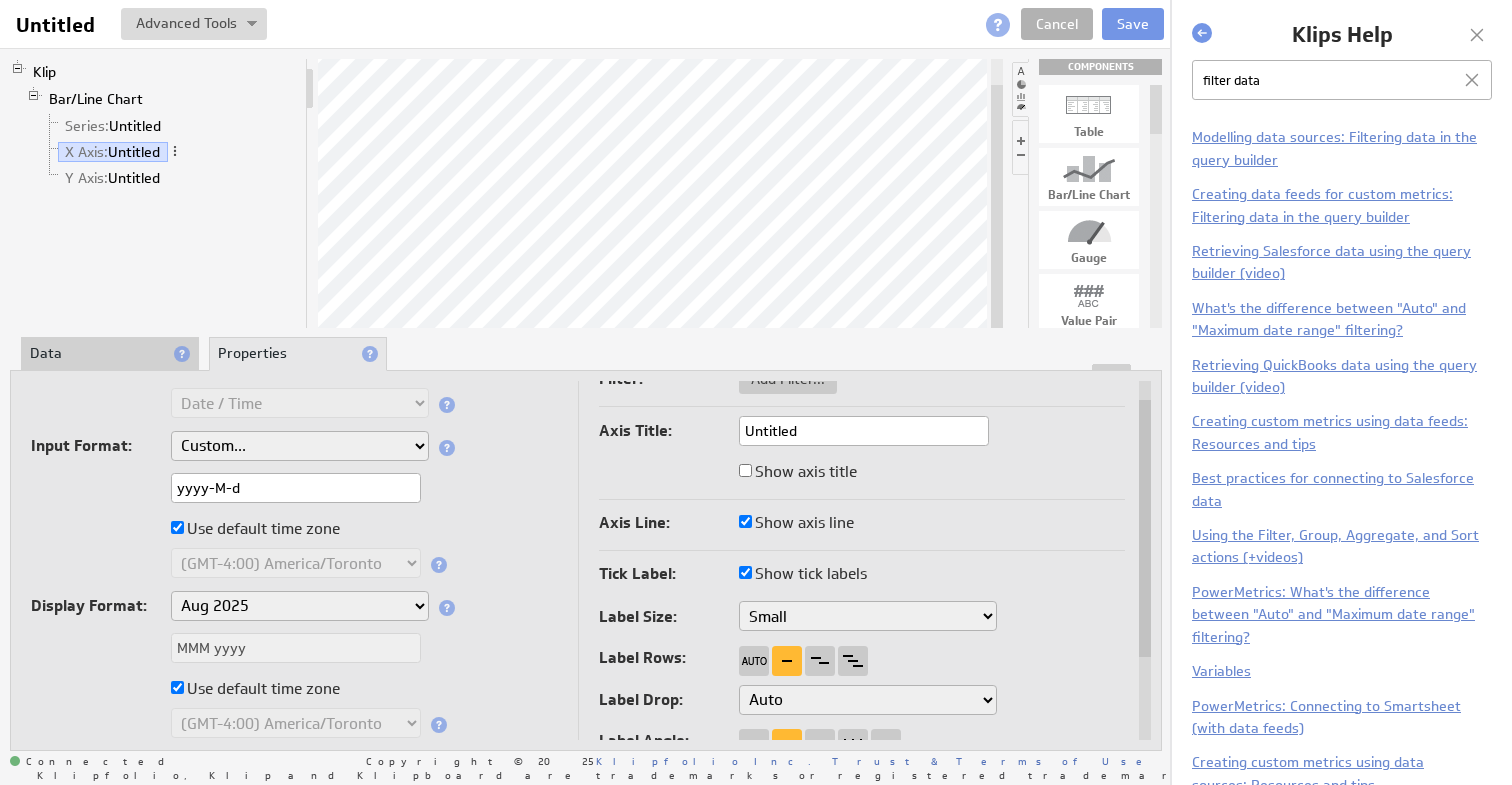 click on "(GMT-12:00) GMT-12 (GMT-11:00) GMT-11 (GMT-11:00) Pacific/Midway (GMT-11:00) Pacific/Niue (GMT-11:00) Pacific/Pago Pago (GMT-11:00) Pacific/Samoa (GMT-11:00) US/Samoa (GMT-10:00) GMT-10 (GMT-10:00) Pacific/Honolulu (GMT-10:00) Pacific/Johnston (GMT-10:00) Pacific/Rarotonga (GMT-10:00) Pacific/Tahiti (GMT-10:00) US/Hawaii (GMT-10:00) HST (GMT-9:30) Pacific/Marquesas (GMT-9:00) America/Adak (GMT-9:00) America/Atka (GMT-9:00) GMT-9 (GMT-9:00) Pacific/Gambier (GMT-9:00) US/Aleutian (GMT-8:00) America/Anchorage (GMT-8:00) America/Juneau (GMT-8:00) America/Metlakatla (GMT-8:00) America/Nome (GMT-8:00) America/Sitka (GMT-8:00) America/Yakutat (GMT-8:00) GMT-8 (GMT-8:00) Pacific/Pitcairn (GMT-8:00) US/Alaska (GMT-8:00) AST (GMT-7:00) America/Creston (GMT-7:00) America/Dawson (GMT-7:00) America/Dawson Creek (GMT-7:00) America/Ensenada (GMT-7:00) America/Fort Nelson (GMT-7:00) America/Hermosillo (GMT-7:00) America/Los Angeles (GMT-7:00) America/Mazatlan (GMT-7:00) America/Phoenix (GMT-7:00) America/Santa Isabel" at bounding box center (294, 565) 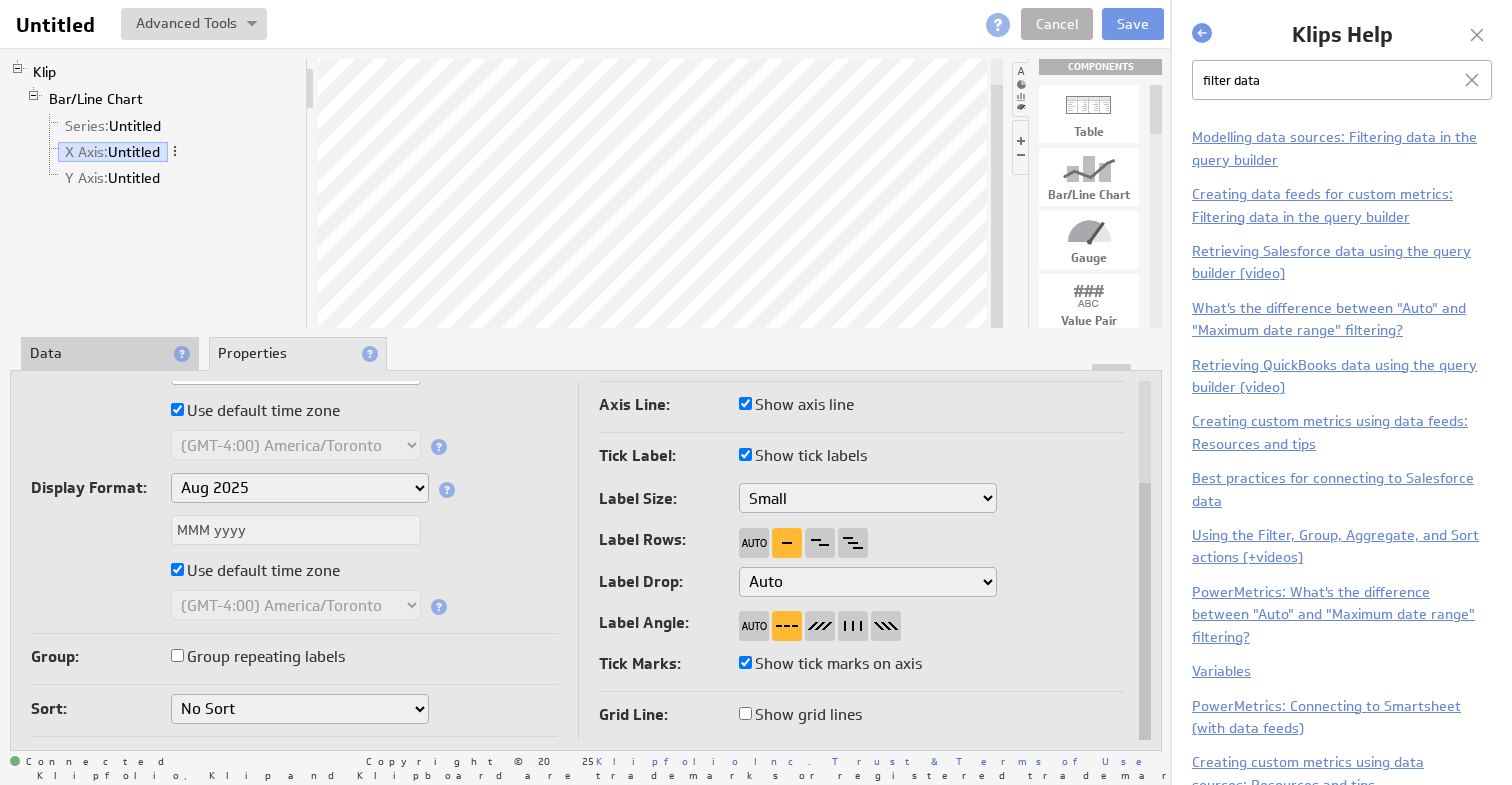 click on "Group repeating labels" at bounding box center [258, 657] 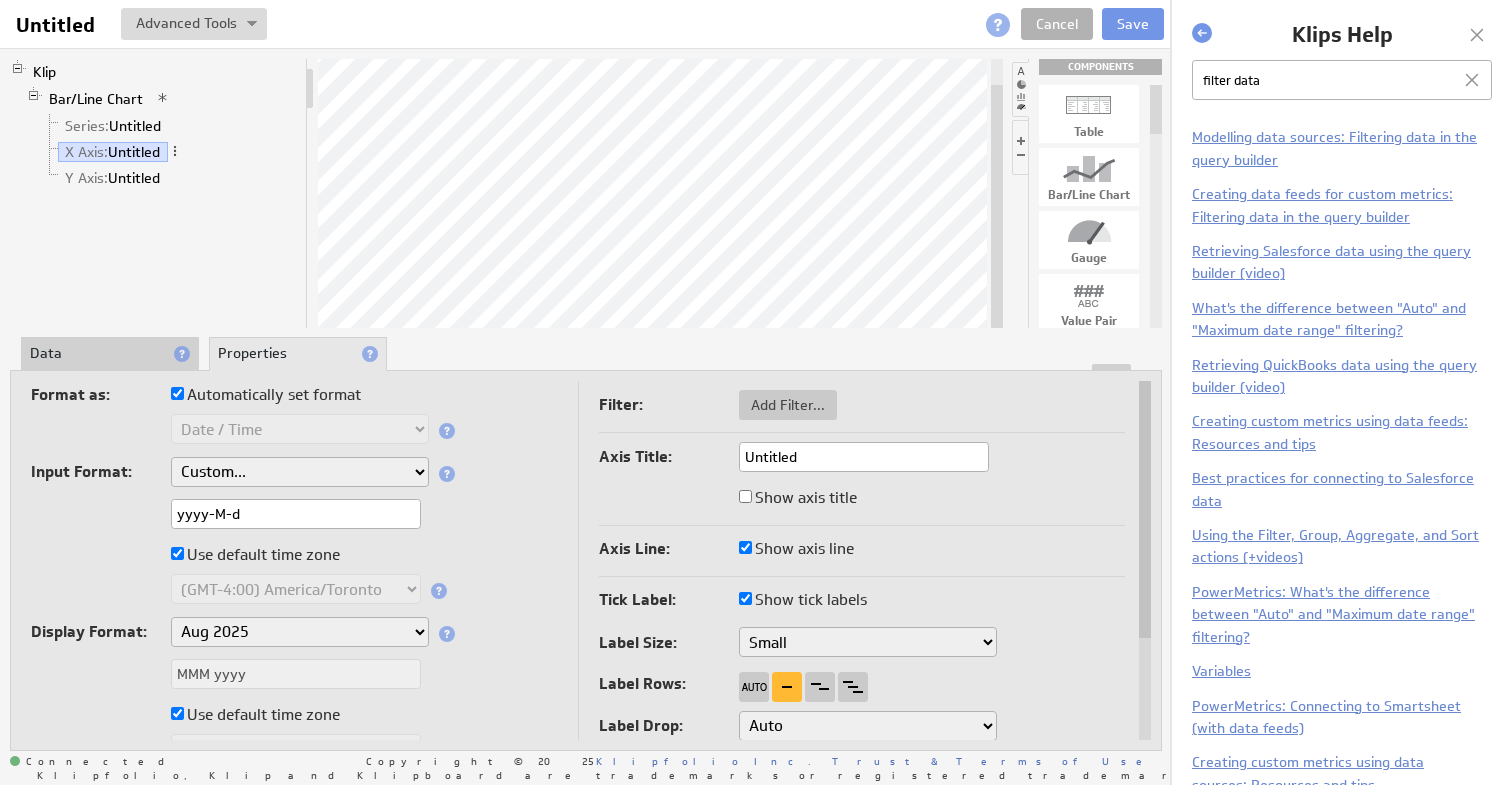 click on "Input Format: Custom... yyyyMMdd (Google Analytics) Unix time (as seconds) Unix time (as milliseconds)" at bounding box center (294, 474) 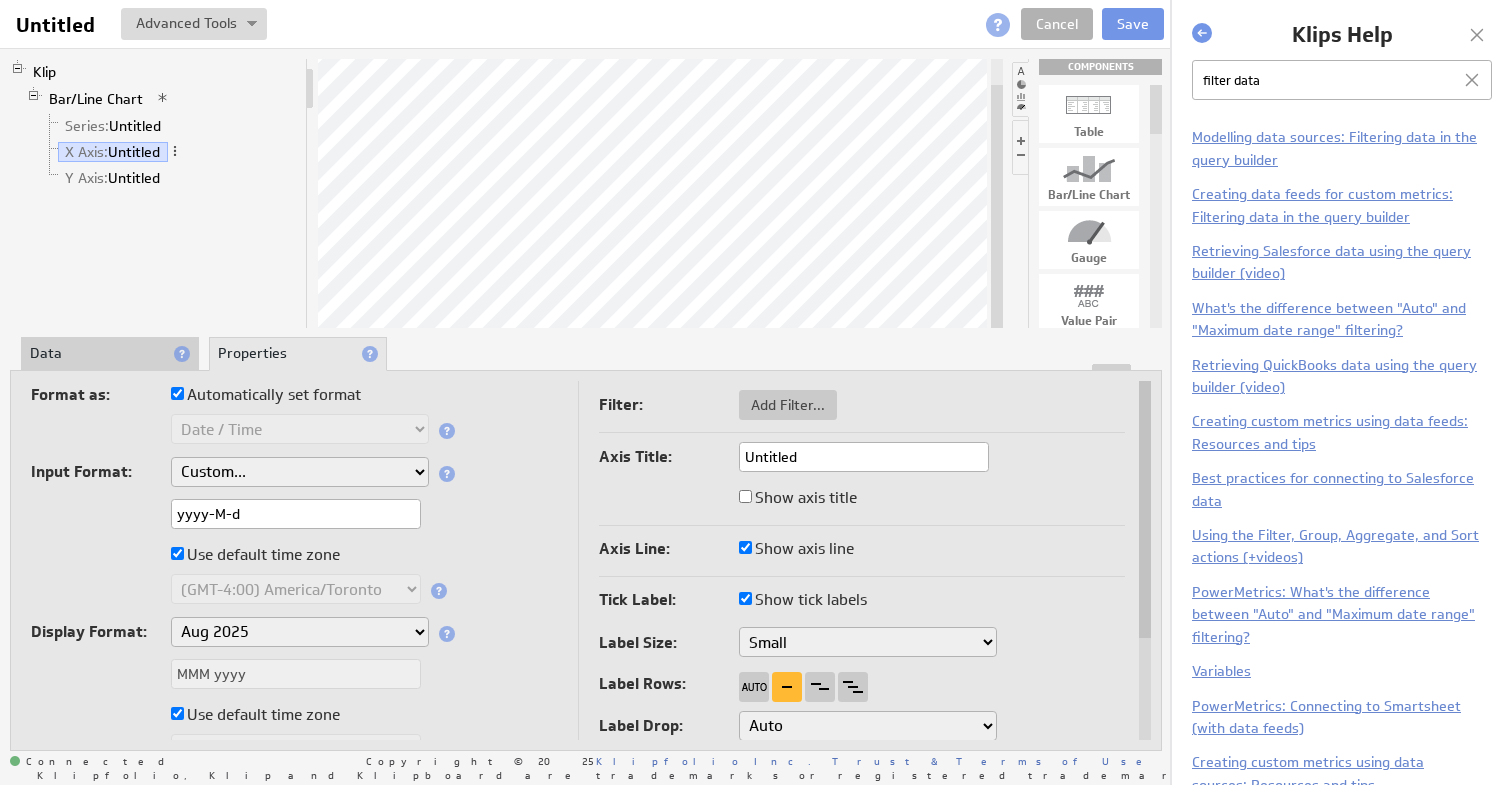 click on "Data" at bounding box center [110, 354] 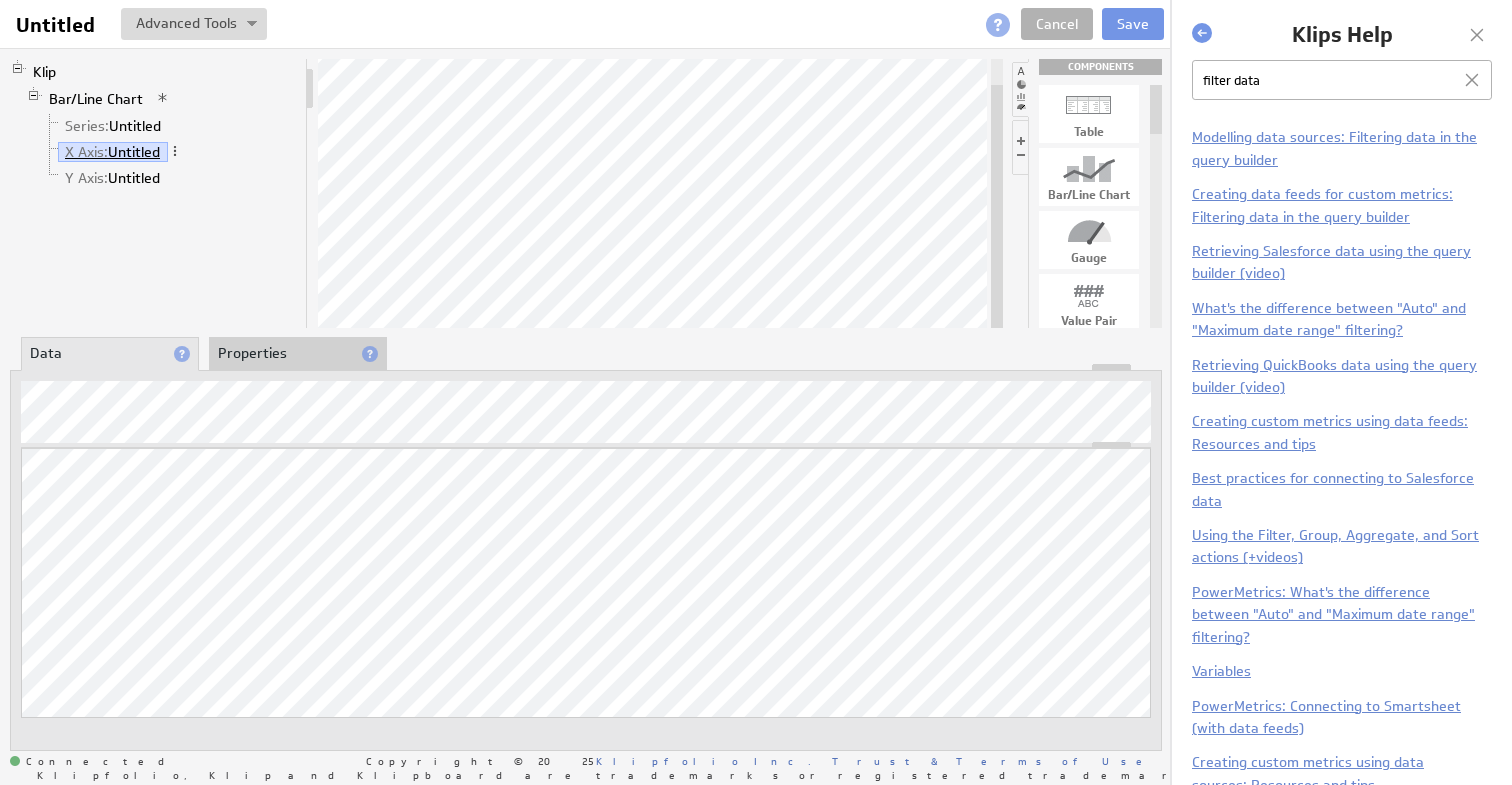 click on "X Axis:  Untitled" at bounding box center (113, 152) 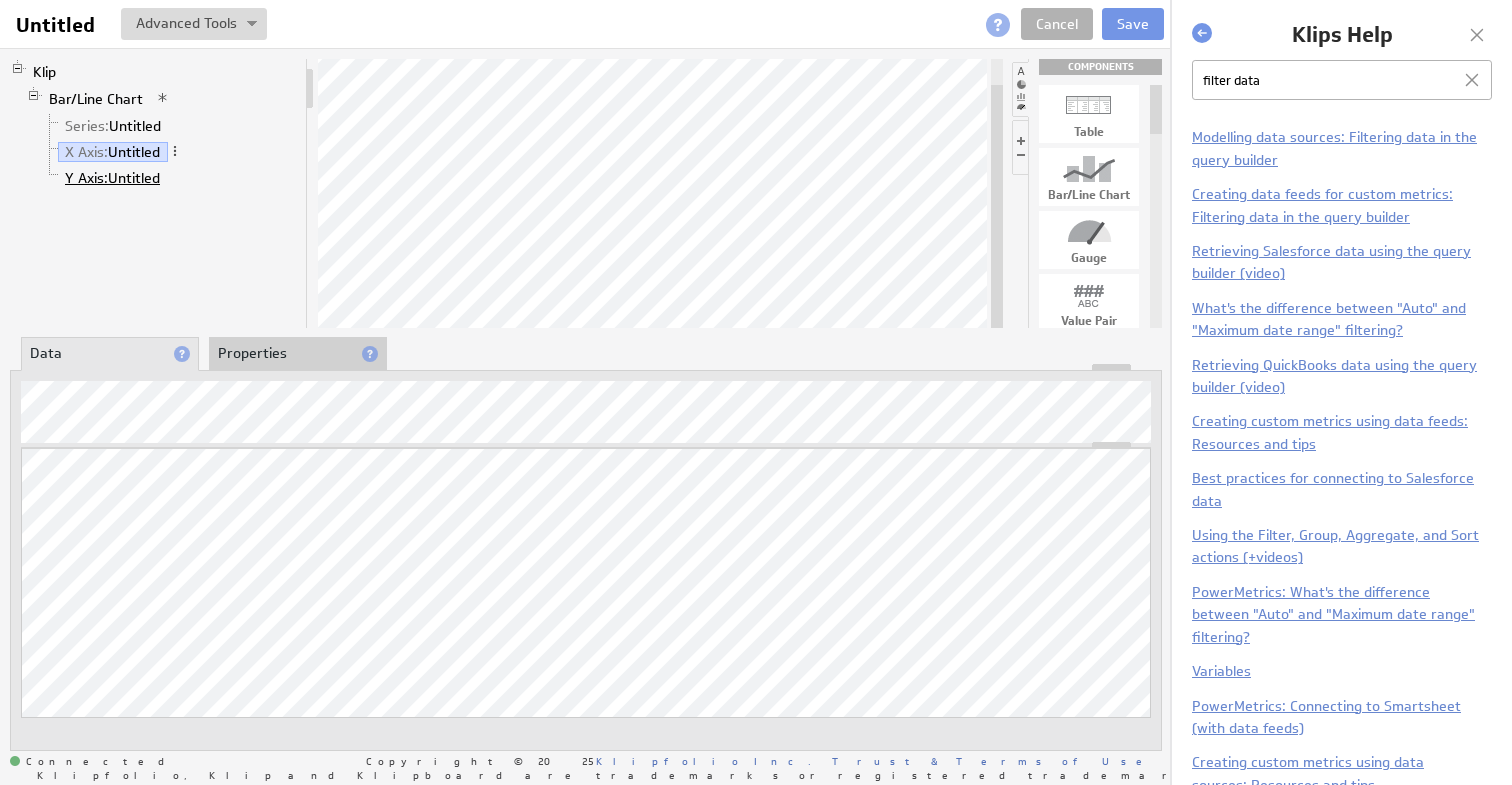 click on "Y Axis:" at bounding box center [86, 178] 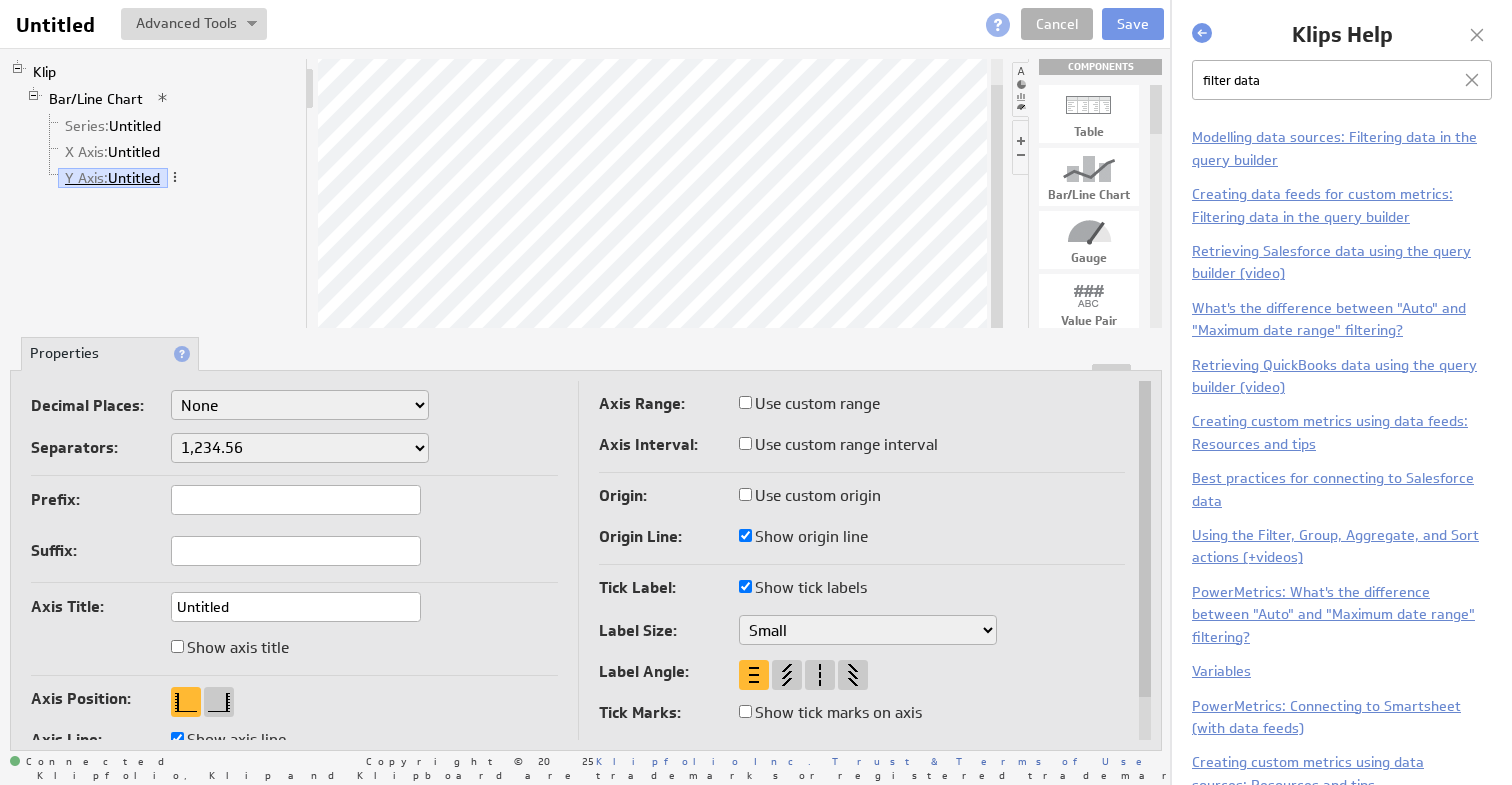 click on "Y Axis:  Untitled" at bounding box center [113, 178] 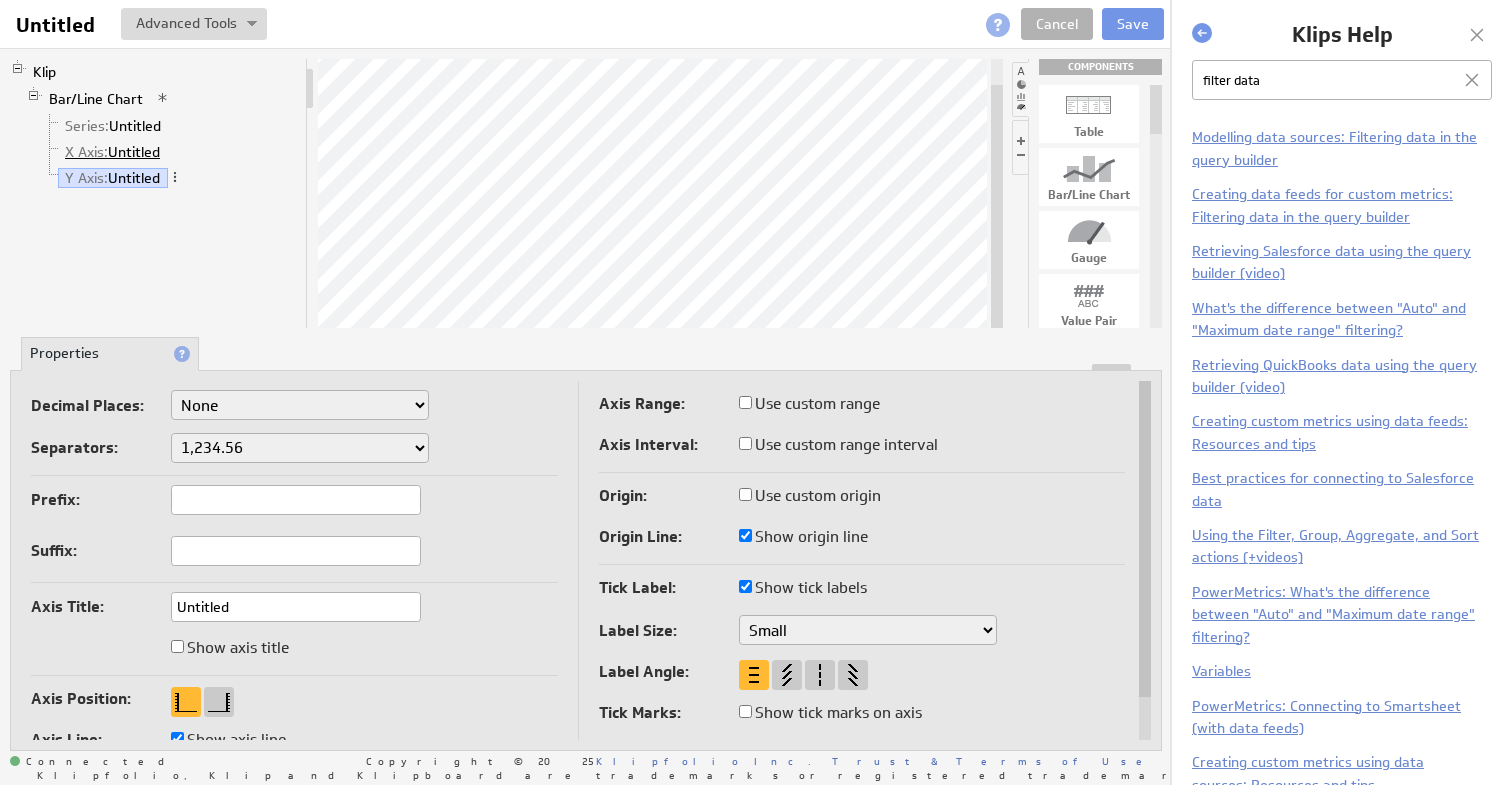 click on "X Axis:  Untitled" at bounding box center (113, 152) 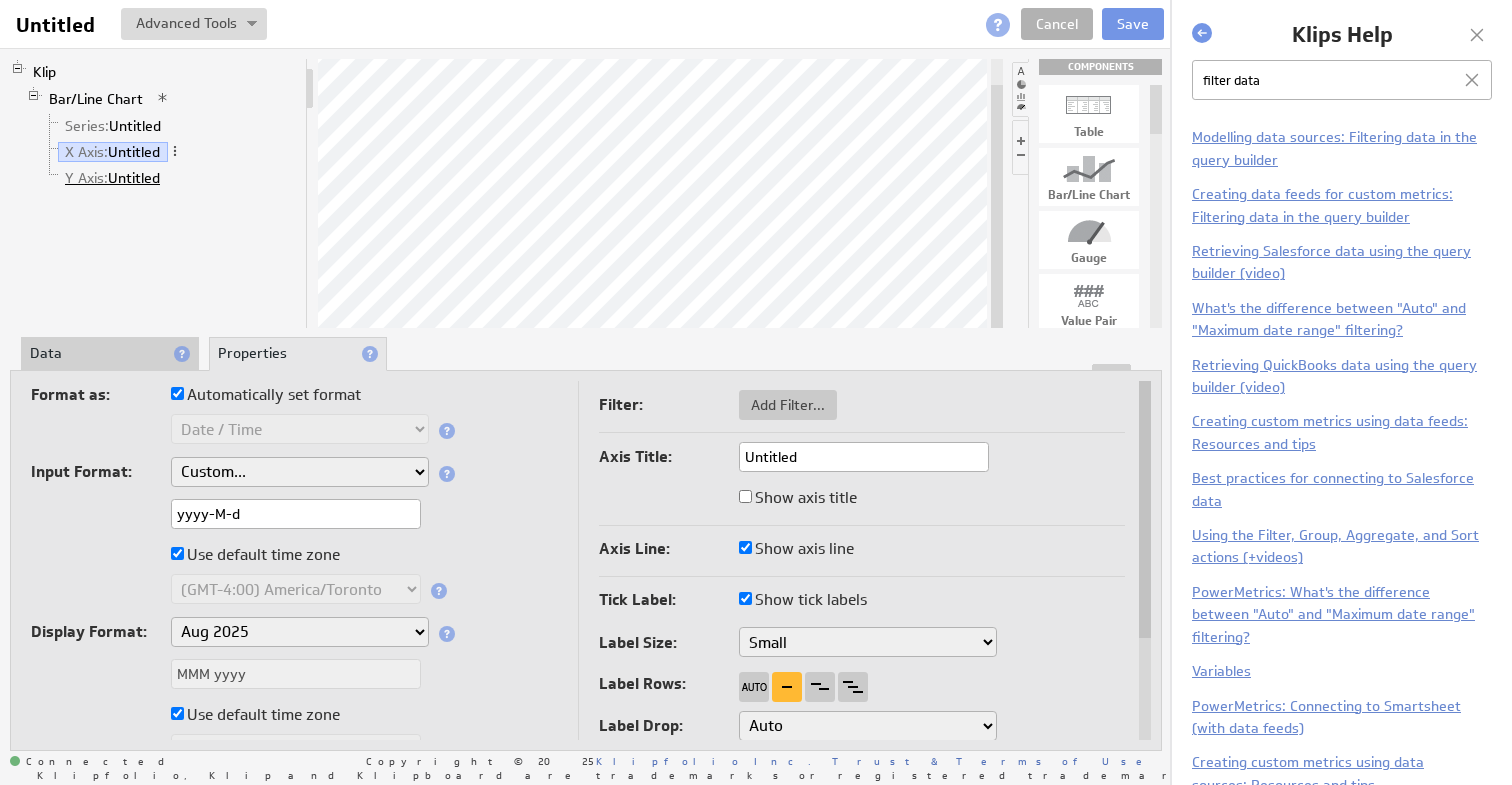 click on "Y Axis:  Untitled" at bounding box center [113, 178] 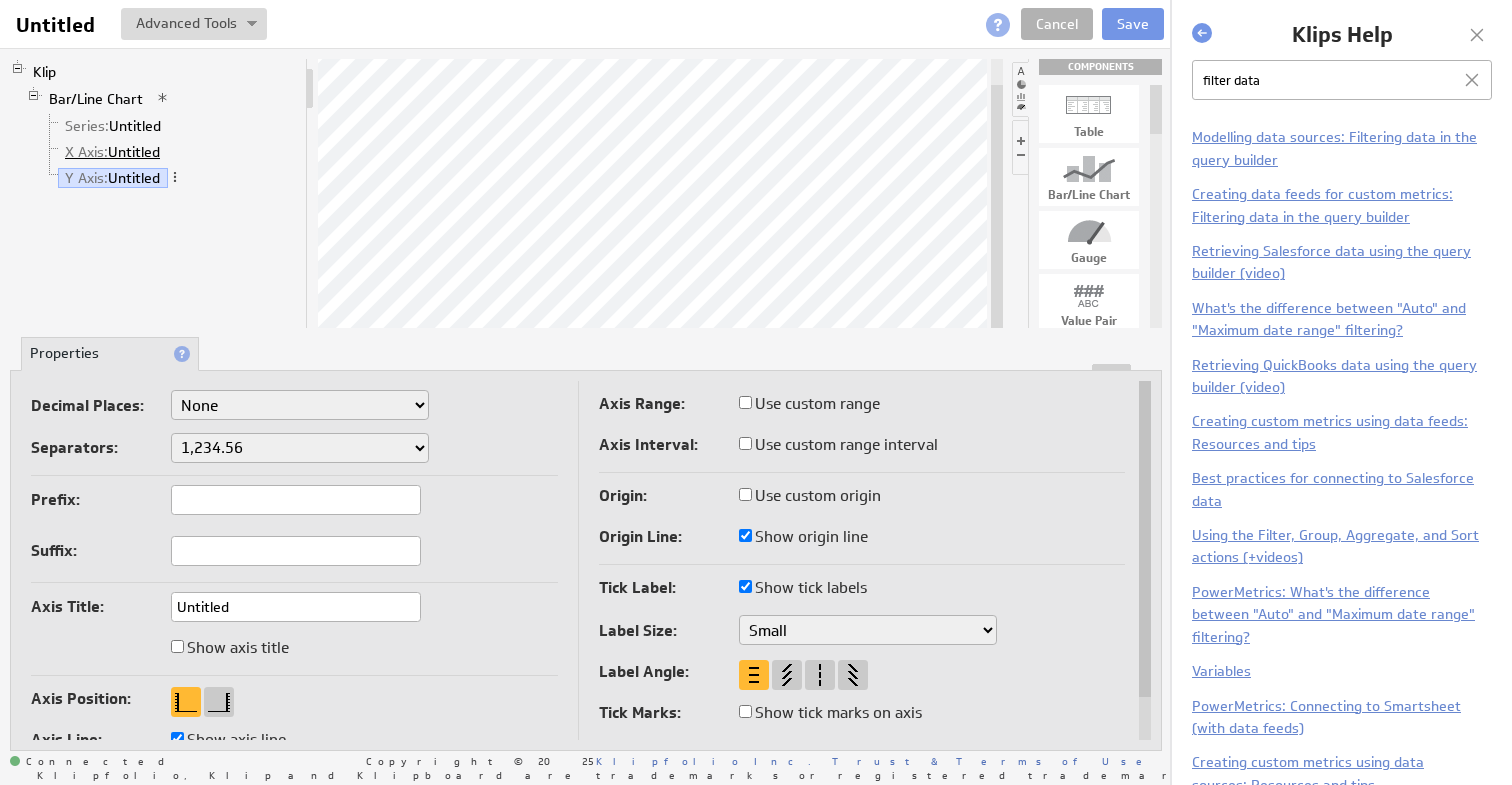 click on "X Axis:  Untitled" at bounding box center [113, 152] 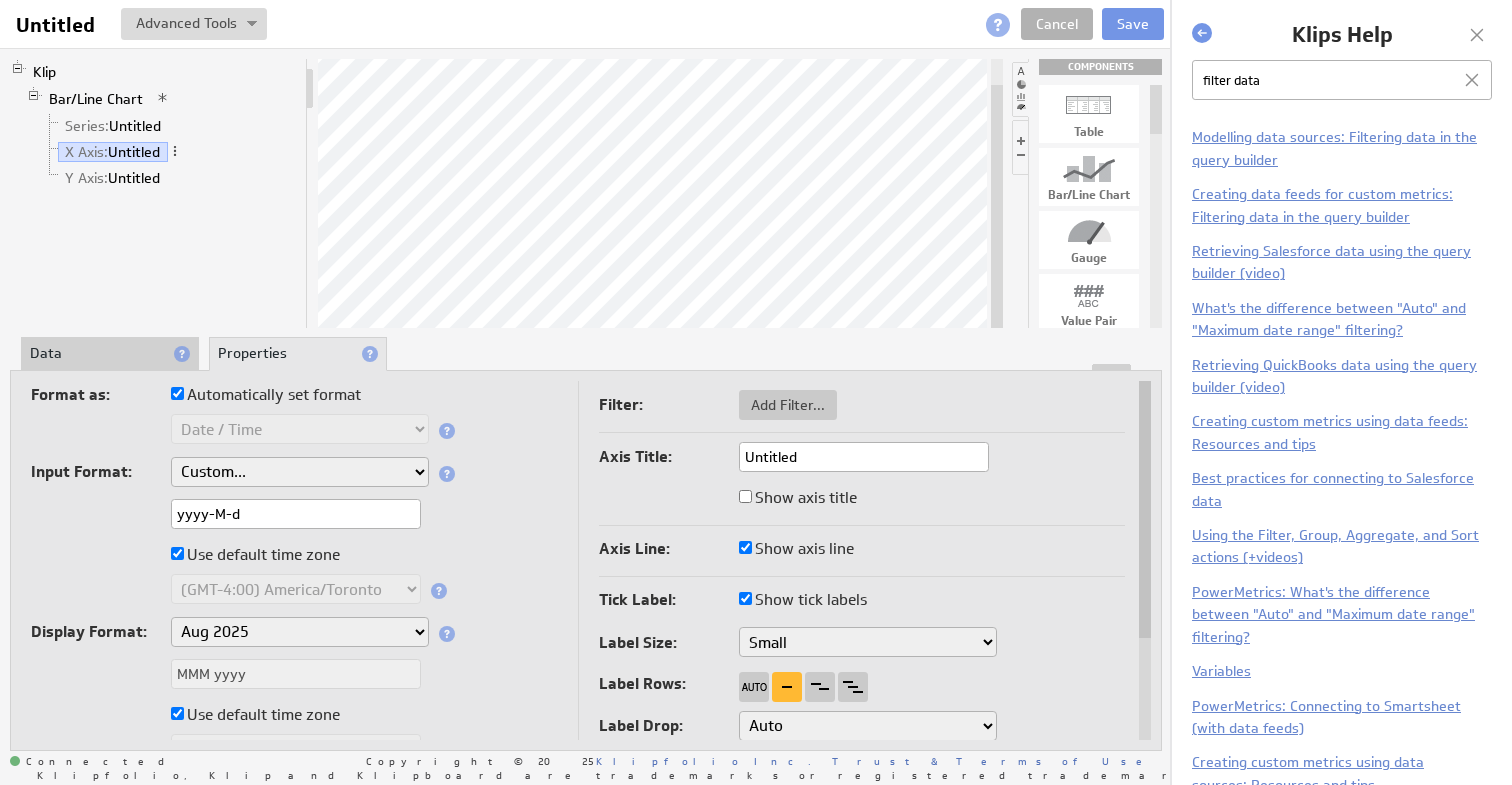 click on "Text Number Currency Percentage Date / Time Duration" at bounding box center (294, 431) 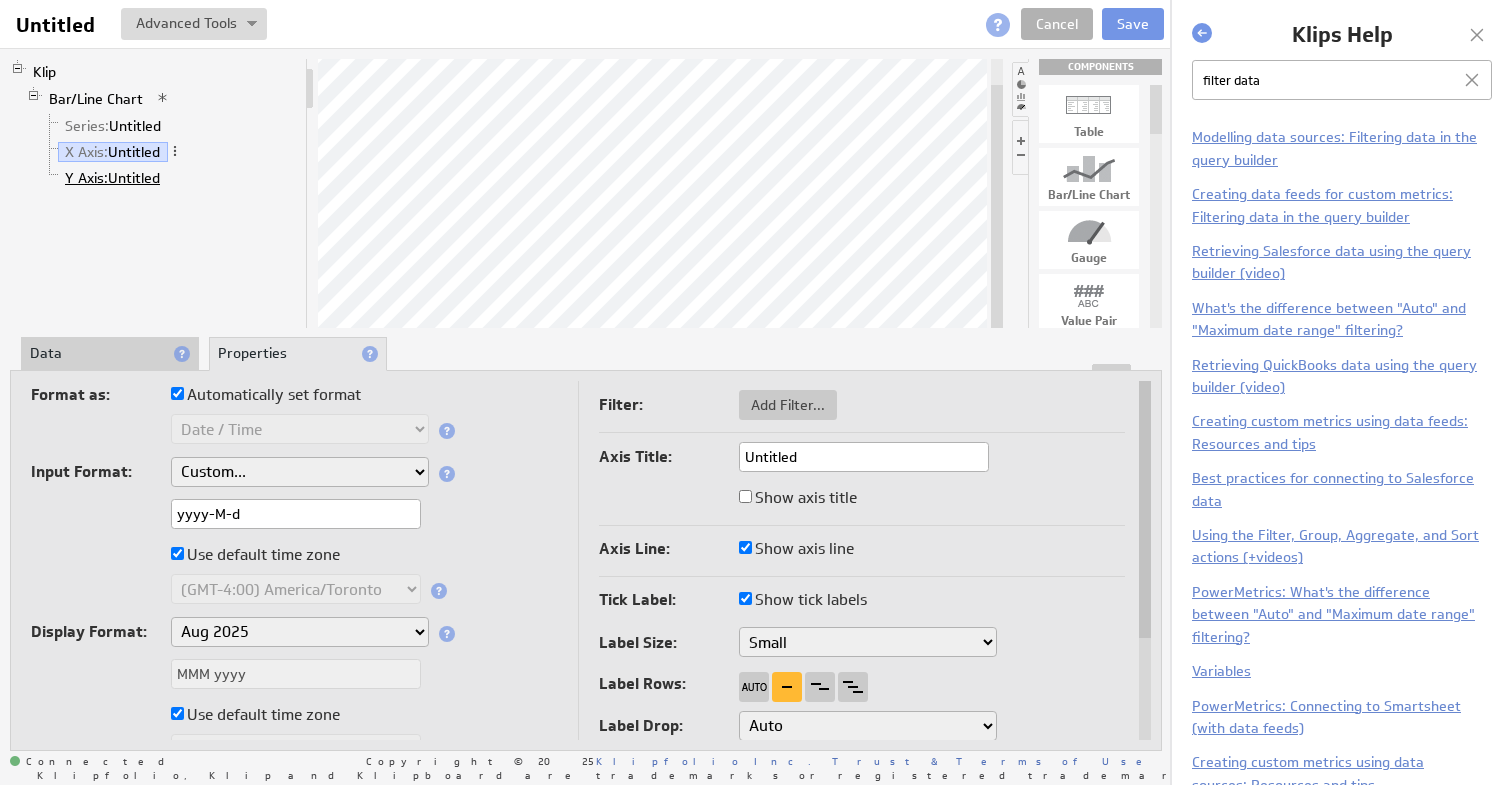 click on "Y Axis:" at bounding box center [86, 178] 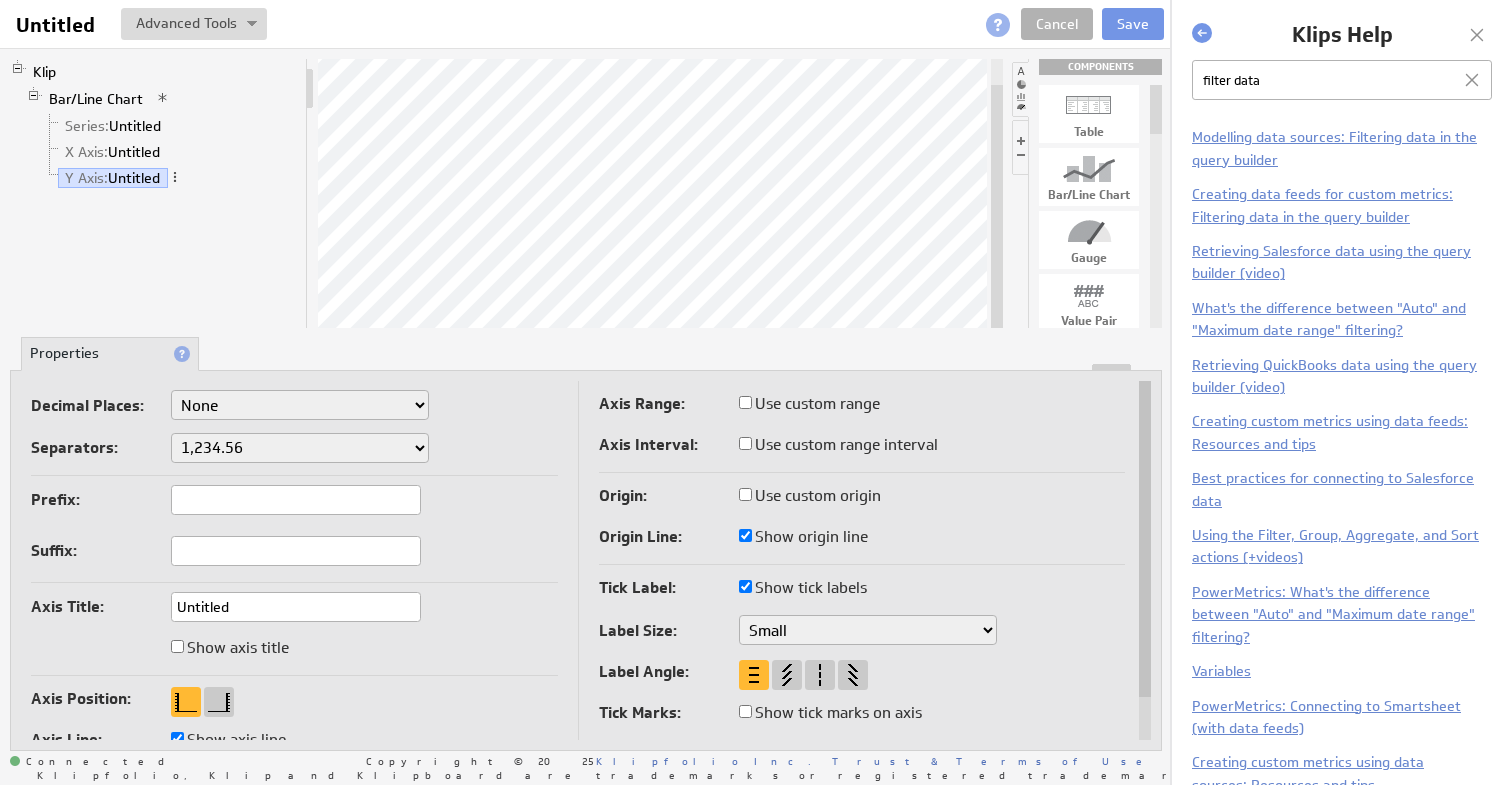 click on "Decimal Places: None .# (1)  .## (2)  .### (3)  .#### (4)  Separators: 1,234.56 1.234,56 1'234.56 1,234/56 1 234,56 1 234-56 1 234.56 1234.56 Input Format: Custom... yyyyMMdd (Google Analytics) Unix time (as seconds) Unix time (as milliseconds)     Use default time zone   (GMT-12:00) GMT-12 (GMT-11:00) GMT-11 (GMT-11:00) Pacific/Midway (GMT-11:00) Pacific/Niue (GMT-11:00) Pacific/Pago Pago (GMT-11:00) Pacific/Samoa (GMT-11:00) US/Samoa (GMT-10:00) GMT-10 (GMT-10:00) Pacific/Honolulu (GMT-10:00) Pacific/Johnston (GMT-10:00) Pacific/Rarotonga (GMT-10:00) Pacific/Tahiti (GMT-10:00) US/Hawaii (GMT-10:00) HST (GMT-9:30) Pacific/Marquesas (GMT-9:00) America/Adak (GMT-9:00) America/Atka (GMT-9:00) GMT-9 (GMT-9:00) Pacific/Gambier (GMT-9:00) US/Aleutian (GMT-8:00) America/Anchorage (GMT-8:00) America/Juneau (GMT-8:00) America/Metlakatla (GMT-8:00) America/Nome (GMT-8:00) America/Sitka (GMT-8:00) America/Yakutat (GMT-8:00) GMT-8 (GMT-8:00) Pacific/Pitcairn (GMT-8:00) US/Alaska (GMT-8:00) AST (GMT-7:00) Canada/Yukon" at bounding box center (304, 586) 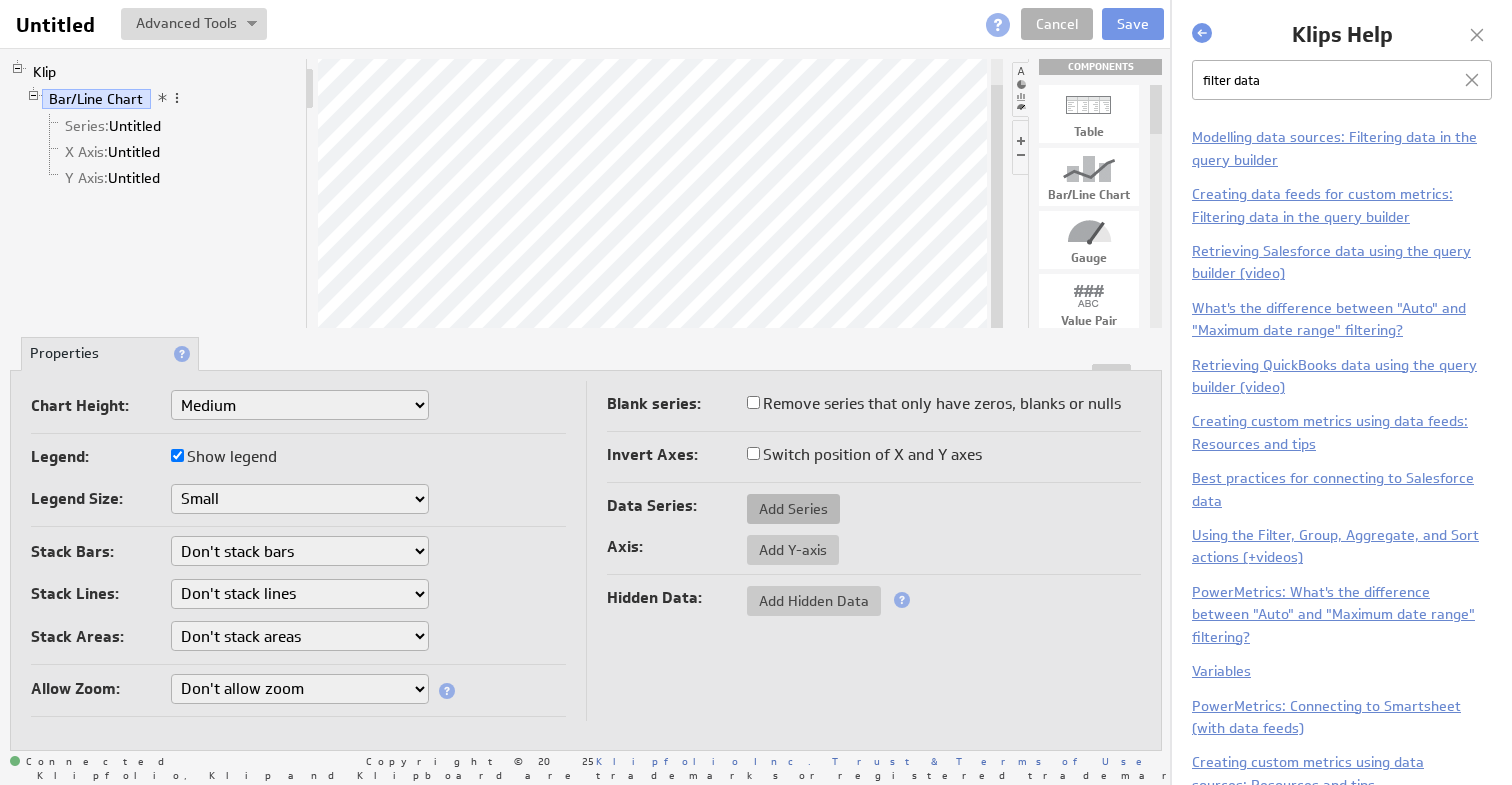 click on "Add Series" at bounding box center (793, 509) 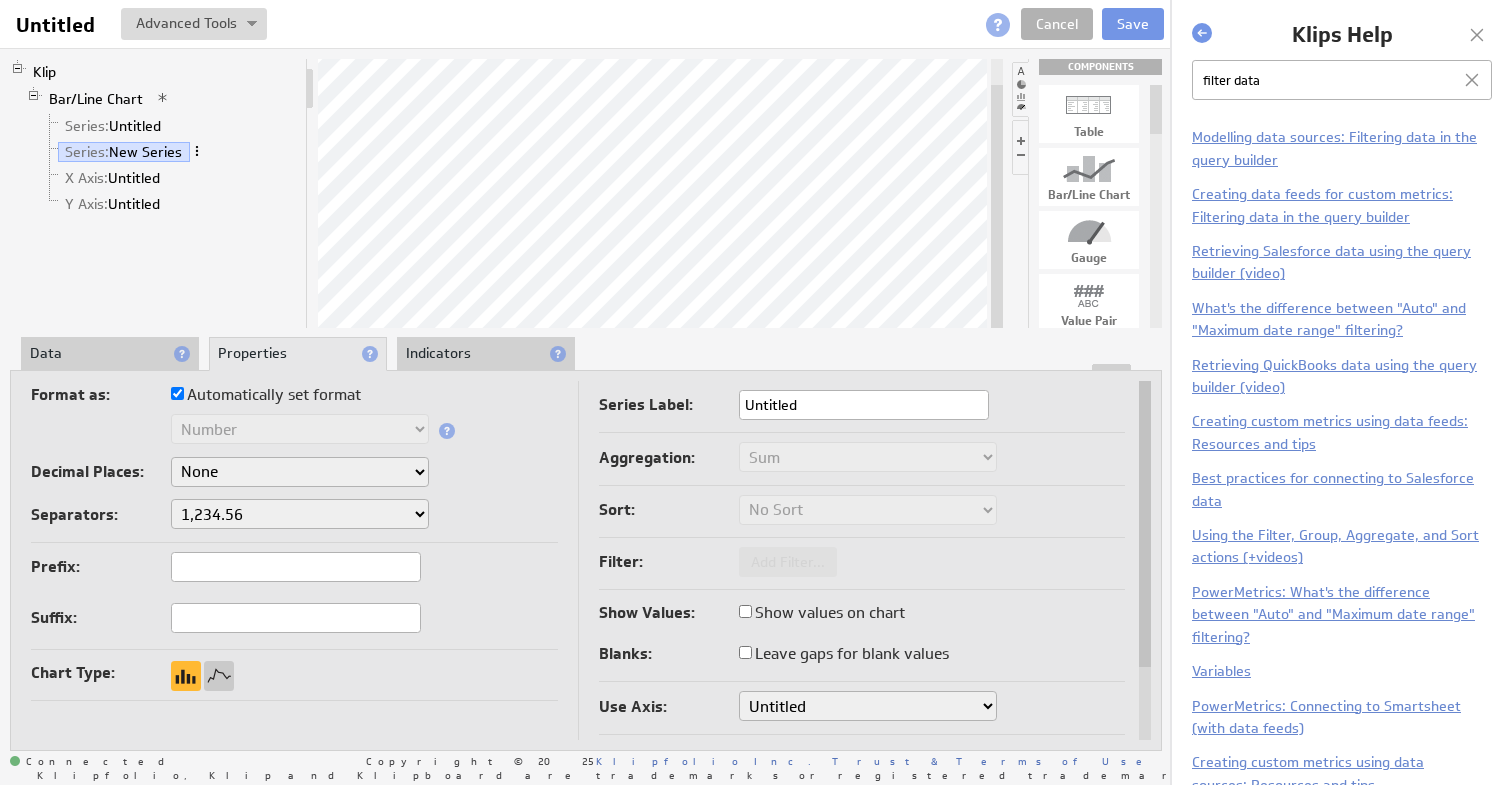 click at bounding box center [197, 151] 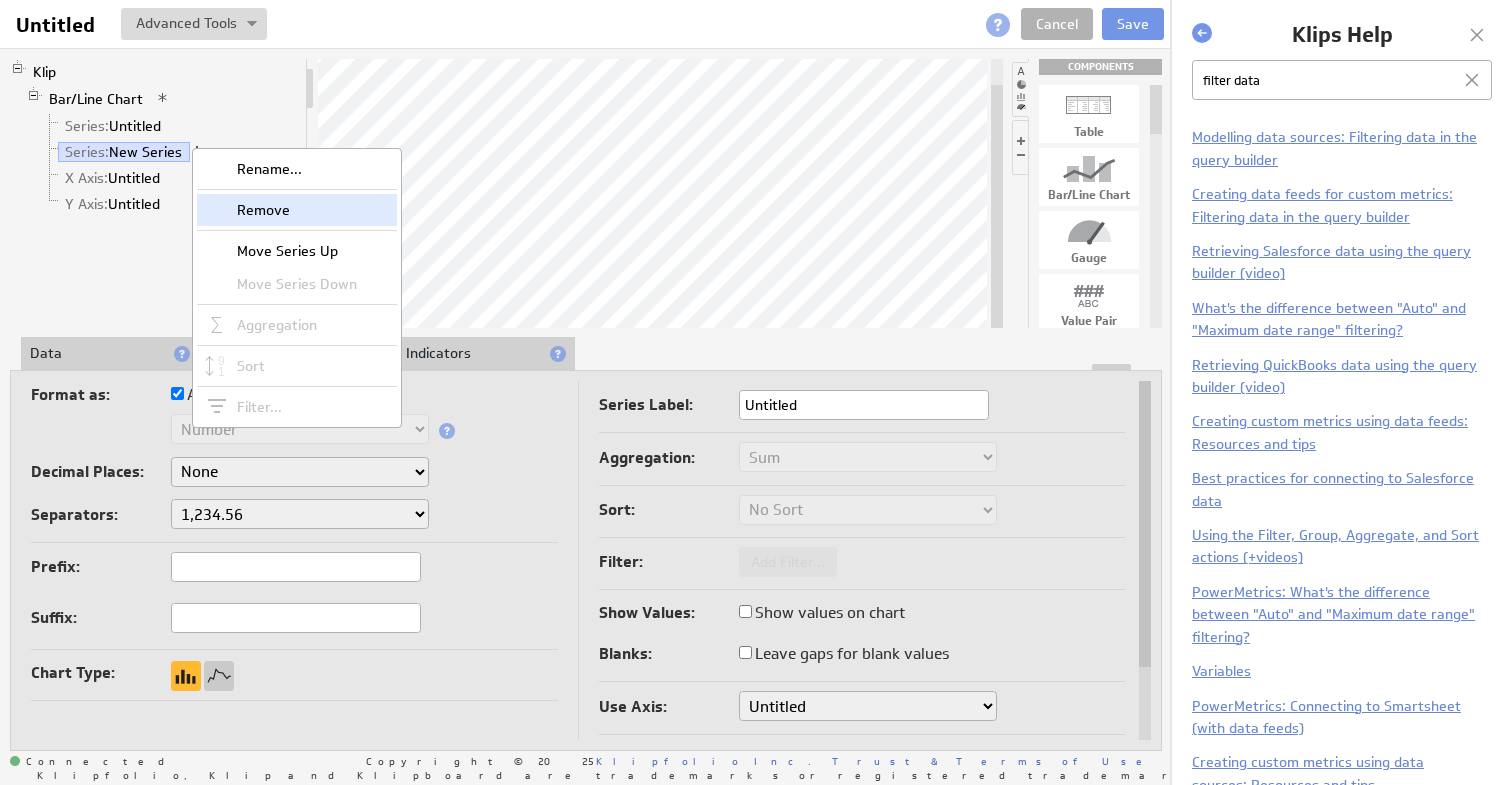 click on "Remove" at bounding box center (297, 210) 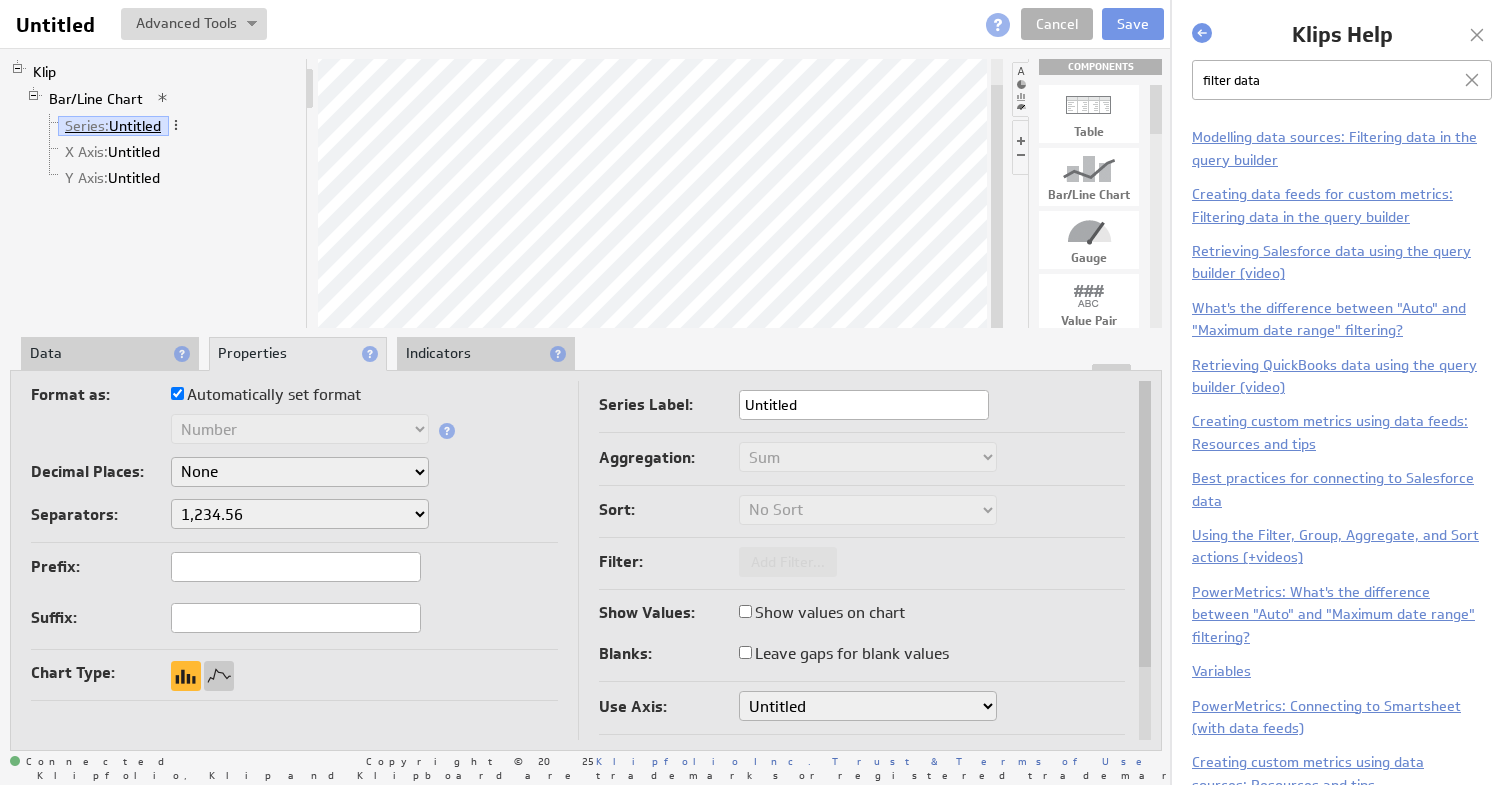 click on "Series:  Untitled" at bounding box center (113, 126) 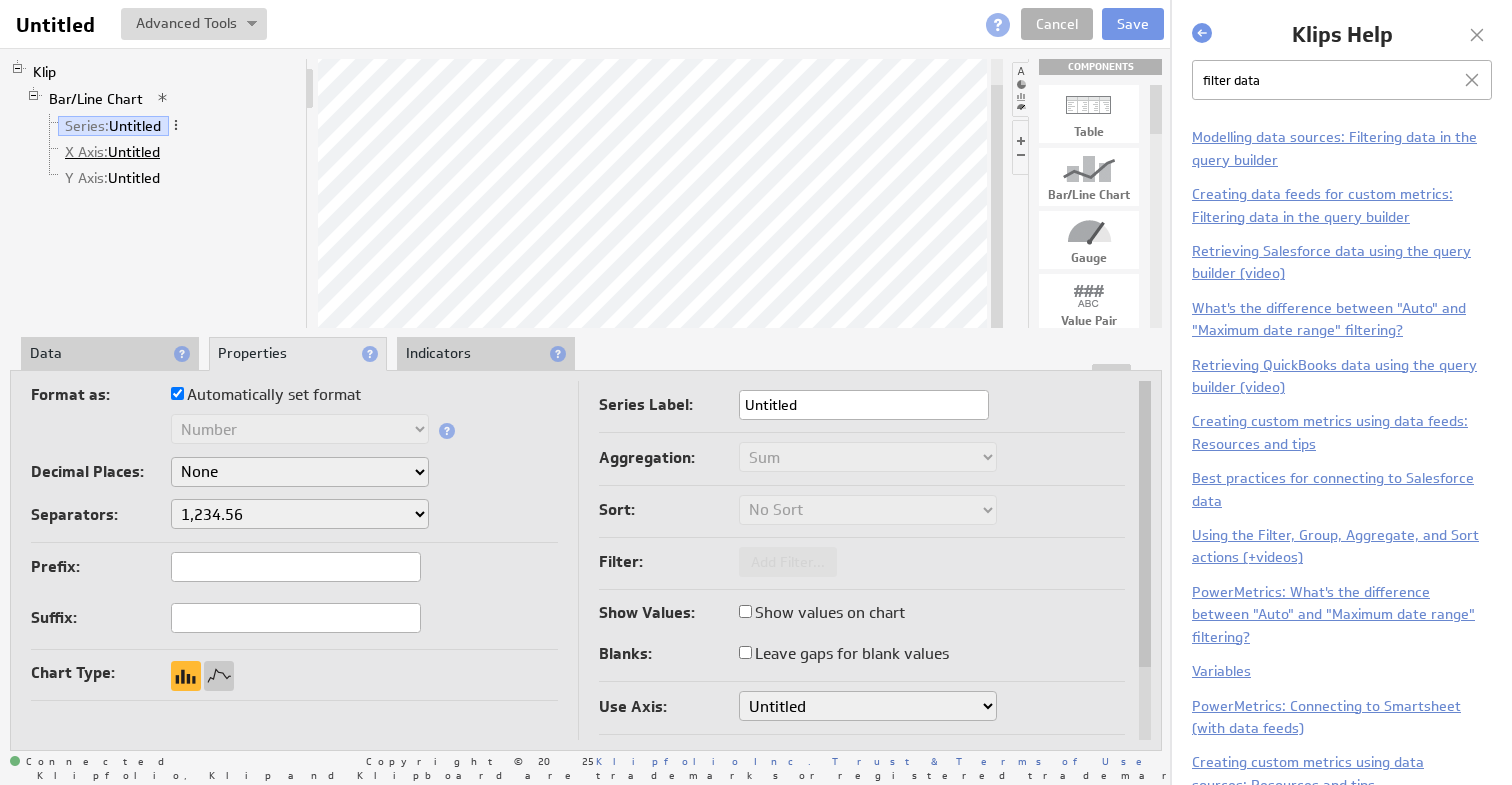 click on "X Axis:  Untitled" at bounding box center (113, 152) 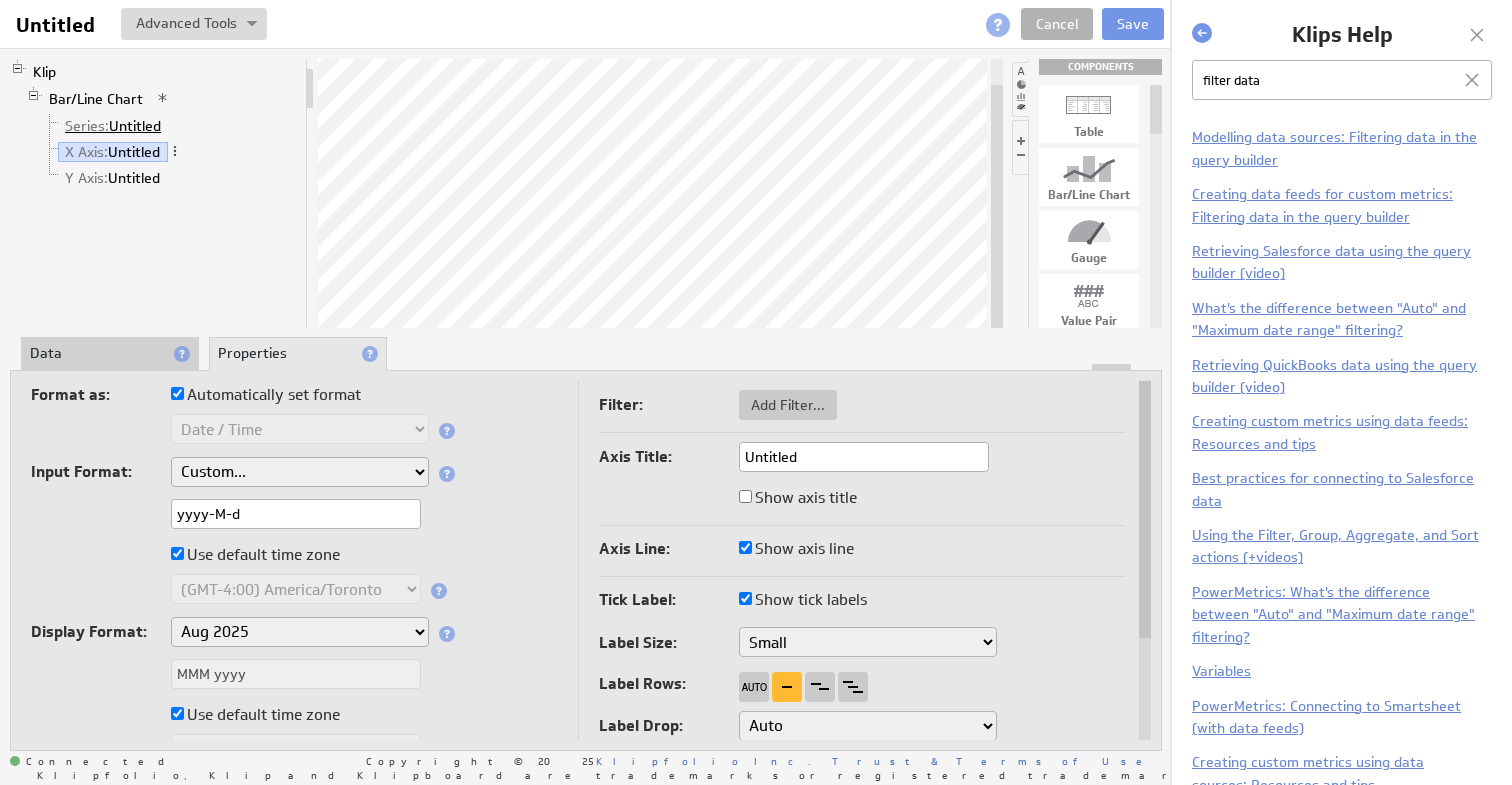 click on "Series:  Untitled" at bounding box center (113, 126) 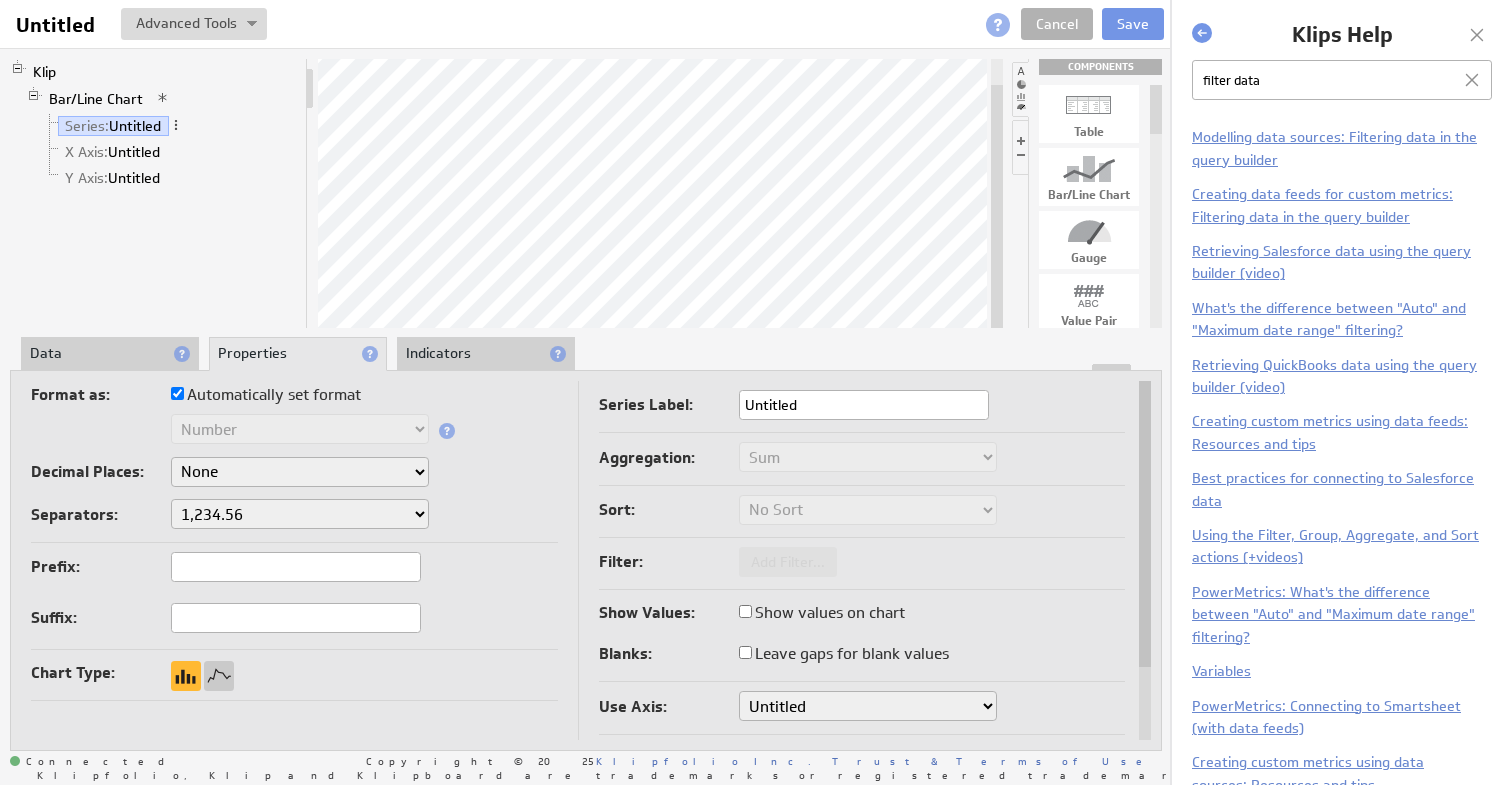 click at bounding box center (586, 367) 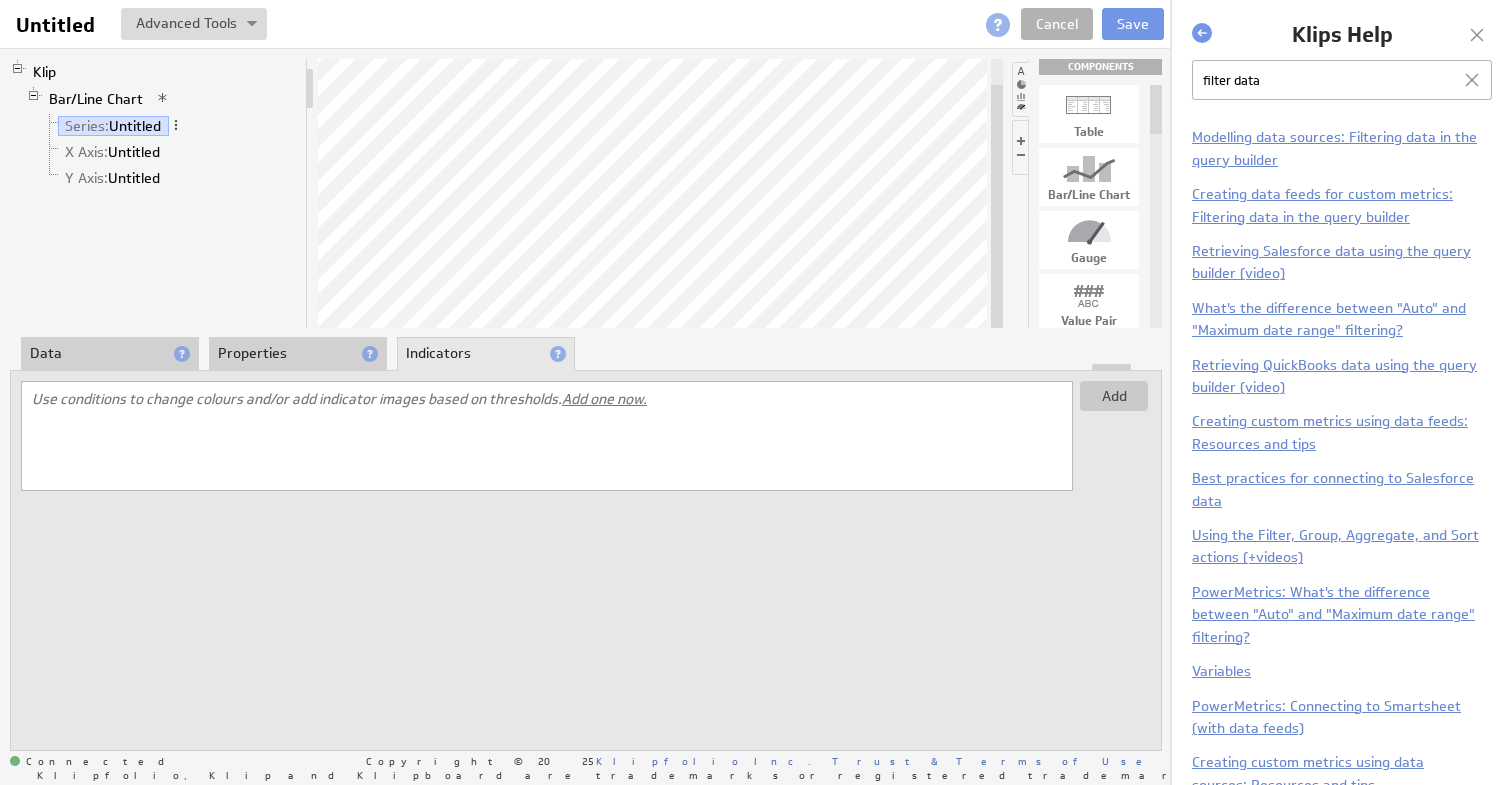 click on "Data" at bounding box center (110, 354) 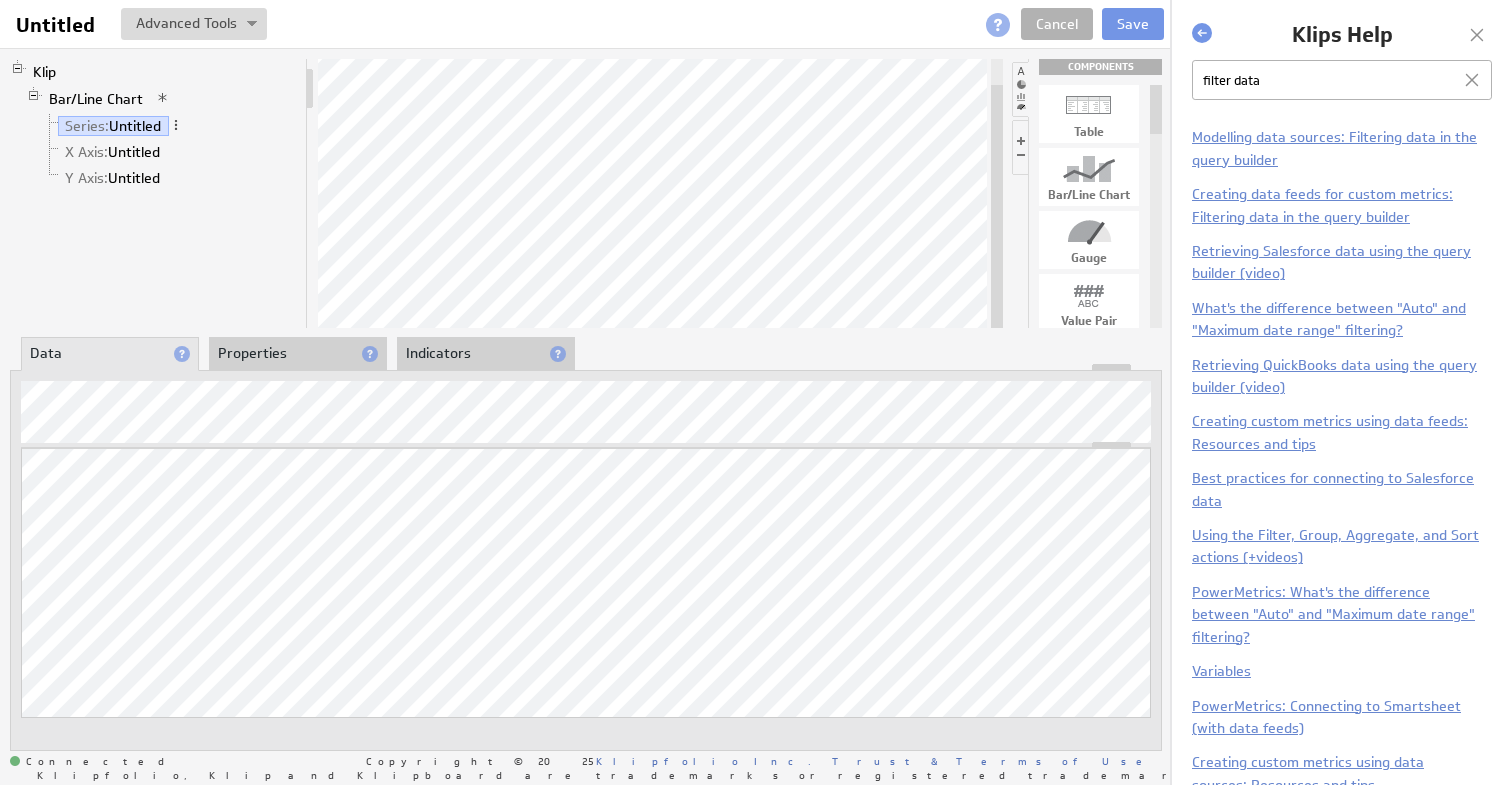 click on "Properties" at bounding box center (298, 354) 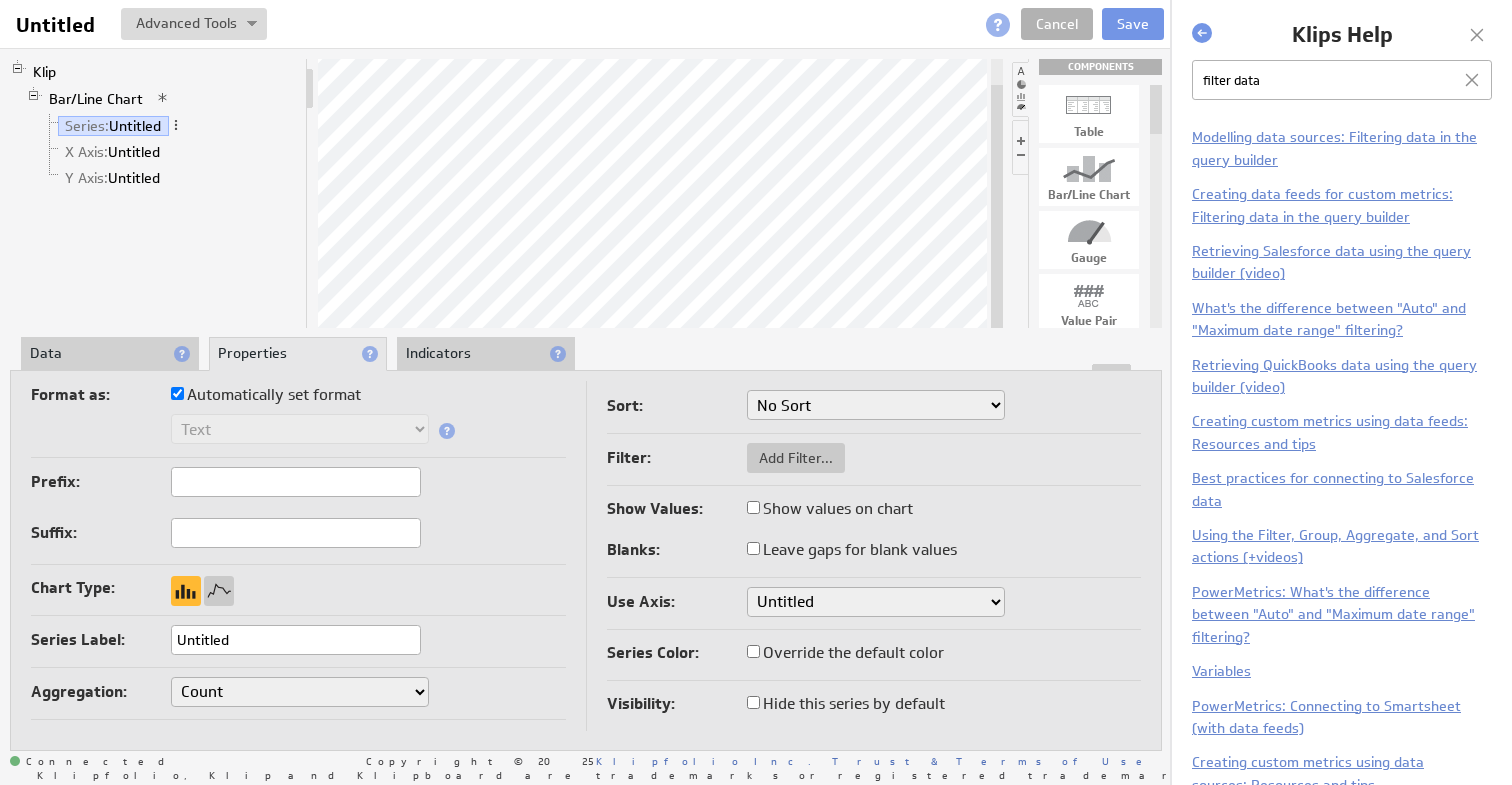 click on "Untitled" at bounding box center [296, 640] 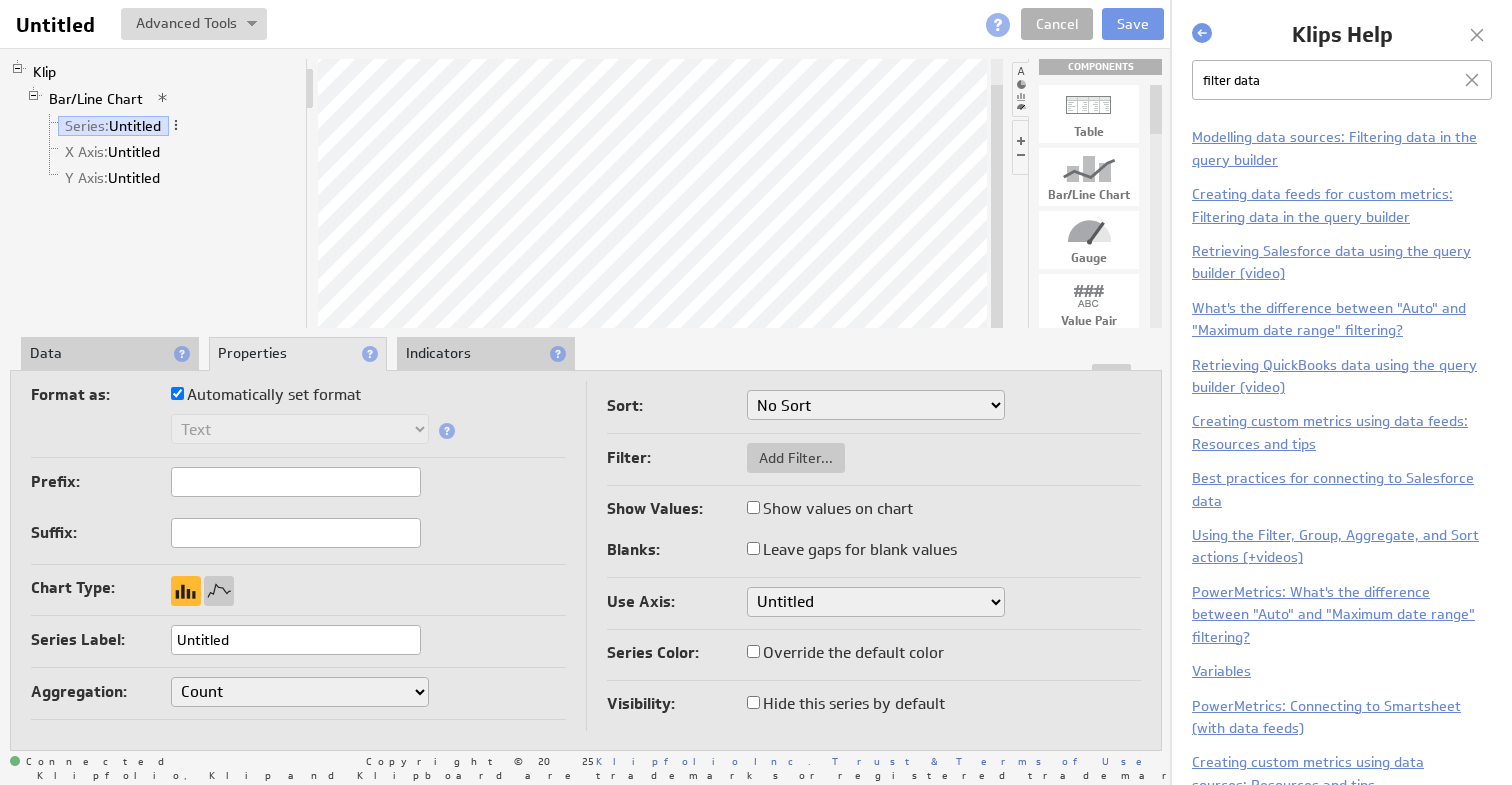 click on "Count Count Distinct" at bounding box center [300, 692] 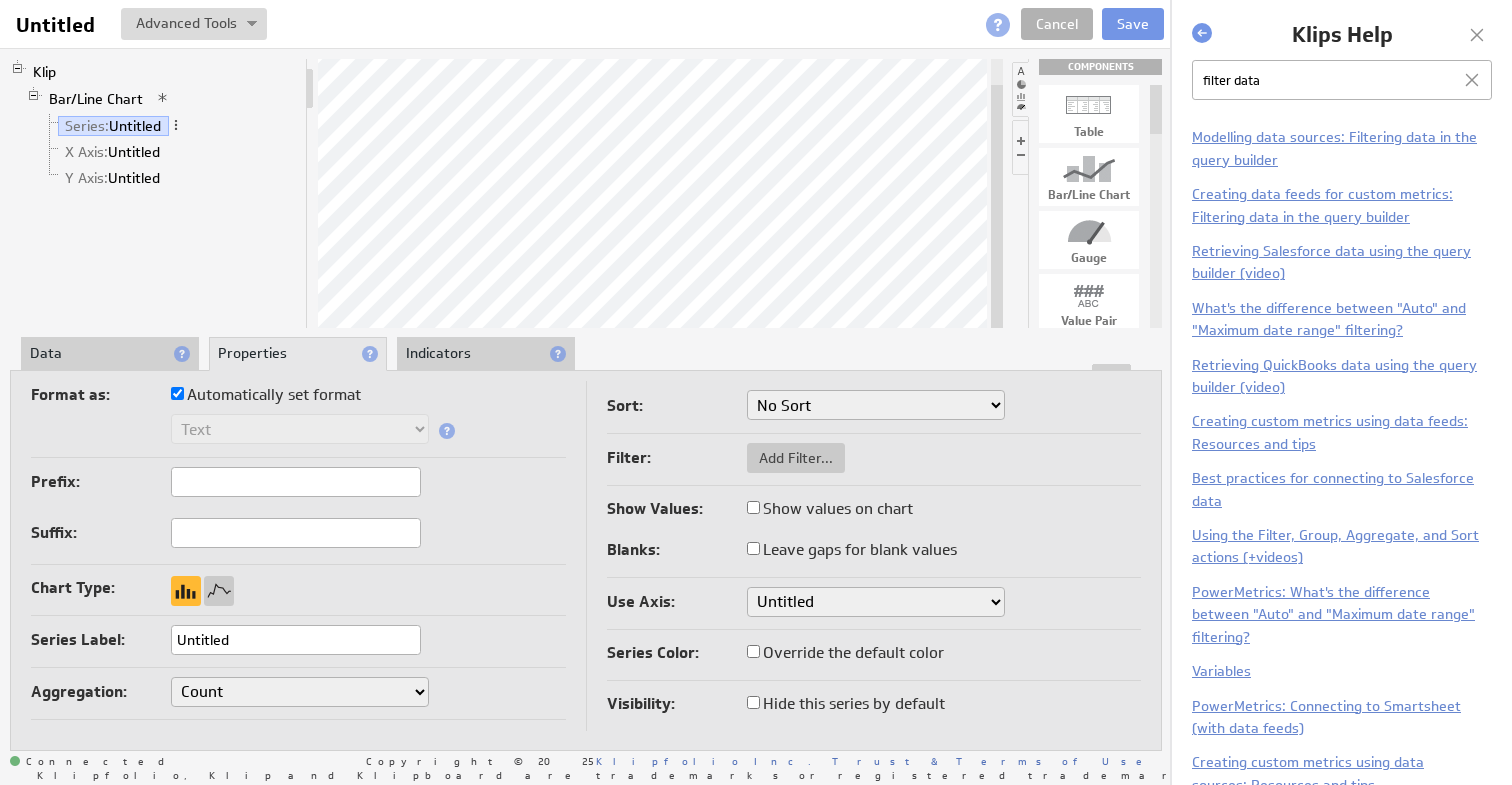 click on "Indicators" at bounding box center [486, 354] 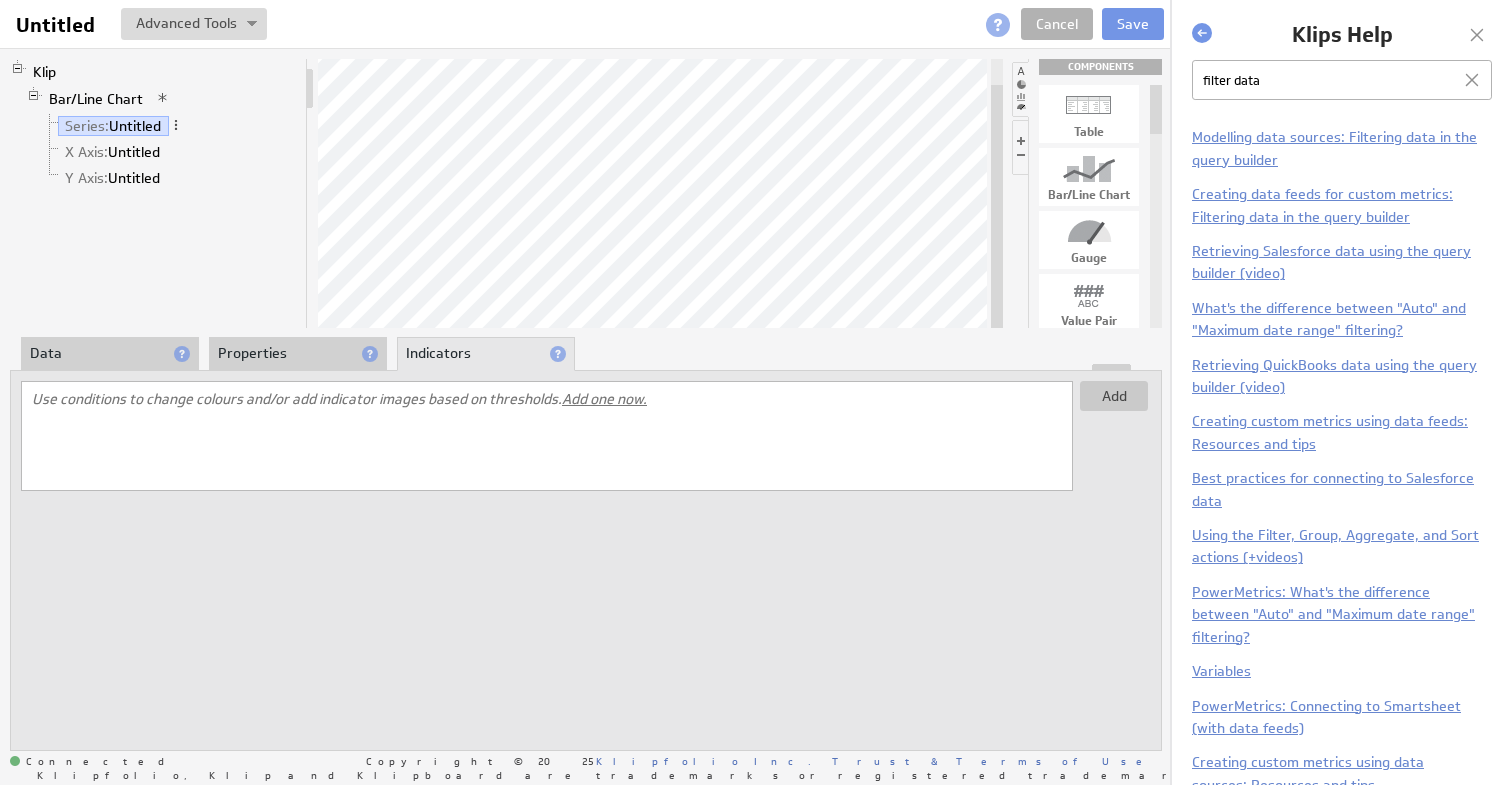 click on "Properties" at bounding box center (298, 354) 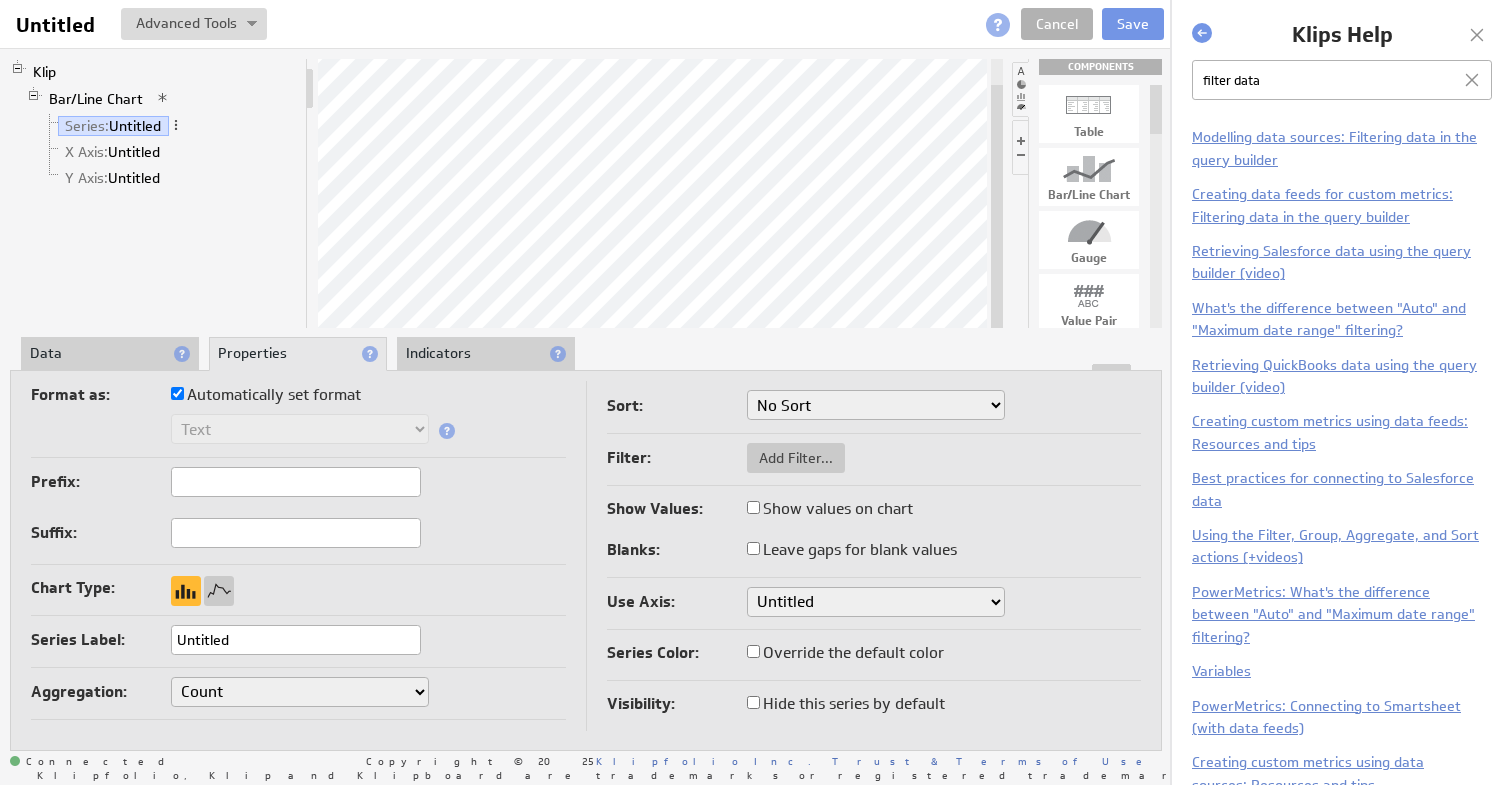 click on "Data" at bounding box center [110, 354] 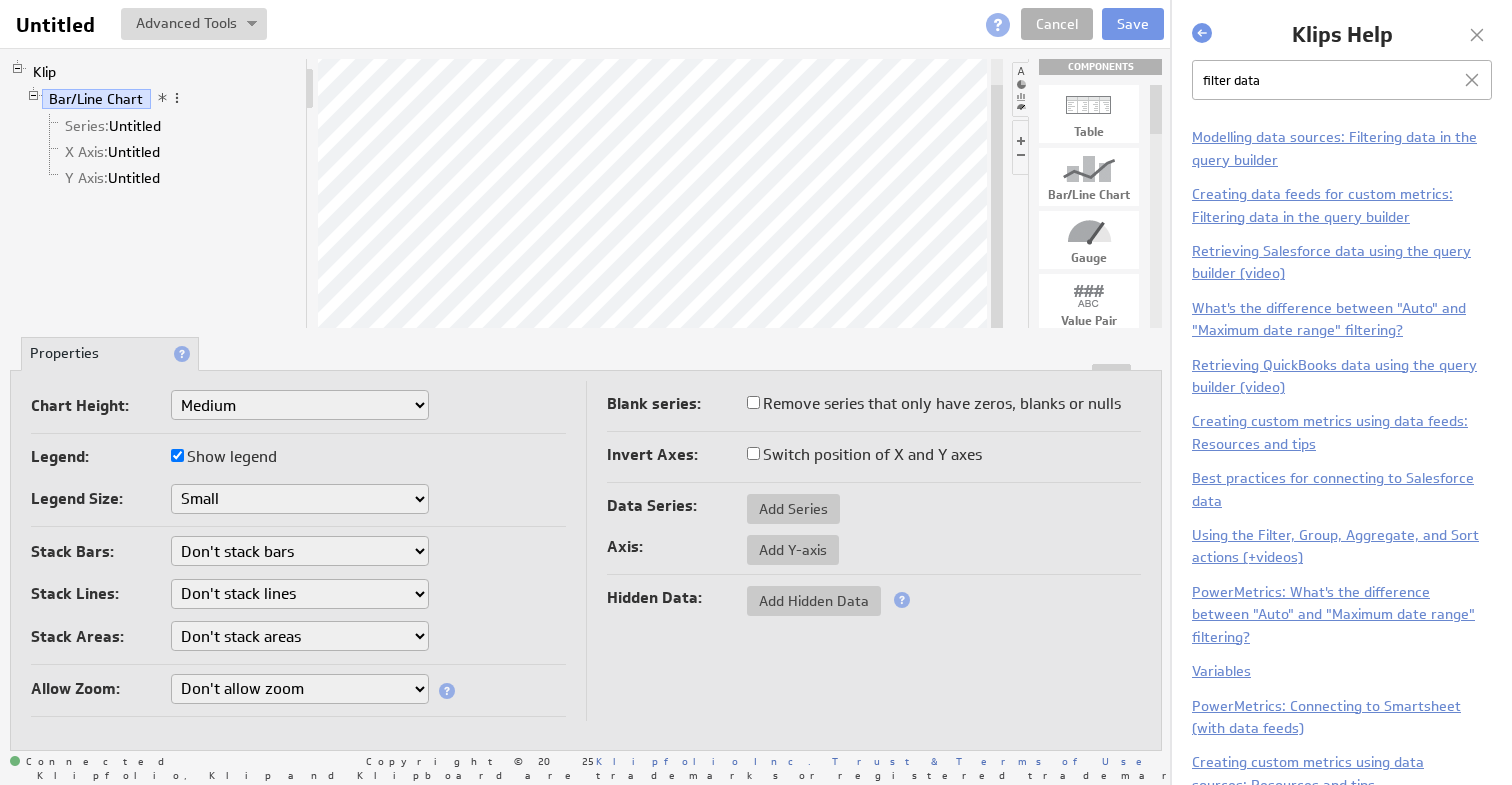 click on "Don't stack bars Stack all bars Stack all bars by percentage" at bounding box center (300, 551) 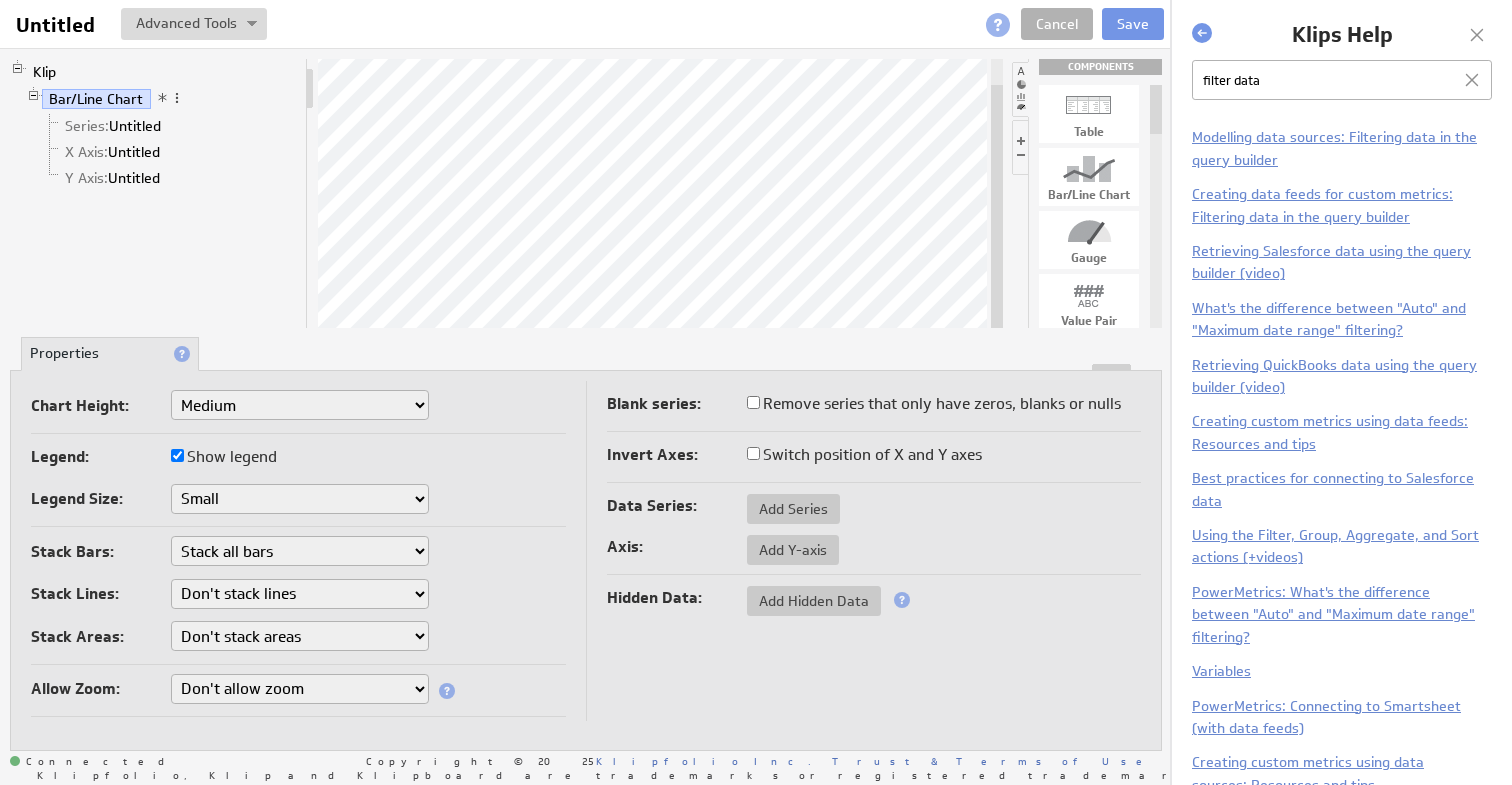 select on "1" 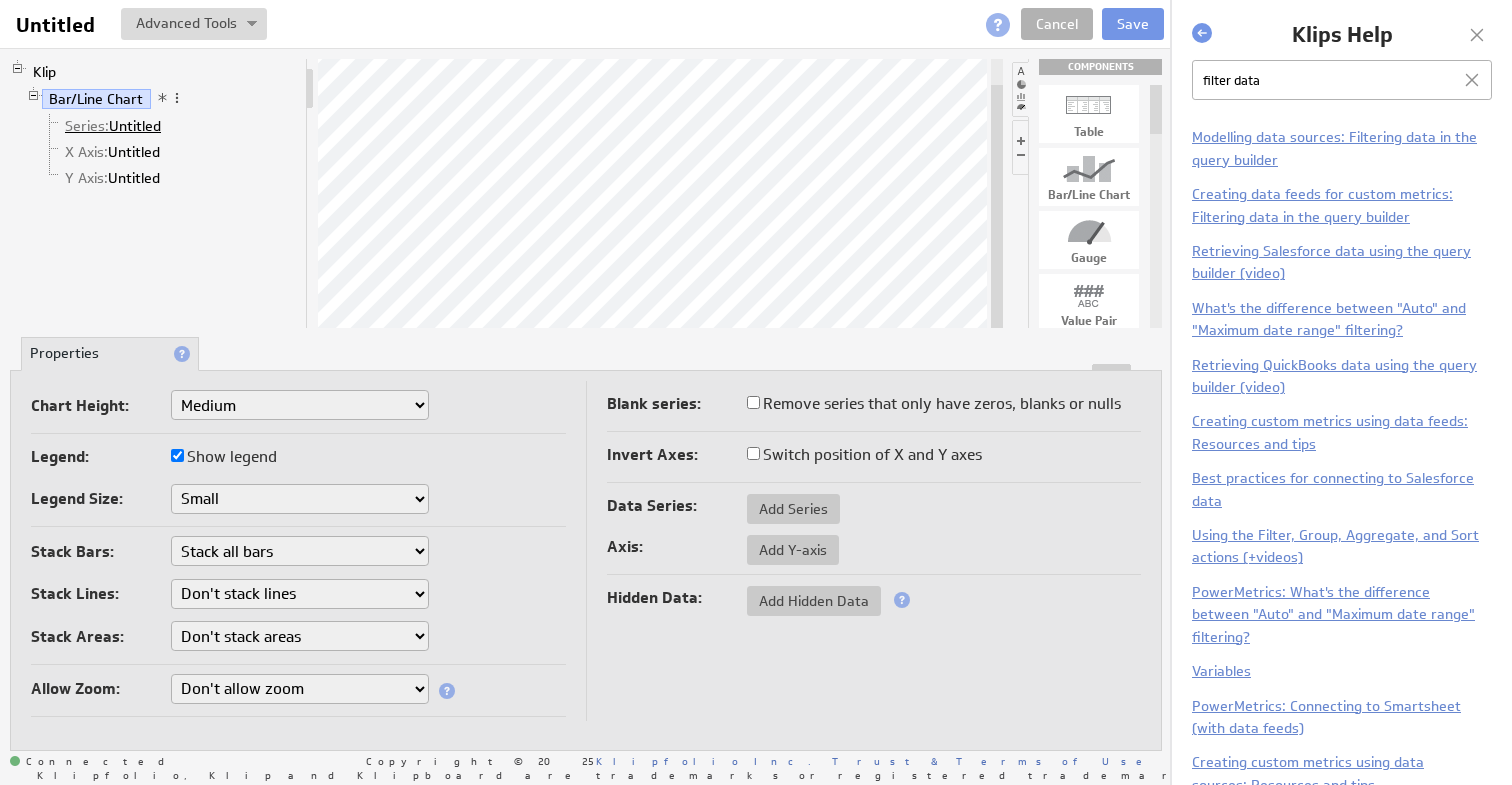click on "Series:  Untitled" at bounding box center (113, 126) 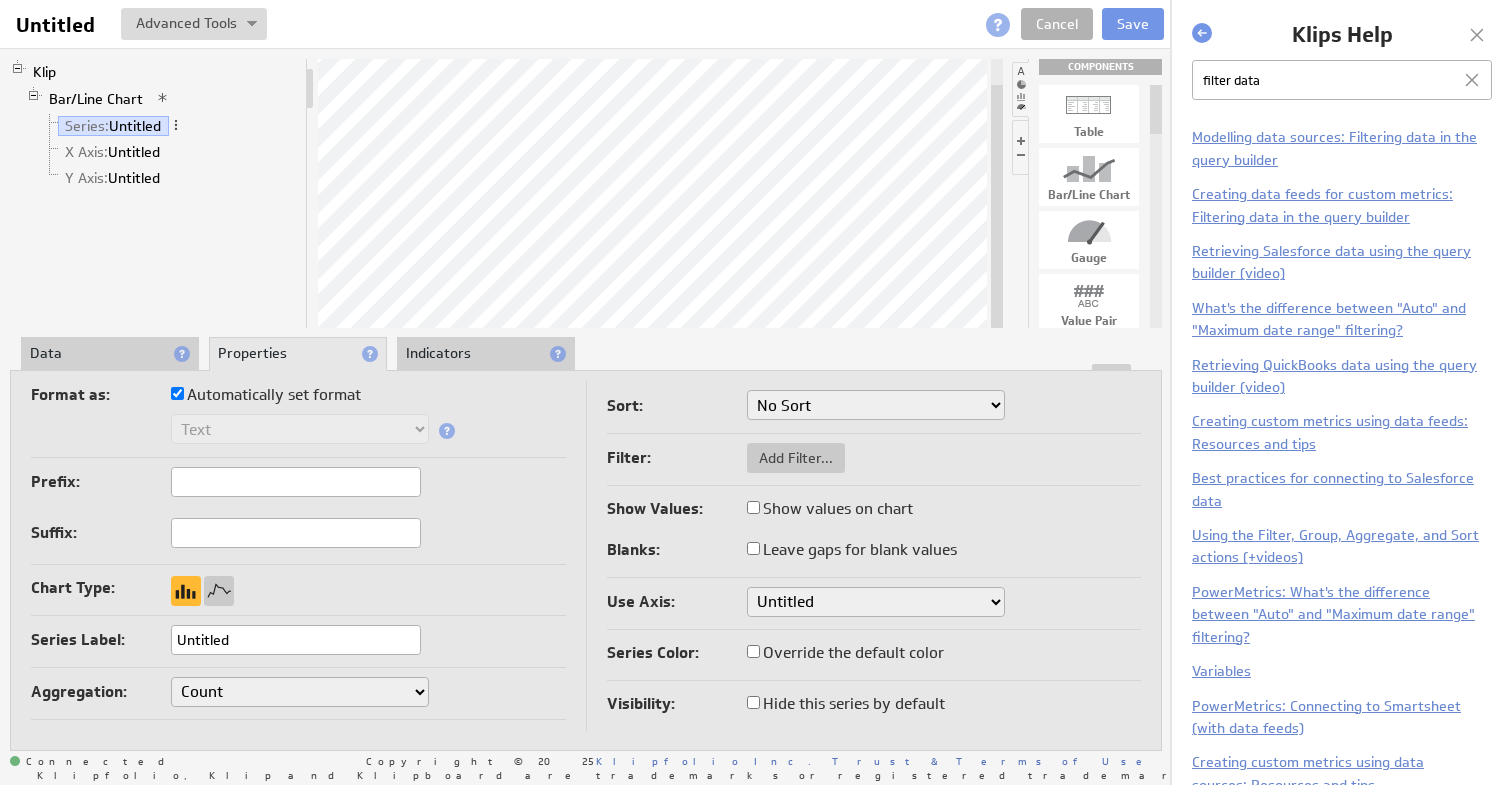click on "Show values on chart" at bounding box center (830, 509) 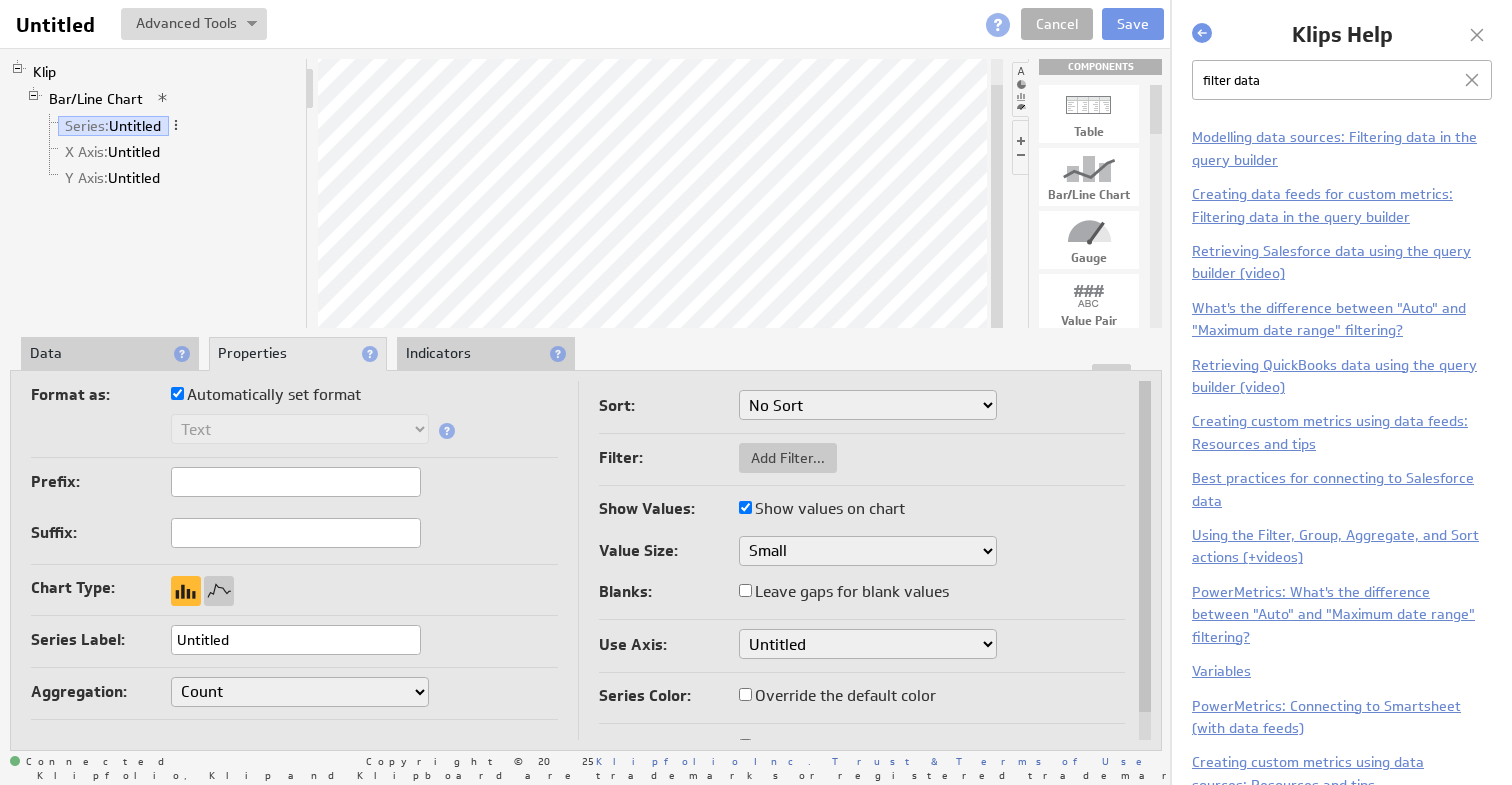 click on "No Sort Lowest to Highest Highest to Lowest" at bounding box center [868, 405] 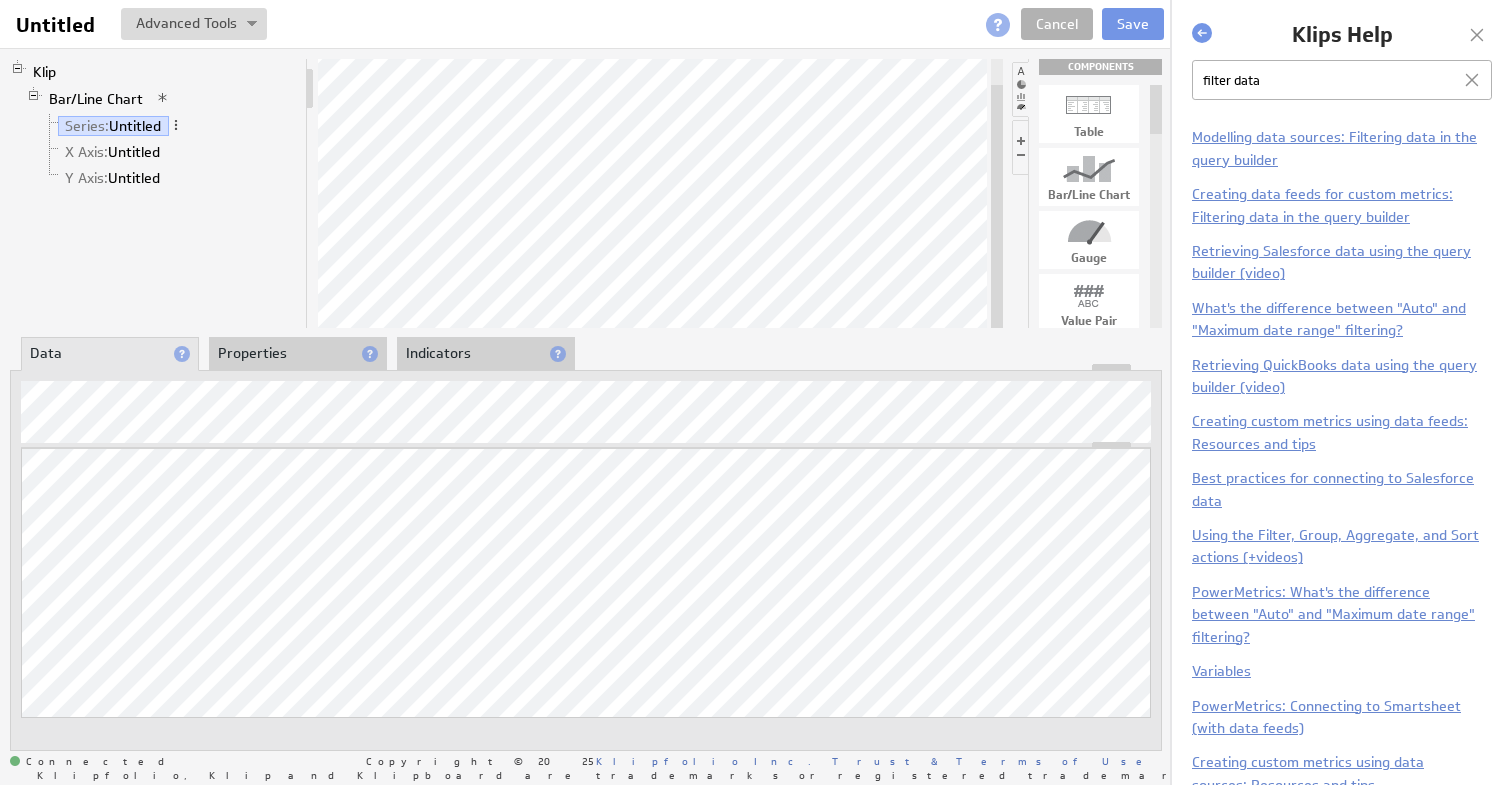 click on "Properties" at bounding box center (298, 354) 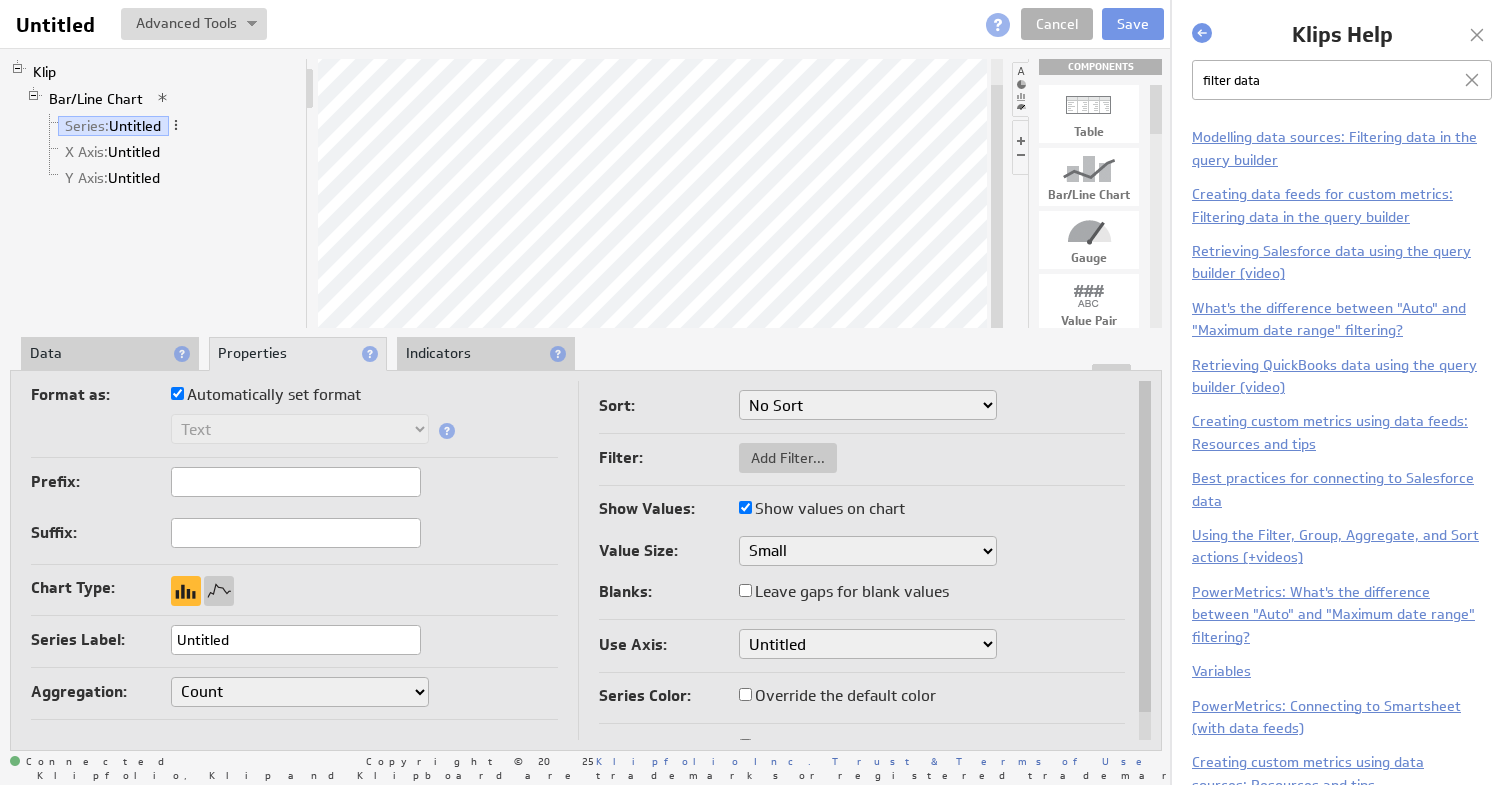 click on "Count Count Distinct" at bounding box center [300, 692] 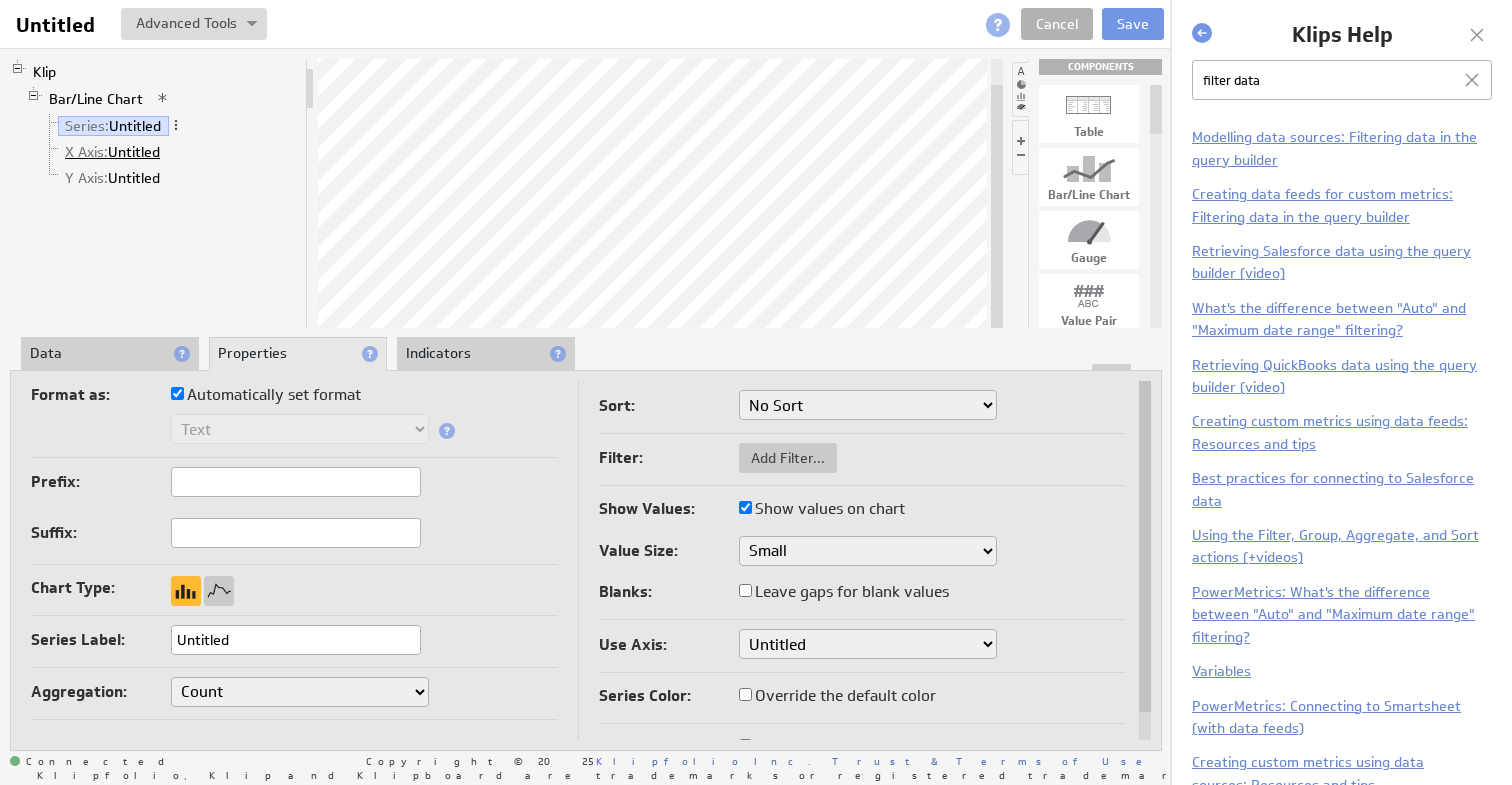 click on "X Axis:  Untitled" at bounding box center (113, 152) 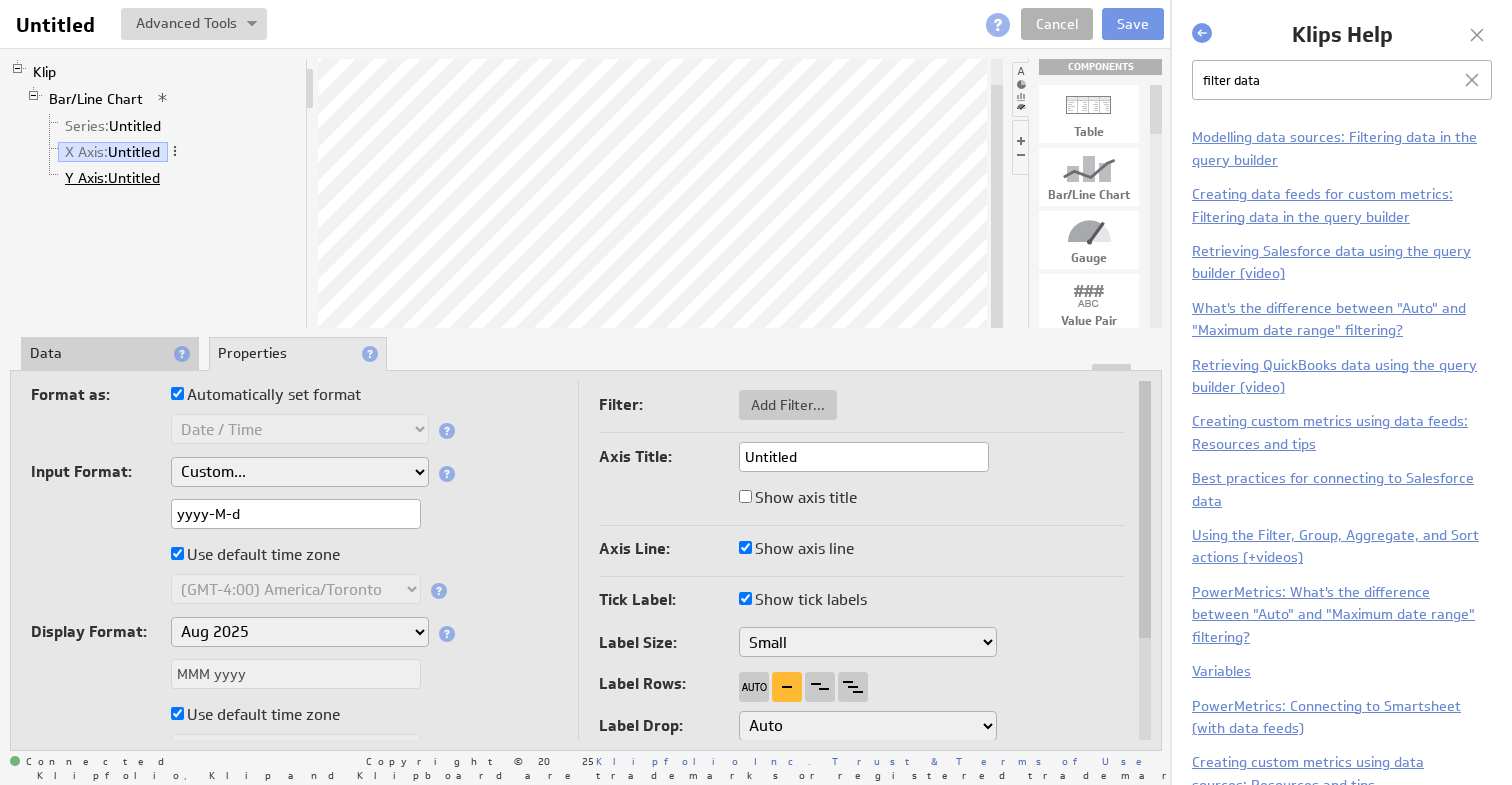click on "Y Axis:" at bounding box center [86, 178] 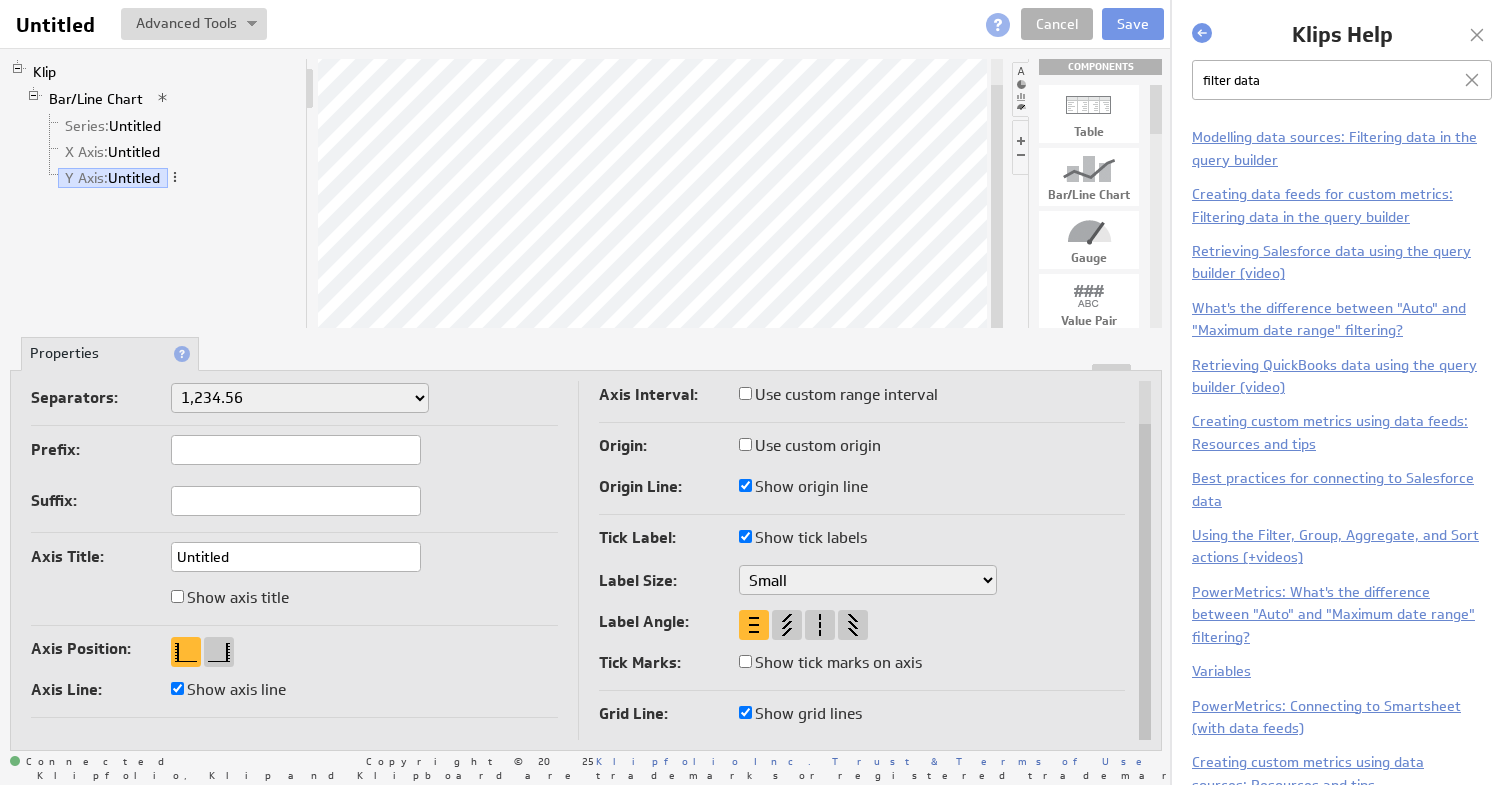 click on "Show axis title" at bounding box center [230, 598] 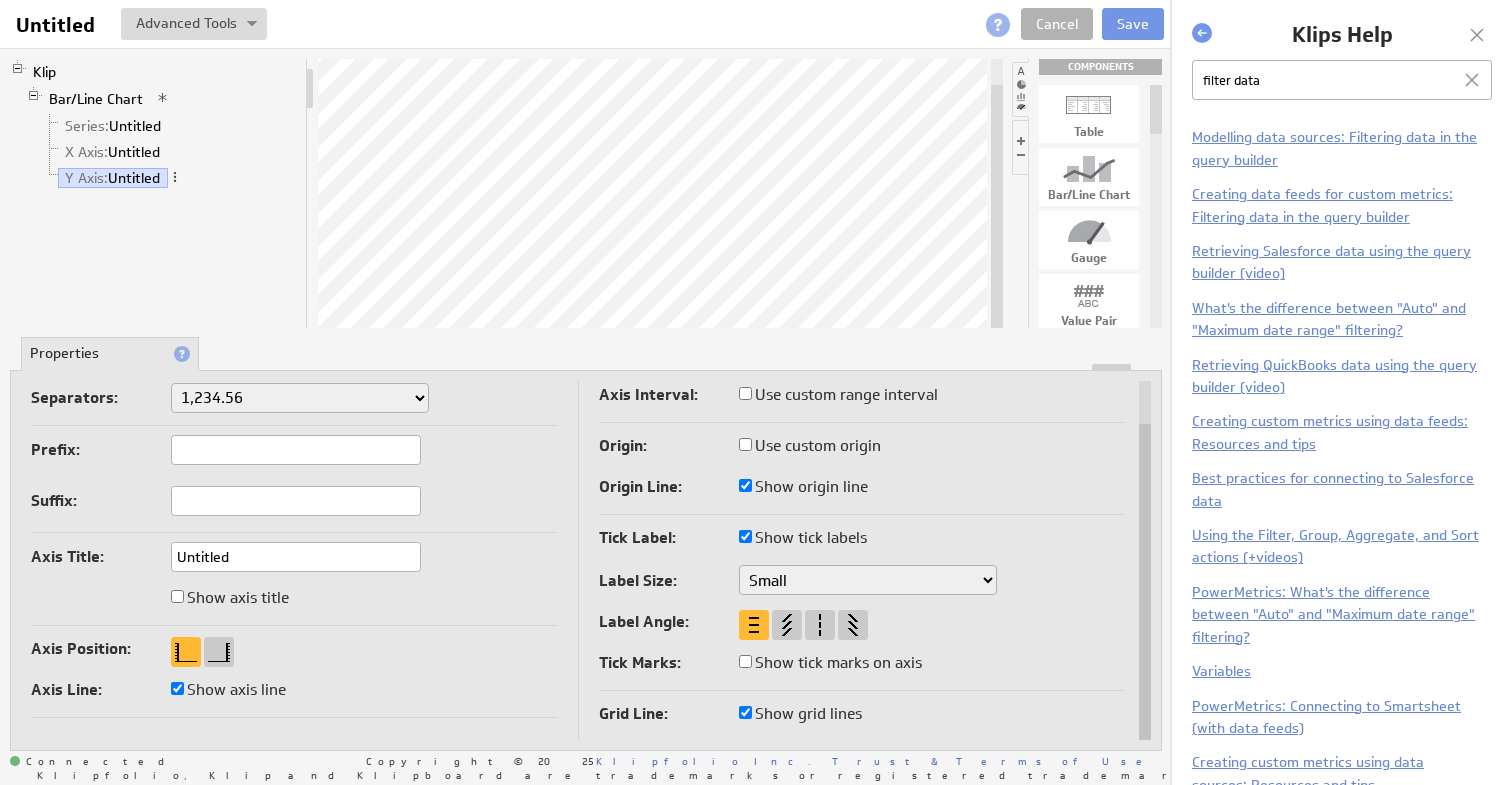 click on "Show axis title" at bounding box center (177, 596) 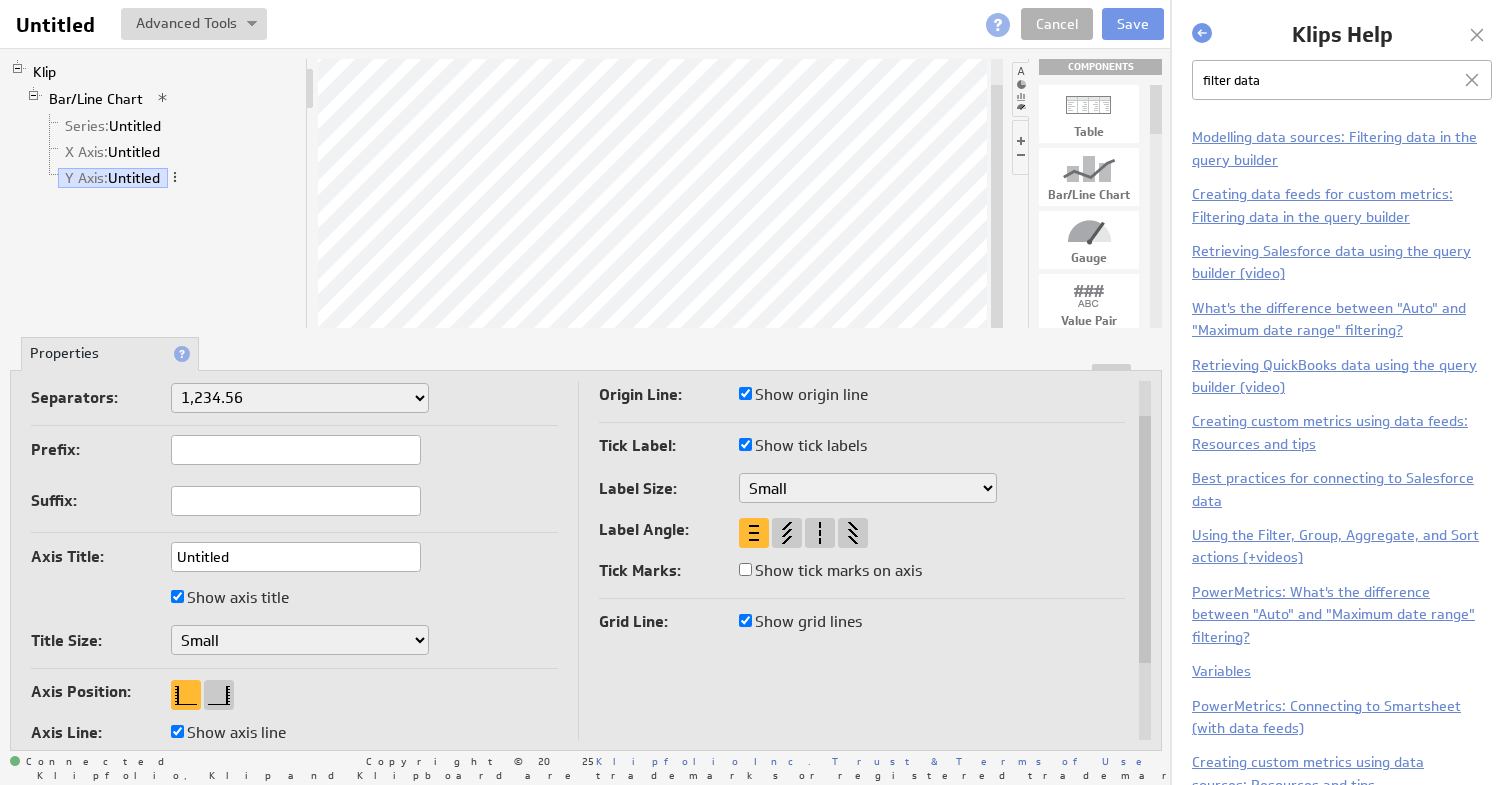 click on "Show axis title" at bounding box center [230, 598] 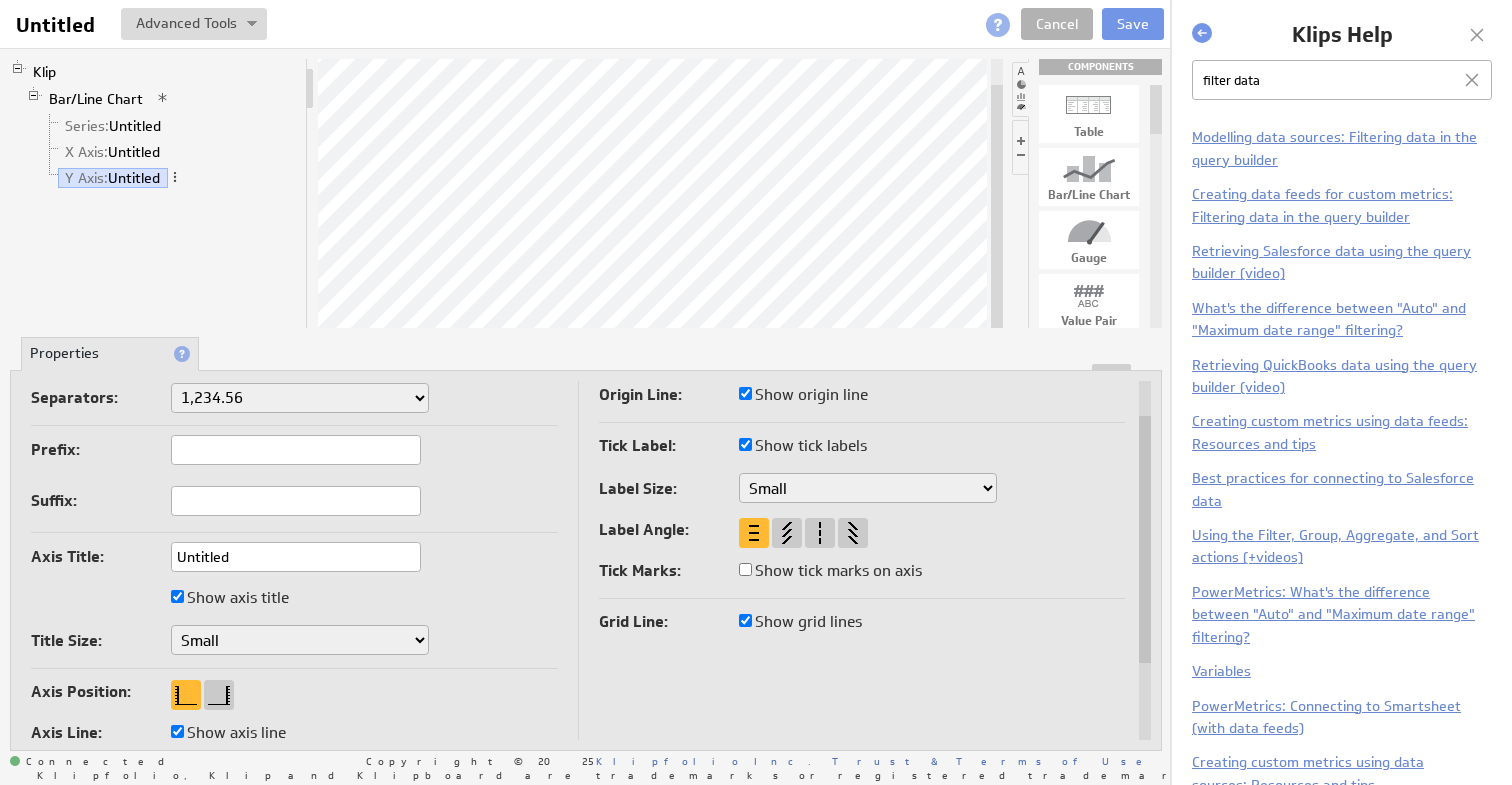 click on "Show axis title" at bounding box center [177, 596] 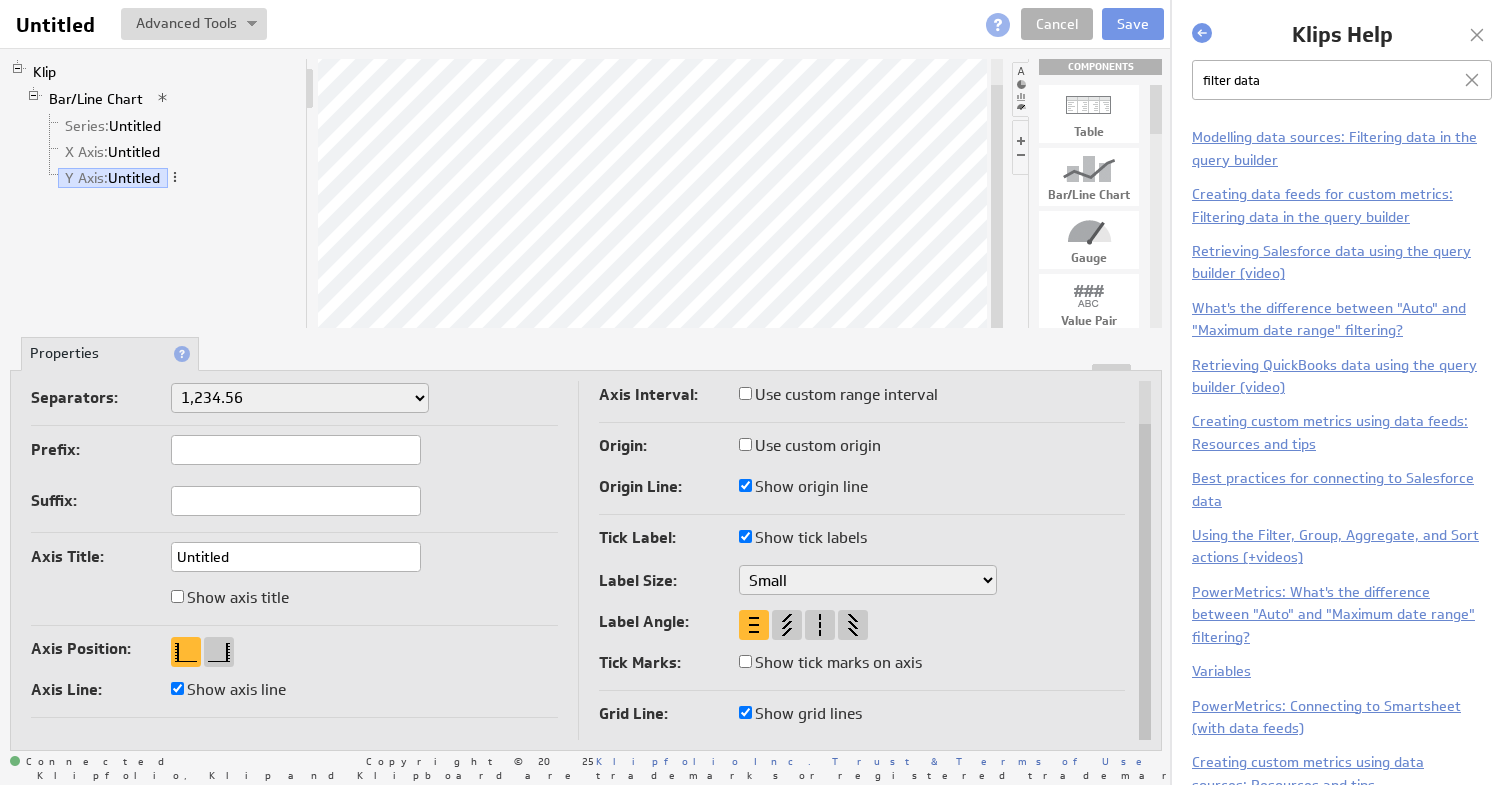 click on "1,234.56 1.234,56 1'234.56 1,234/56 1 234,56 1 234-56 1 234.56 1234.56" at bounding box center (300, 398) 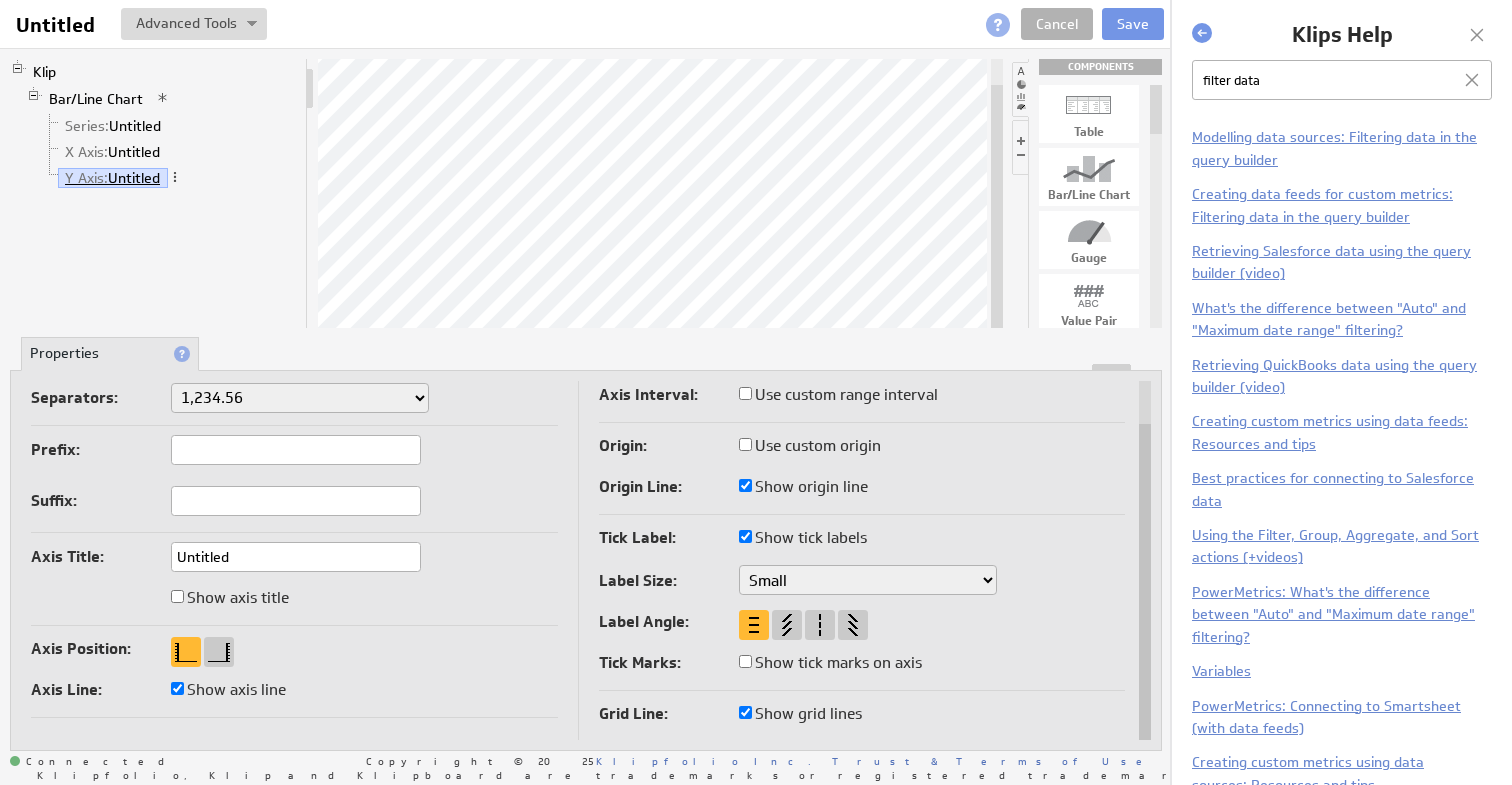 click on "Y Axis:  Untitled" at bounding box center (113, 178) 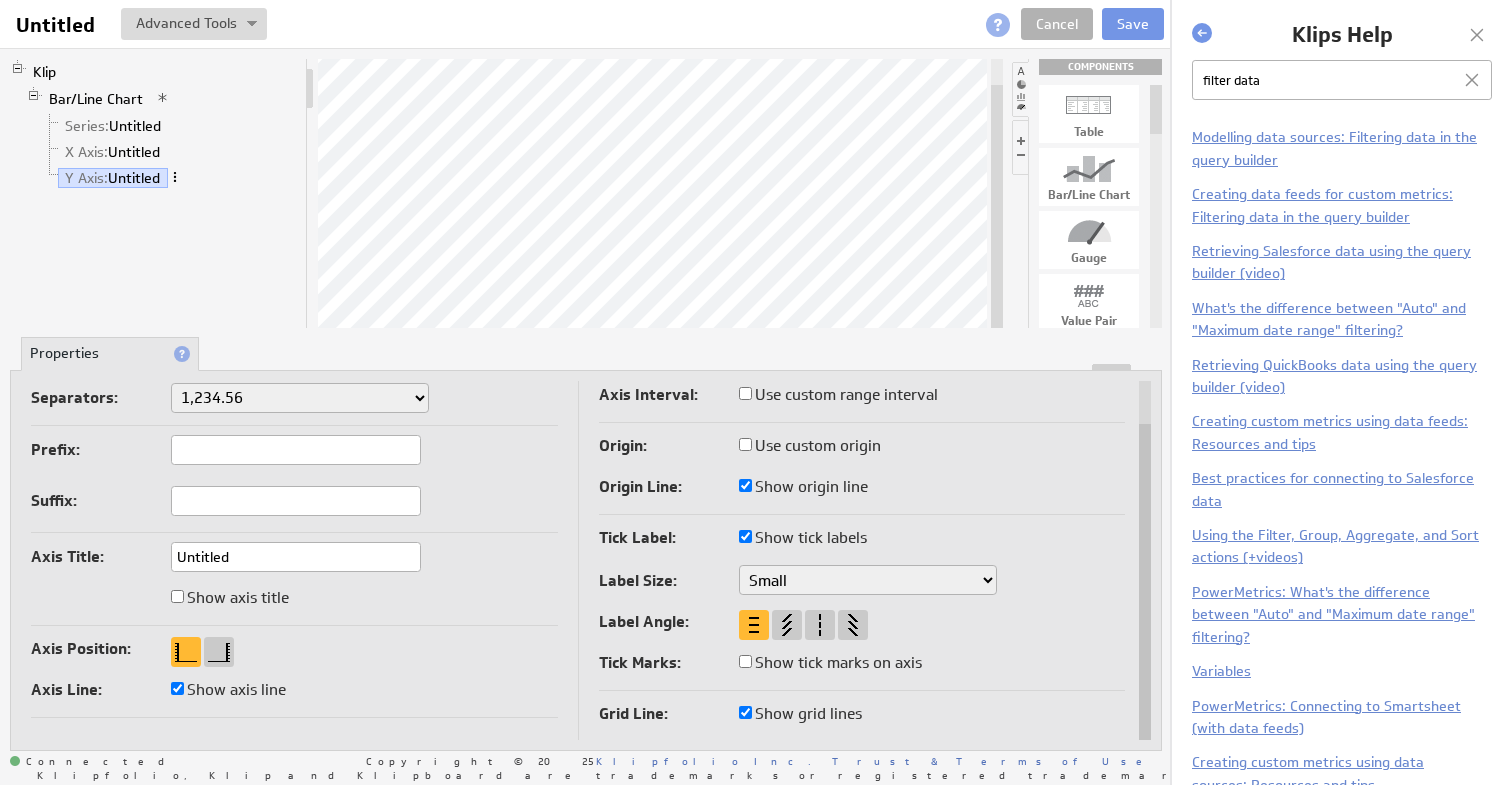 click at bounding box center (175, 177) 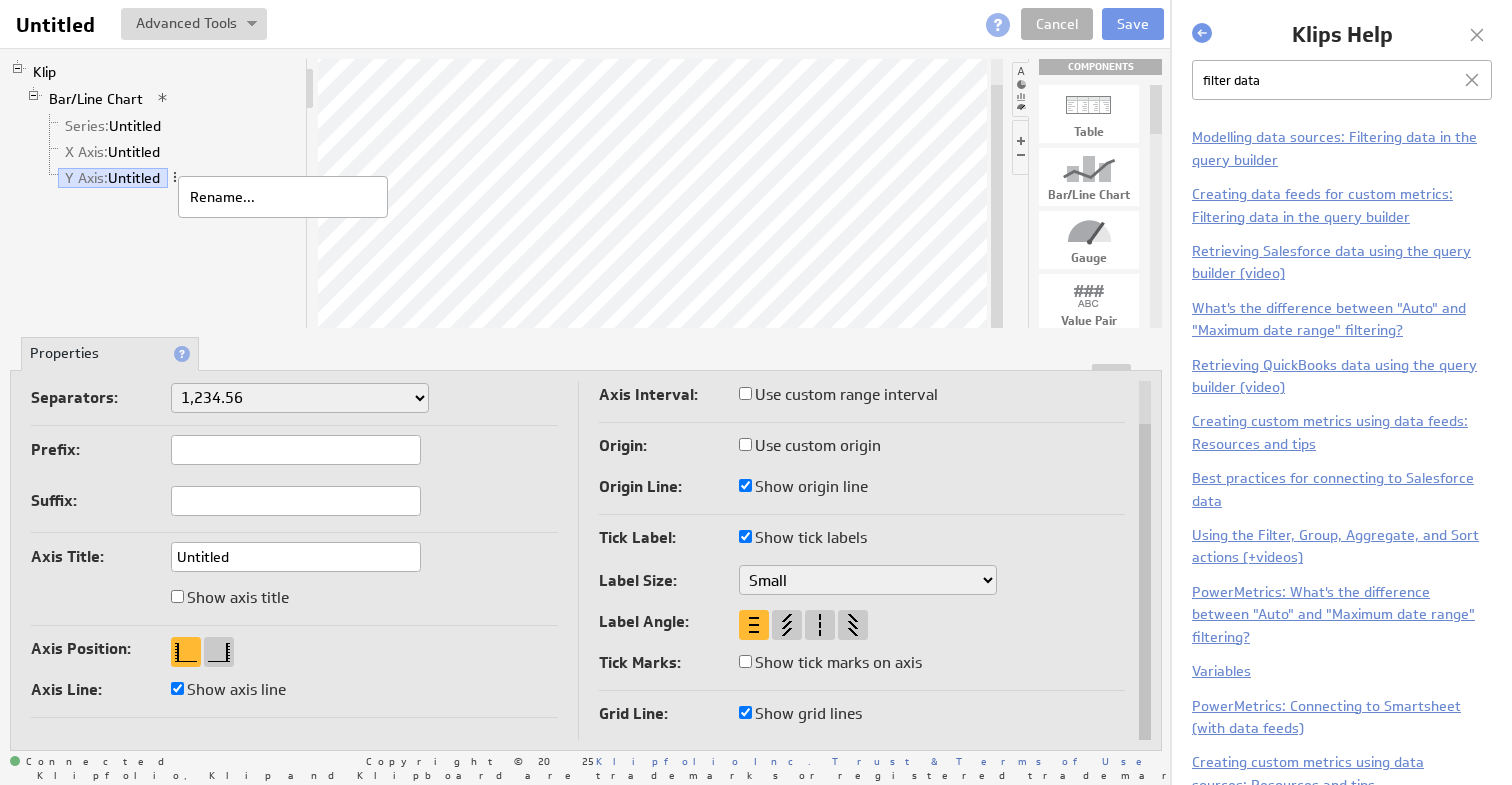 click on "Klip Bar/Line Chart Series:  Untitled X Axis:  Untitled Y Axis:  Untitled" at bounding box center [159, 193] 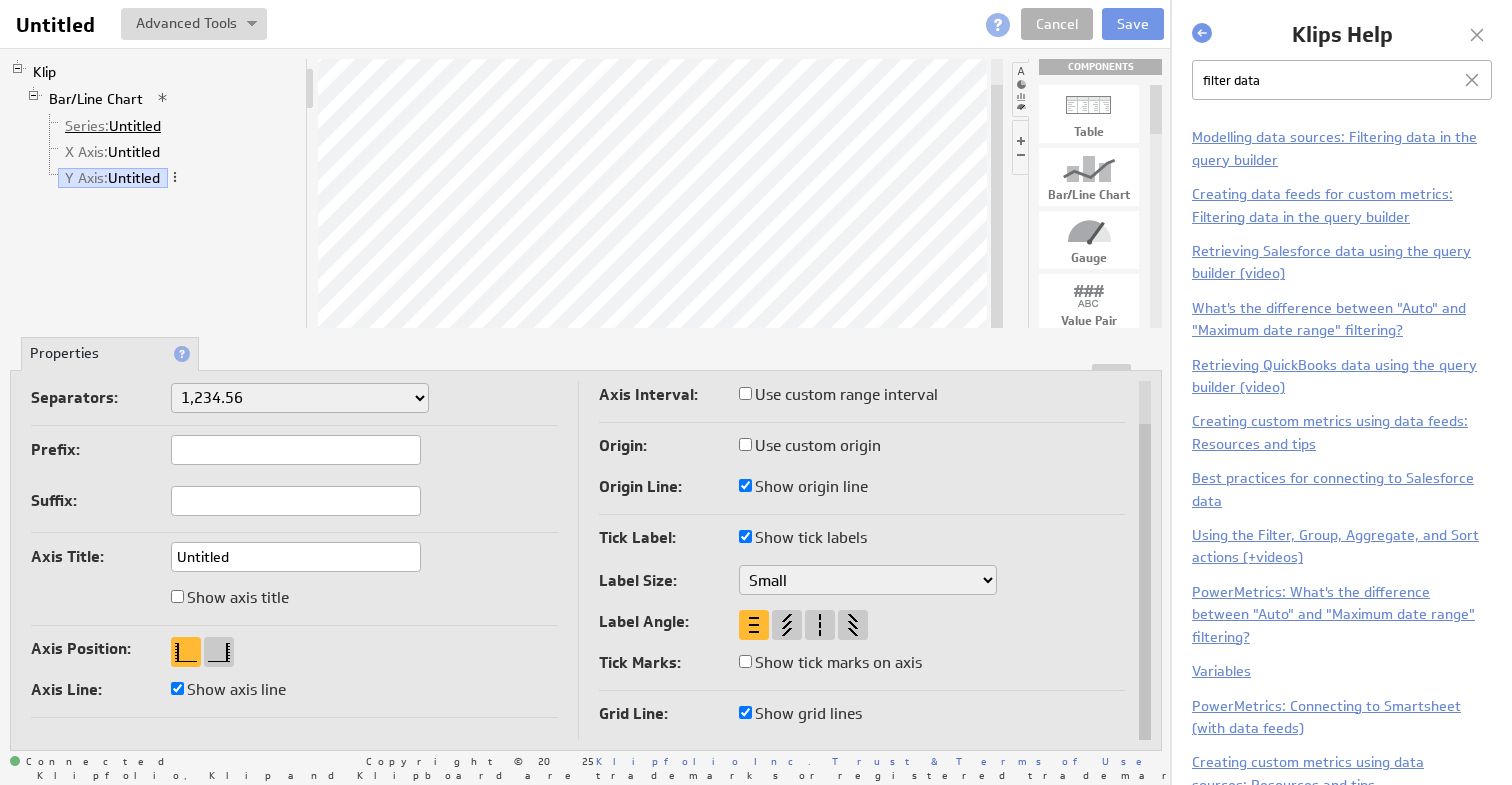 click on "Series:  Untitled" at bounding box center (113, 126) 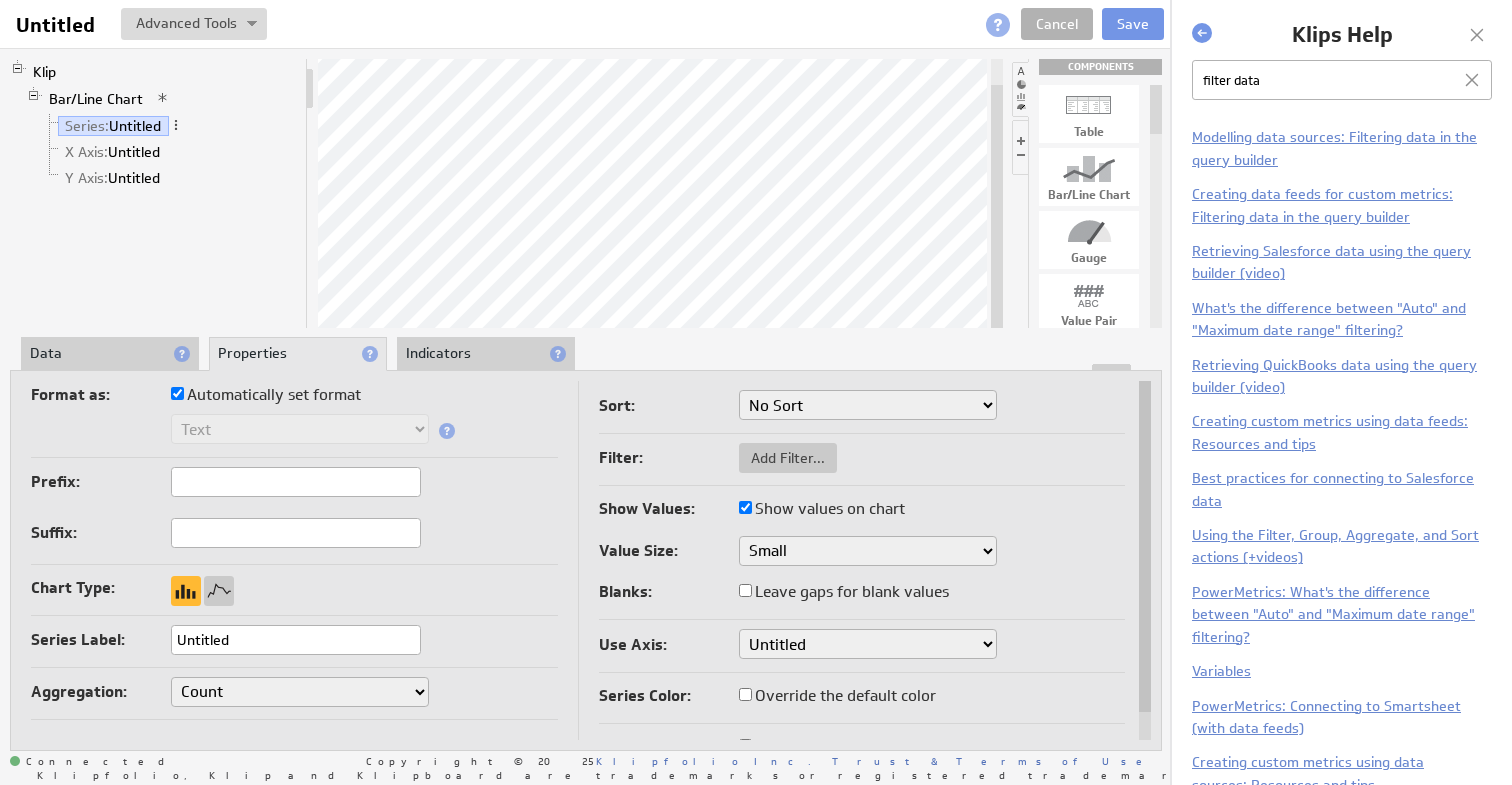 click on "Data" at bounding box center (110, 354) 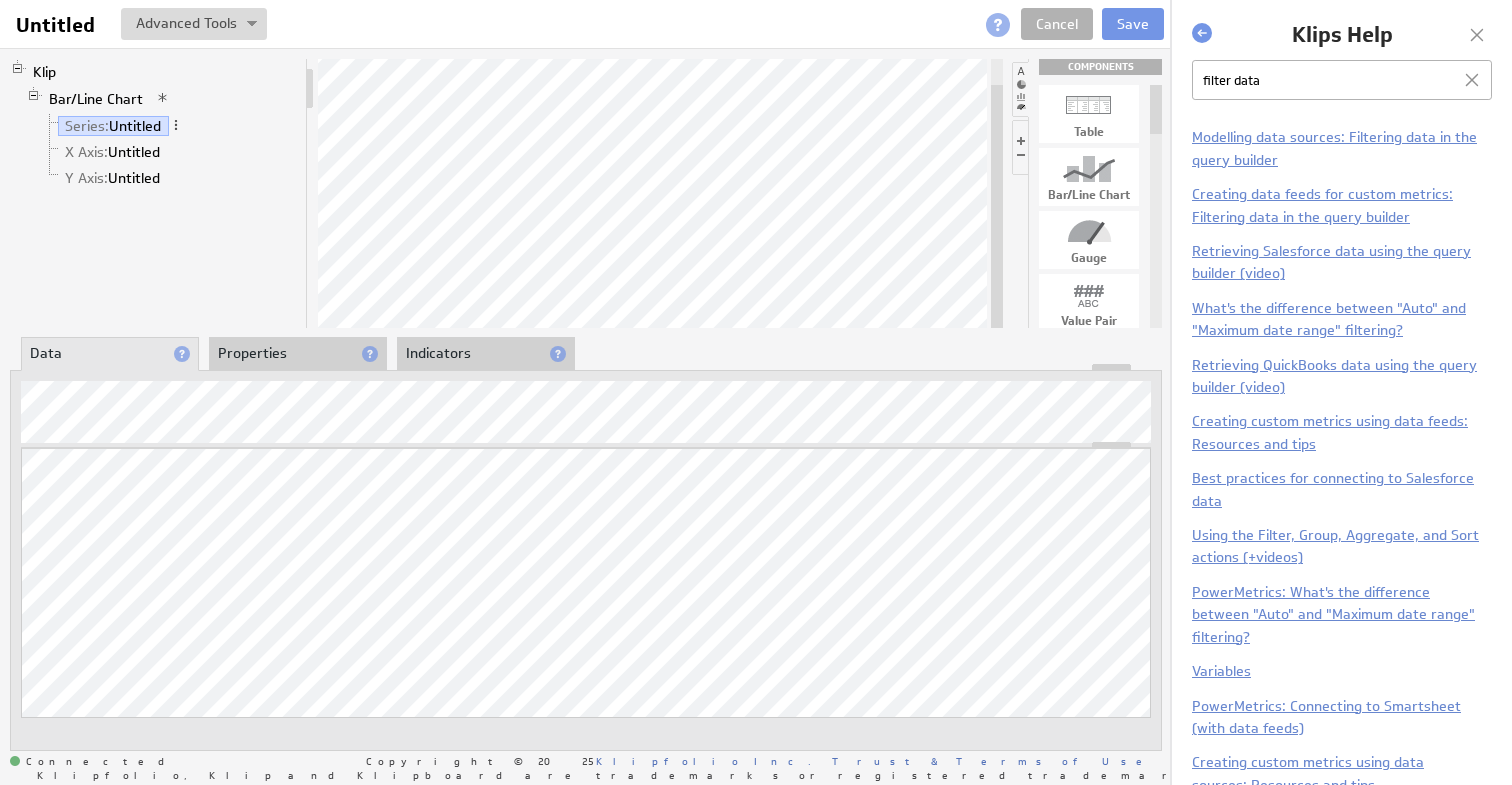 click on "Properties" at bounding box center [298, 354] 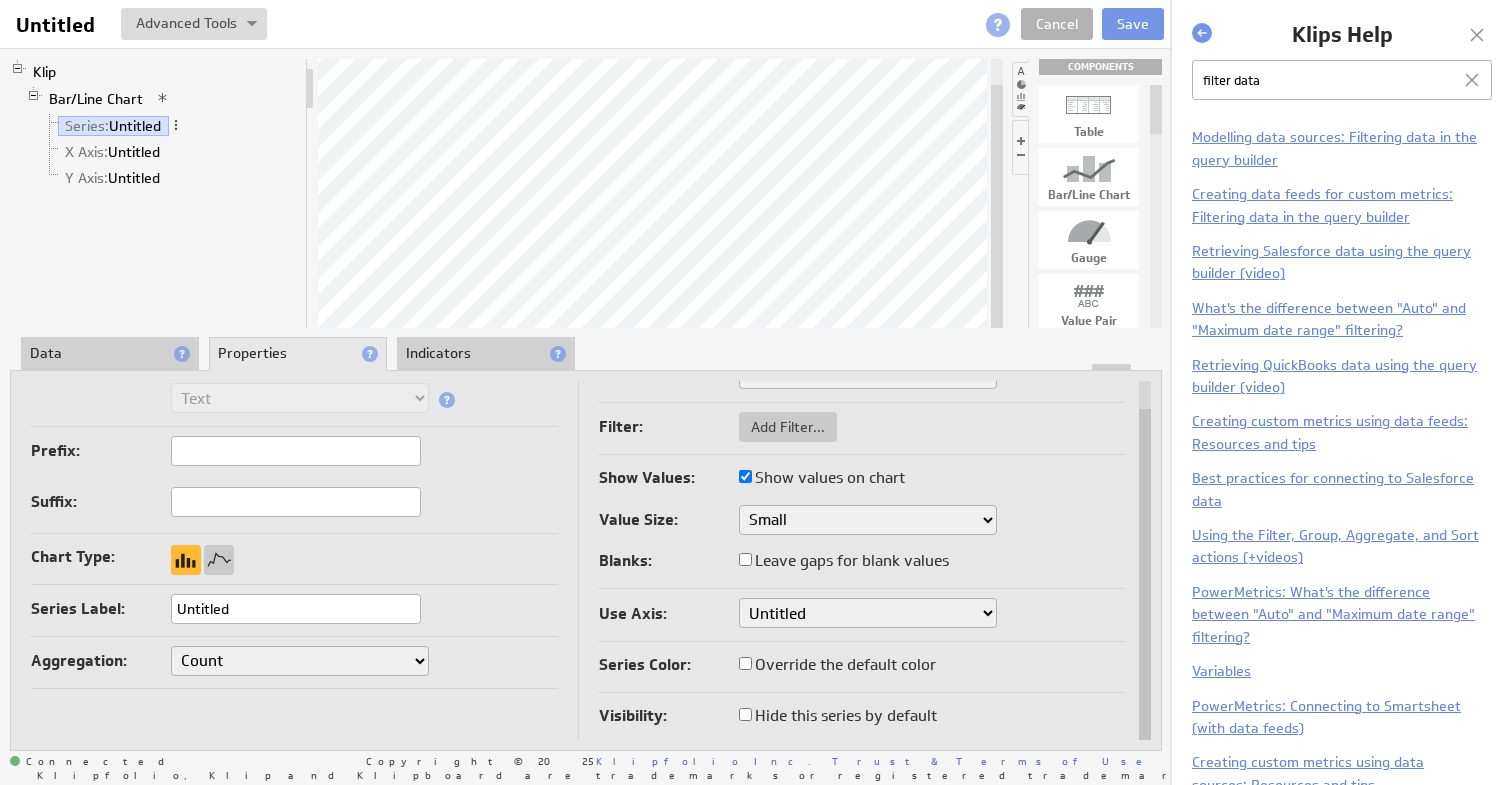 click on "Data" at bounding box center (110, 354) 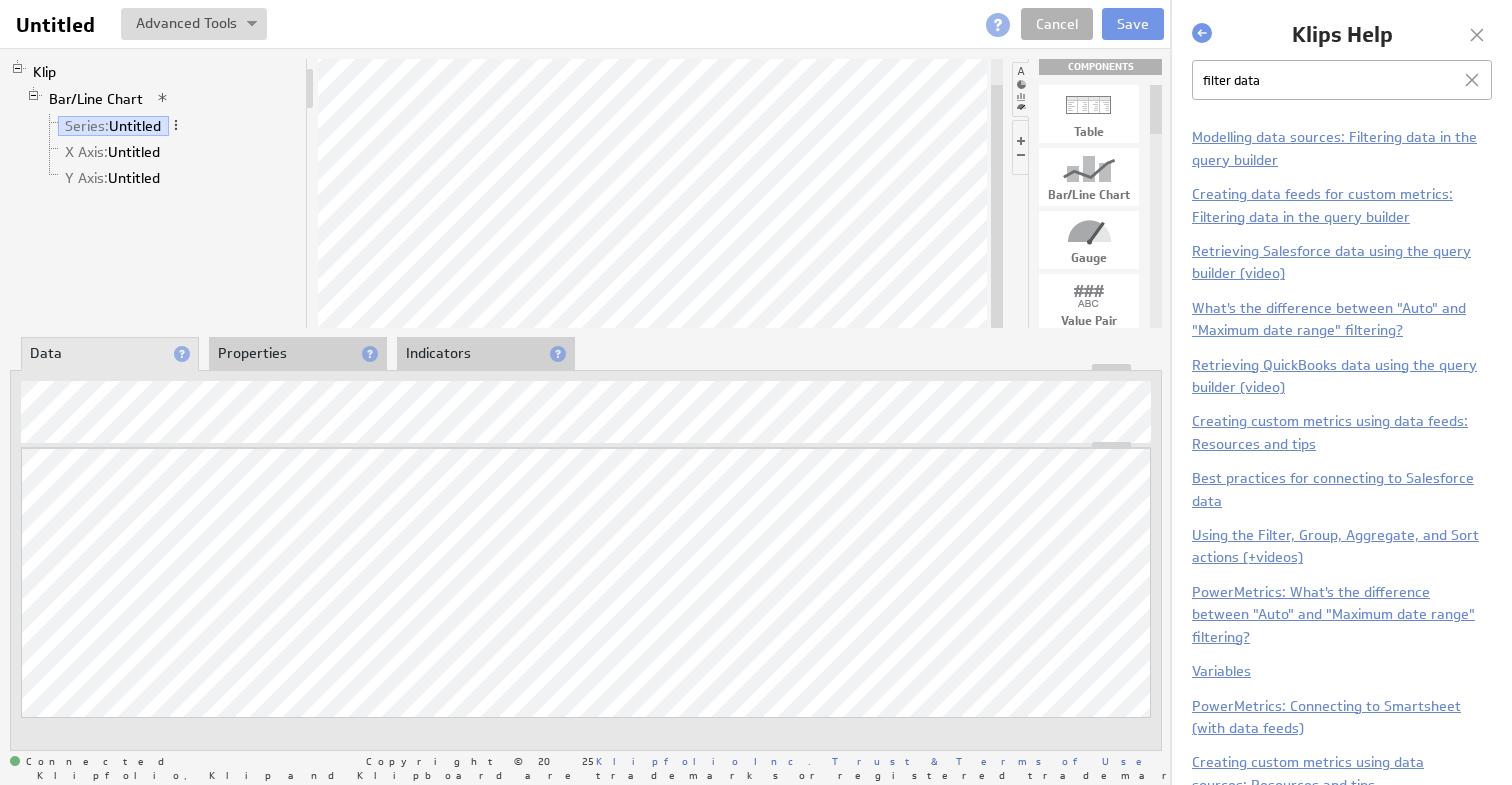 click on "Properties" at bounding box center (298, 354) 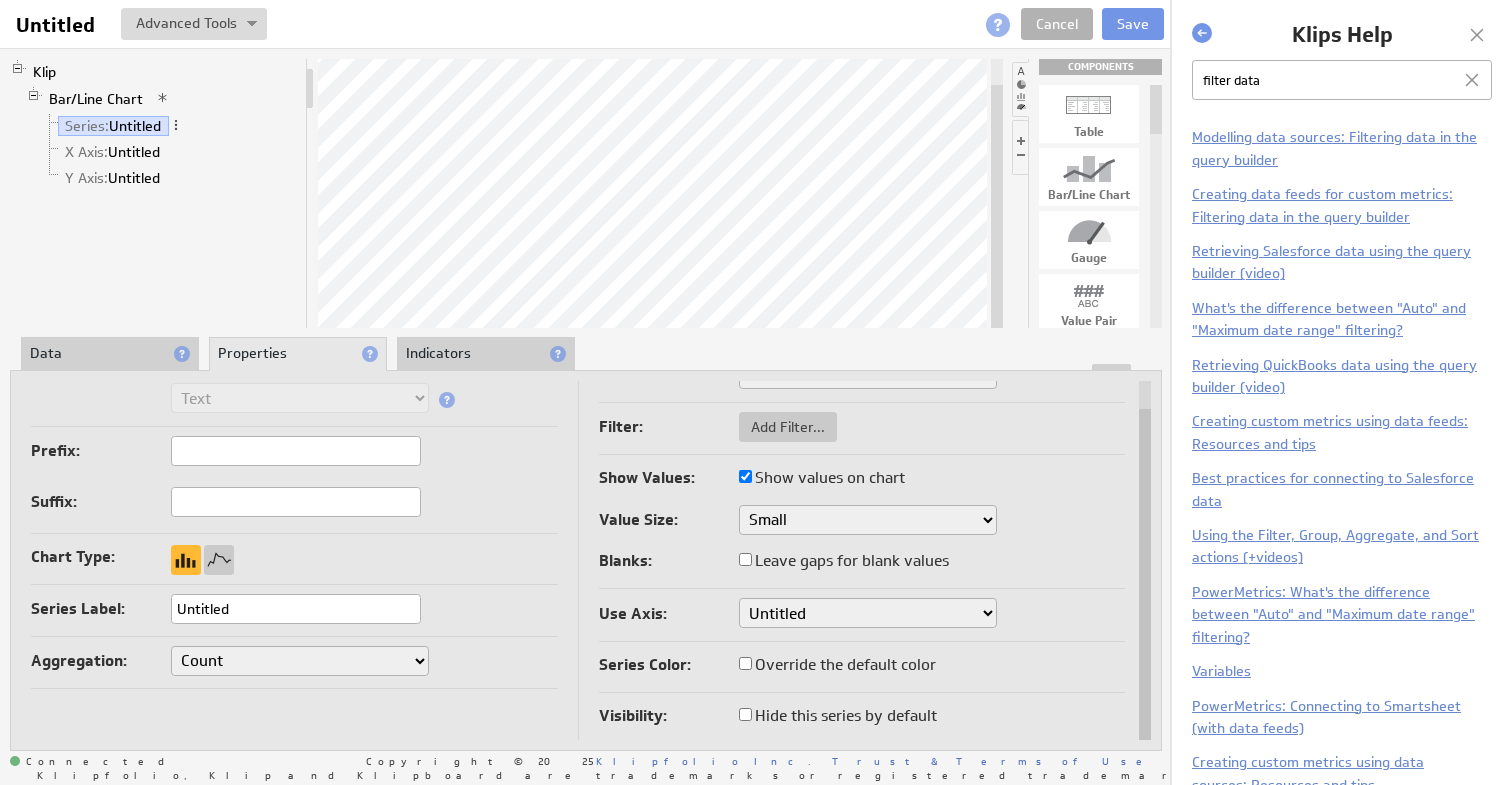 click on "Indicators" at bounding box center [486, 354] 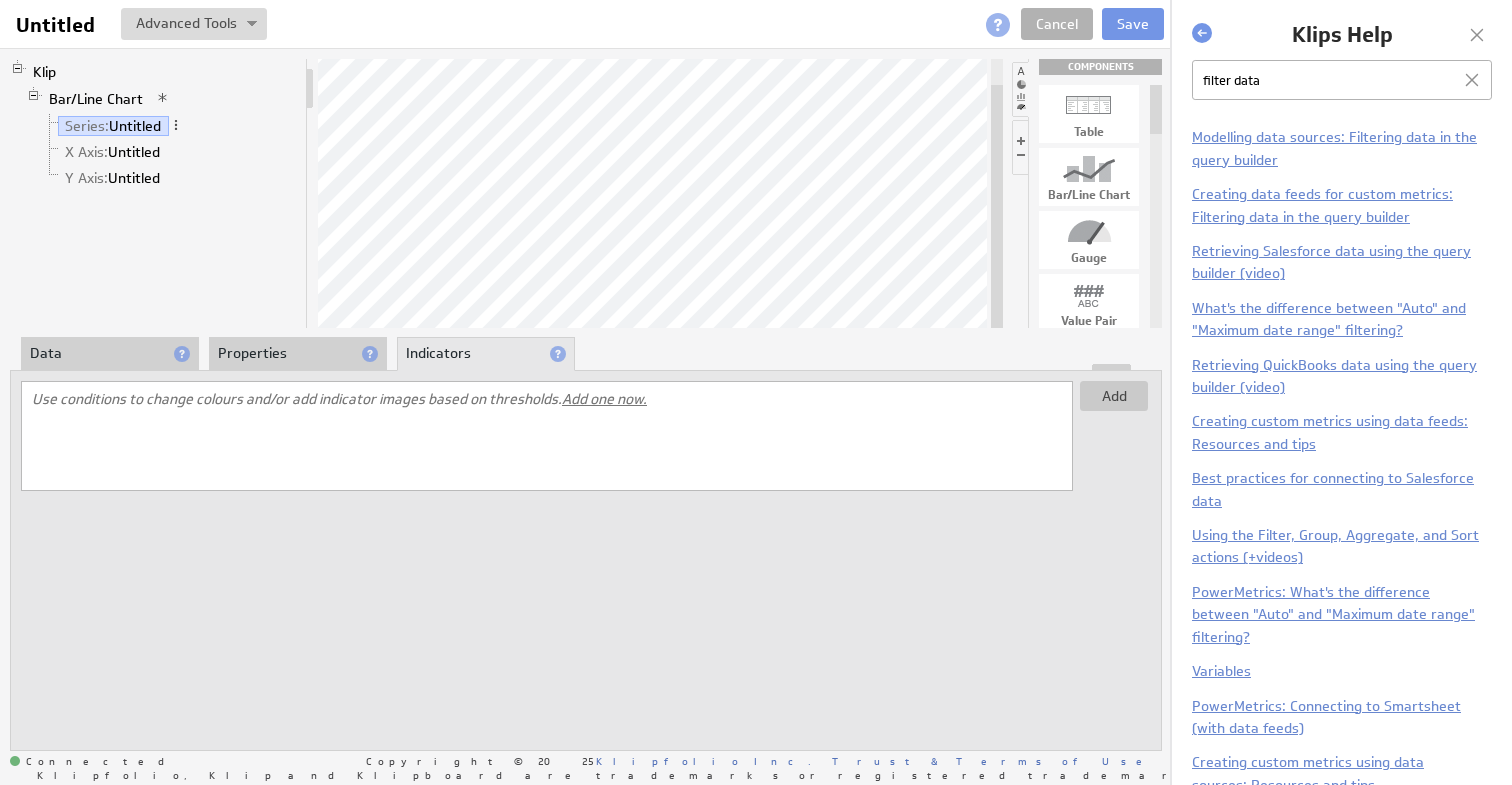 click on "Properties" at bounding box center [298, 354] 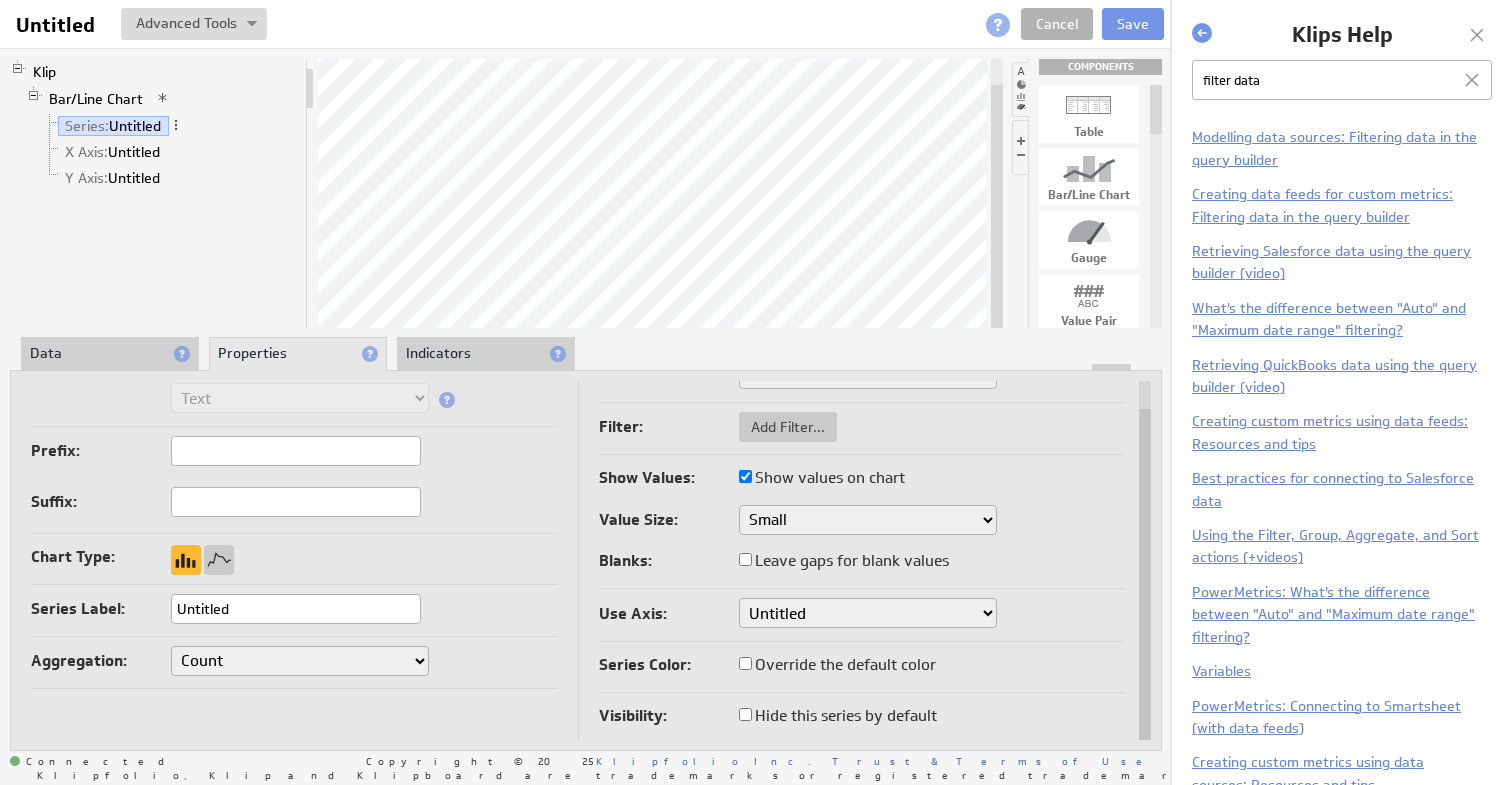 click on "Untitled" at bounding box center [868, 613] 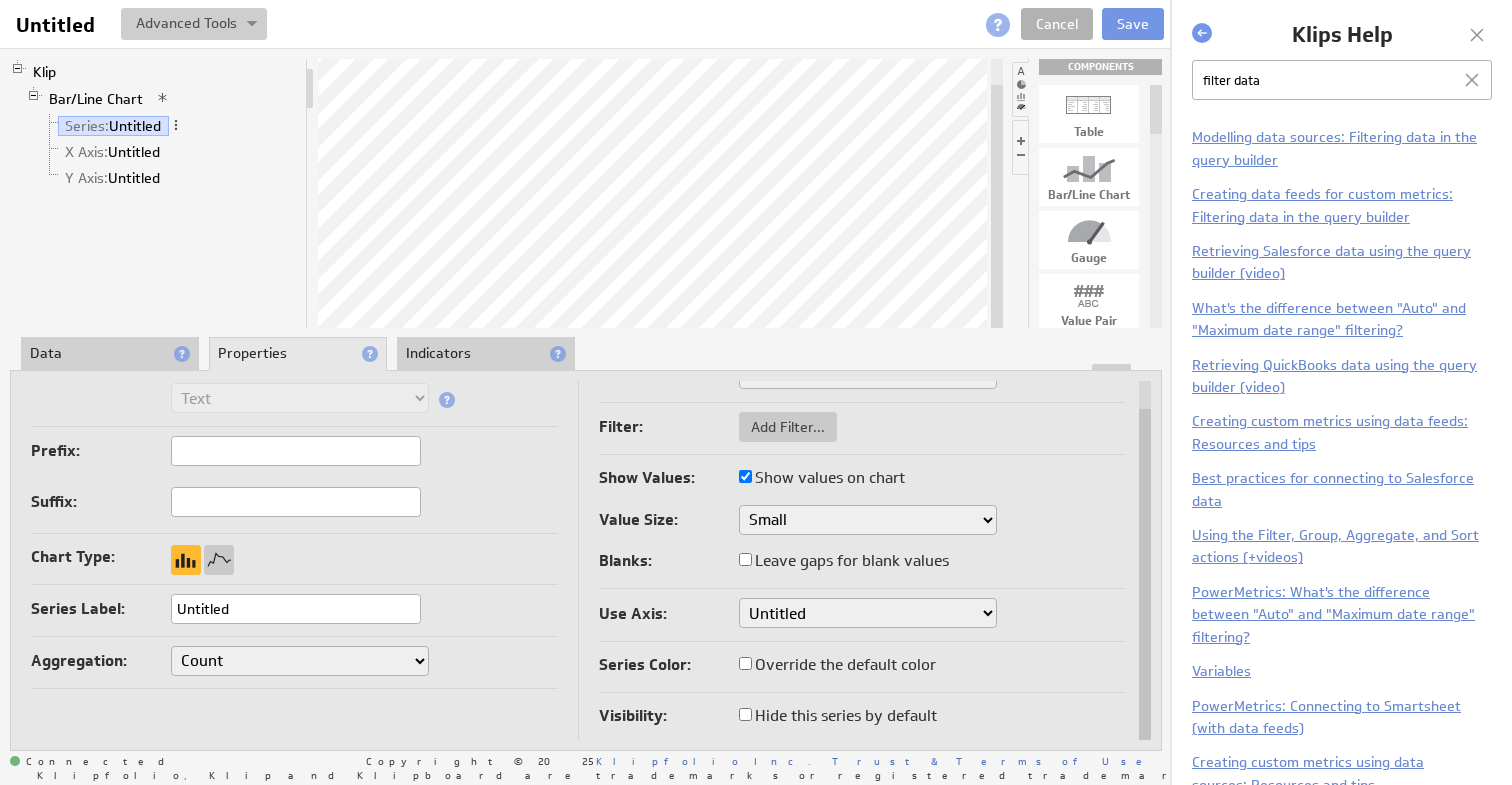 click at bounding box center [194, 24] 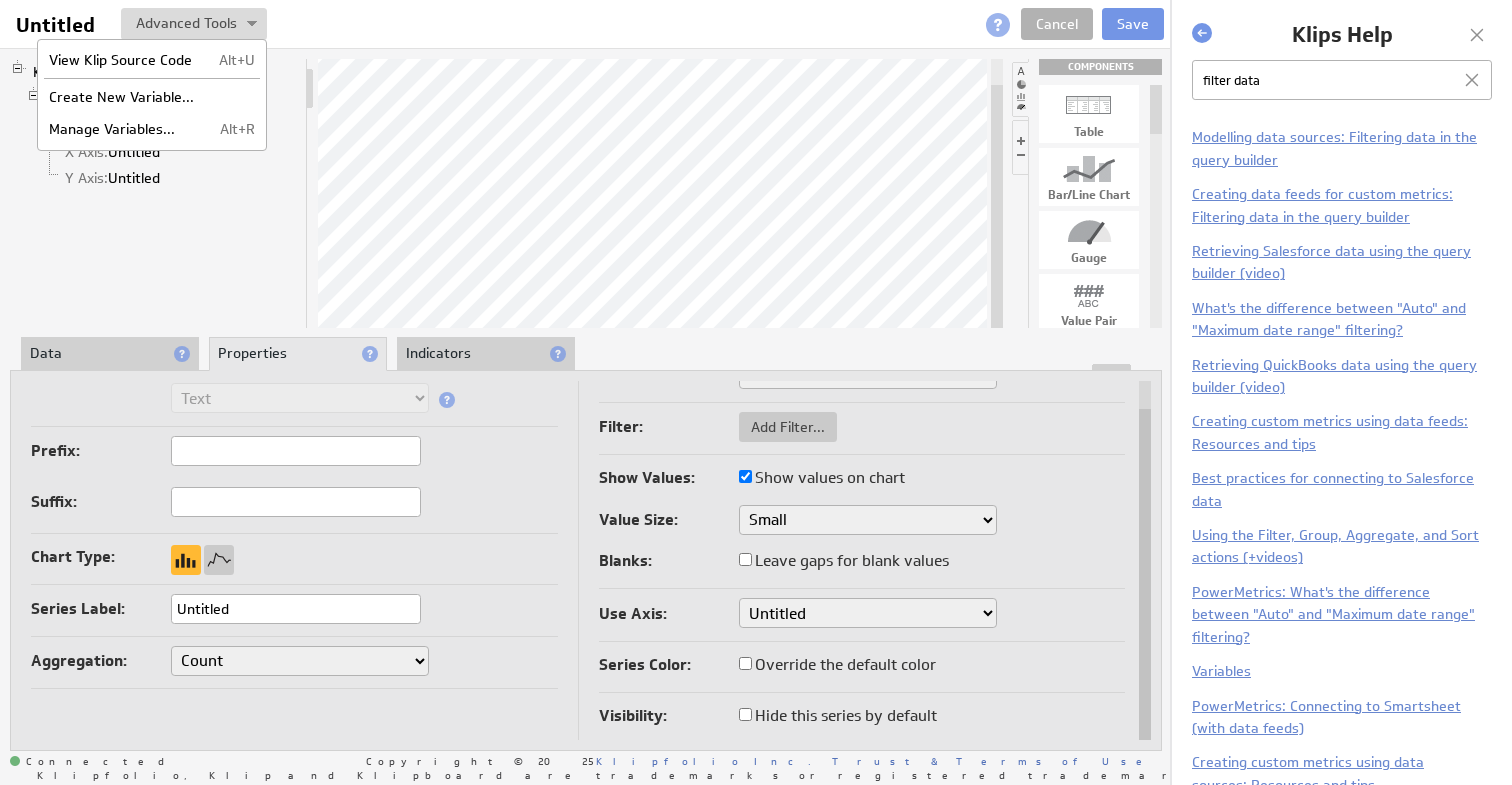 click at bounding box center [526, 24] 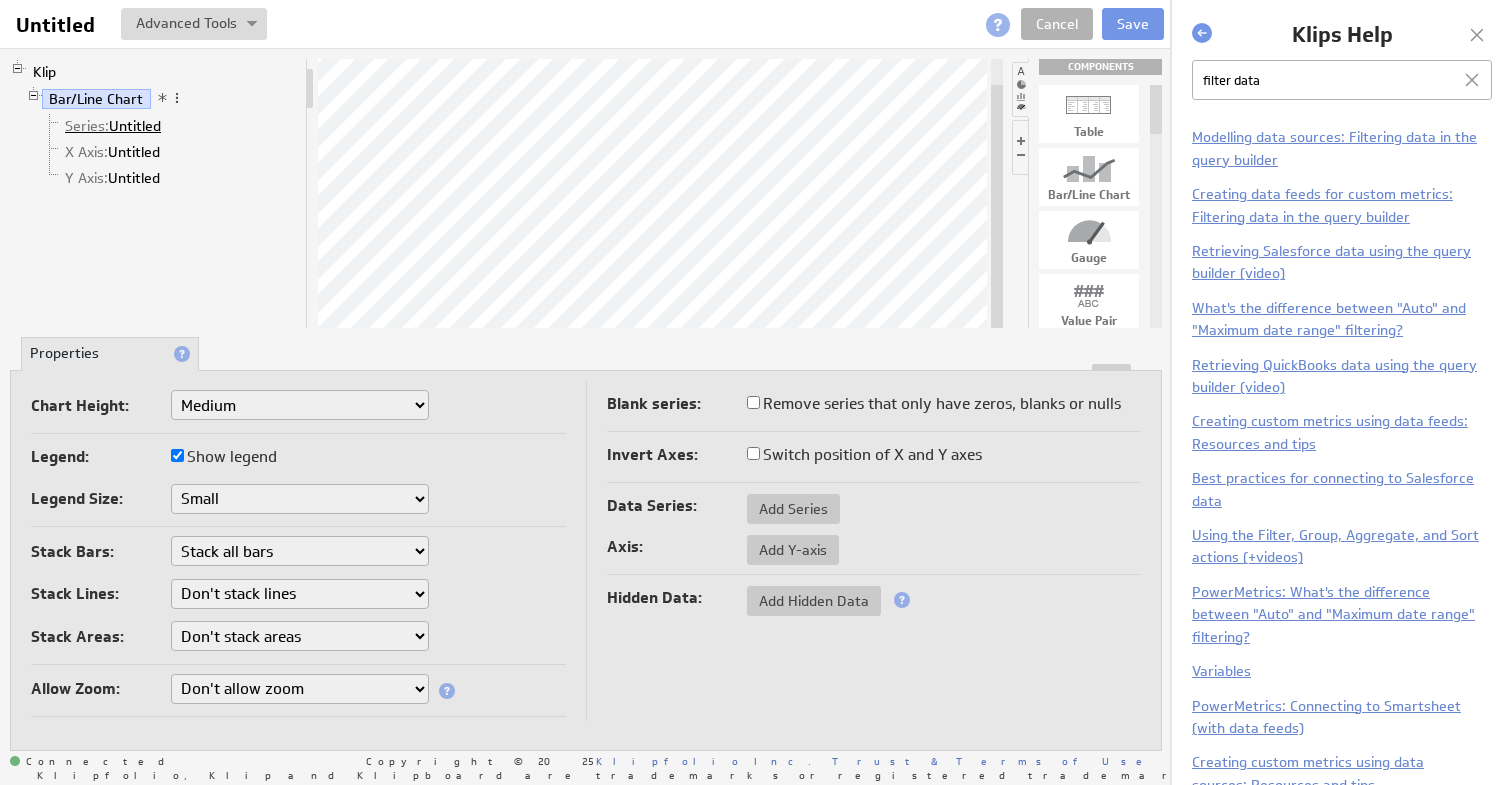 click on "Series:  Untitled" at bounding box center [113, 126] 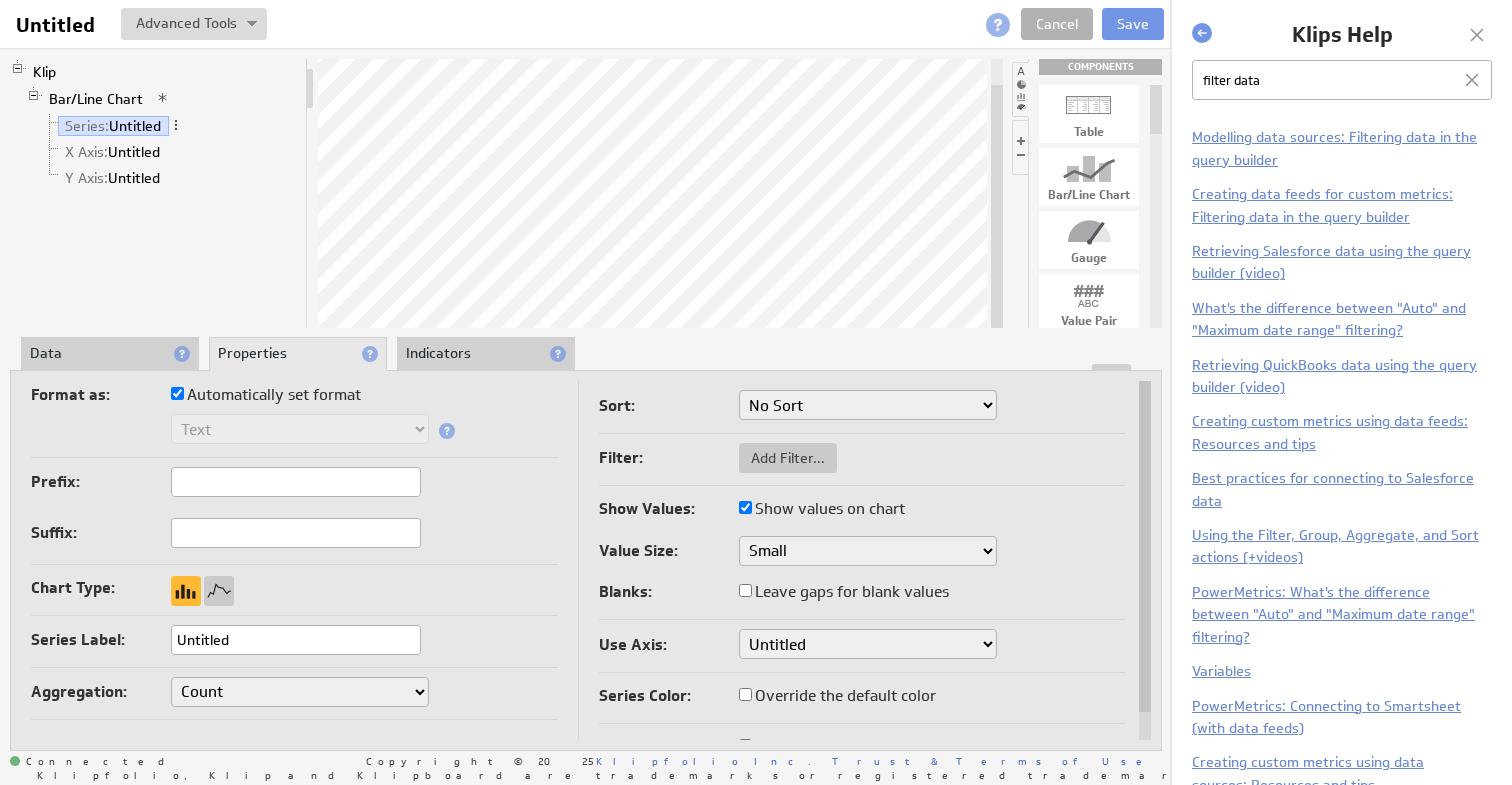 drag, startPoint x: 248, startPoint y: 637, endPoint x: 91, endPoint y: 637, distance: 157 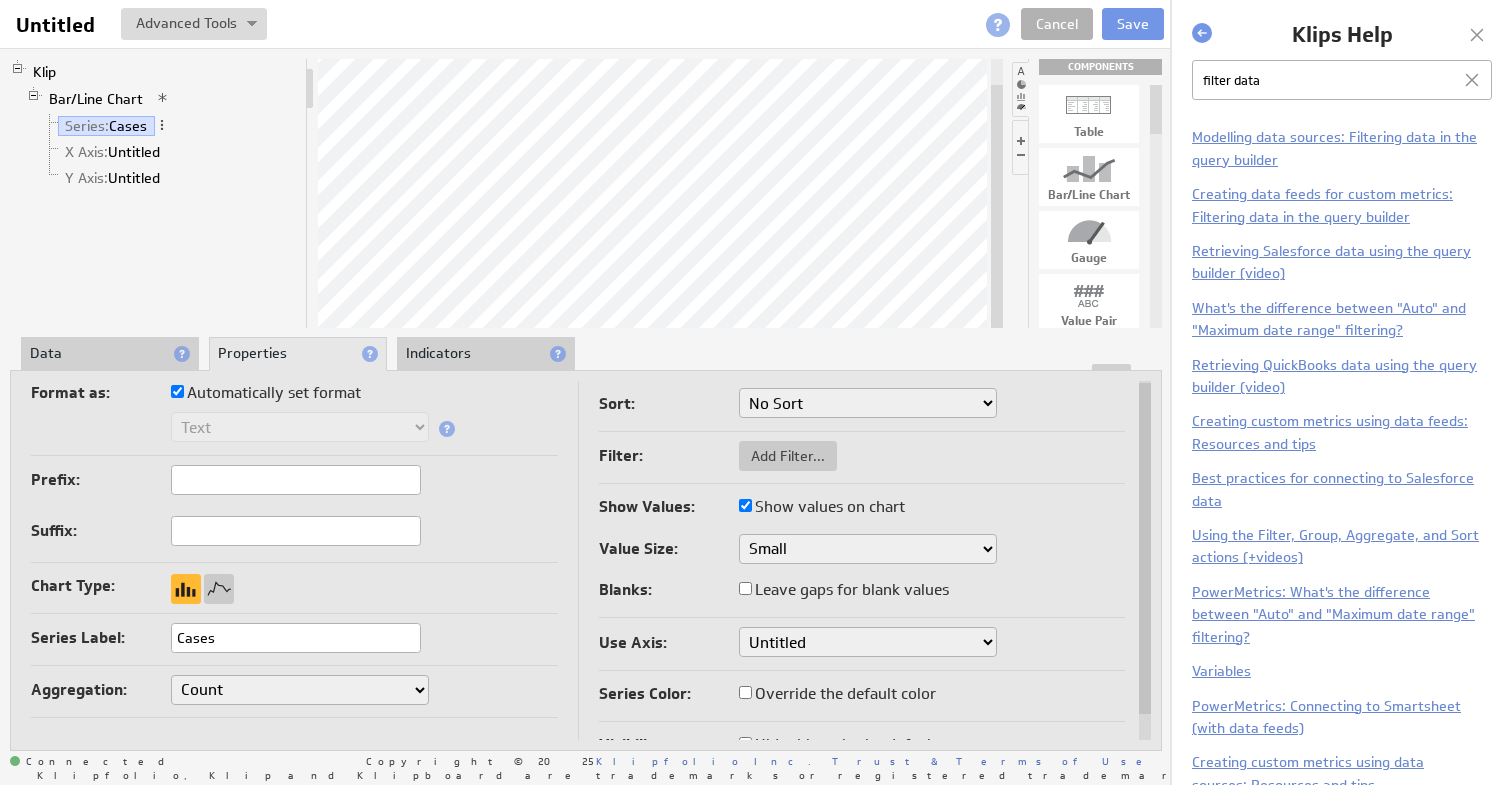 type on "Cases" 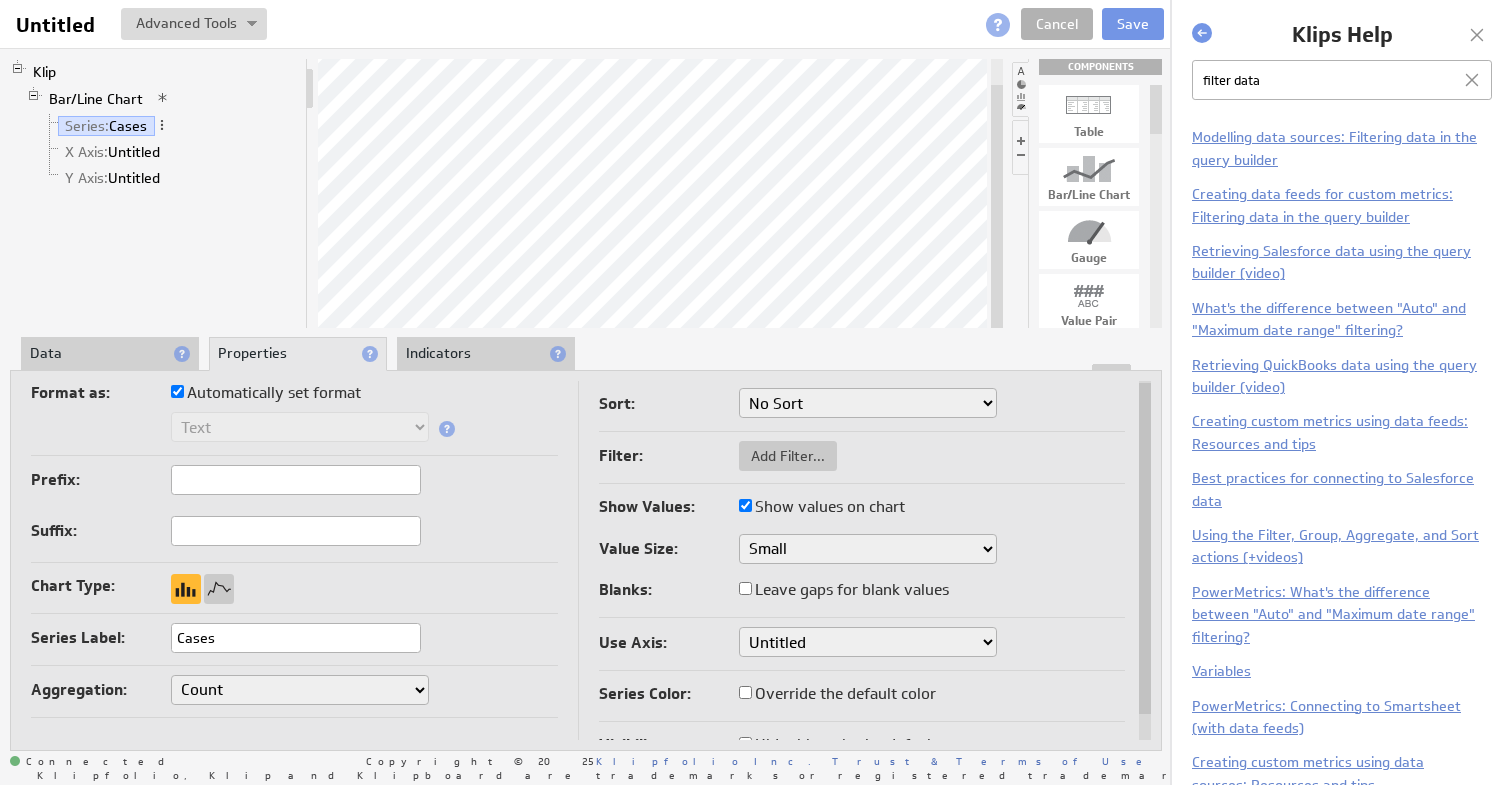 click on "Chart Type:" at bounding box center (294, 593) 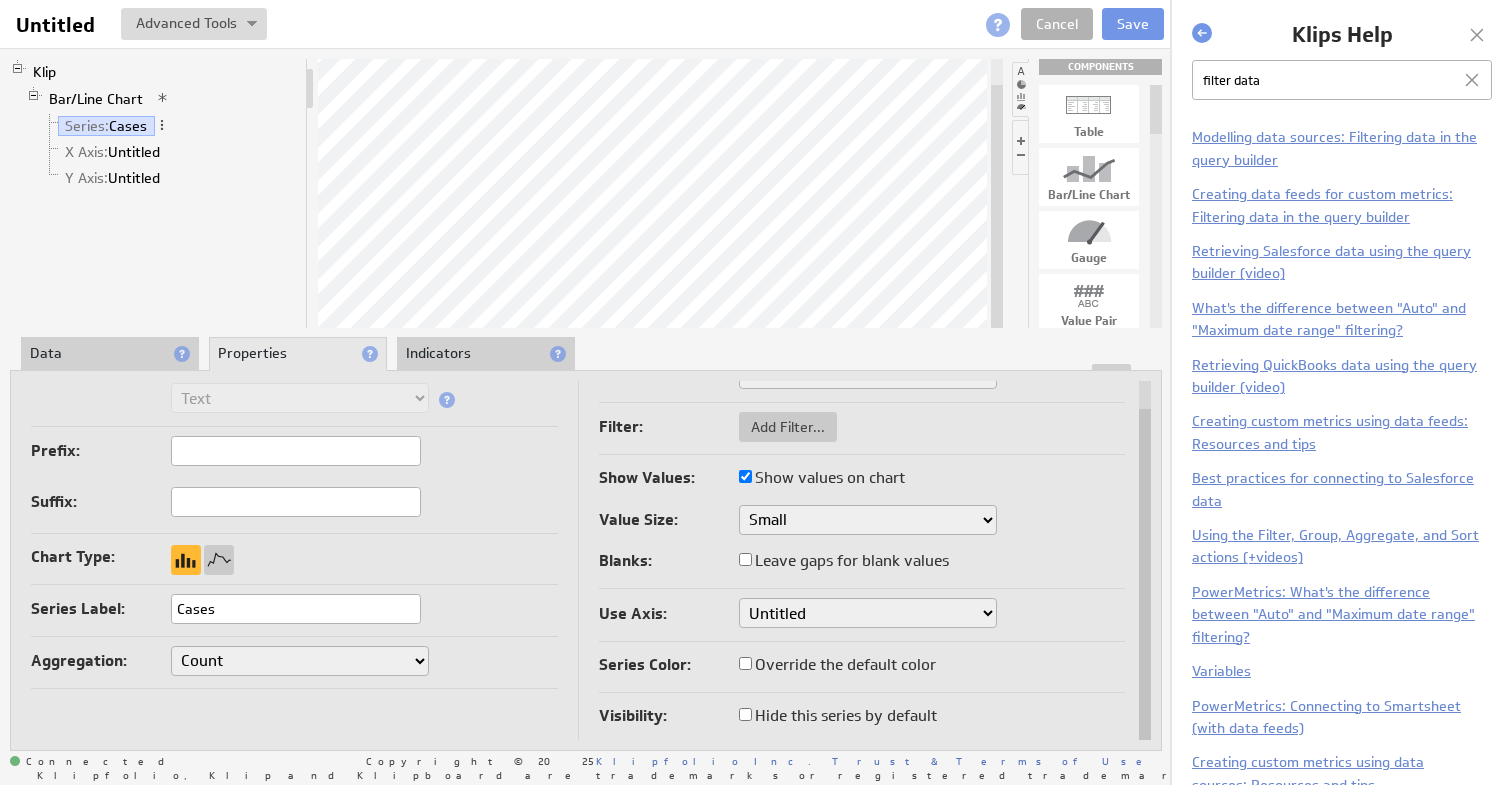 click on "Data" at bounding box center (110, 354) 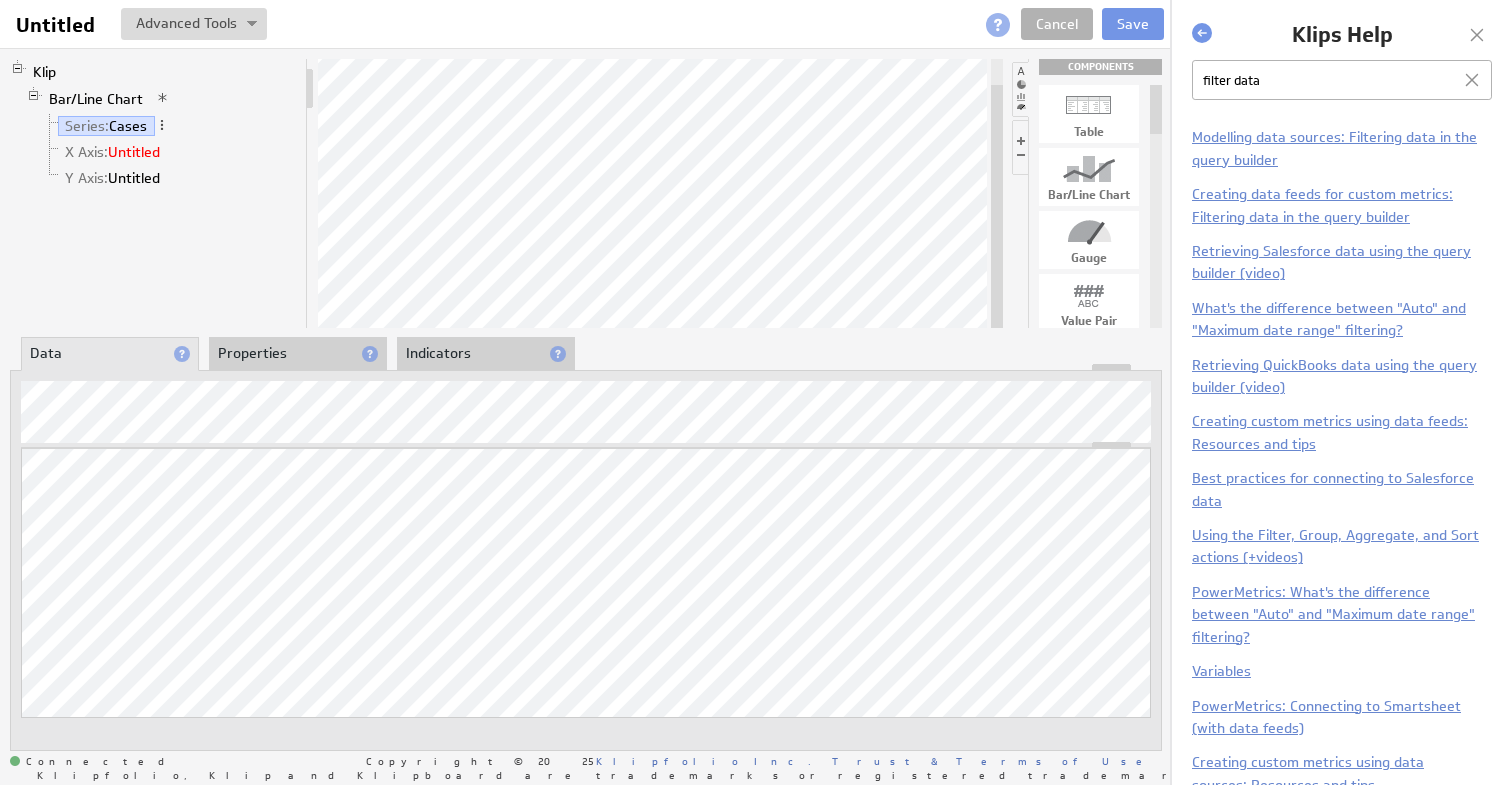 click on "X Axis:  Untitled" at bounding box center [170, 152] 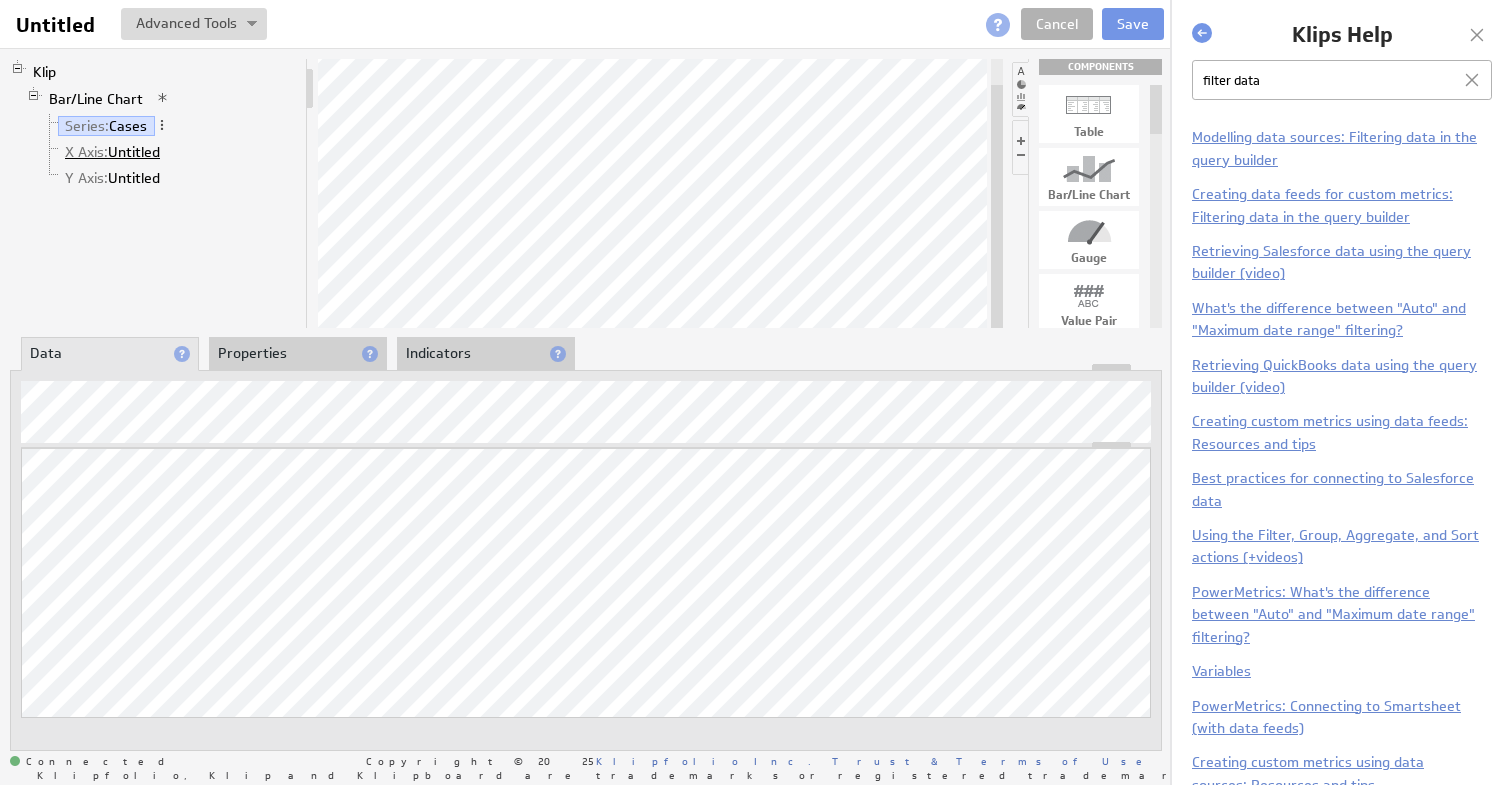 click on "X Axis:  Untitled" at bounding box center [113, 152] 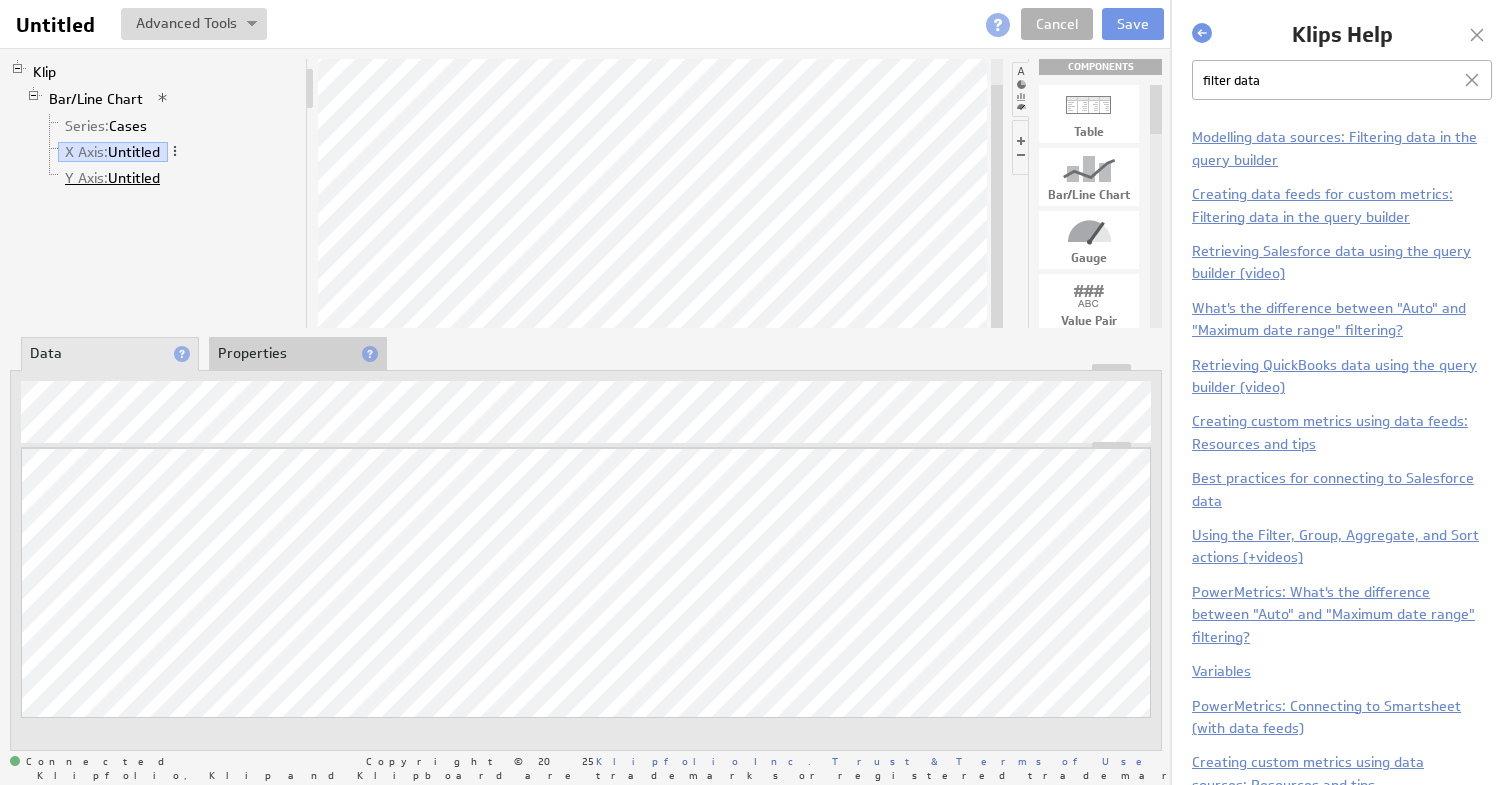 click on "Y Axis:  Untitled" at bounding box center (113, 178) 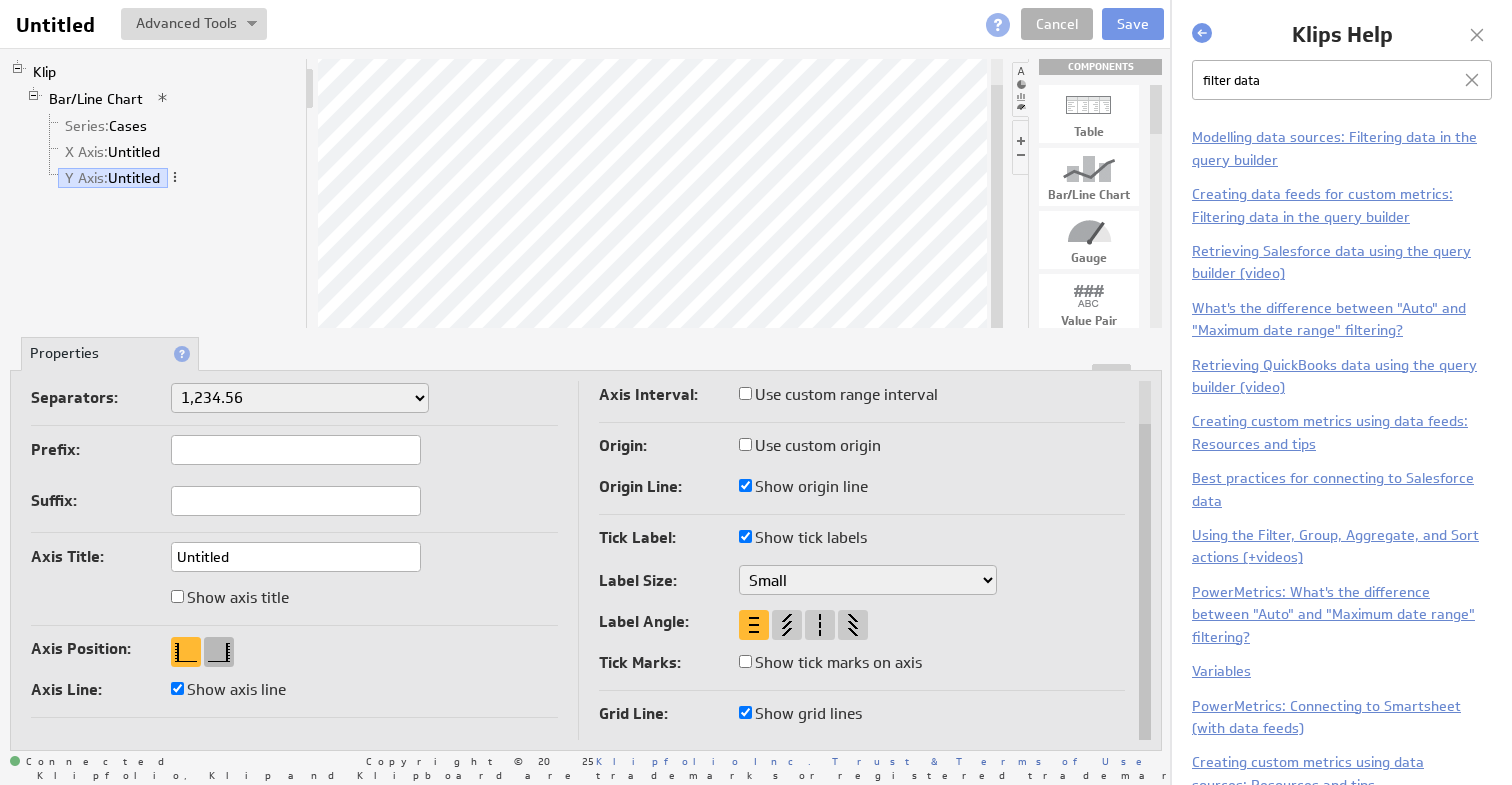 click at bounding box center (219, 652) 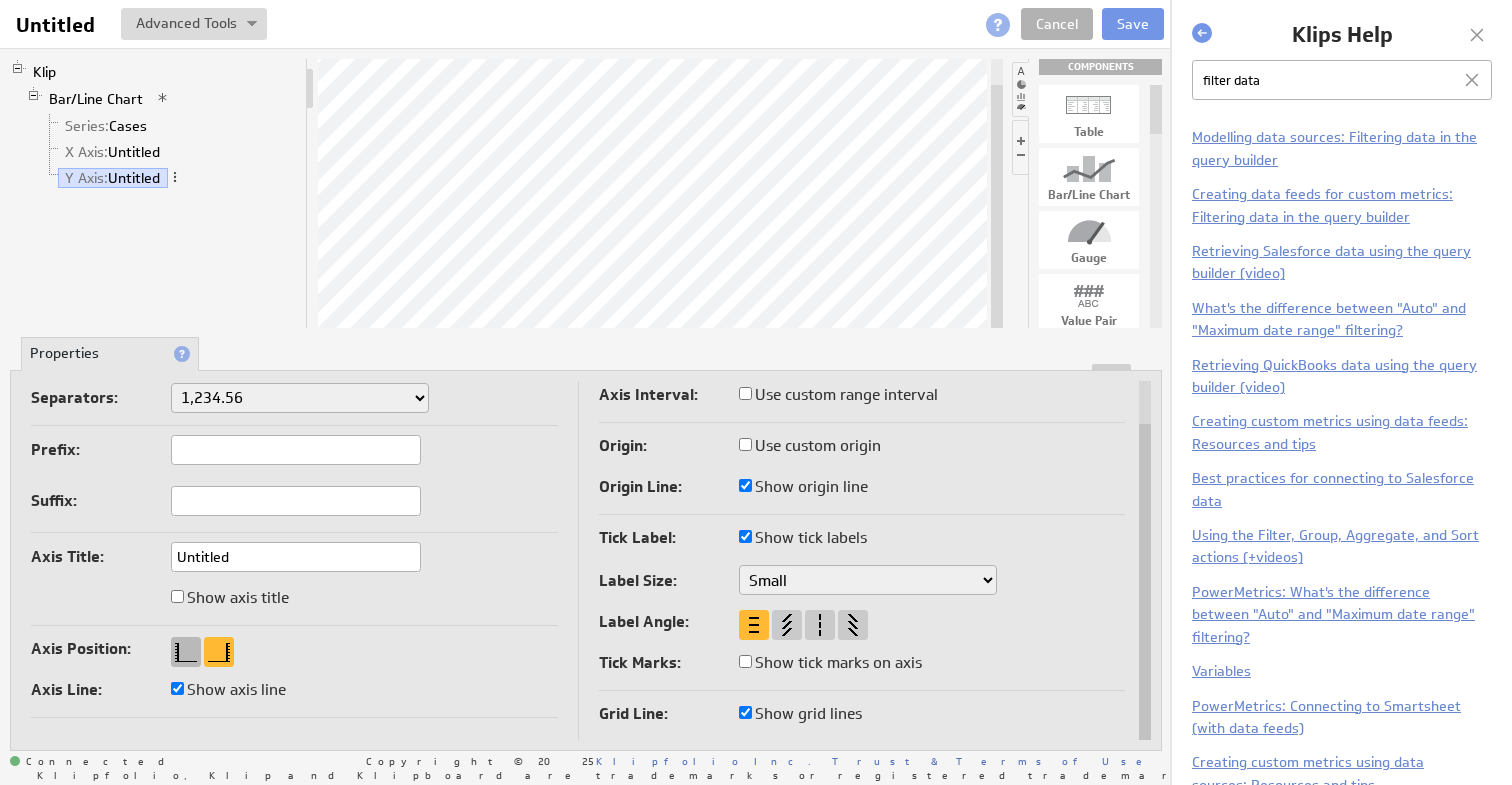 click at bounding box center (186, 652) 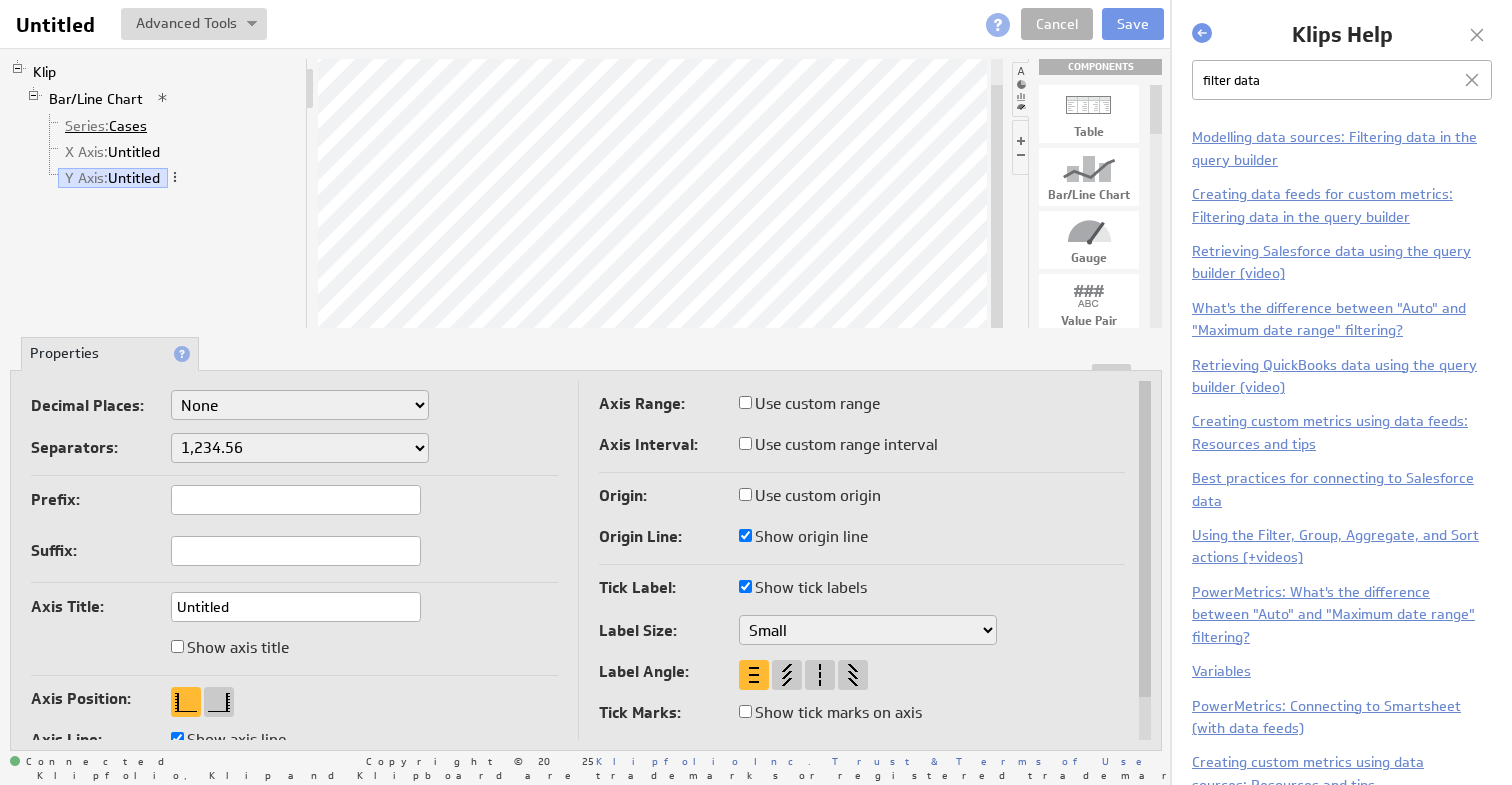 click on "Series:  Cases" at bounding box center [106, 126] 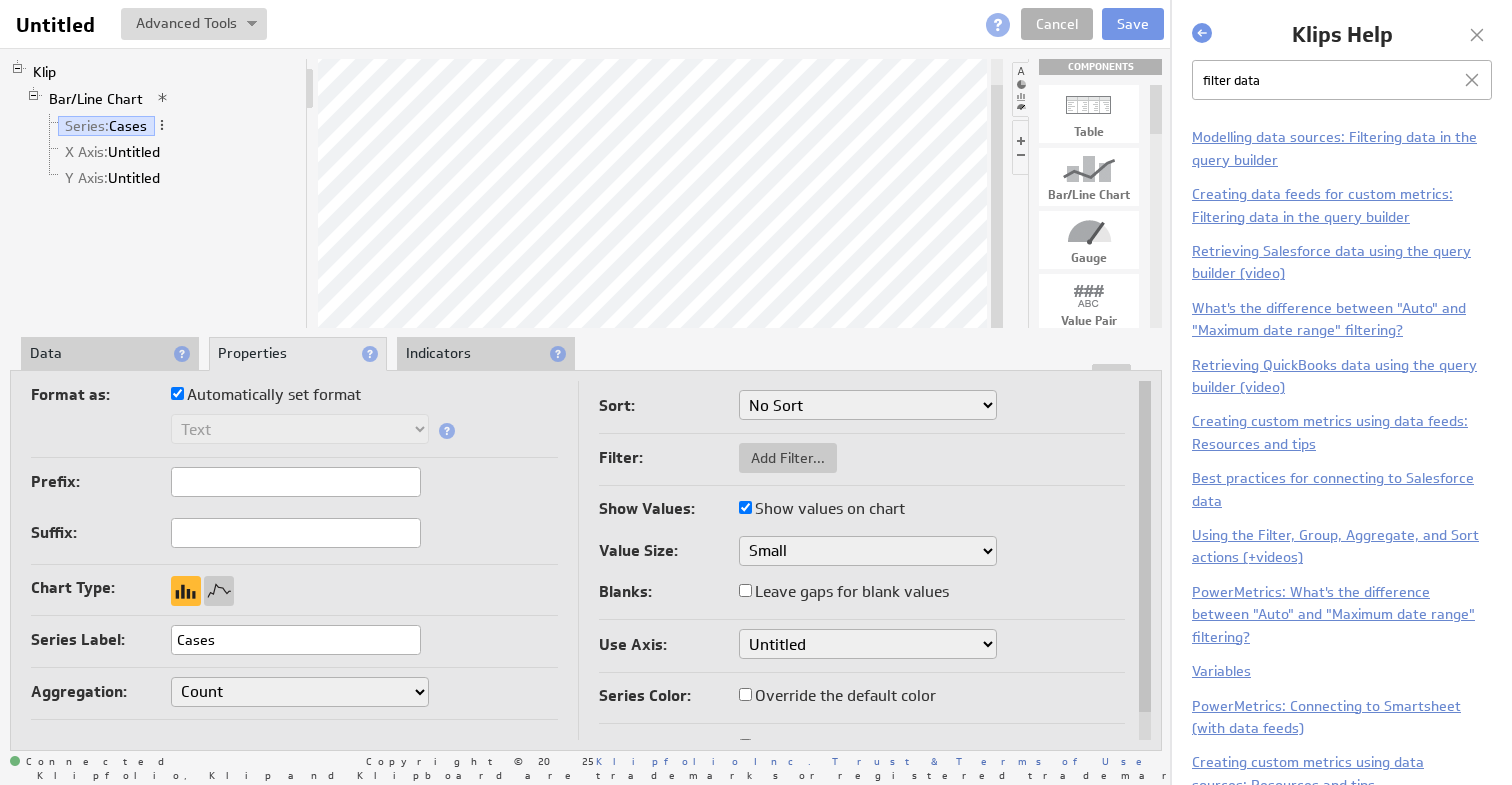 click on "Data" at bounding box center [110, 354] 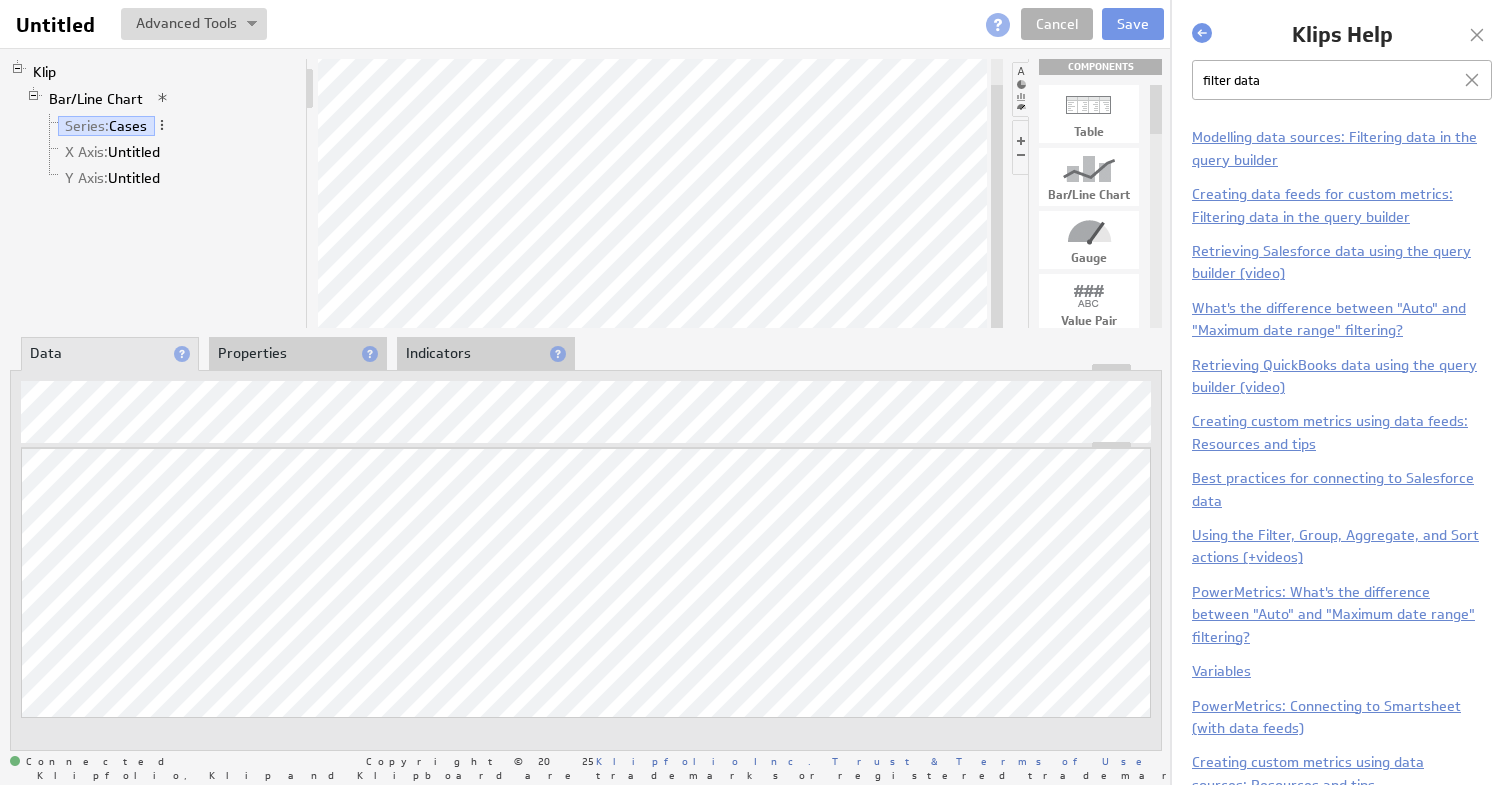 click on "Indicators" at bounding box center [486, 354] 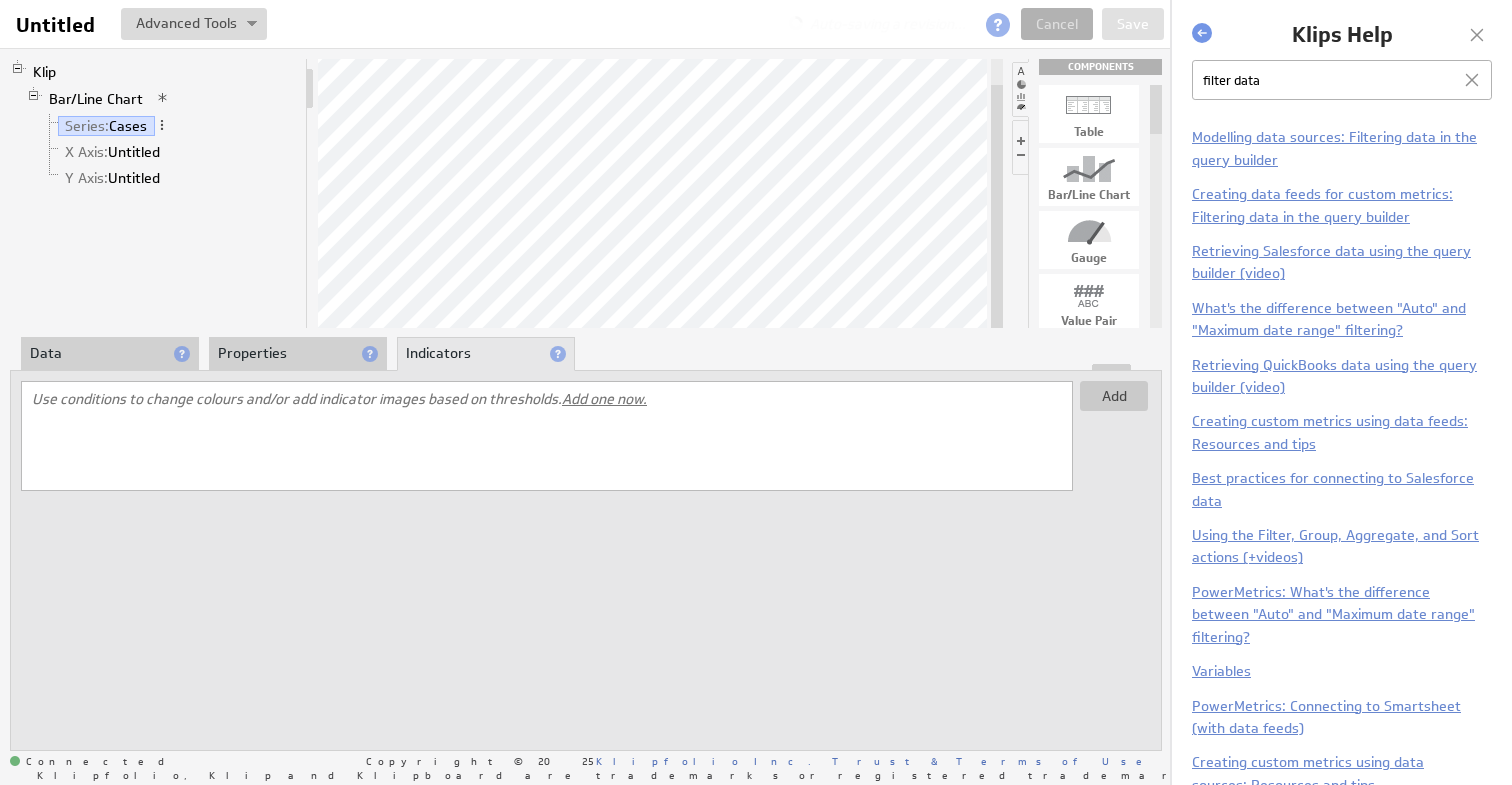 click on "Properties" at bounding box center [298, 354] 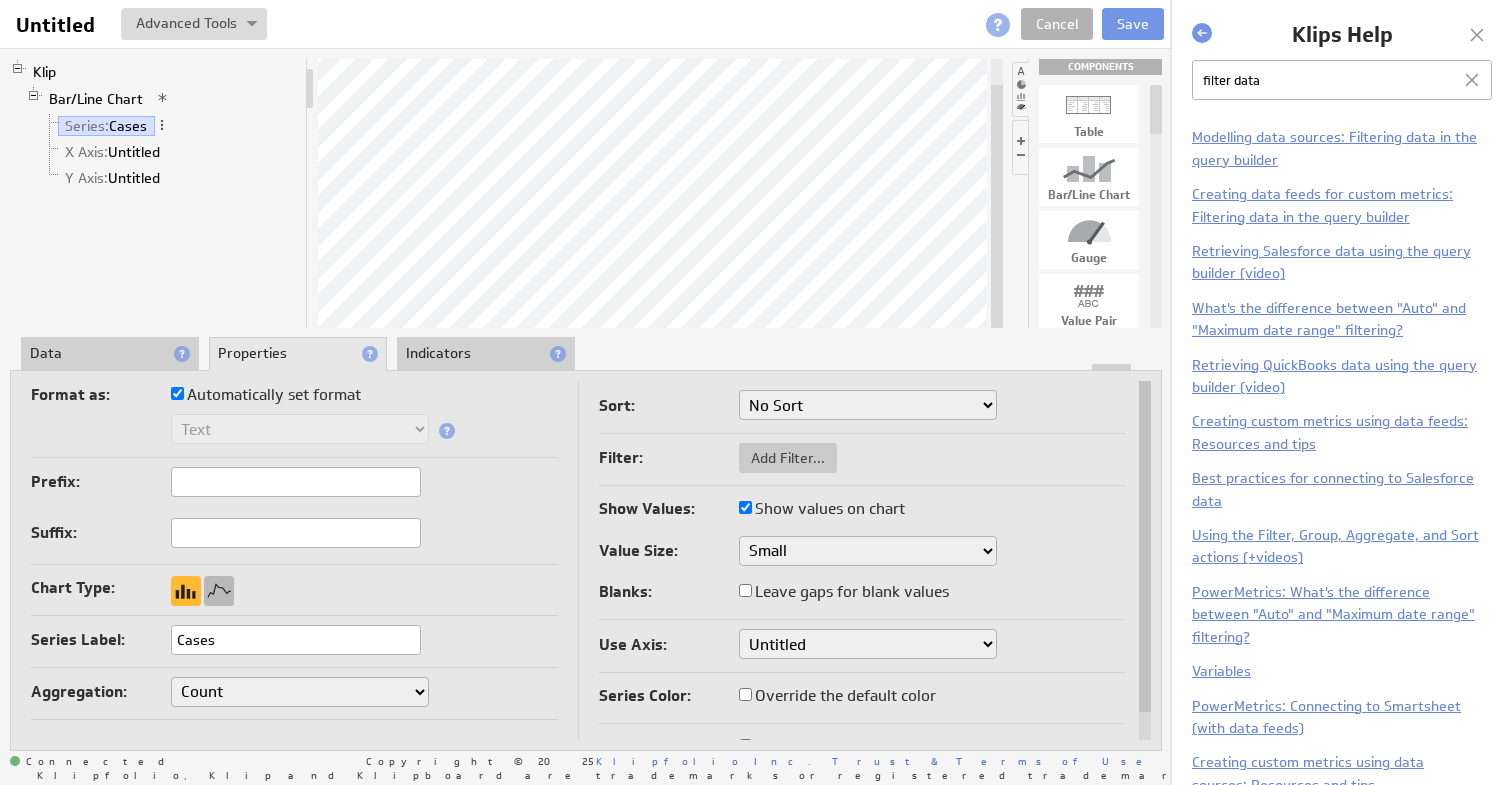 click at bounding box center [219, 591] 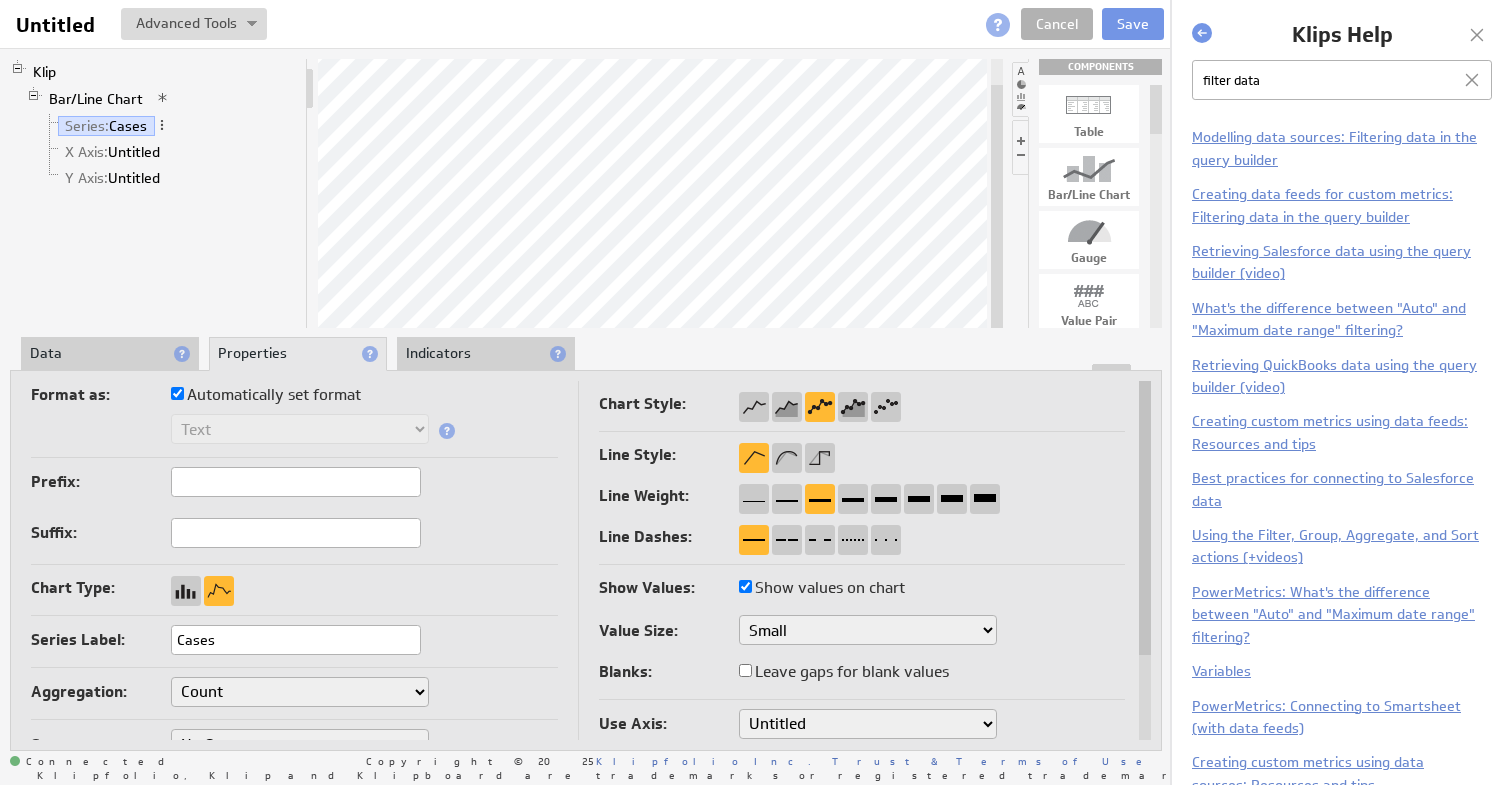 click on "Data" at bounding box center [110, 354] 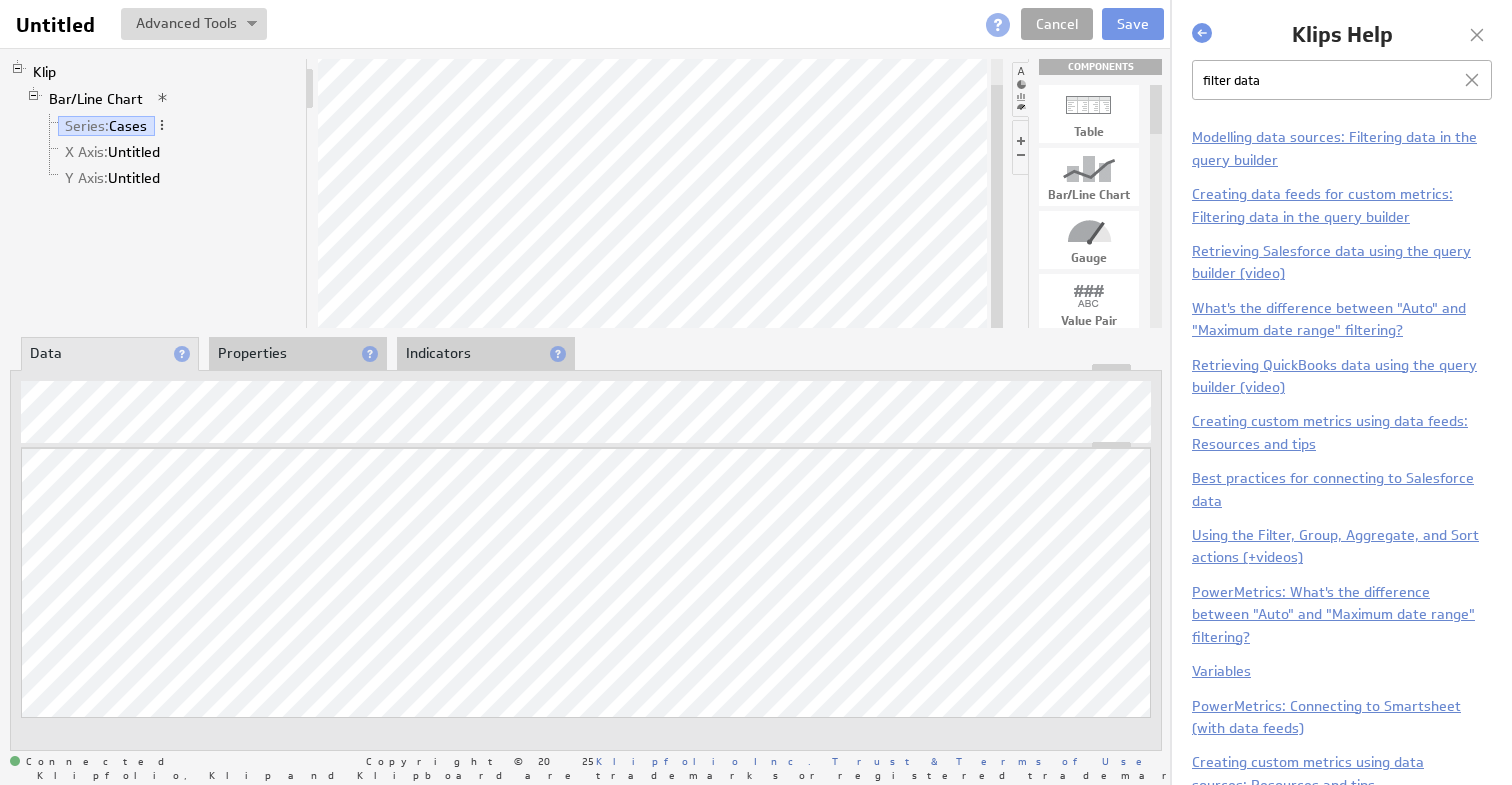 click on "Cancel" at bounding box center (1057, 24) 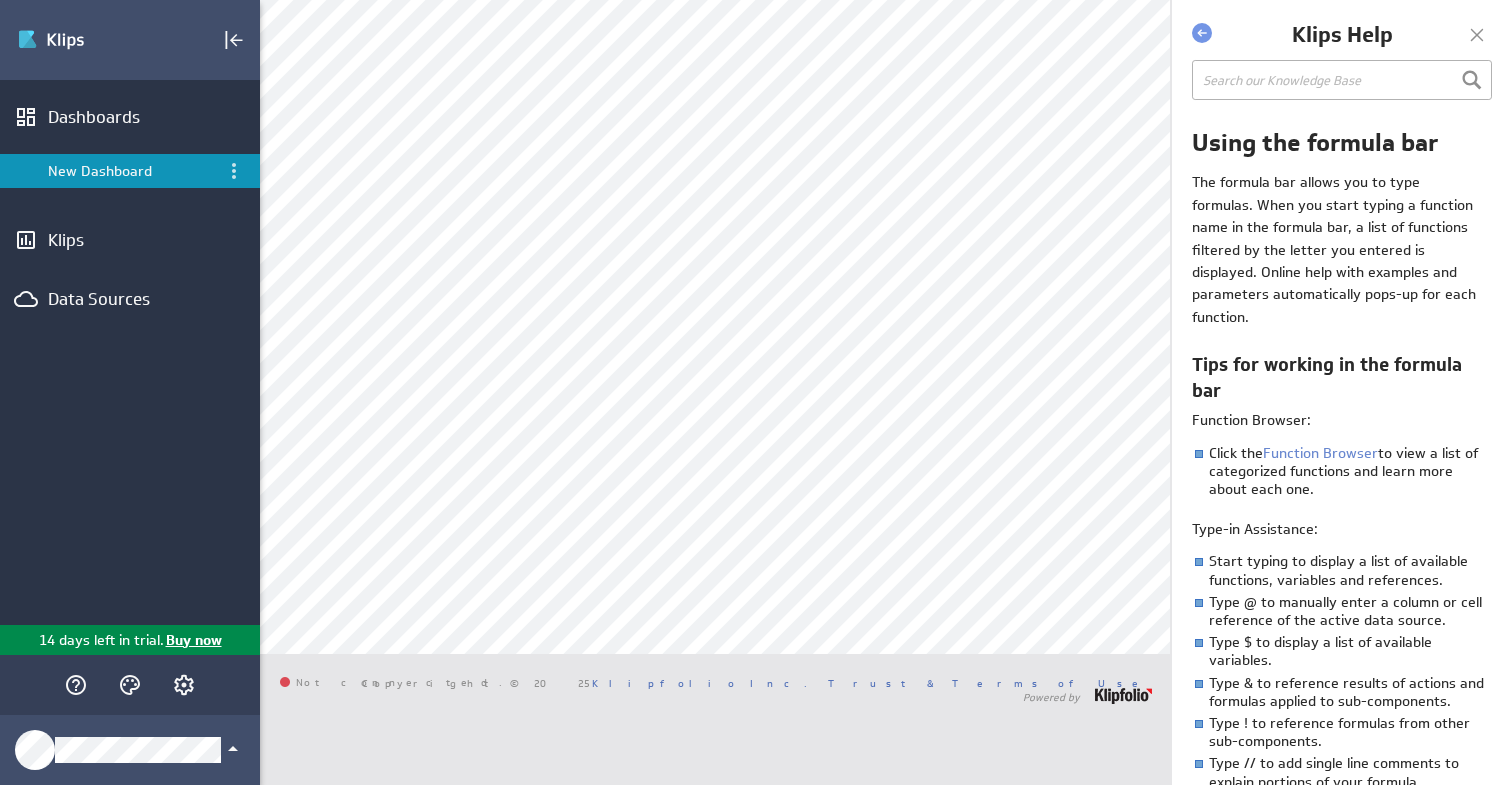 scroll, scrollTop: 0, scrollLeft: 0, axis: both 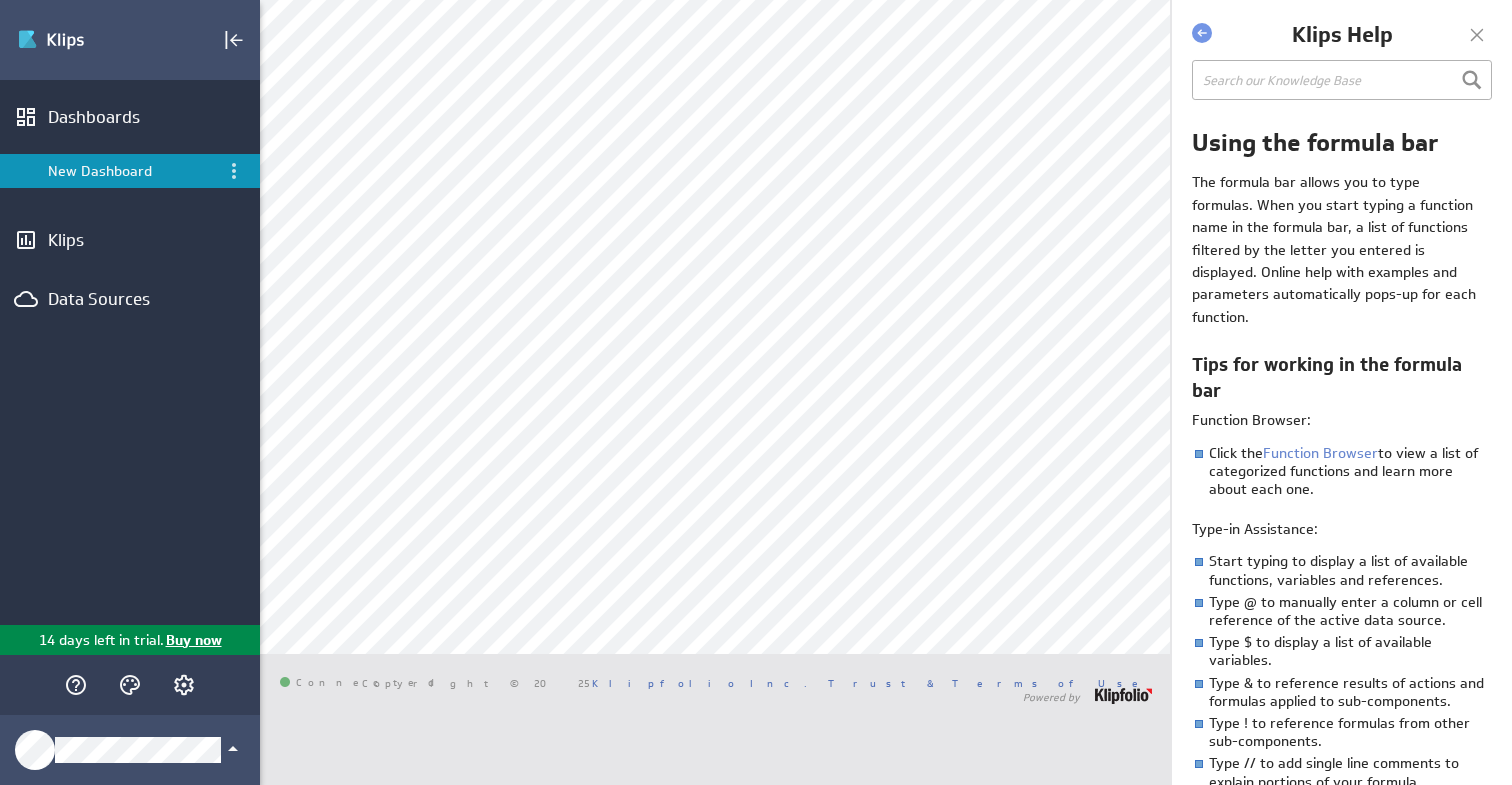 type on "sa" 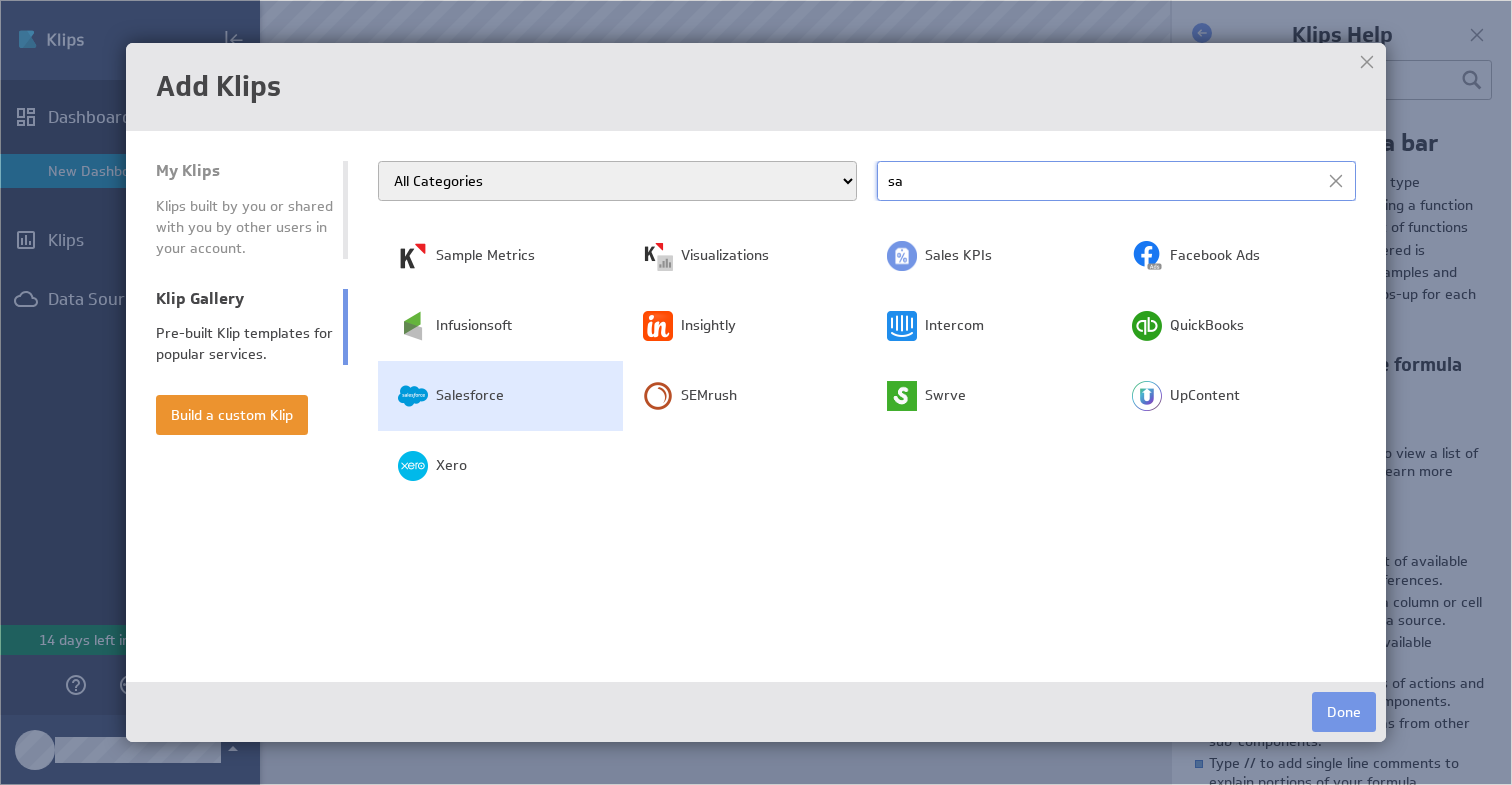 click on "Salesforce" at bounding box center (500, 396) 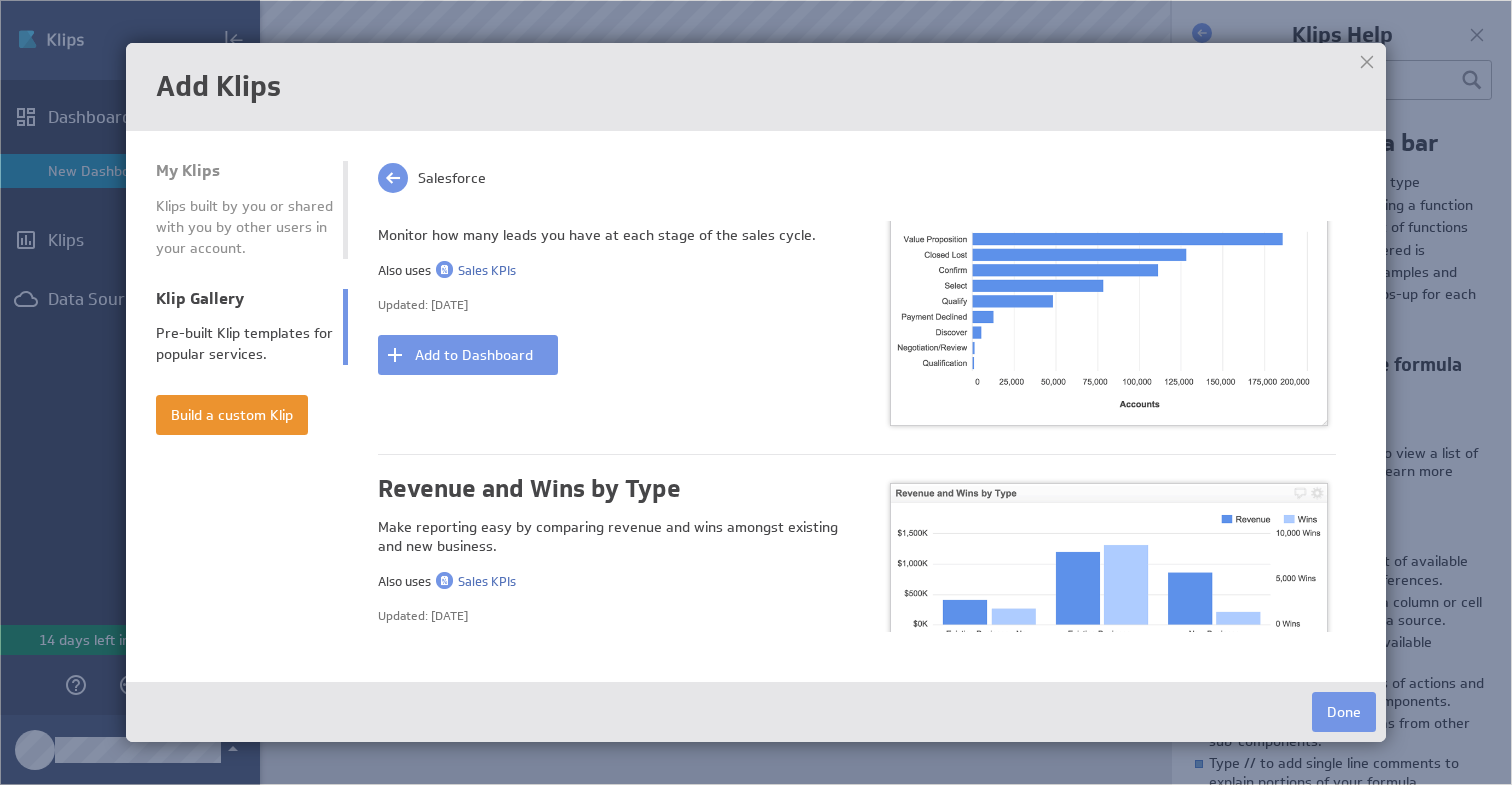 scroll, scrollTop: 2240, scrollLeft: 0, axis: vertical 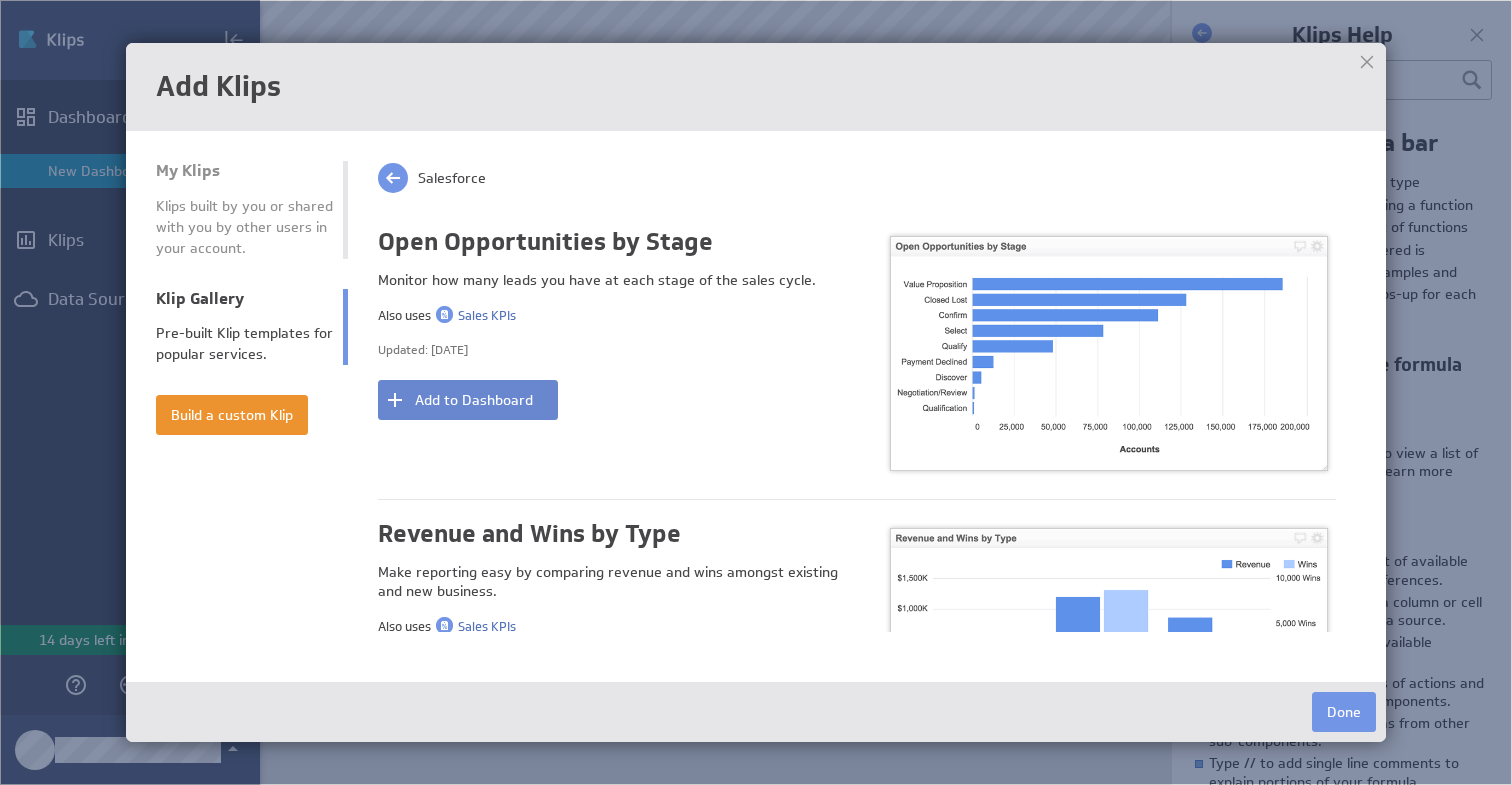 click on "Add to Dashboard" at bounding box center (468, 400) 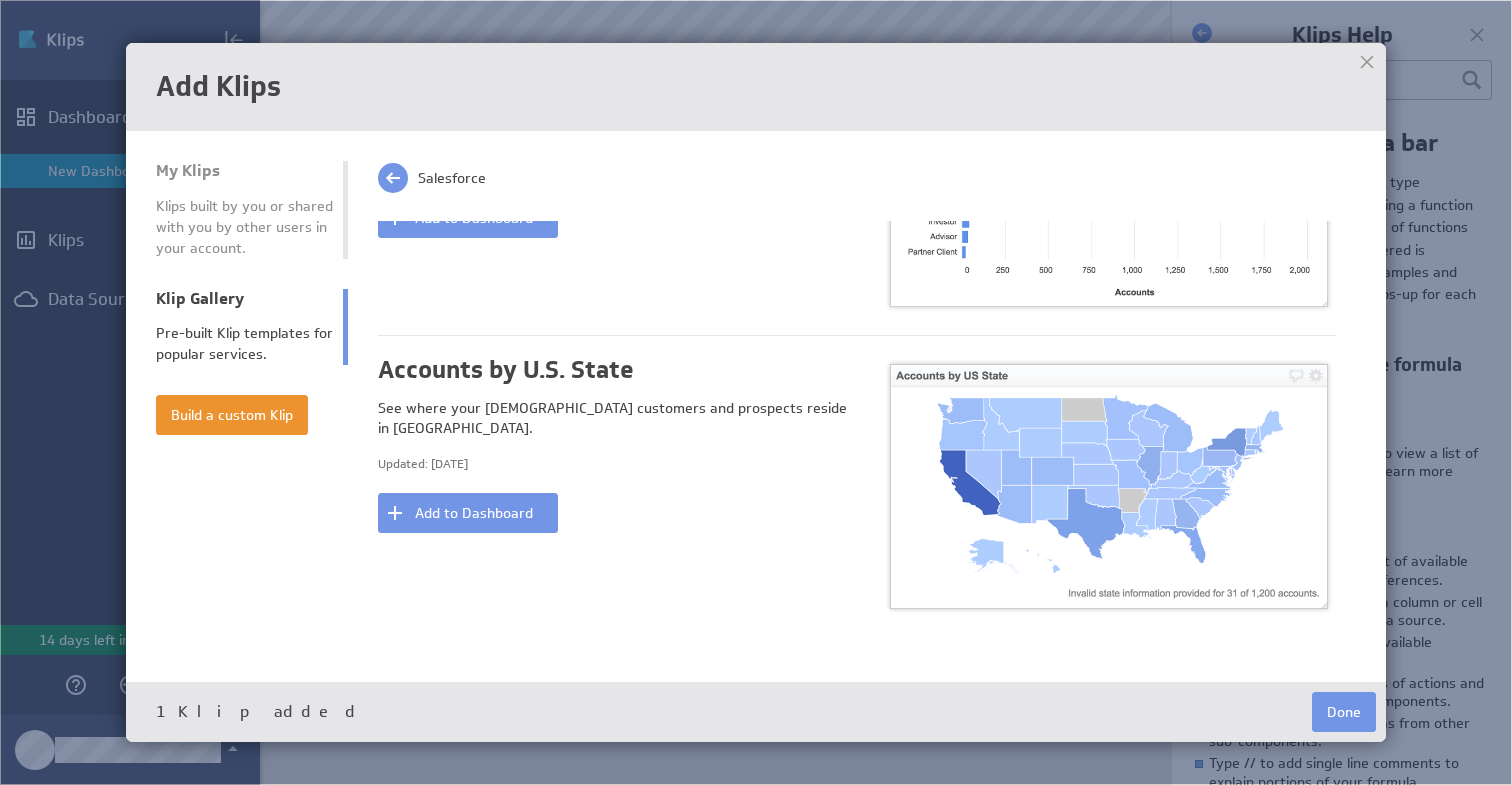 scroll, scrollTop: 0, scrollLeft: 0, axis: both 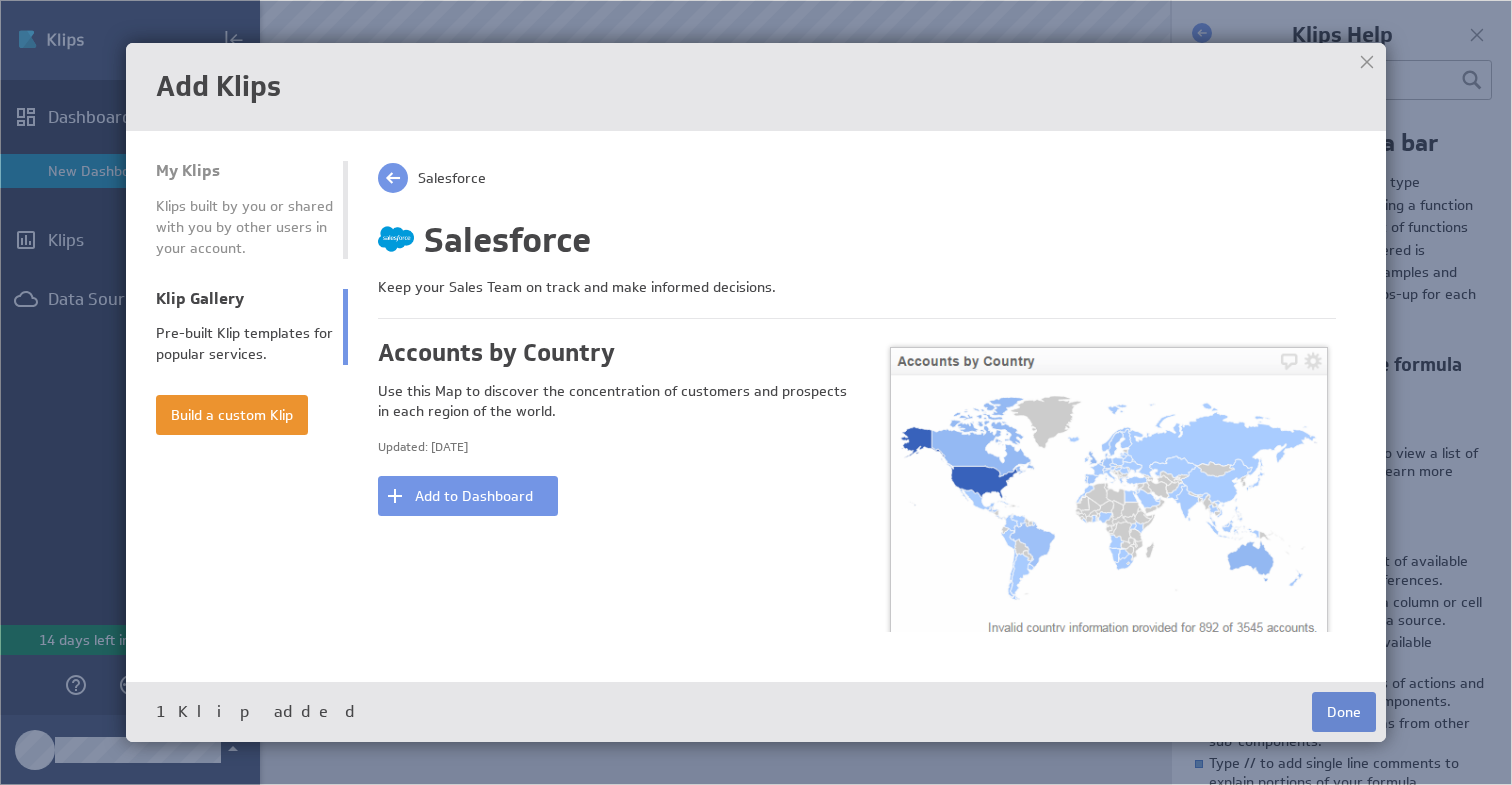 click on "Done" at bounding box center [1344, 712] 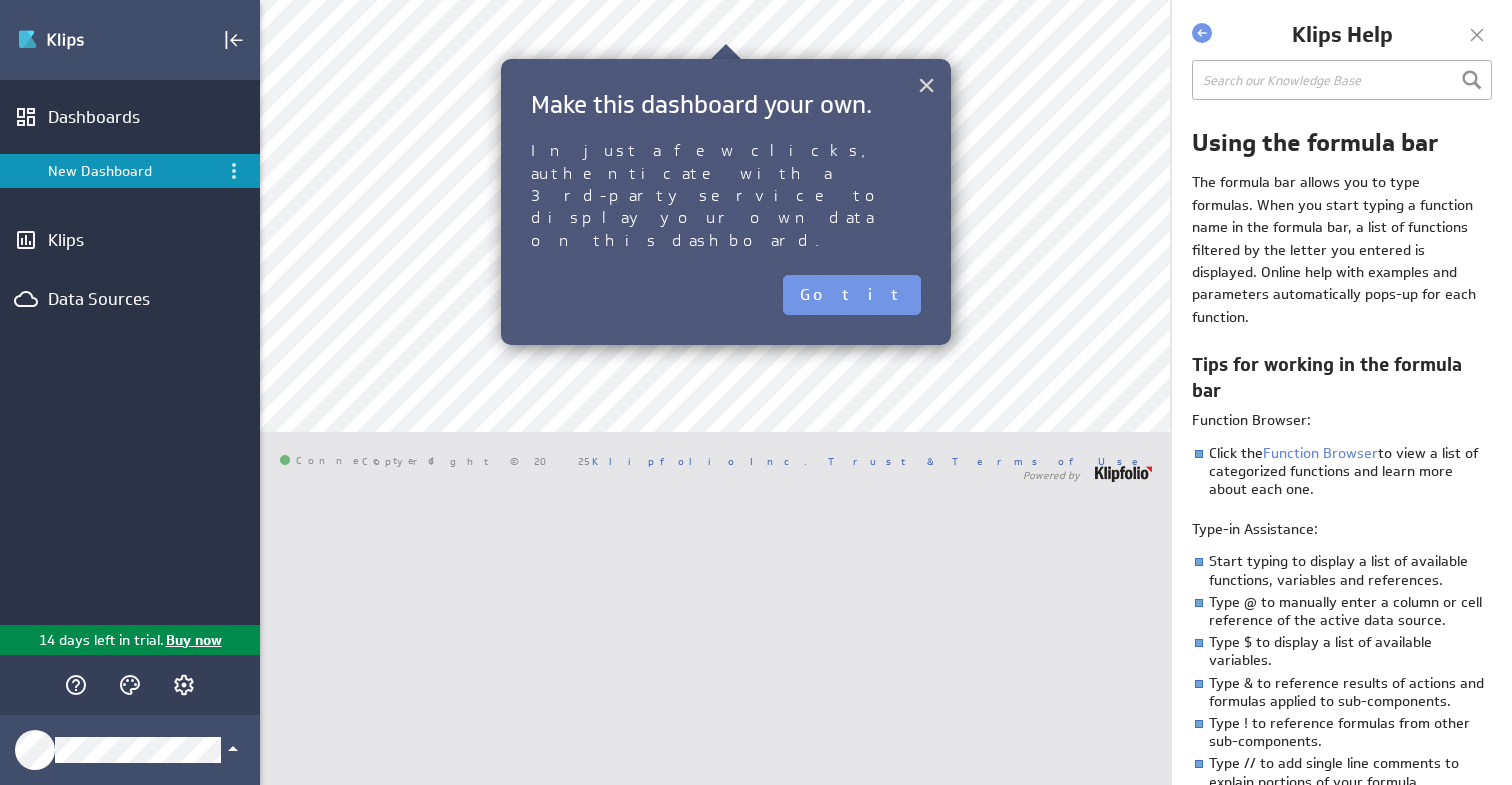 click on "×" at bounding box center (926, 85) 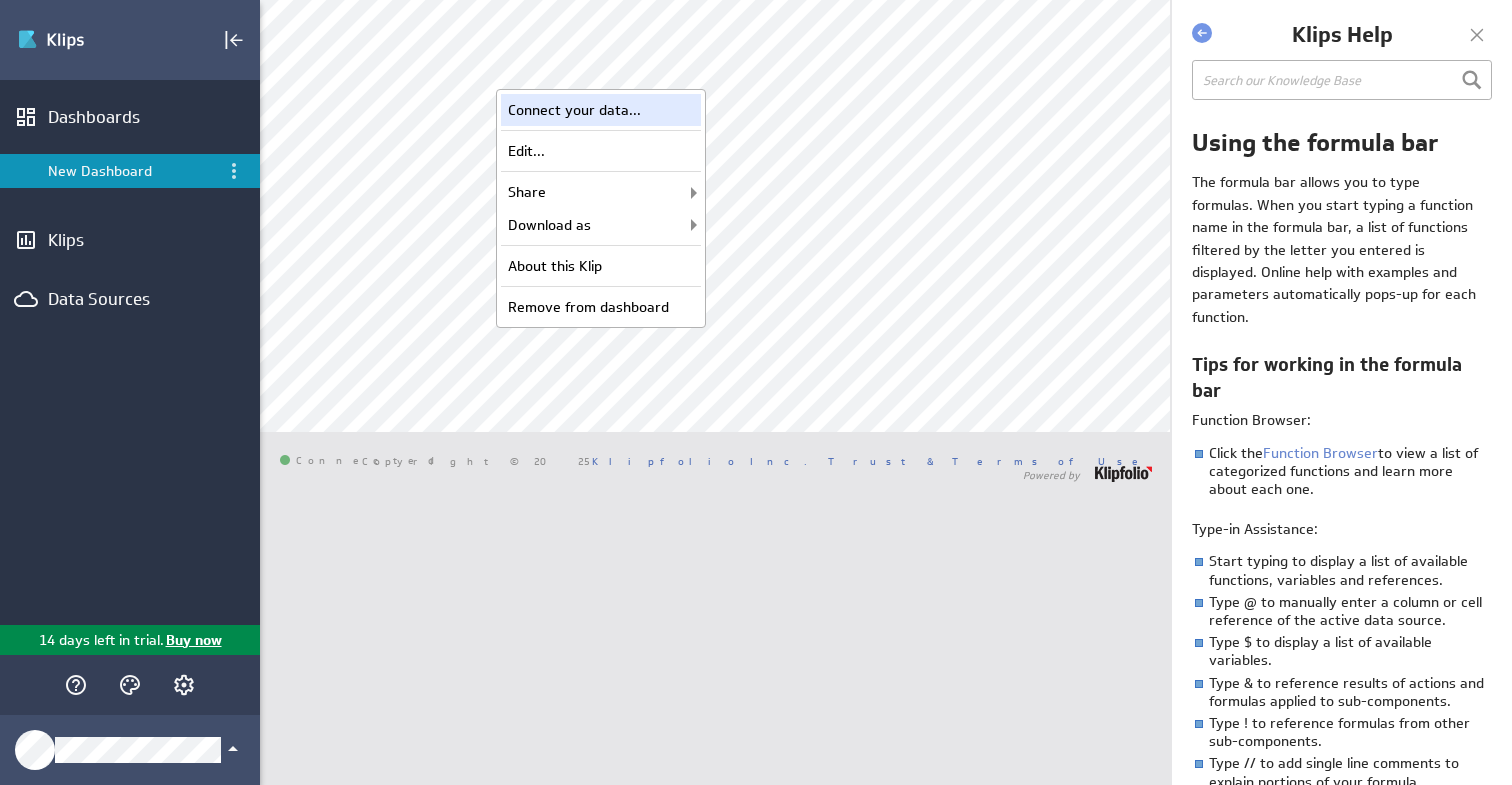 click on "Connect your data..." at bounding box center (601, 110) 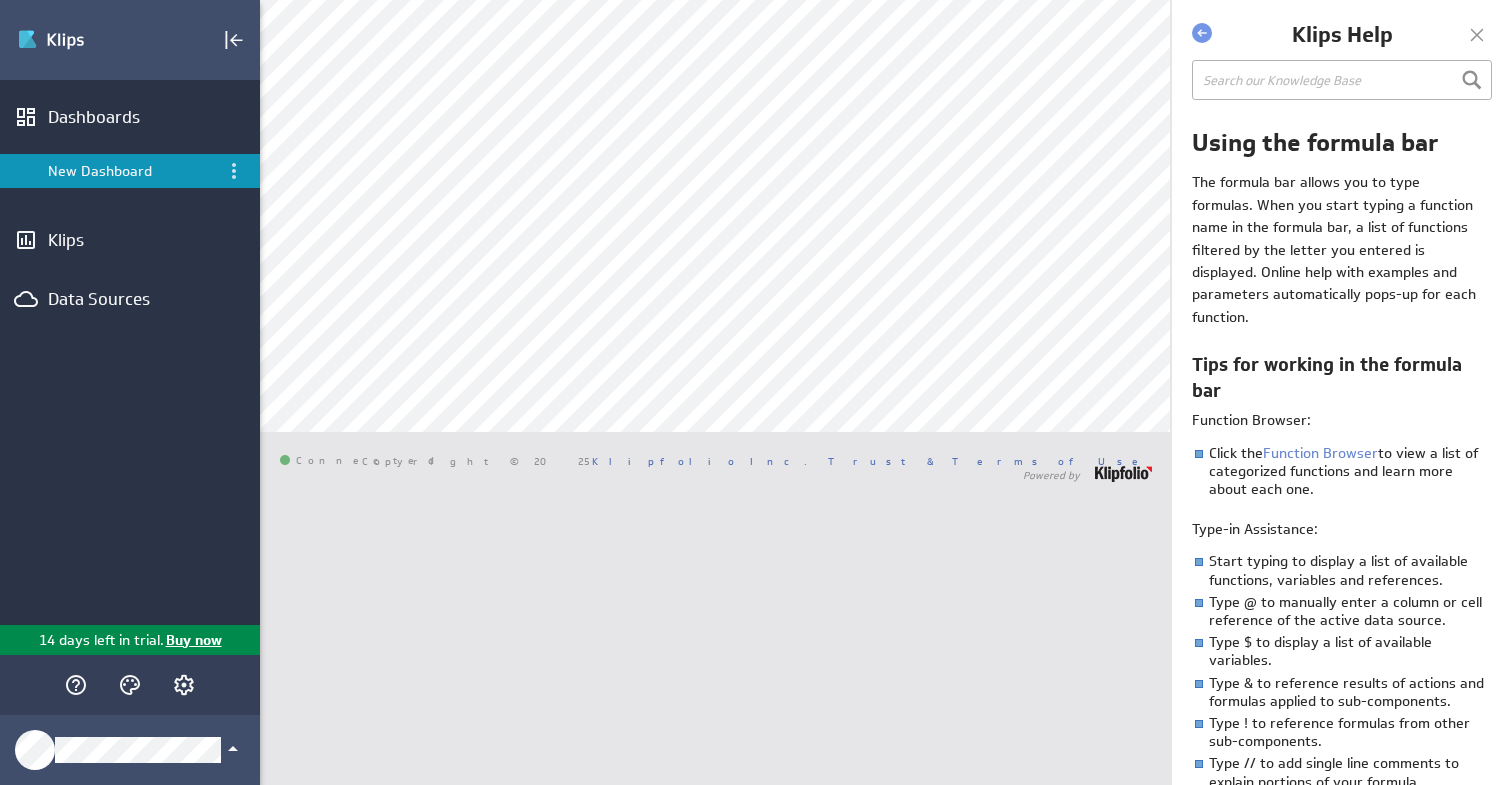 select on "3d6d030789945ba32af89fd29c6e0930" 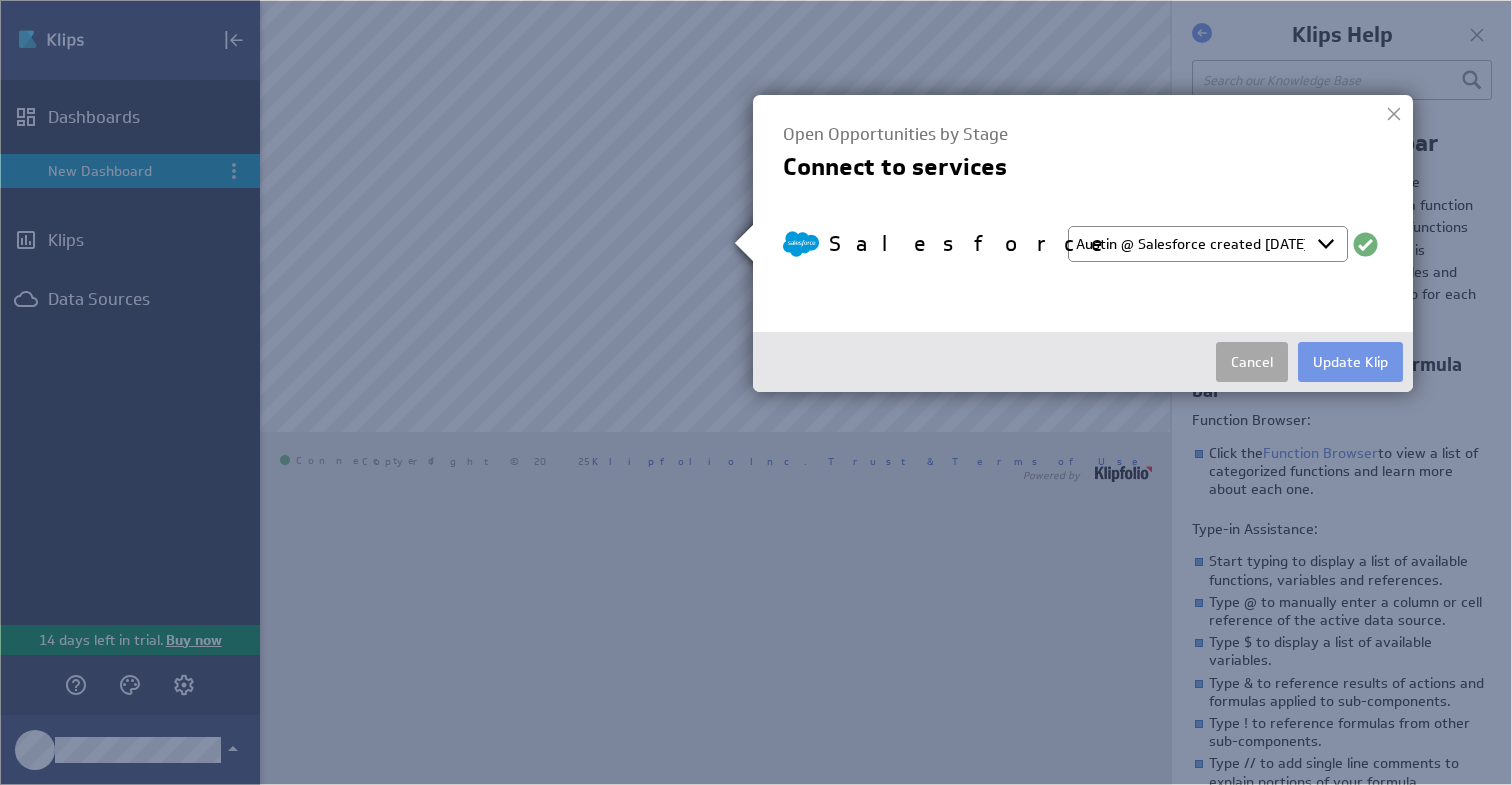 click on "Cancel" at bounding box center [1252, 362] 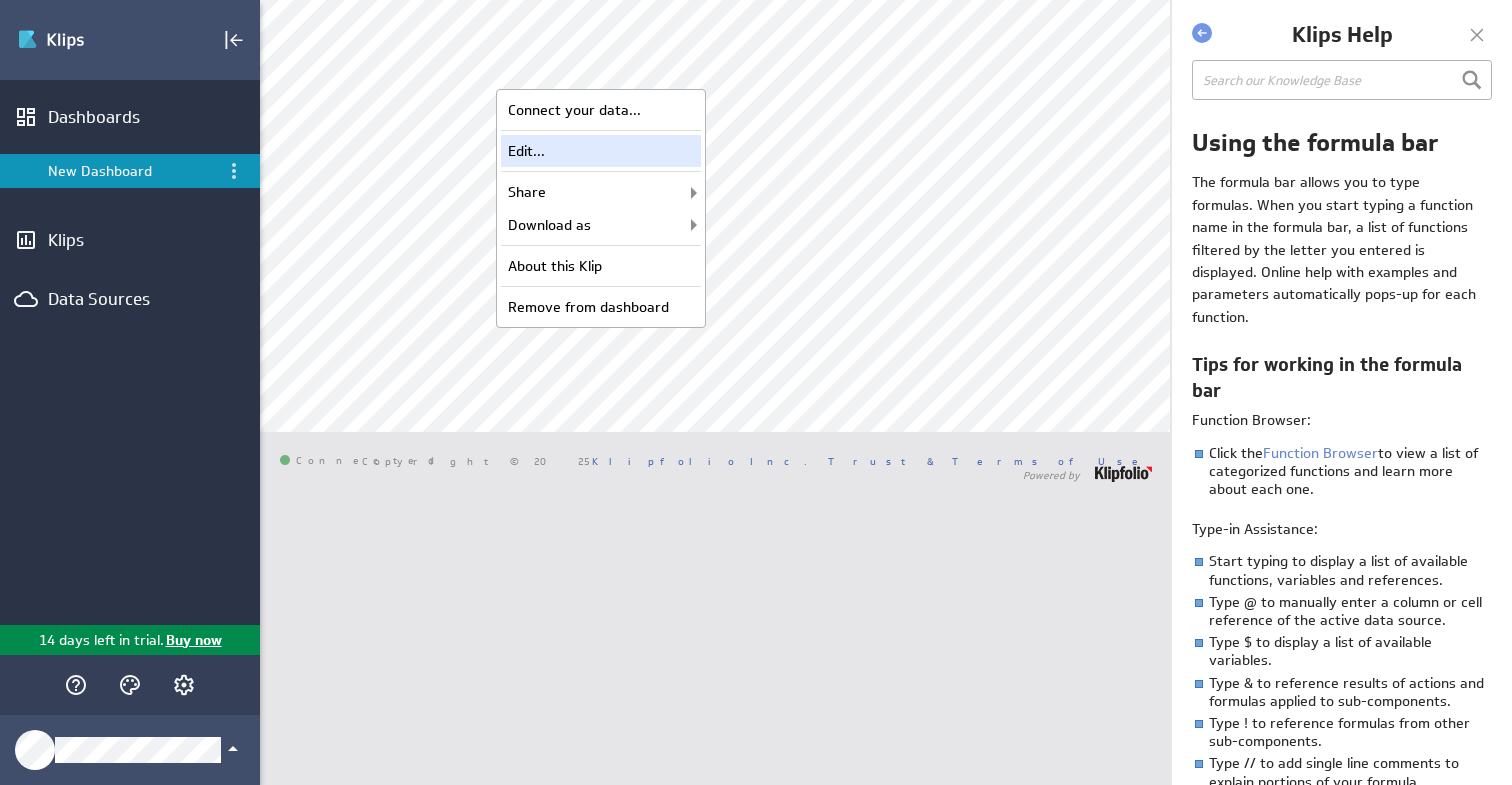 click on "Edit..." at bounding box center (601, 151) 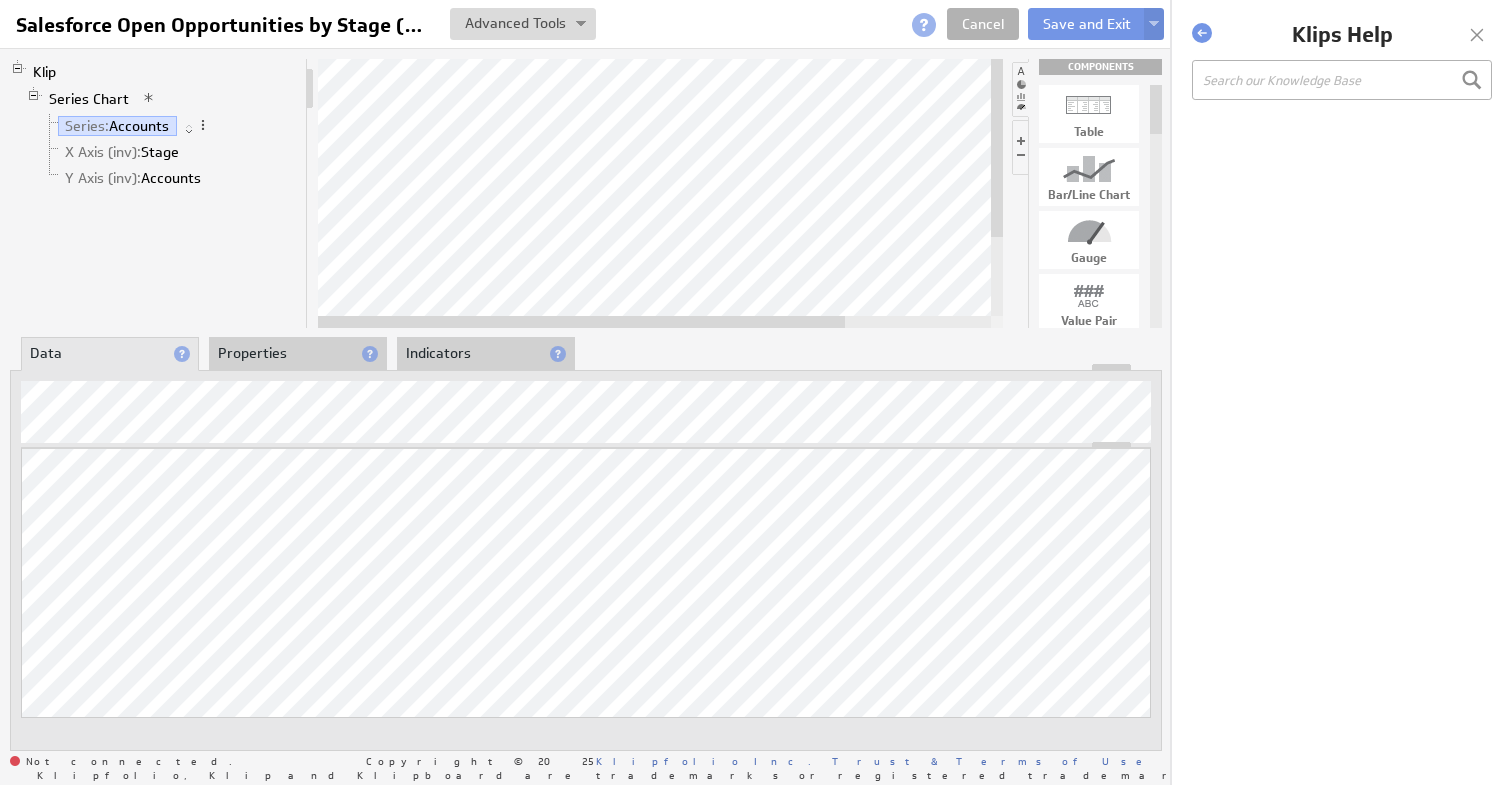 scroll, scrollTop: 0, scrollLeft: 0, axis: both 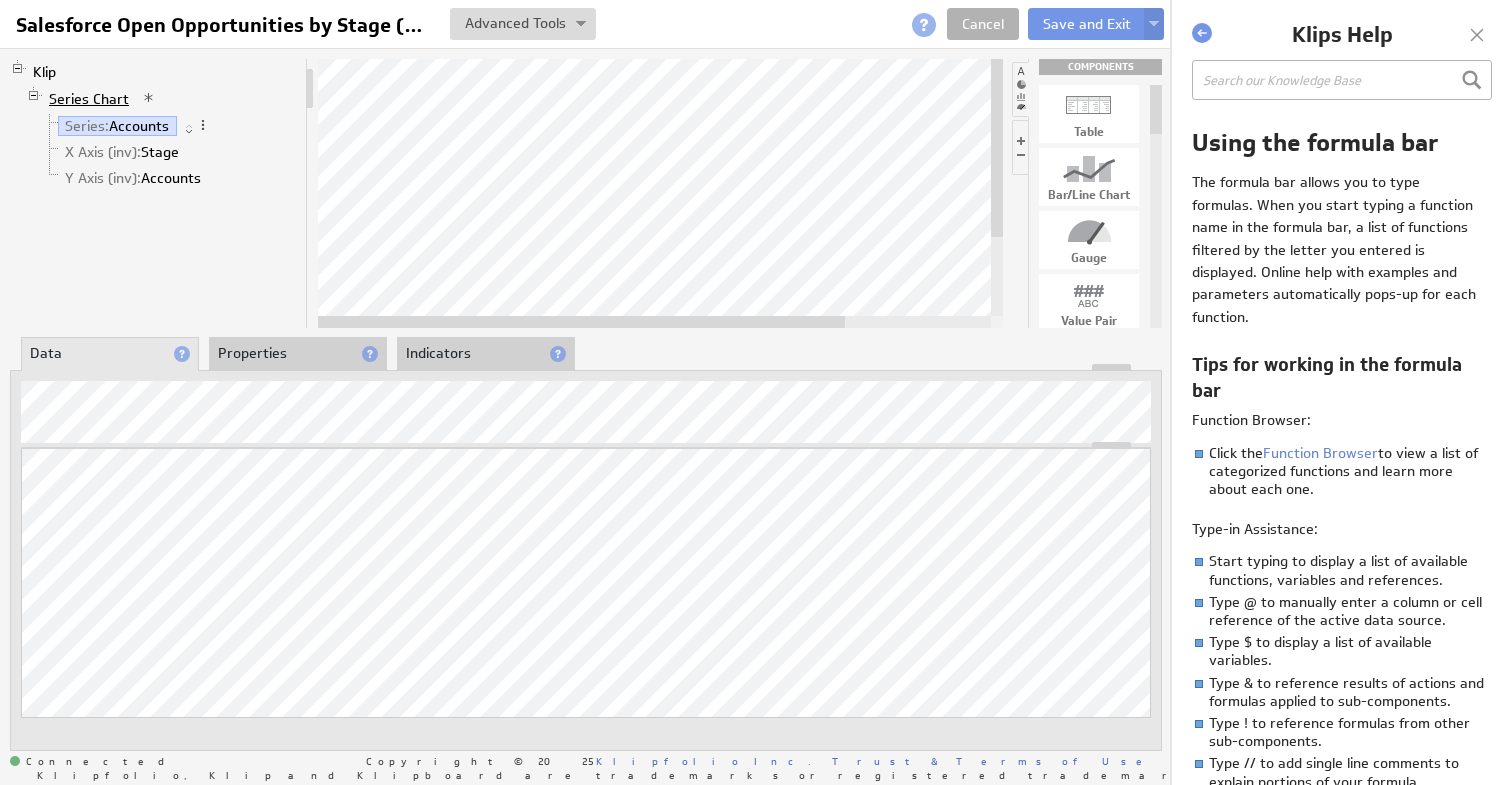 click on "Series Chart" at bounding box center (89, 99) 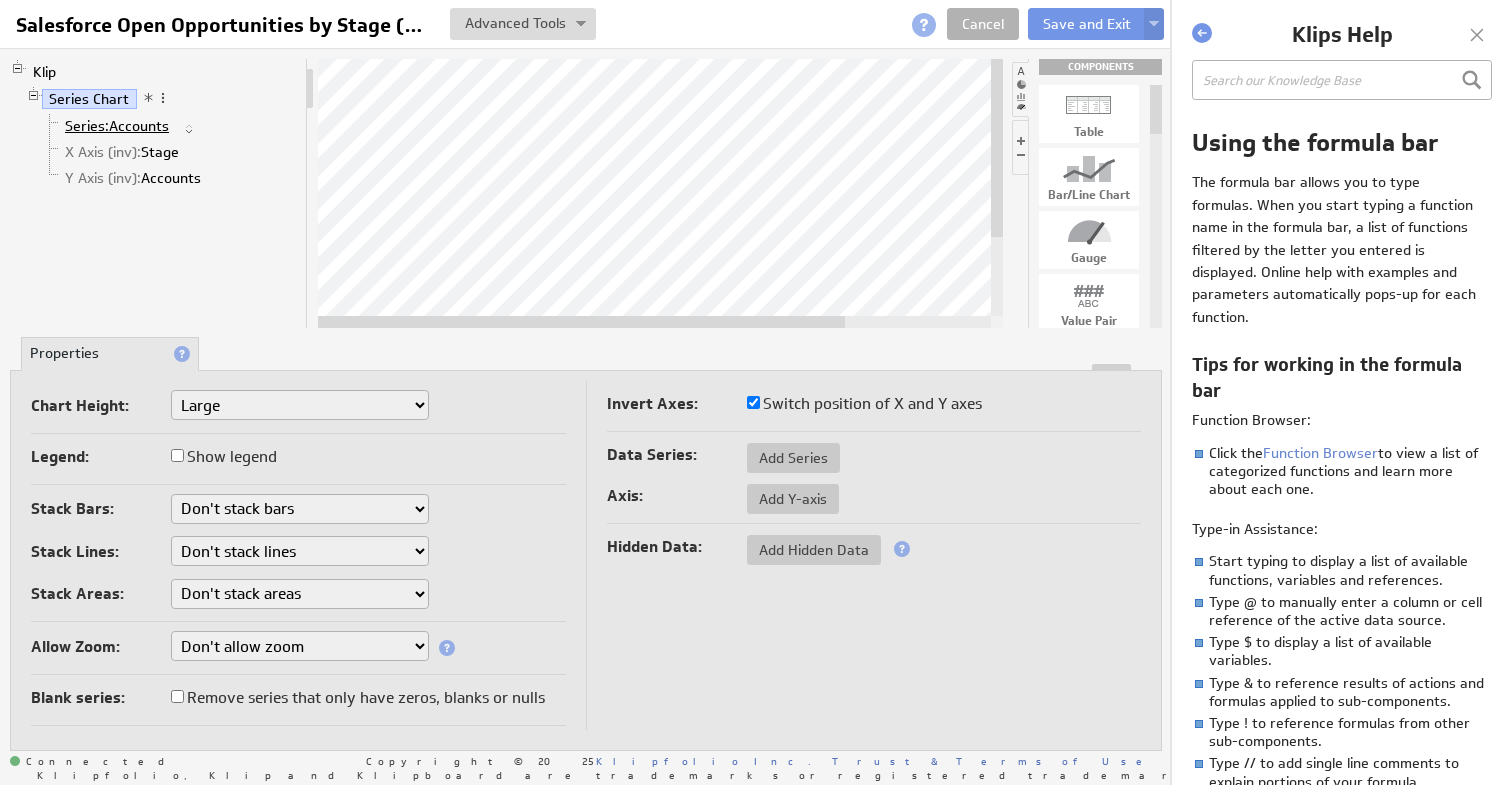 click on "Series:" at bounding box center [87, 126] 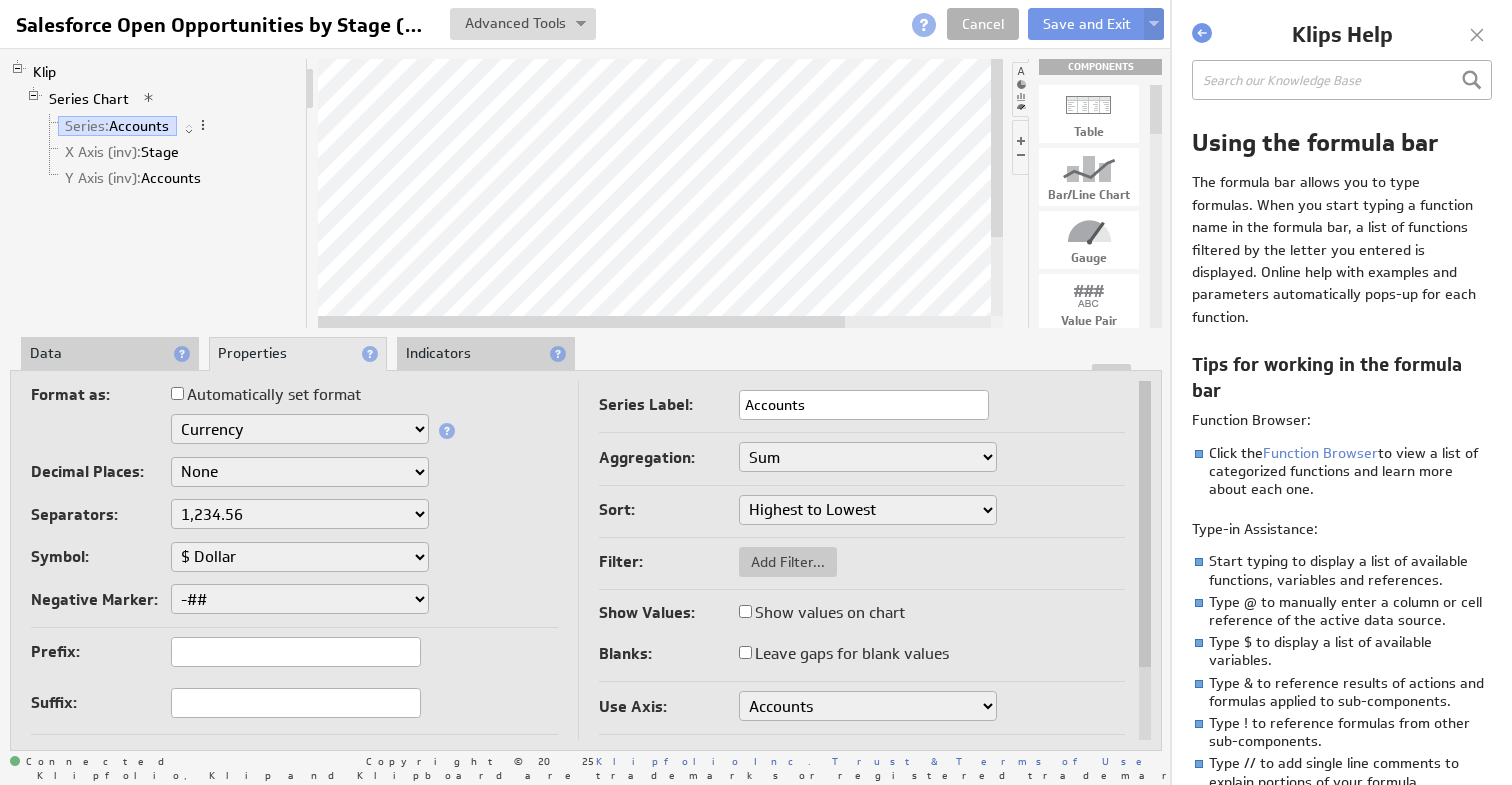 click on "Data" at bounding box center [110, 354] 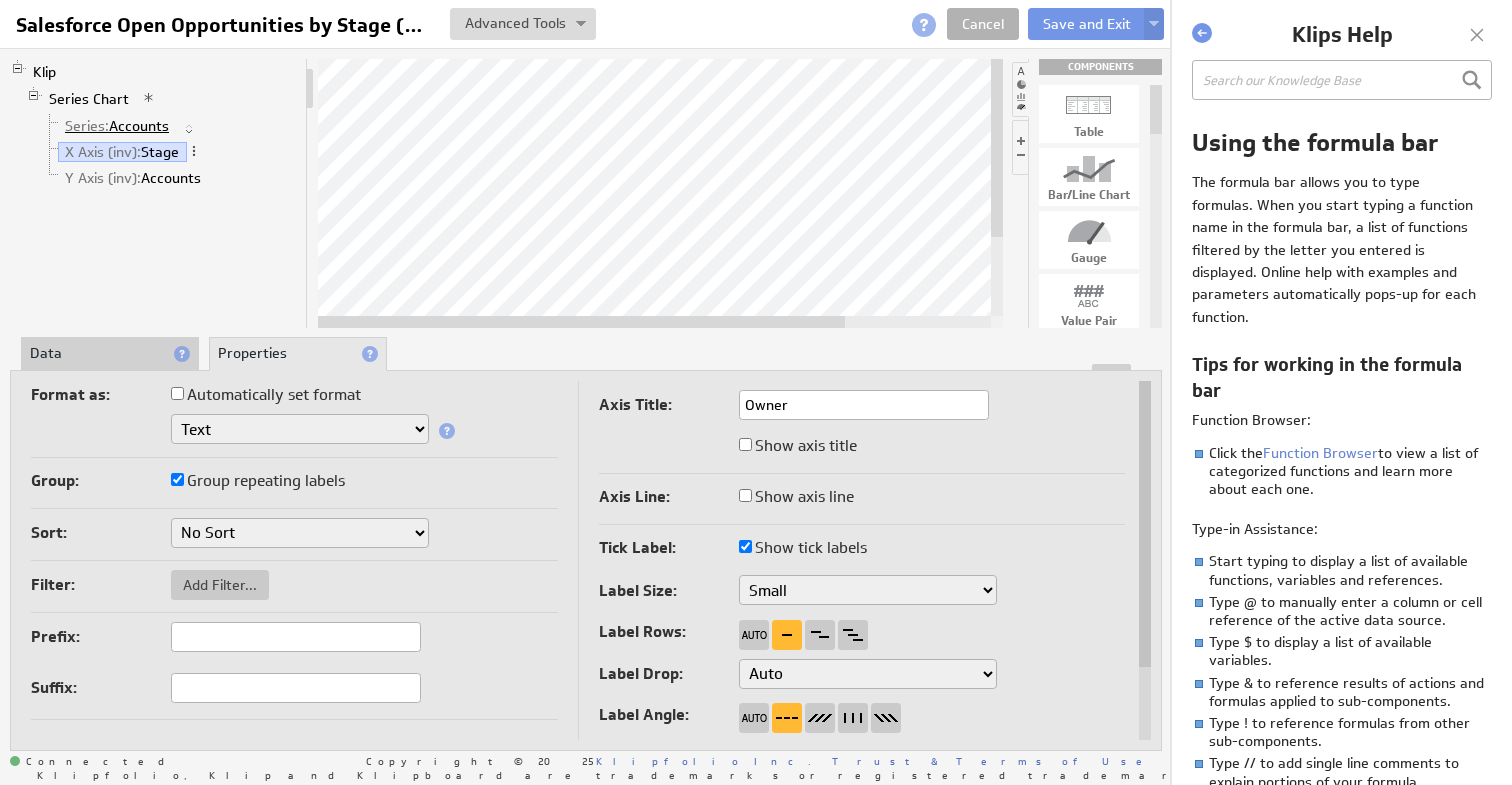 click on "Series:  Accounts" at bounding box center [117, 126] 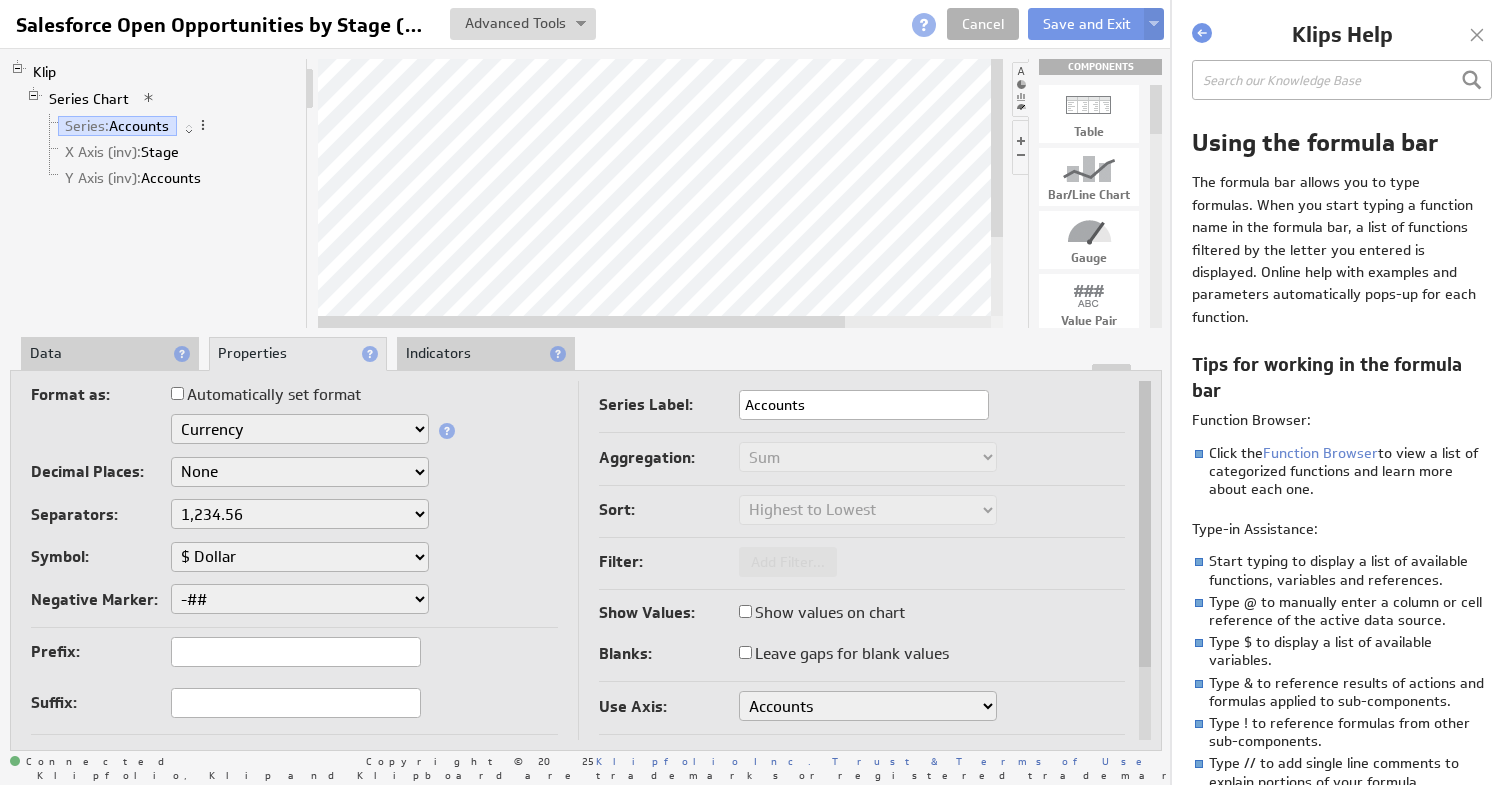 click on "Data" at bounding box center [110, 354] 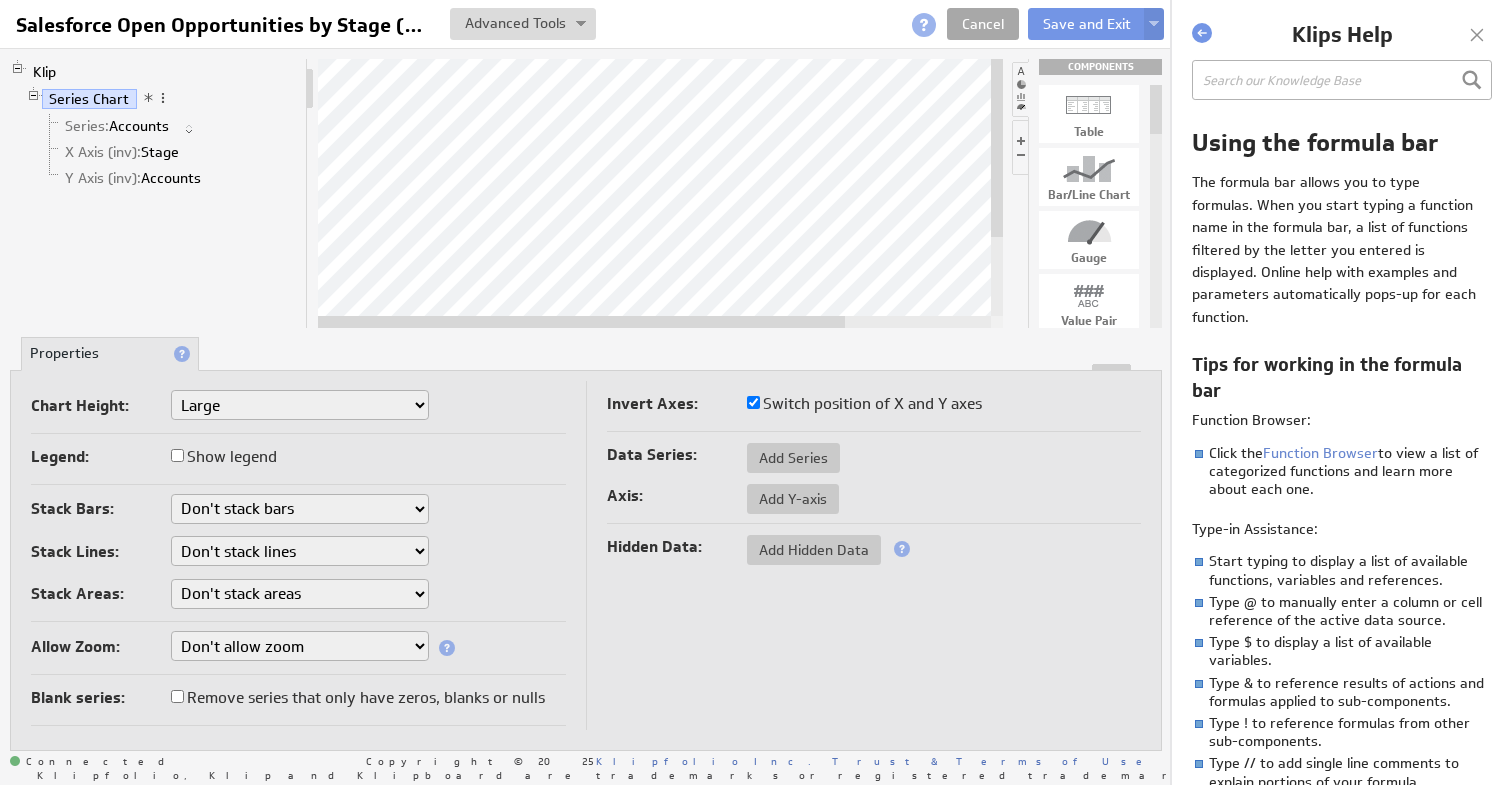 click on "Cancel" at bounding box center (983, 24) 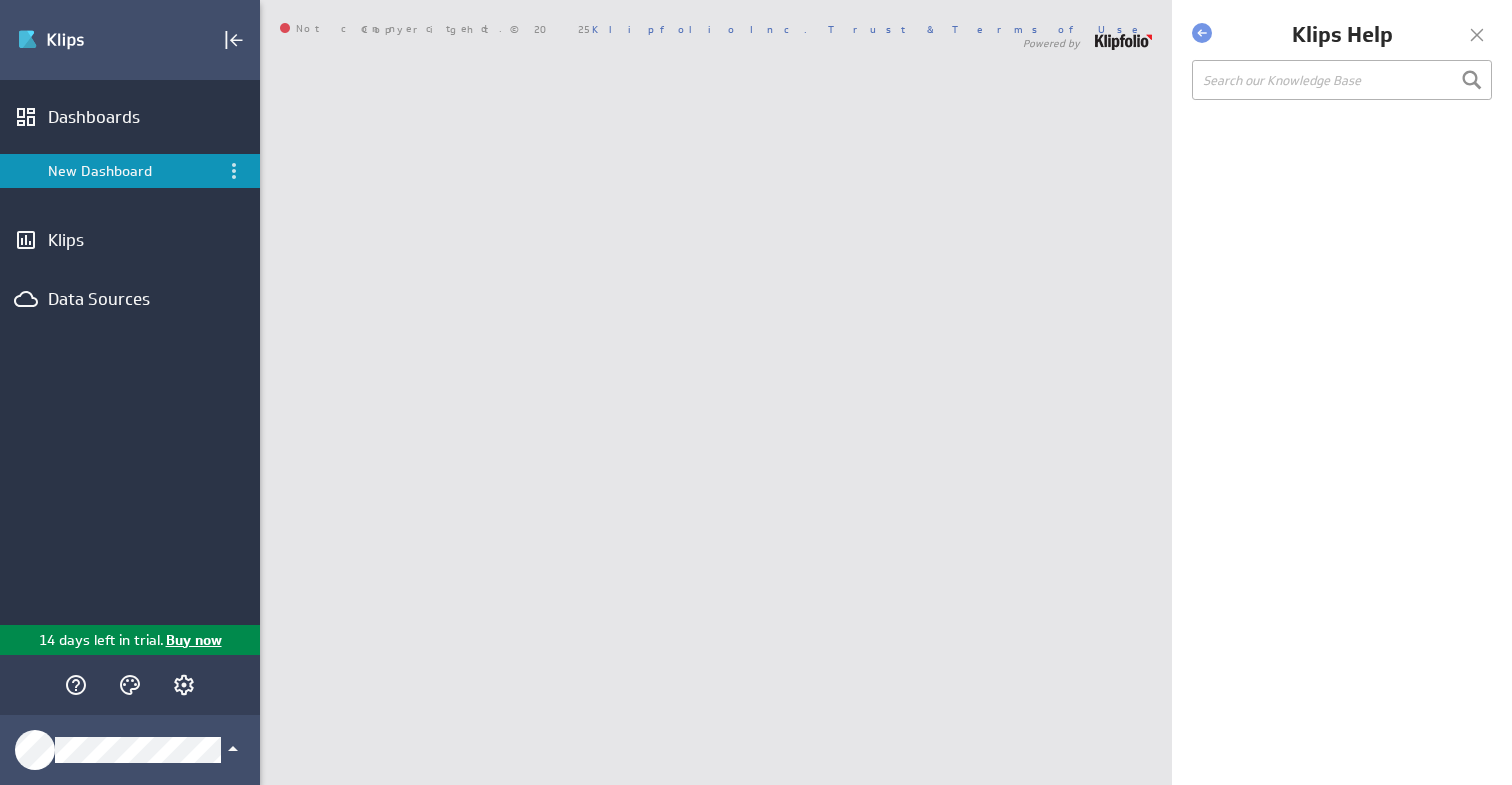 scroll, scrollTop: 0, scrollLeft: 0, axis: both 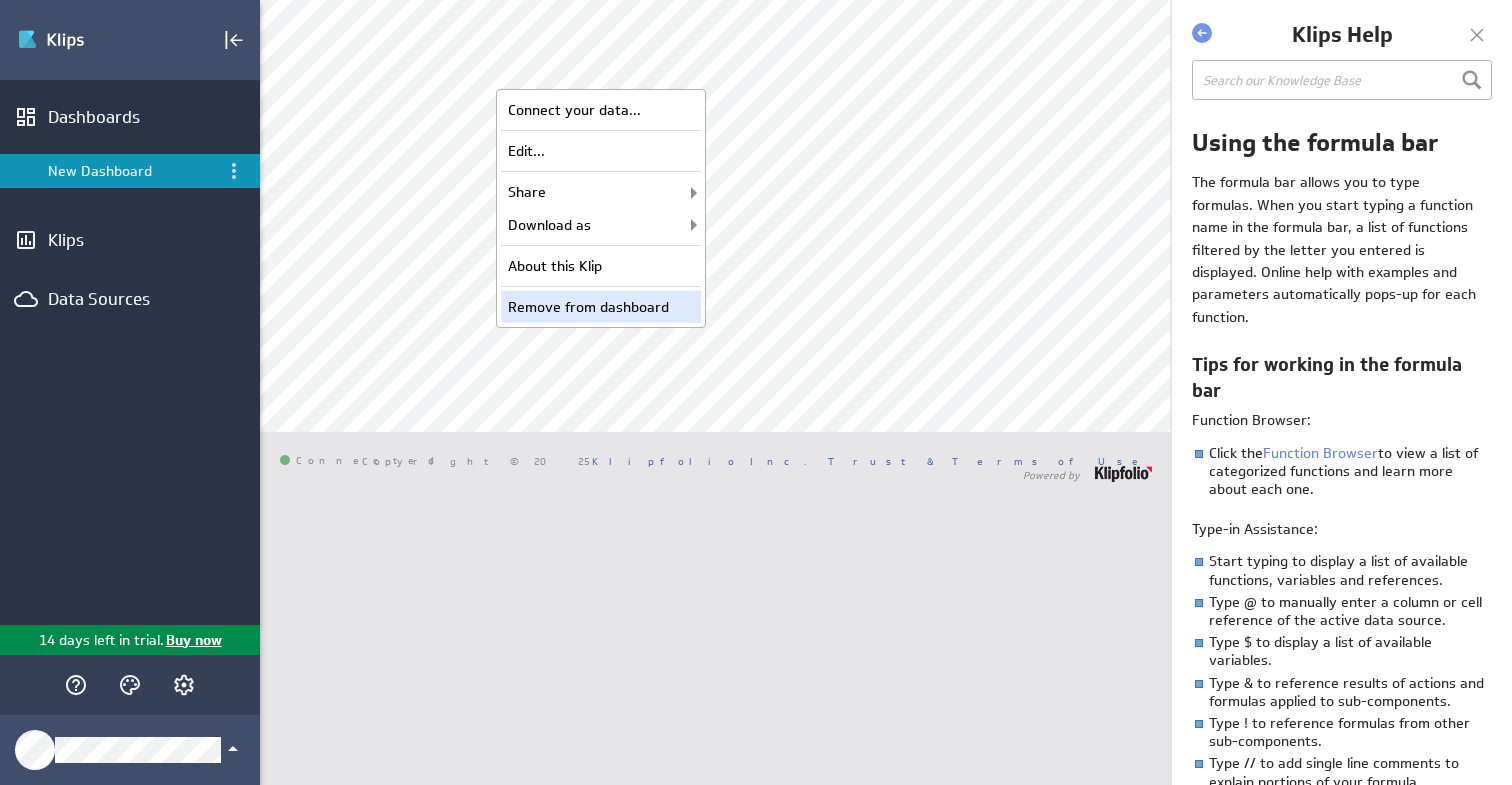 click on "Remove from dashboard" at bounding box center [601, 307] 